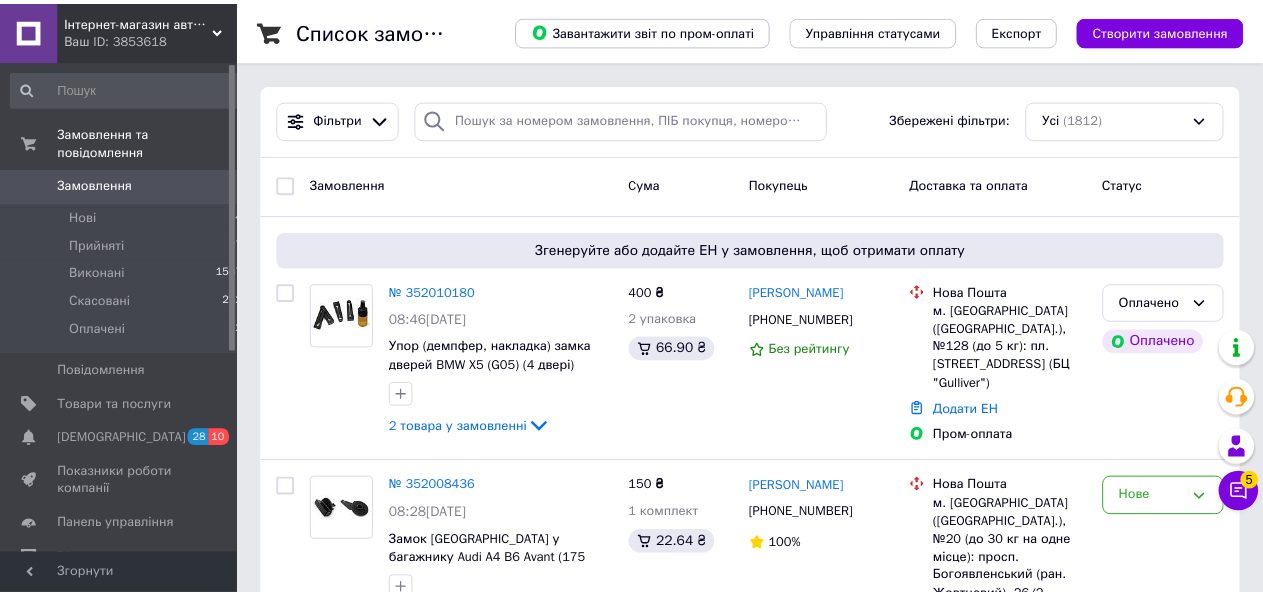 scroll, scrollTop: 0, scrollLeft: 0, axis: both 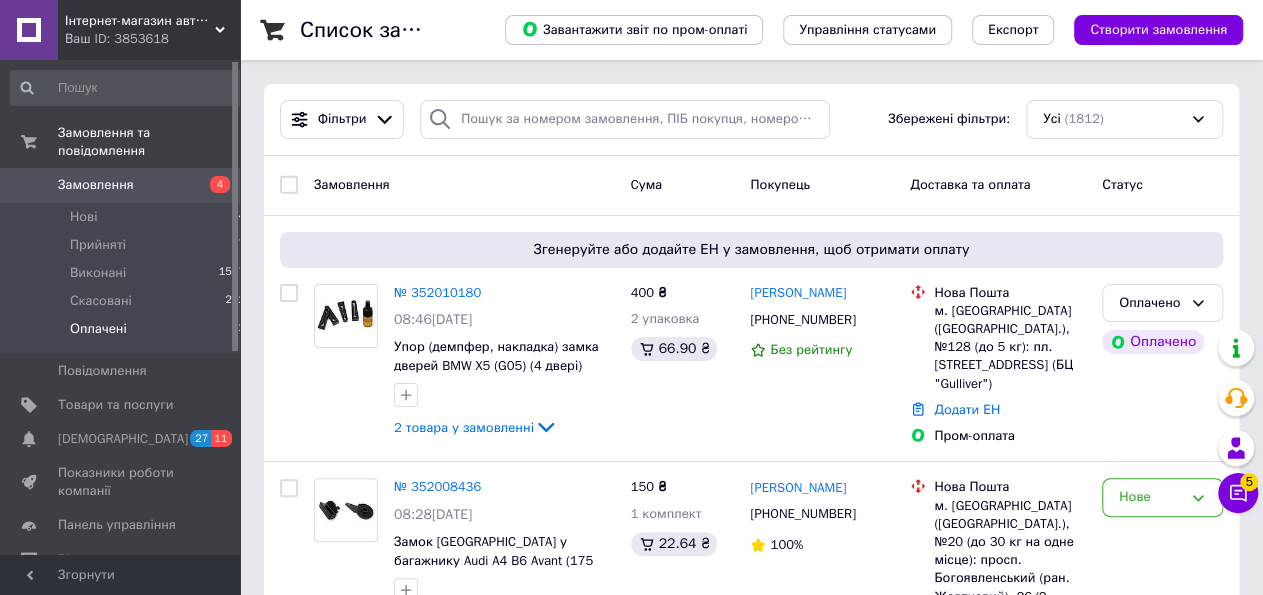 click on "Оплачені 2" at bounding box center (128, 334) 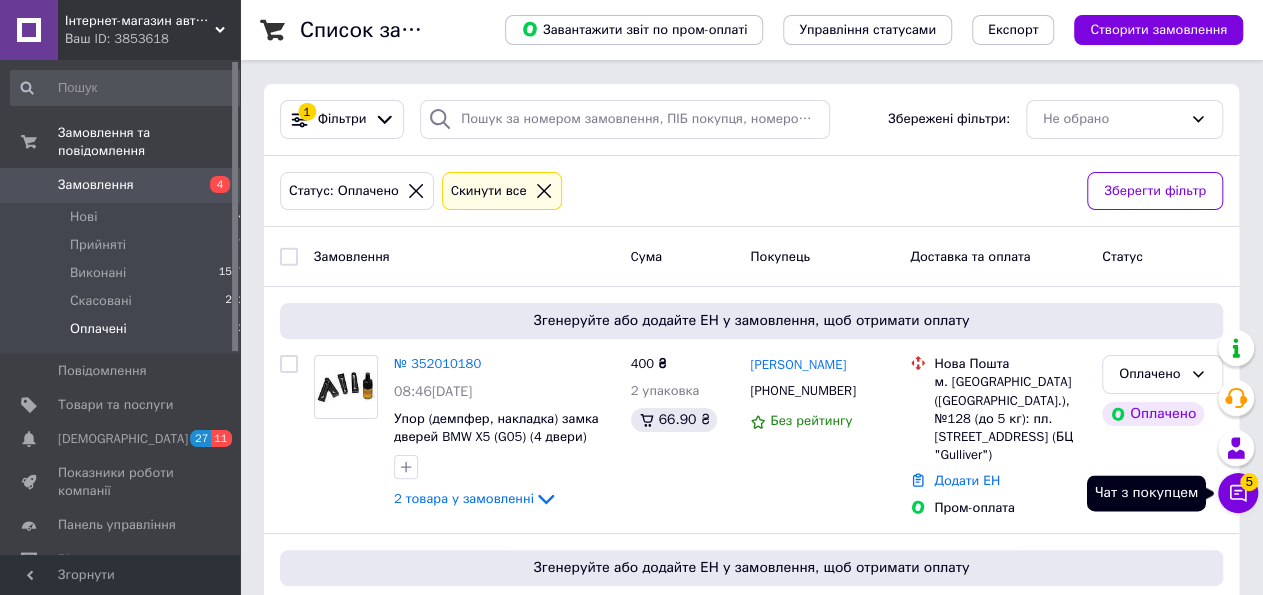 click 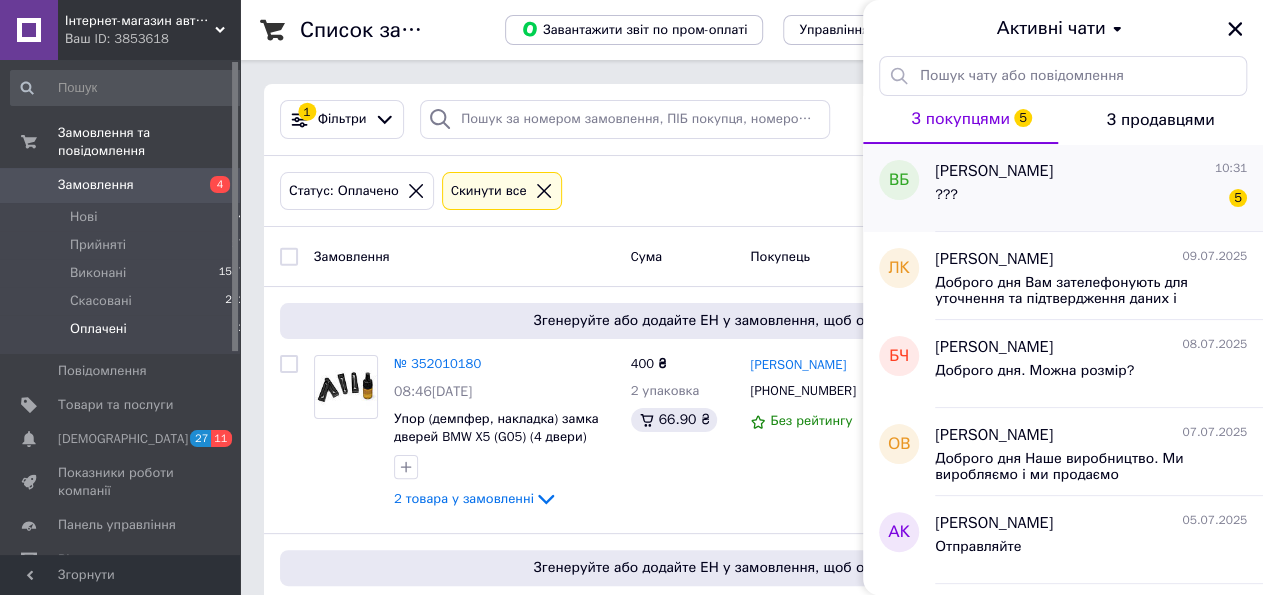 click on "??? 5" at bounding box center (1091, 199) 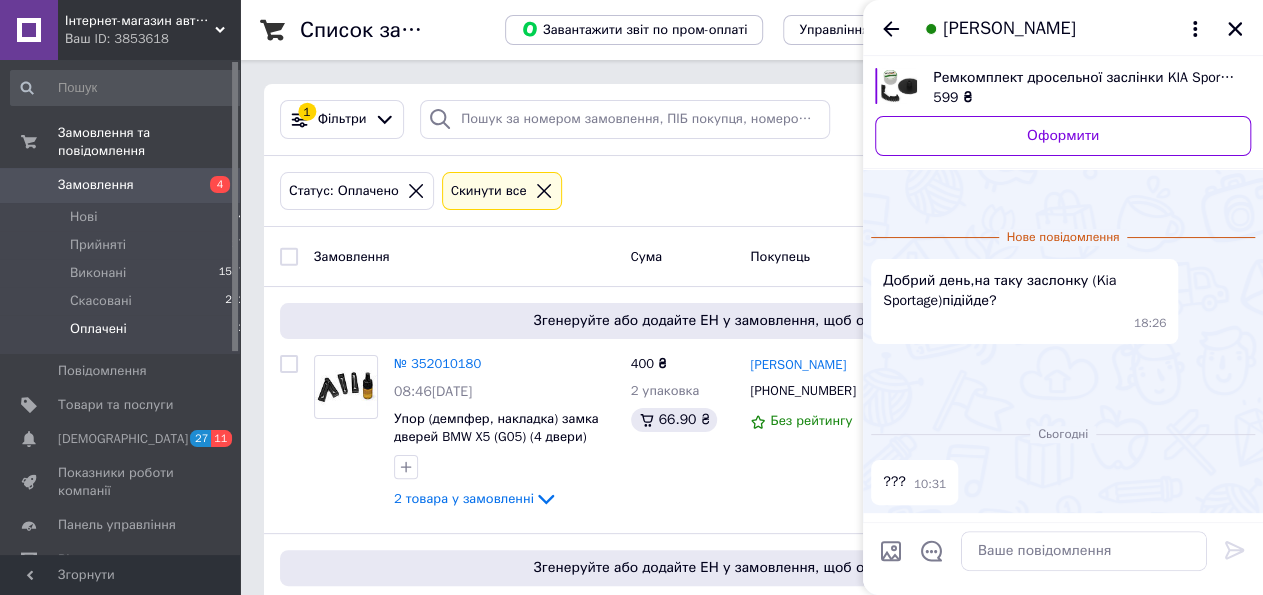 scroll, scrollTop: 0, scrollLeft: 0, axis: both 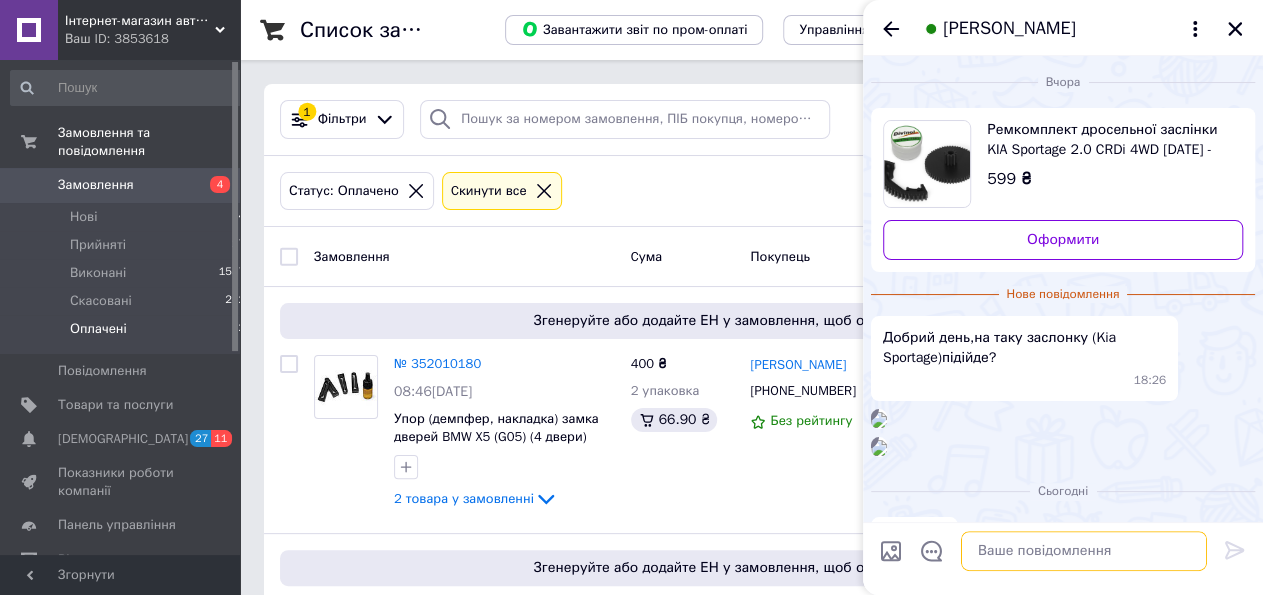 click at bounding box center [1084, 551] 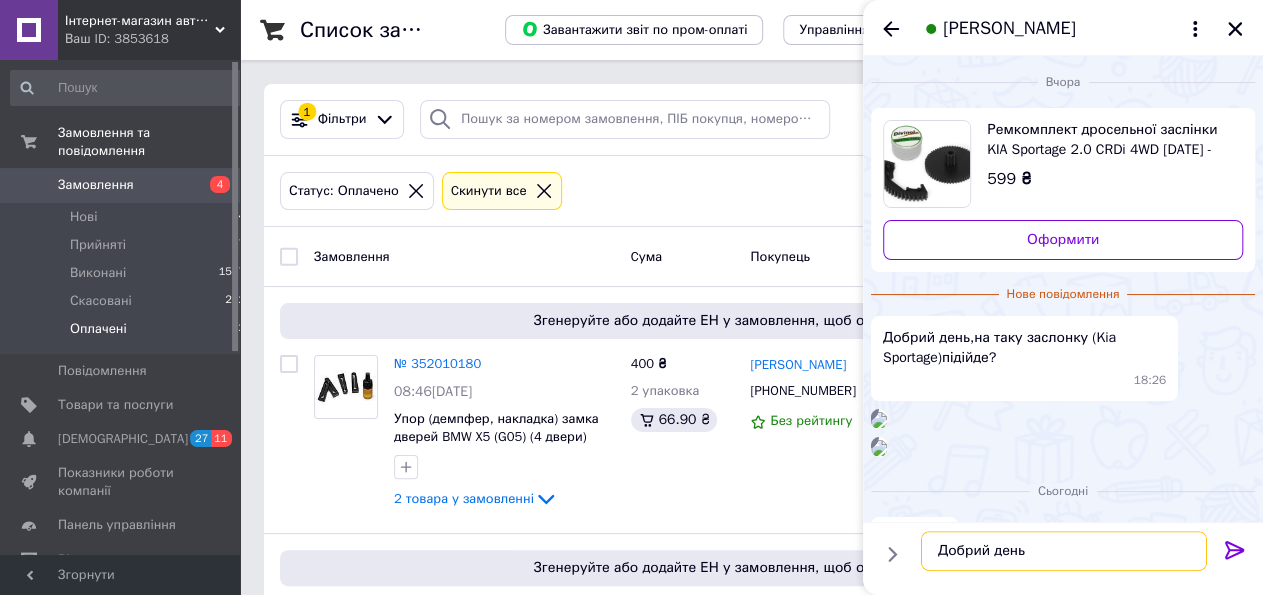 type on "Добрий день." 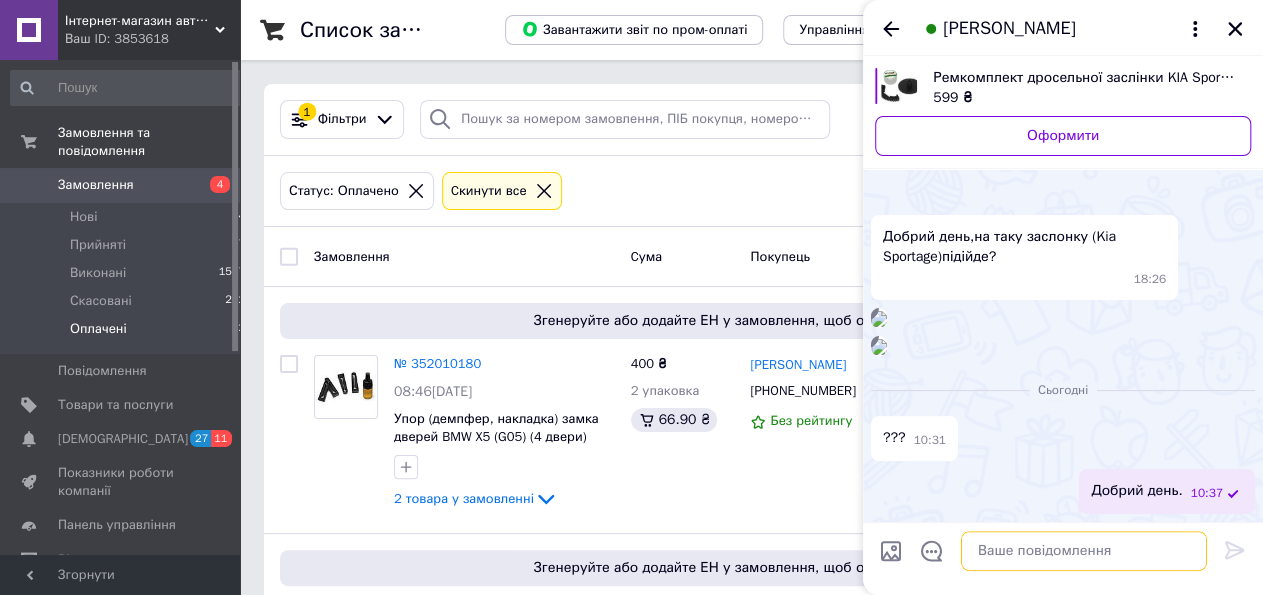 scroll, scrollTop: 573, scrollLeft: 0, axis: vertical 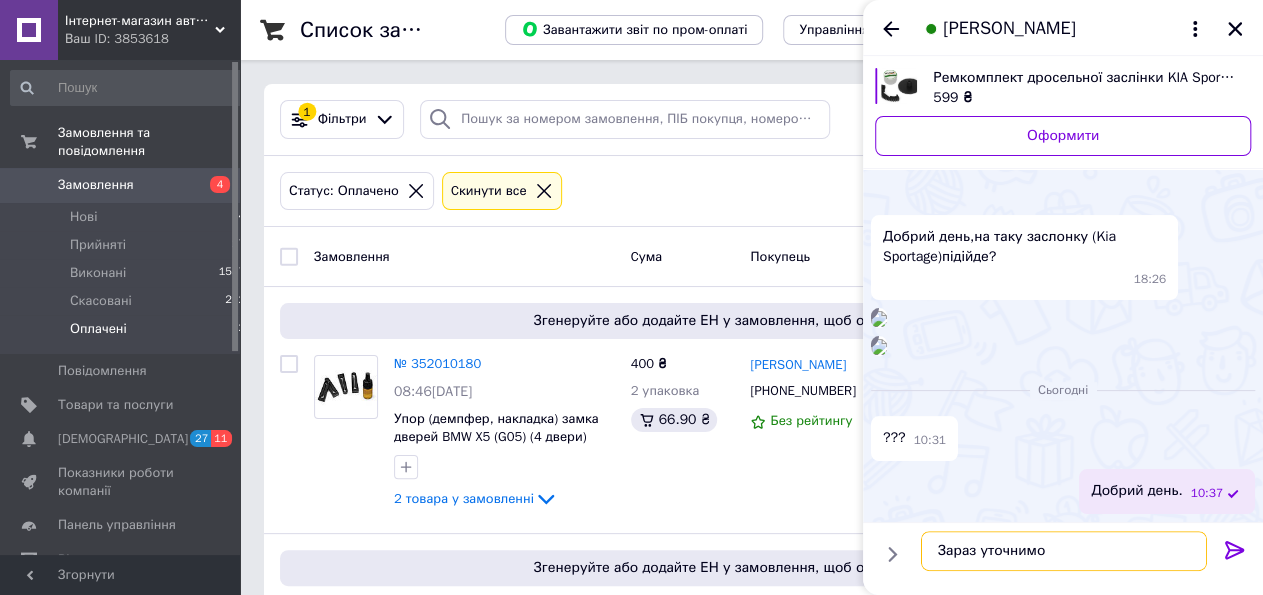 type on "Зараз уточнимос" 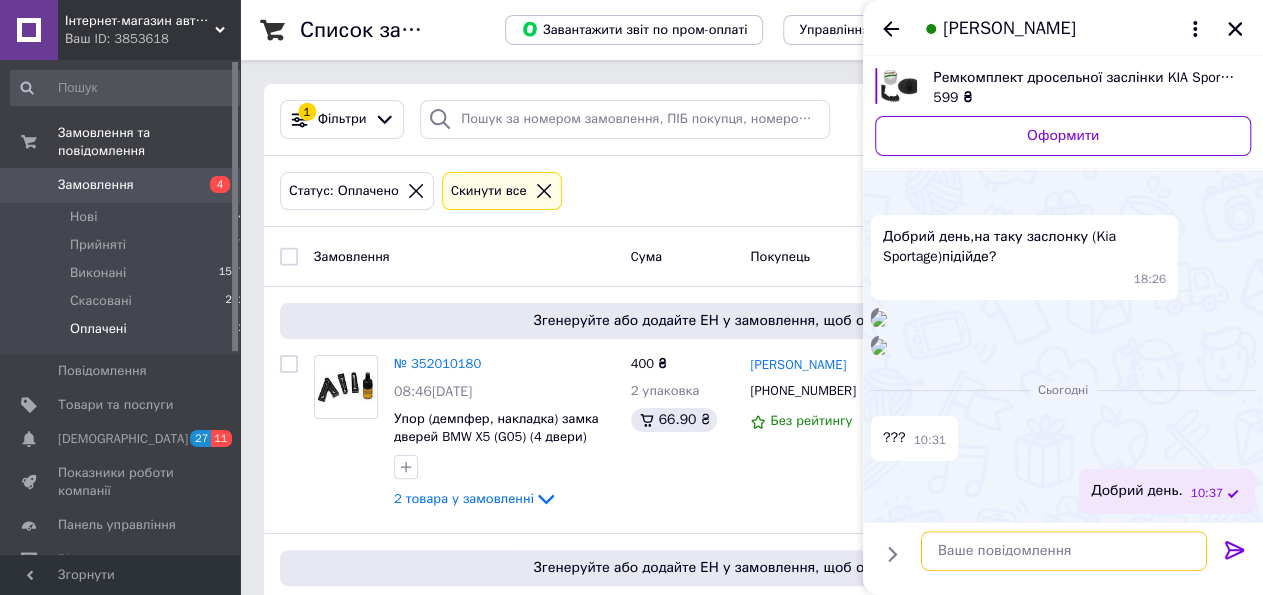 scroll, scrollTop: 626, scrollLeft: 0, axis: vertical 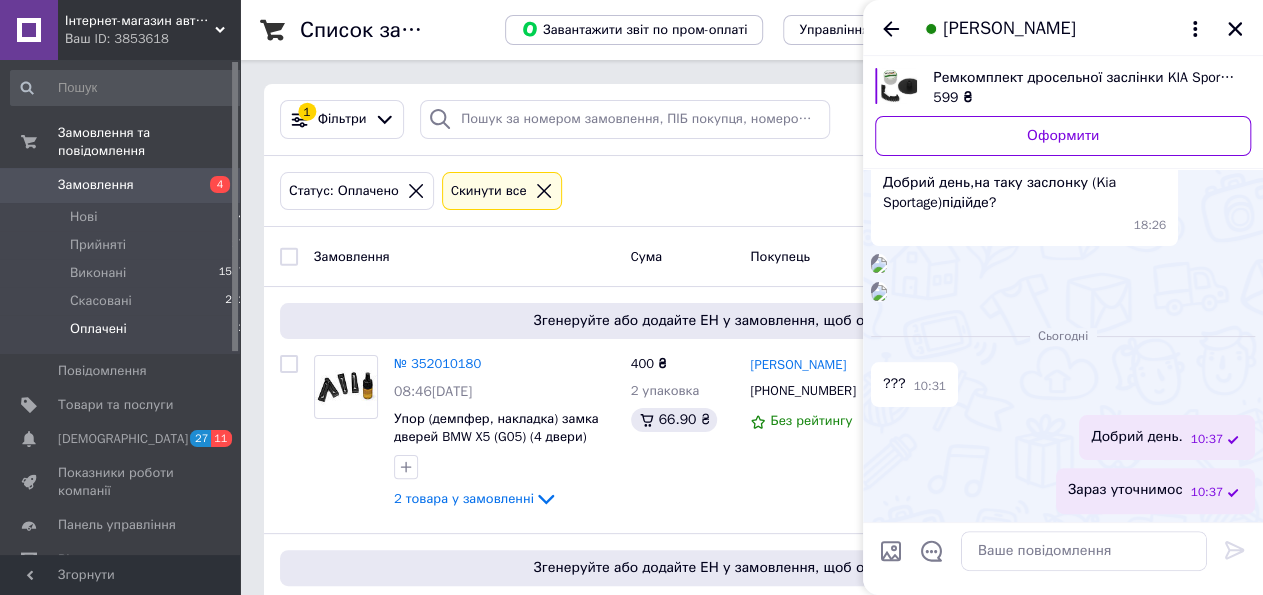 click on "Зараз уточнимос 10:37" at bounding box center (1155, 490) 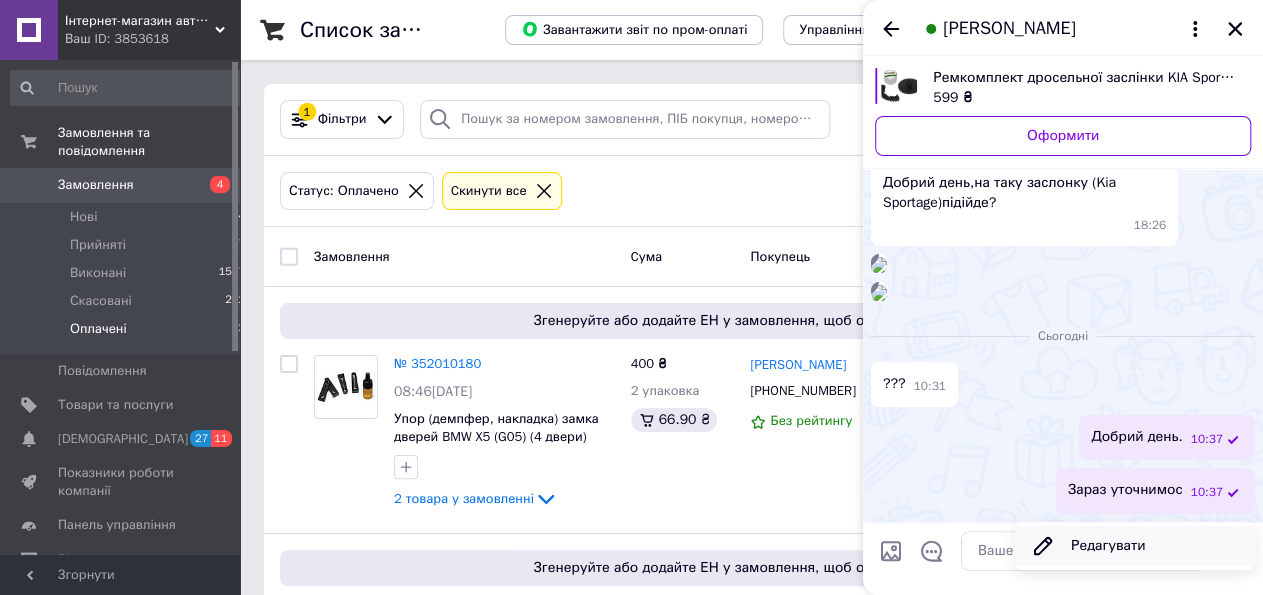 click on "Редагувати" at bounding box center [1135, 546] 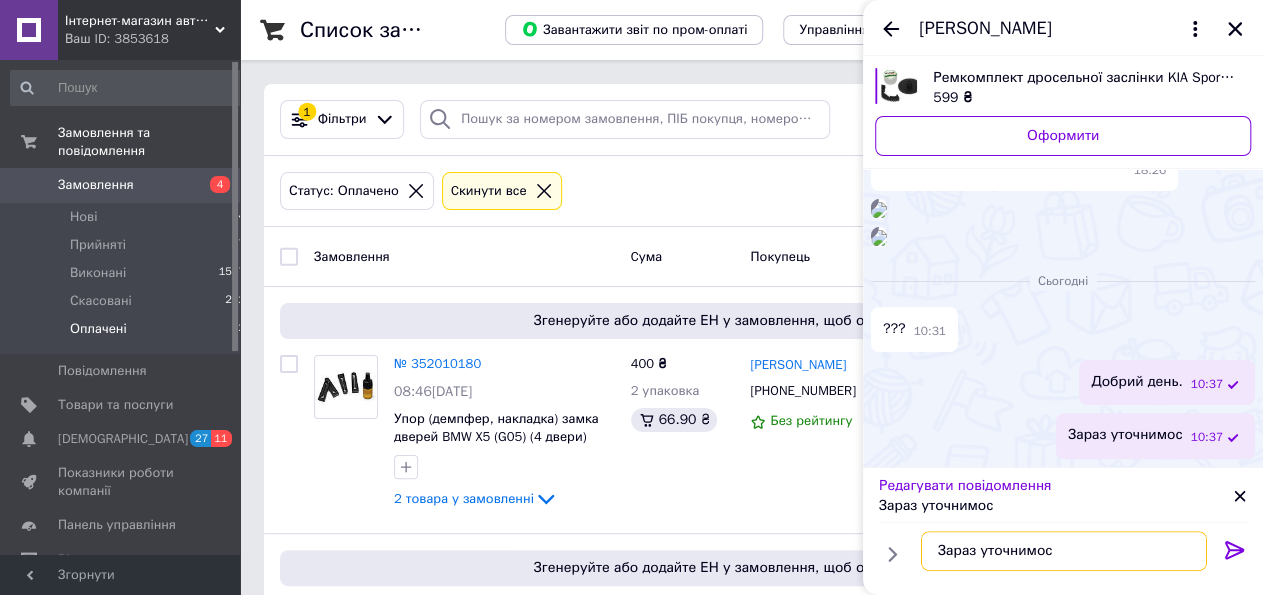 click on "Зараз уточнимос" at bounding box center (1064, 551) 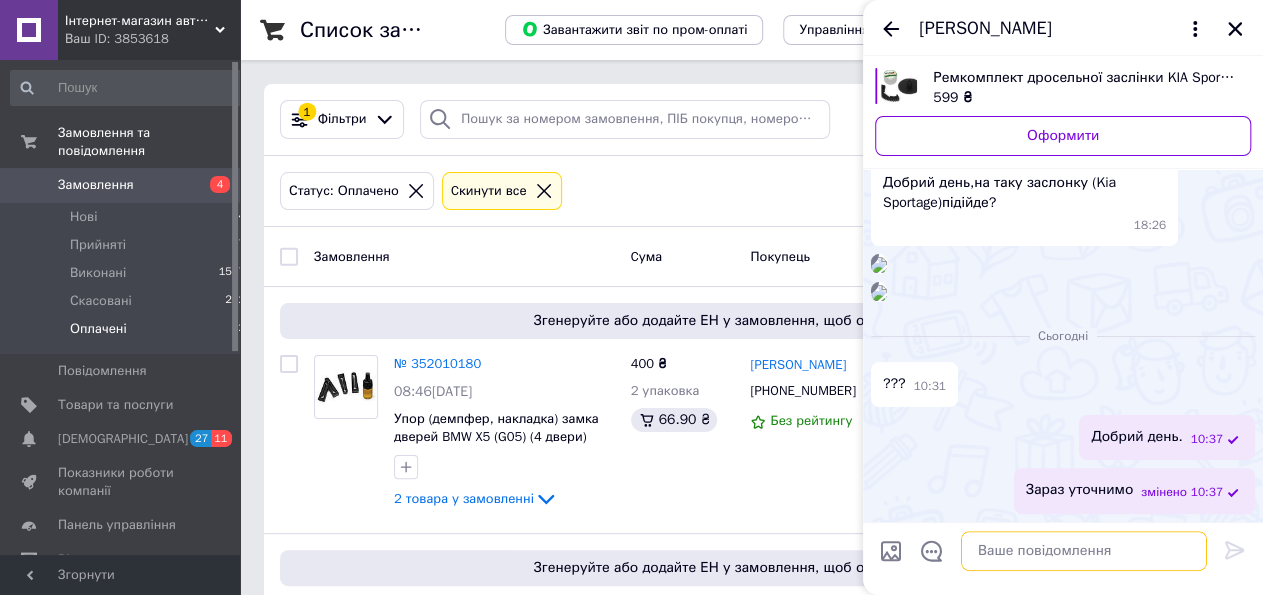 scroll, scrollTop: 66, scrollLeft: 0, axis: vertical 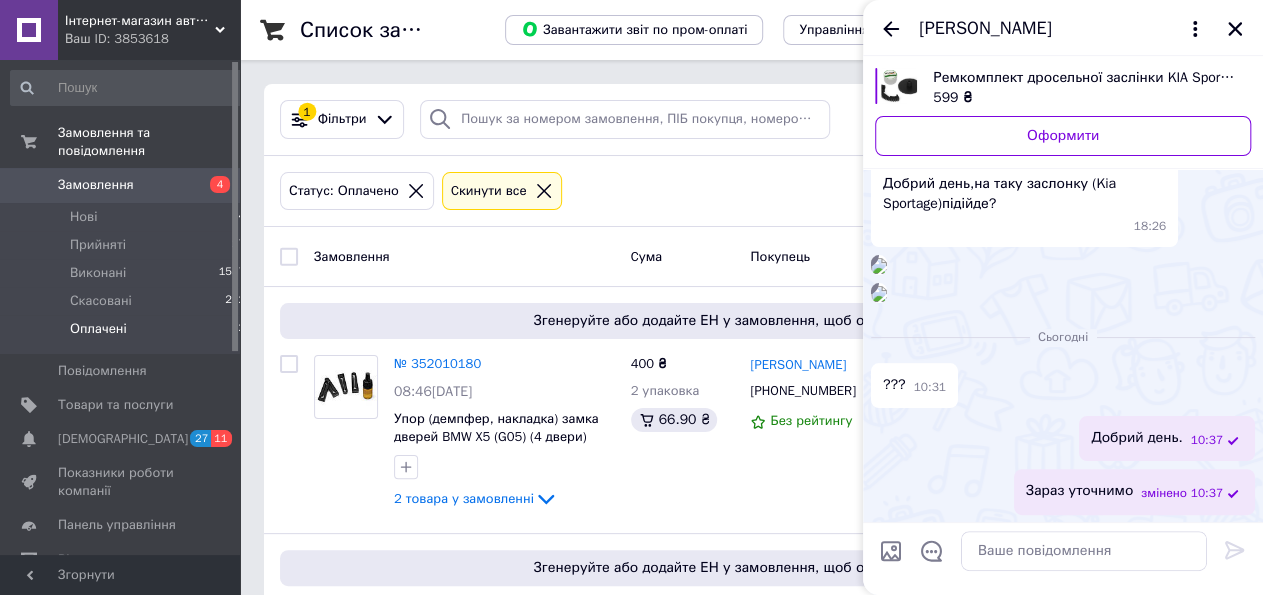 click on "Добрий день,на таку заслонку (Kia Sportage)підійде?" at bounding box center (1024, 194) 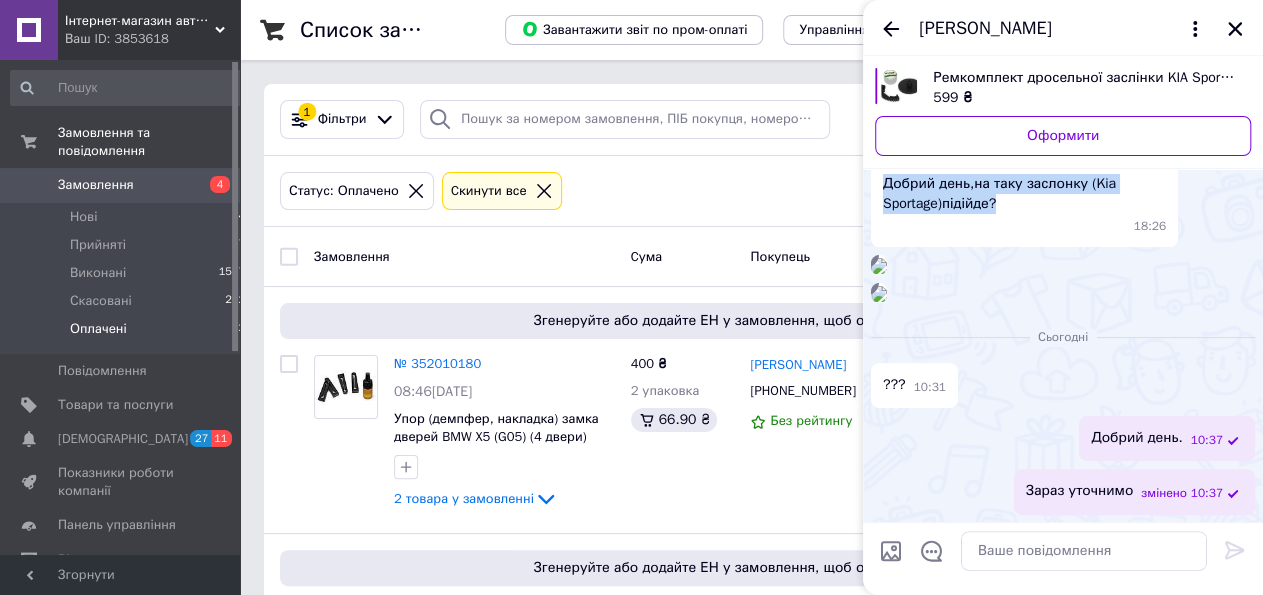 drag, startPoint x: 911, startPoint y: 181, endPoint x: 988, endPoint y: 207, distance: 81.27115 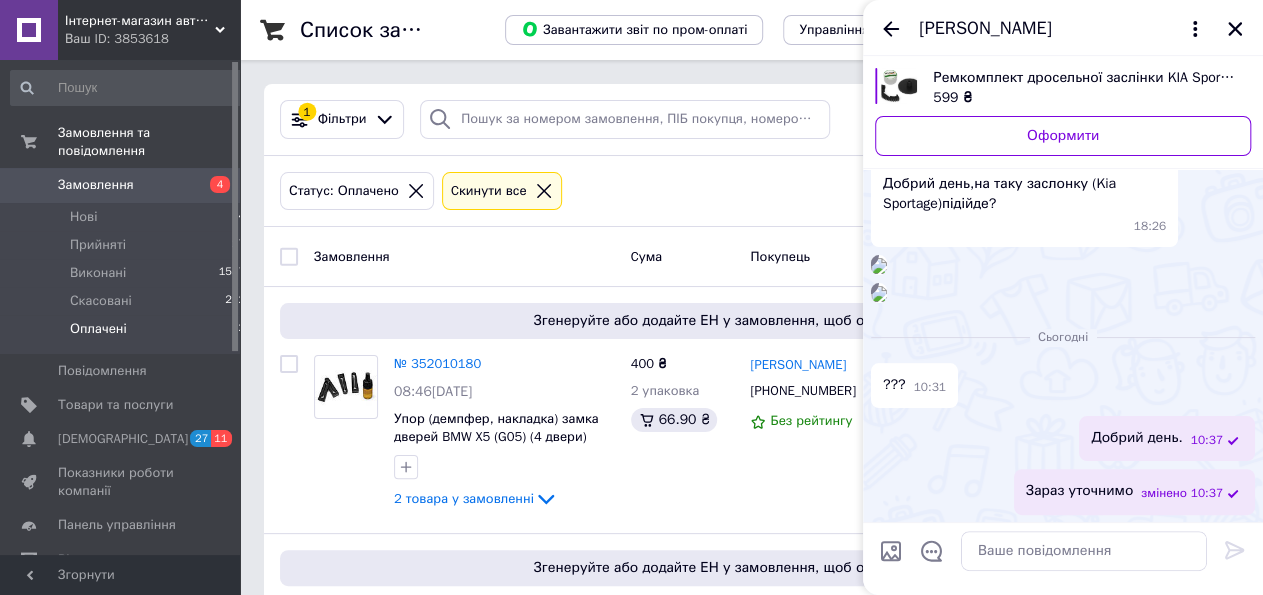 click on "21:01" at bounding box center (1063, 265) 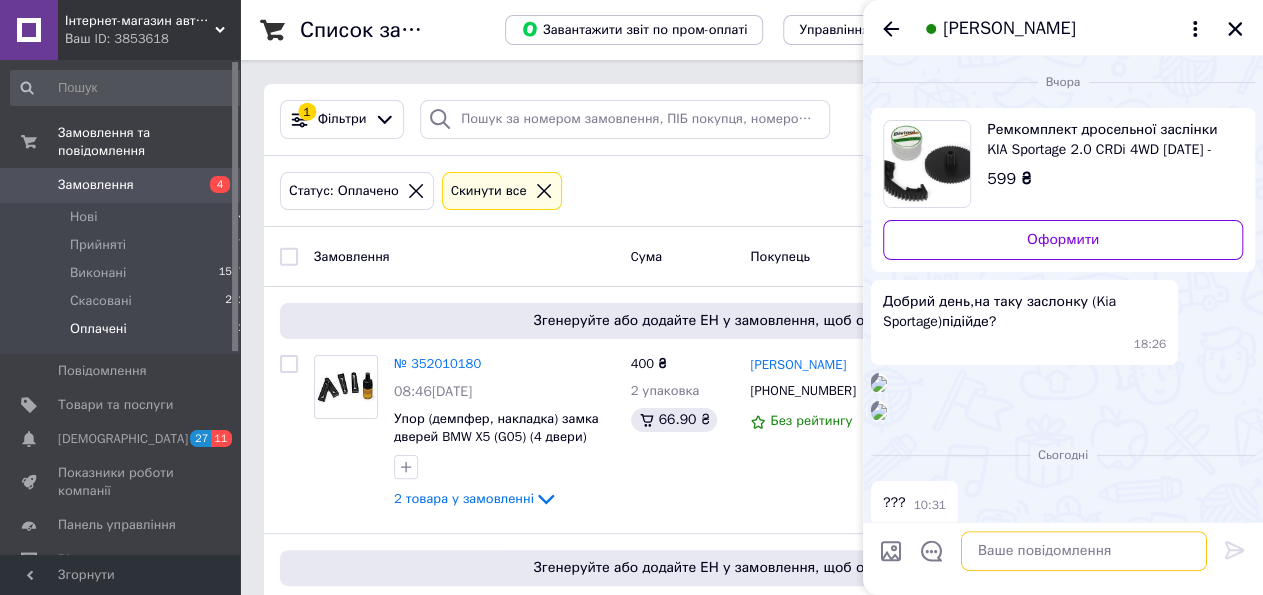 click at bounding box center (1084, 551) 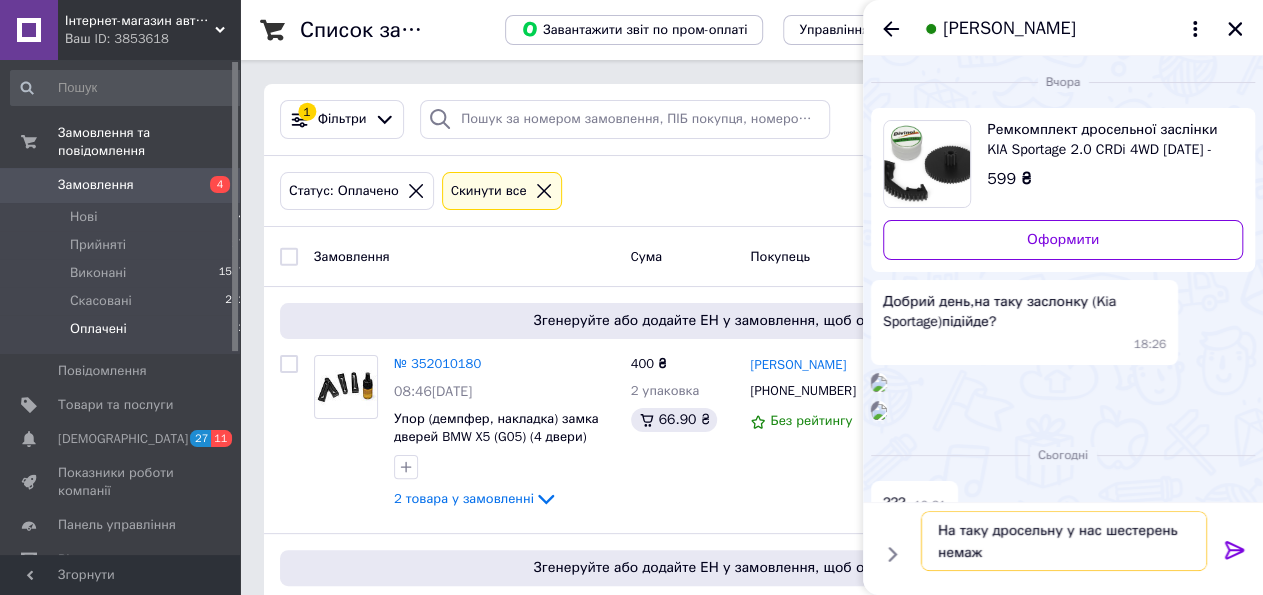 type on "На таку дросельну у нас шестерень нема" 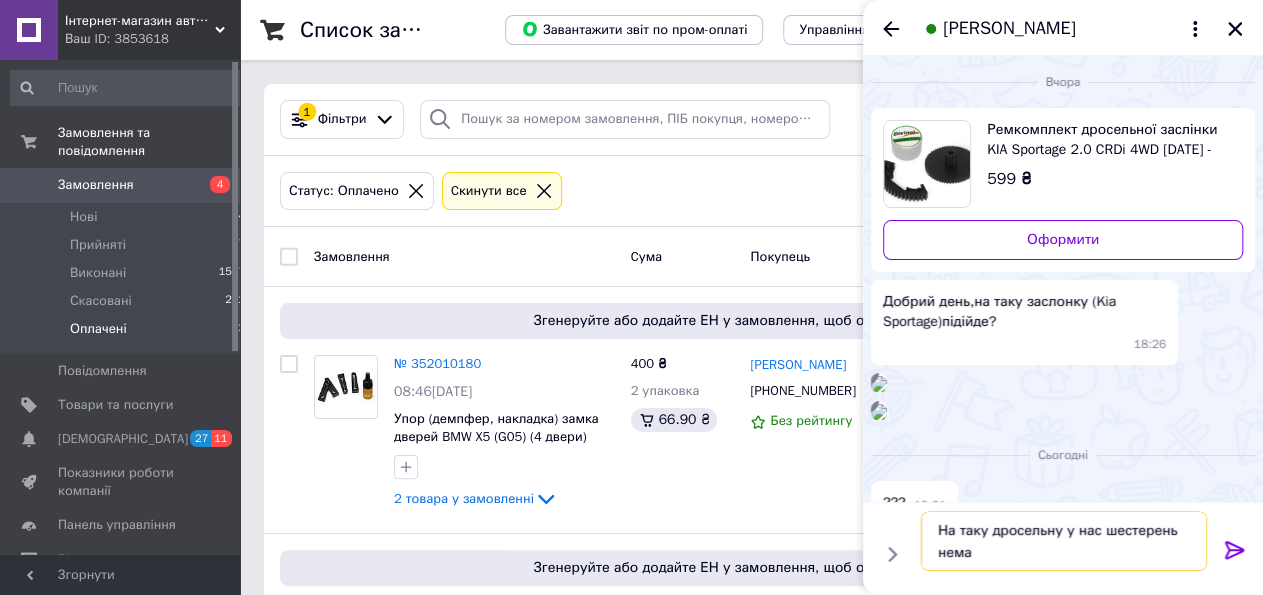 type 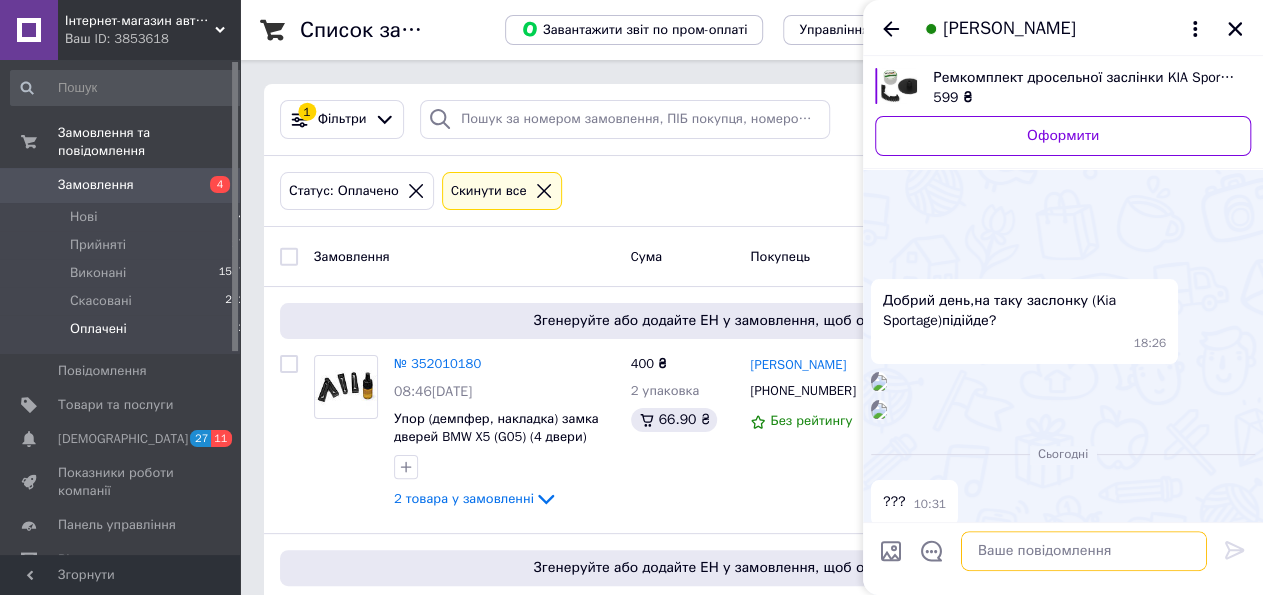 scroll, scrollTop: 751, scrollLeft: 0, axis: vertical 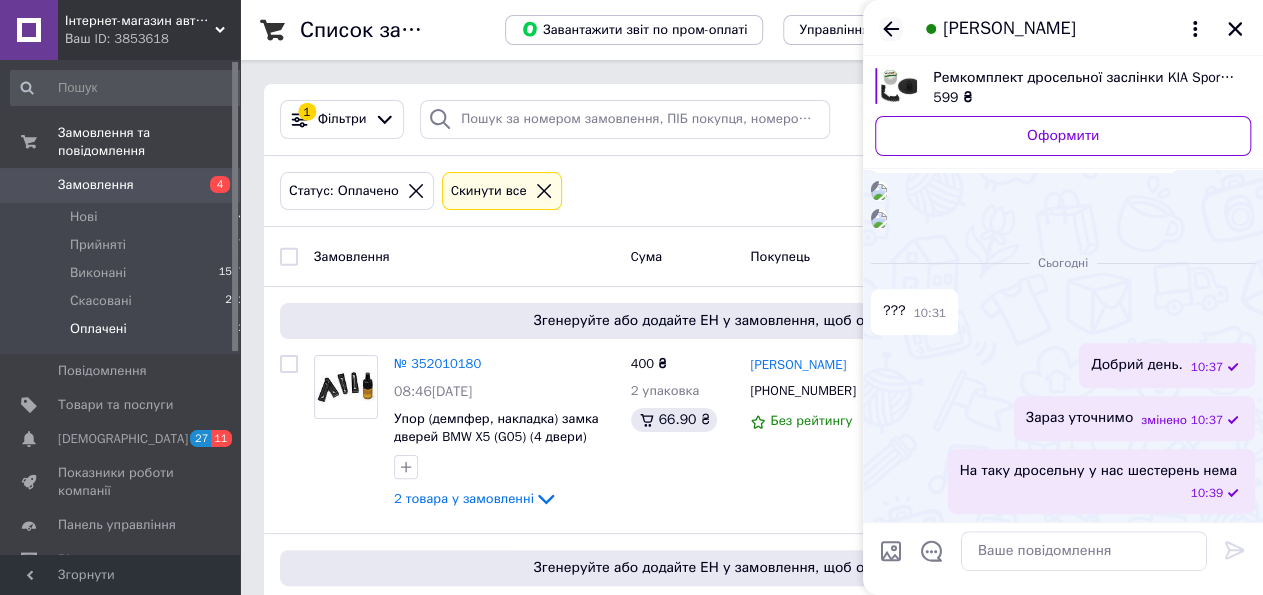click 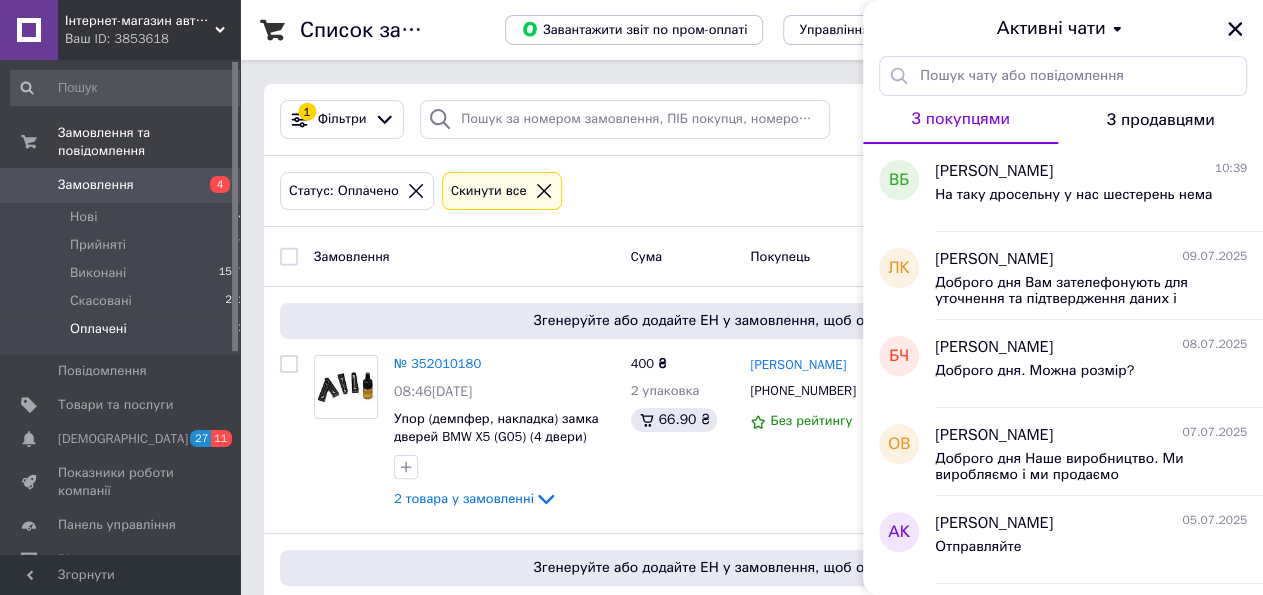 click 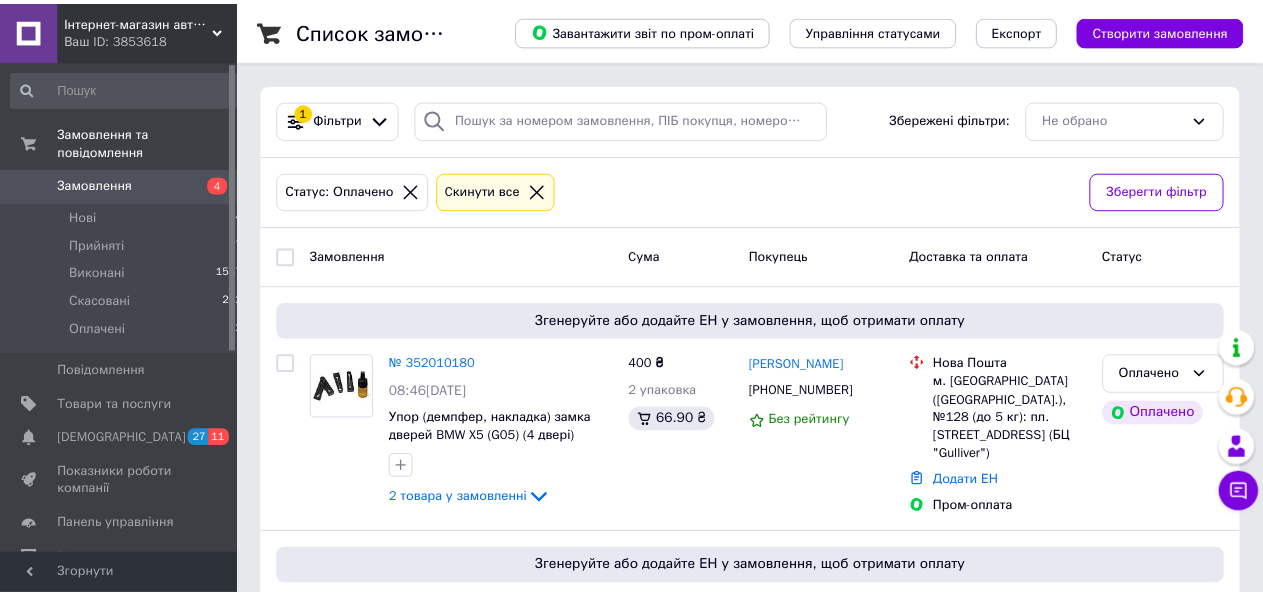 scroll, scrollTop: 0, scrollLeft: 0, axis: both 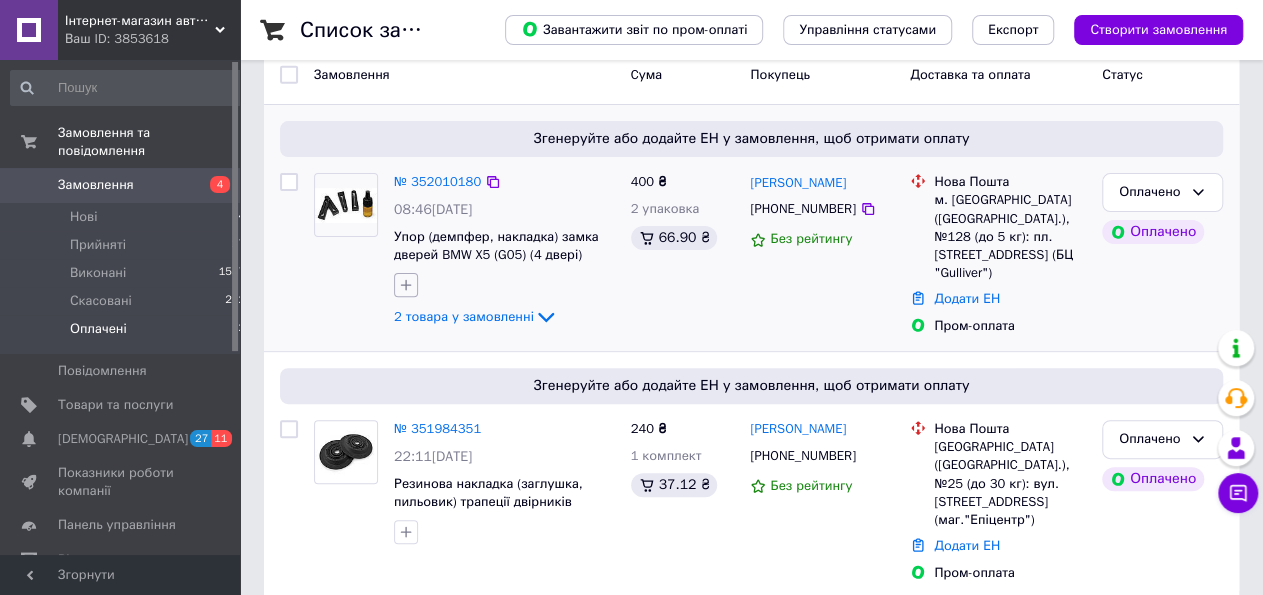 click 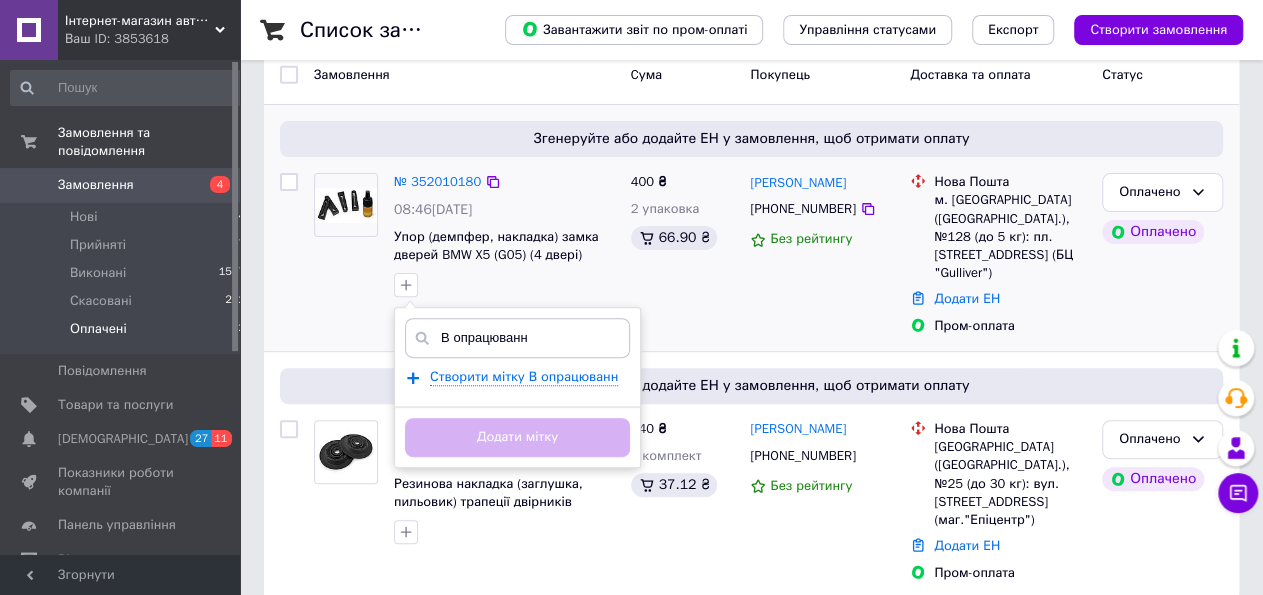 type on "В опрацюванні" 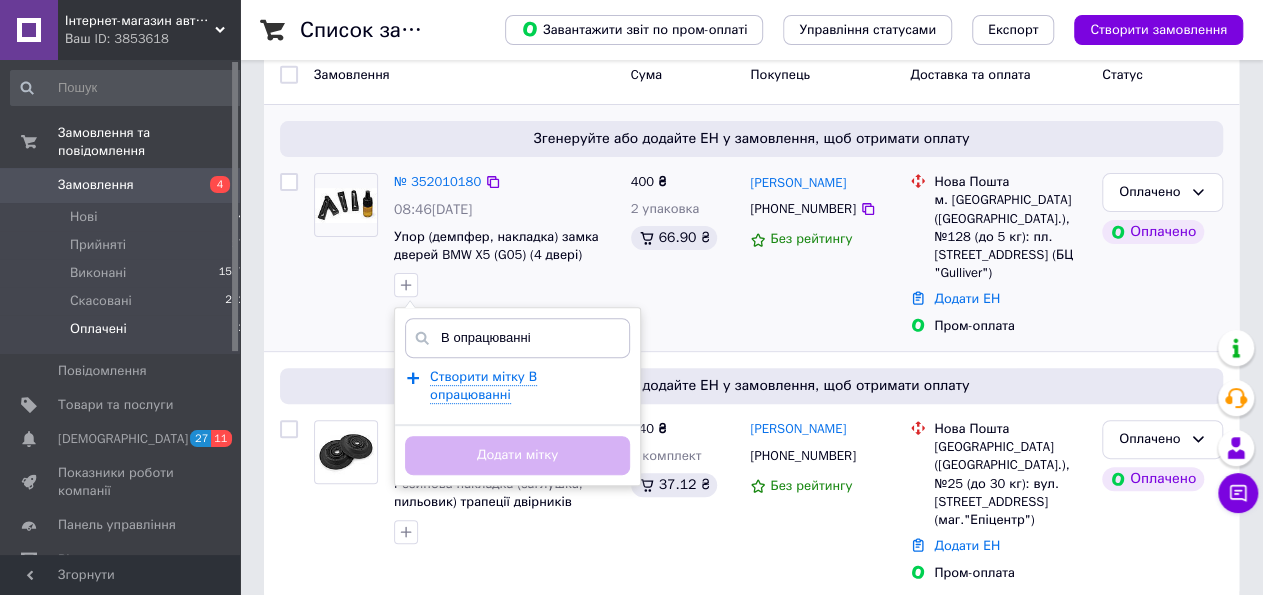 type 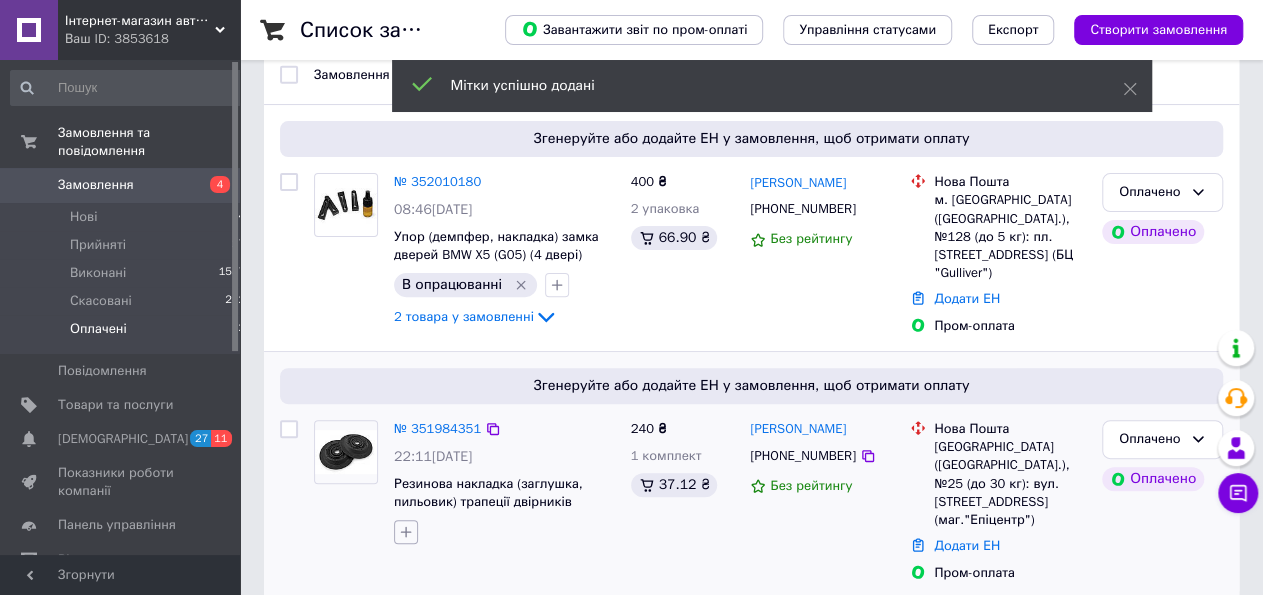 click 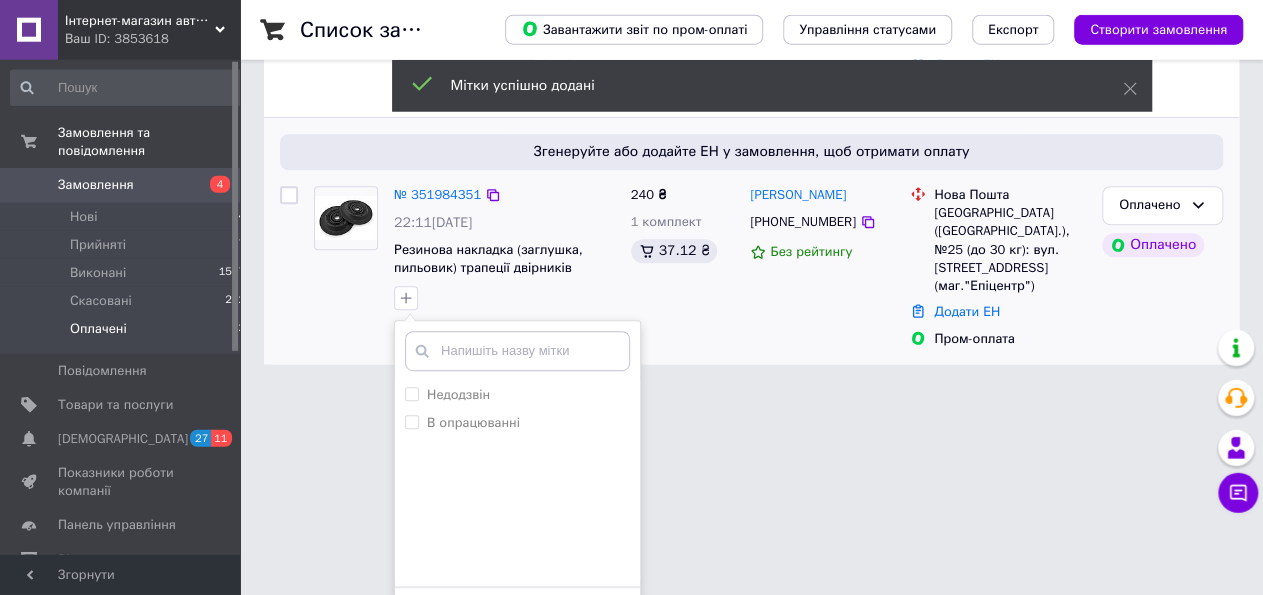 scroll, scrollTop: 458, scrollLeft: 0, axis: vertical 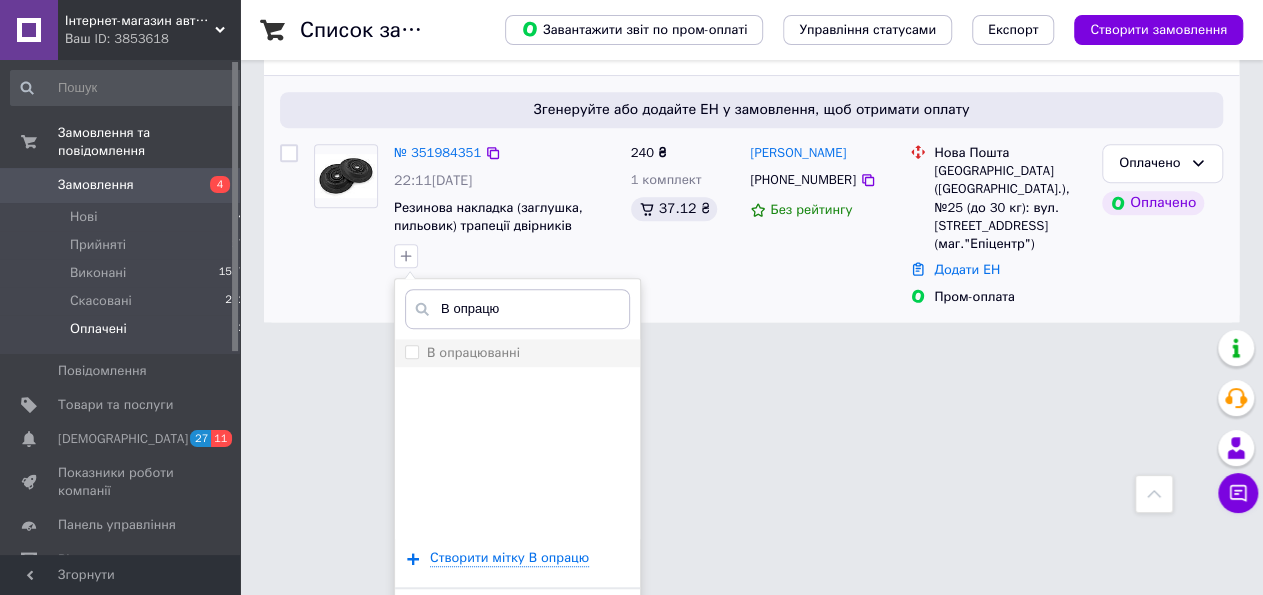 type on "В опрацю" 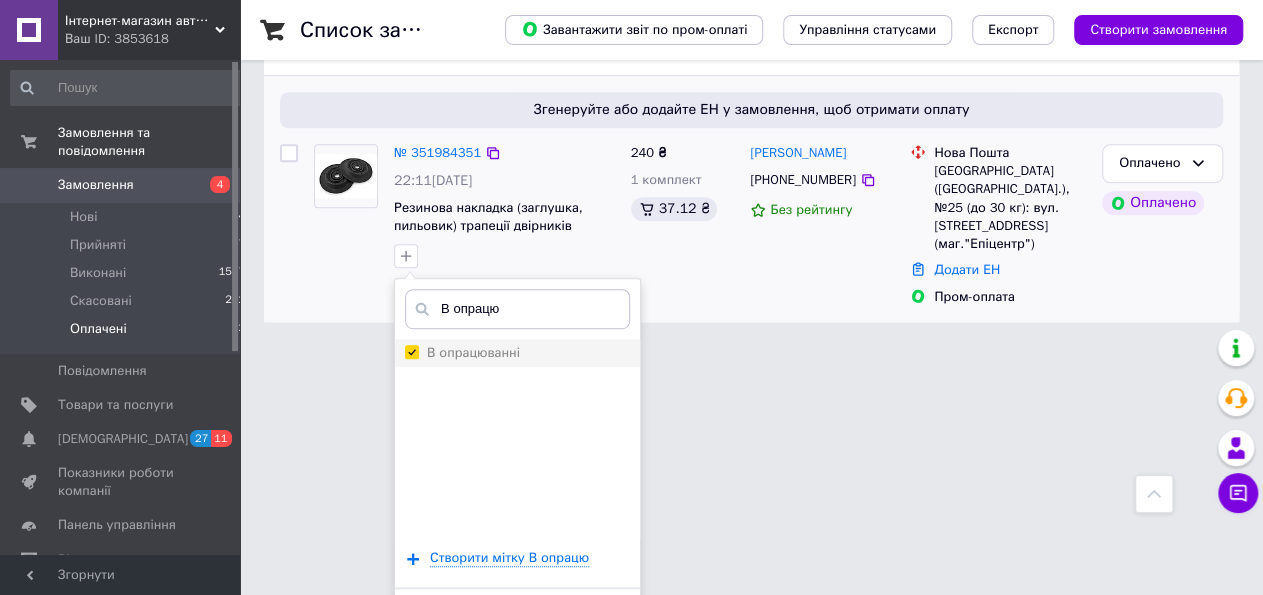 checkbox on "true" 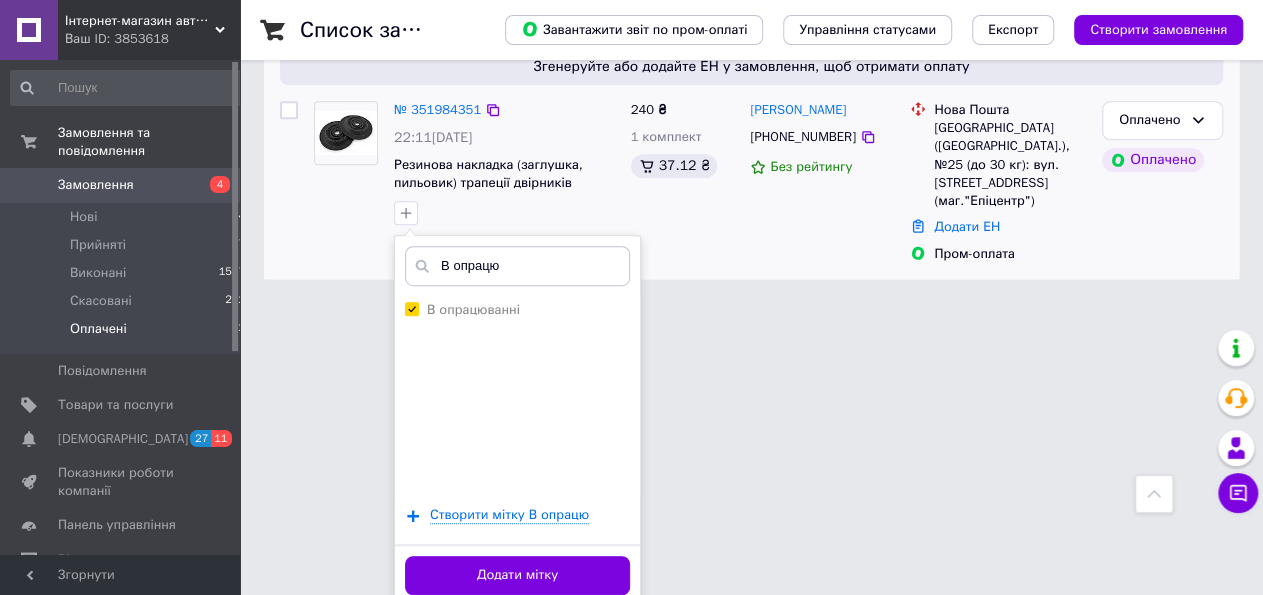 click on "Додати мітку" at bounding box center (517, 575) 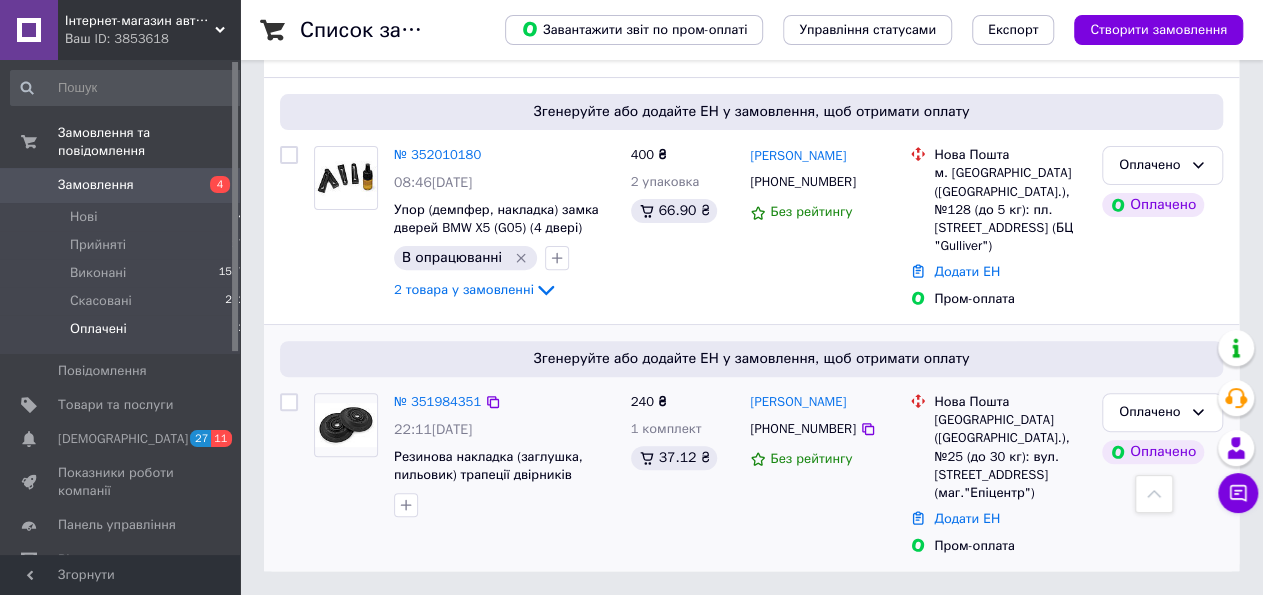 scroll, scrollTop: 182, scrollLeft: 0, axis: vertical 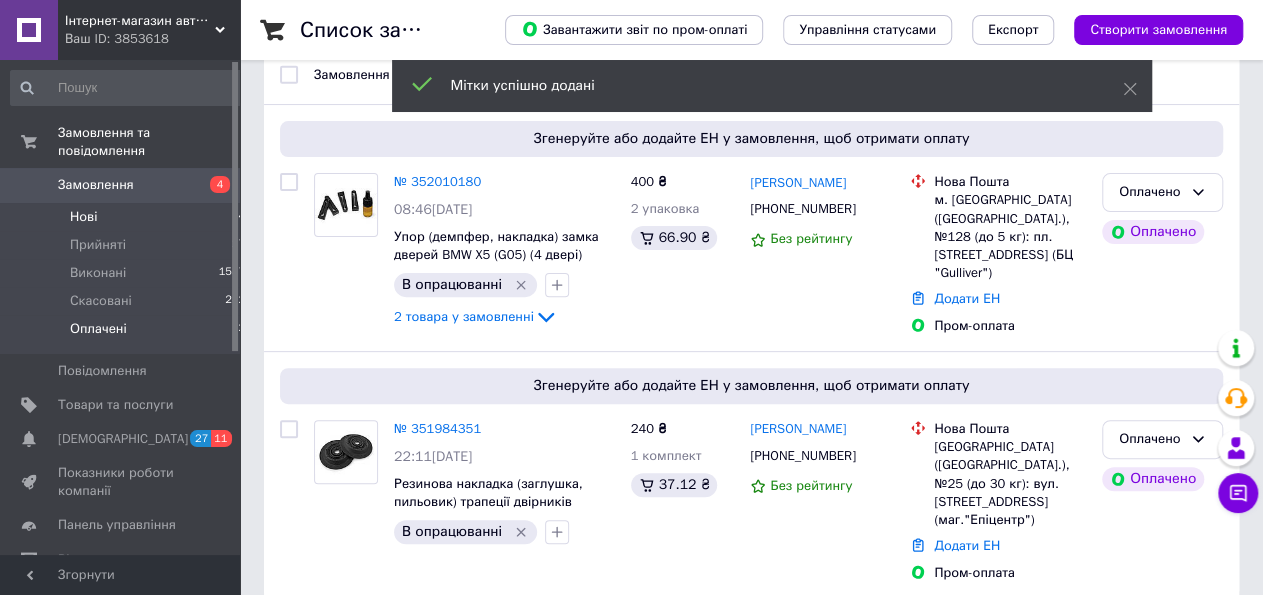 click on "Нові 4" at bounding box center [128, 217] 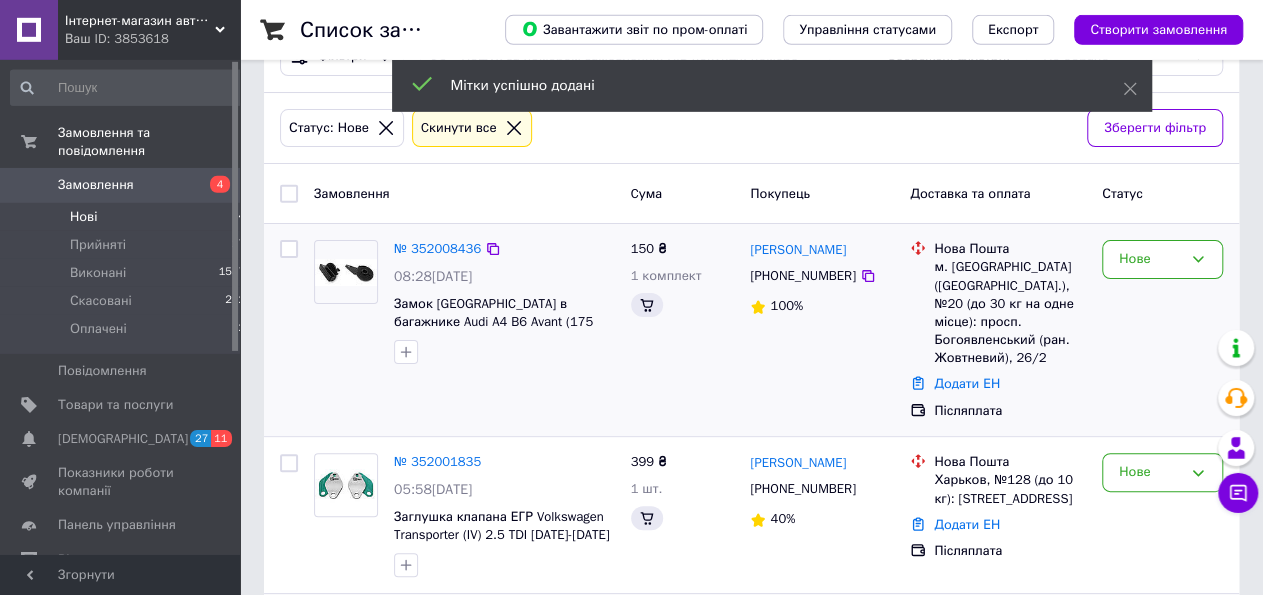 scroll, scrollTop: 104, scrollLeft: 0, axis: vertical 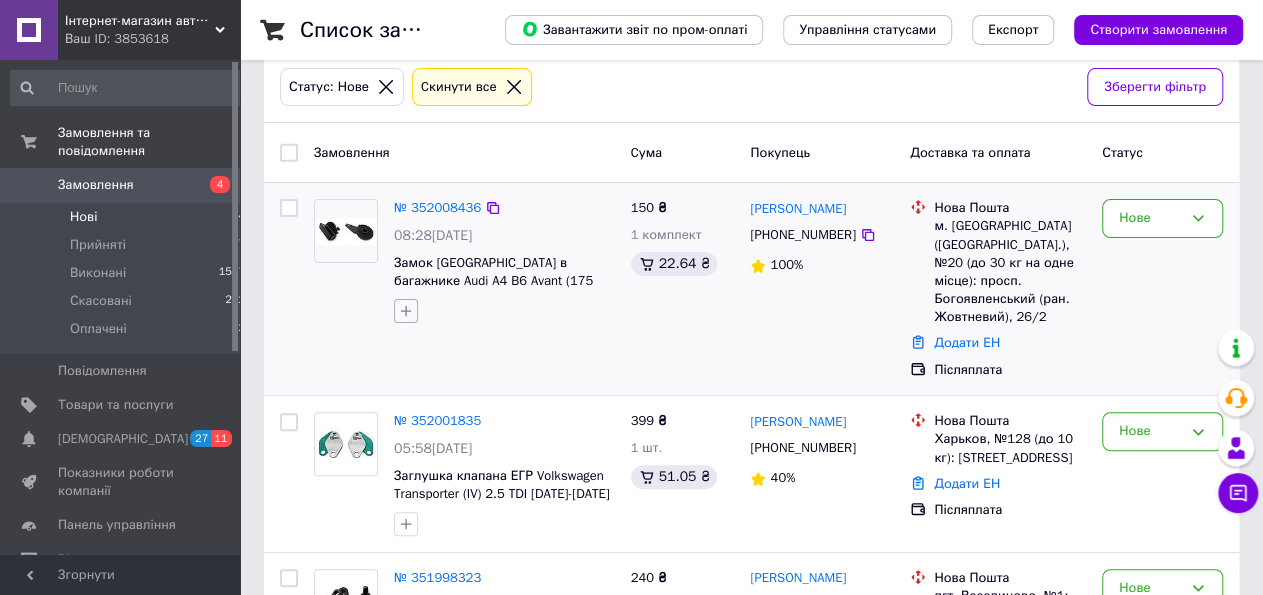 click at bounding box center [406, 311] 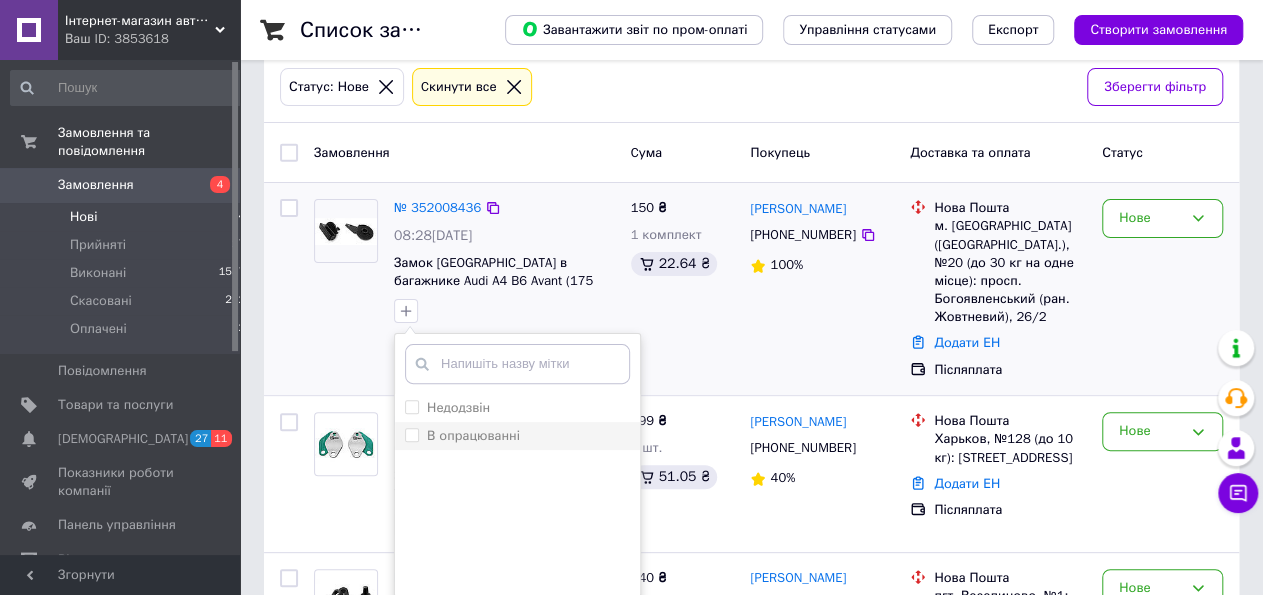 click on "В опрацюванні" at bounding box center [473, 435] 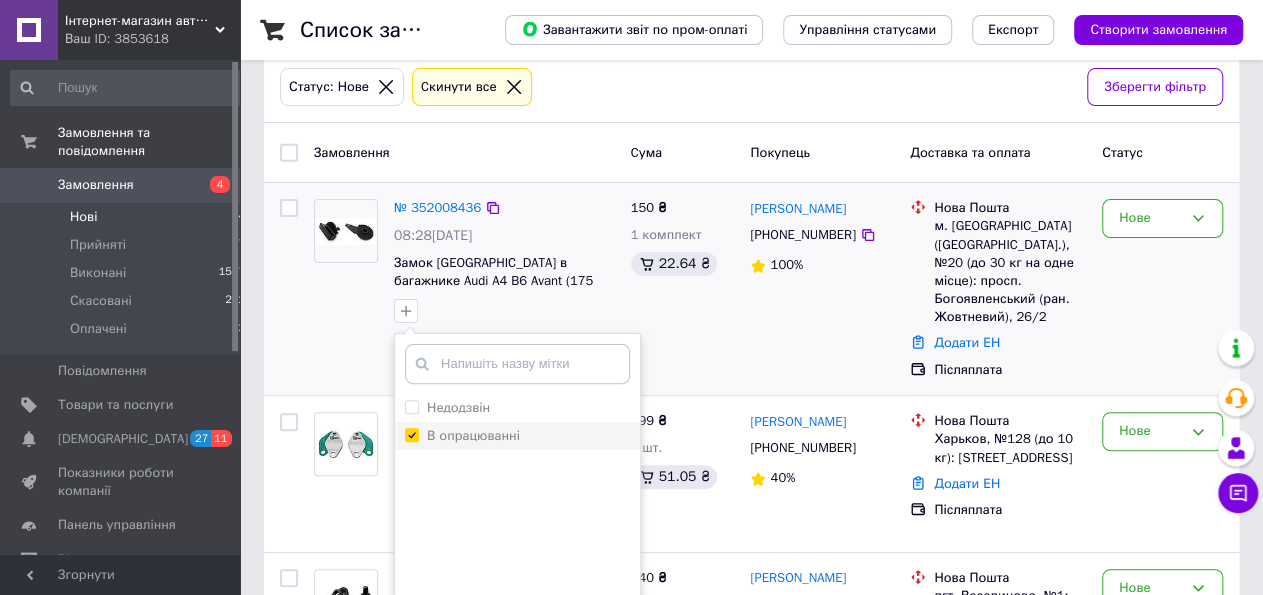 checkbox on "true" 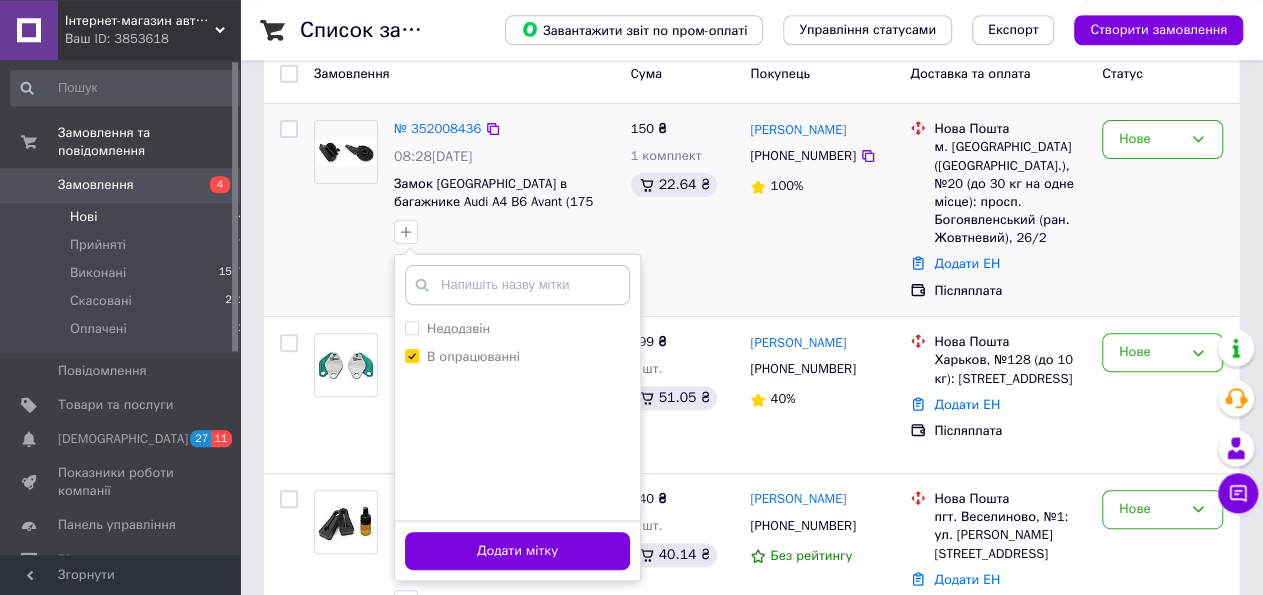 scroll, scrollTop: 208, scrollLeft: 0, axis: vertical 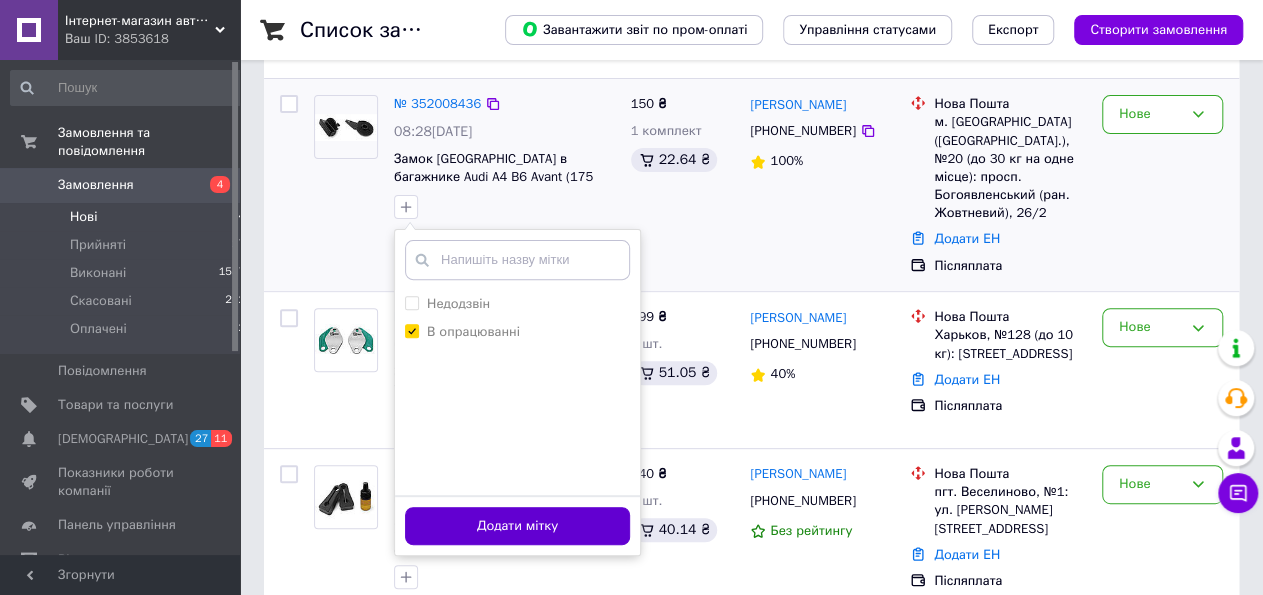 click on "Додати мітку" at bounding box center [517, 526] 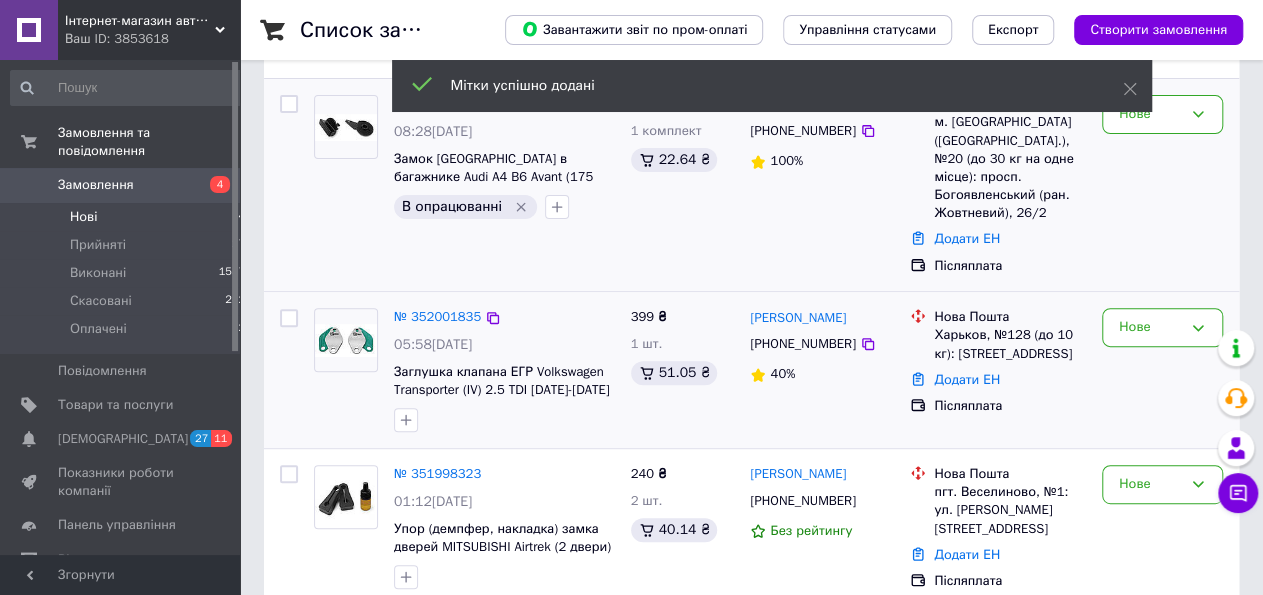 click at bounding box center [406, 420] 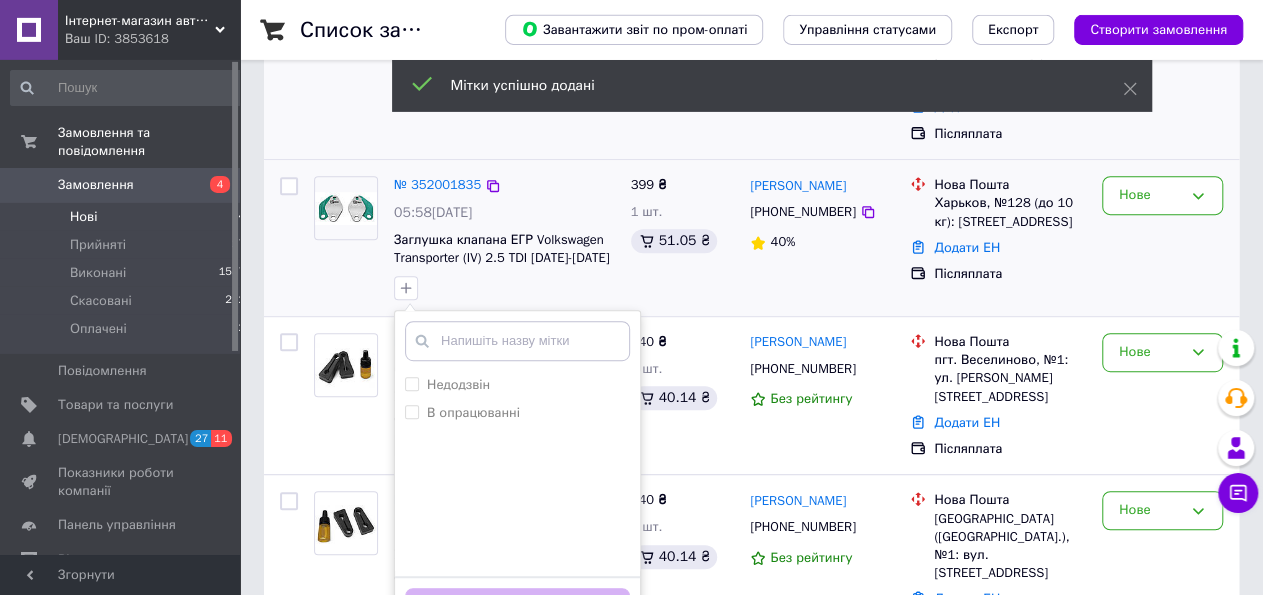 scroll, scrollTop: 398, scrollLeft: 0, axis: vertical 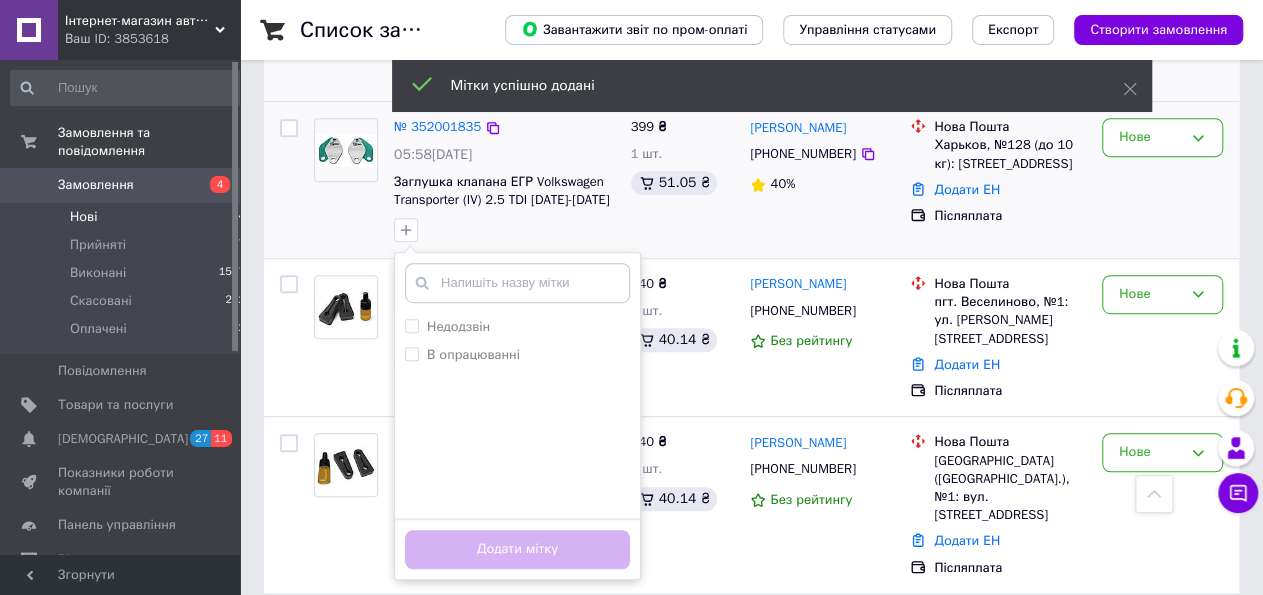 drag, startPoint x: 490, startPoint y: 351, endPoint x: 512, endPoint y: 479, distance: 129.87686 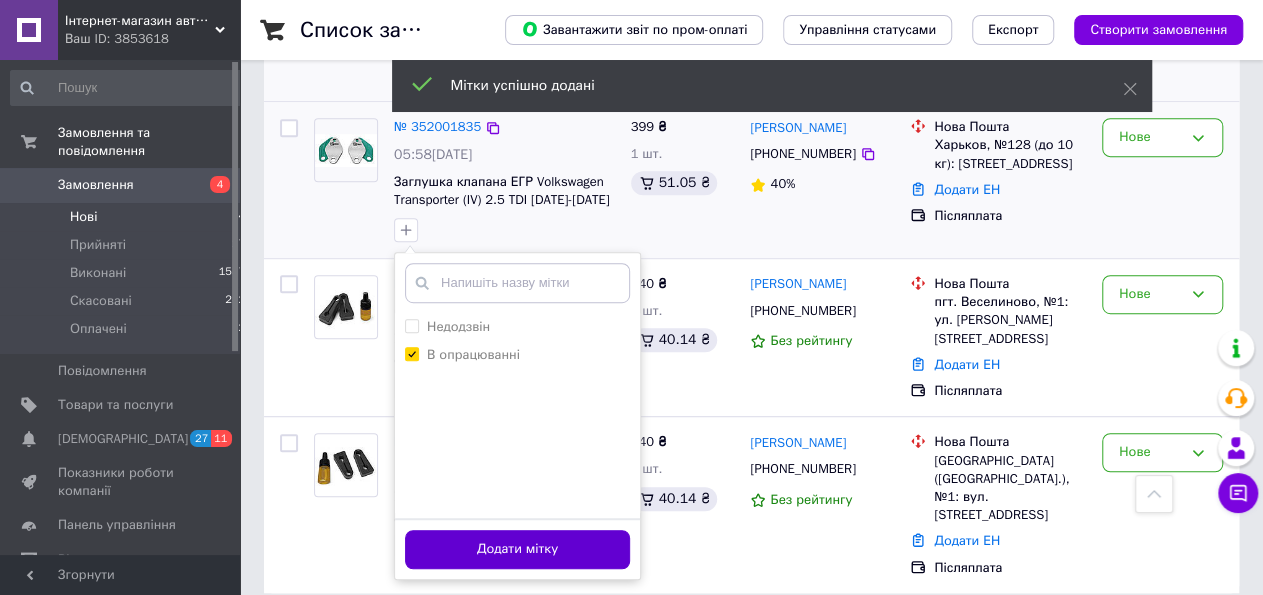 click on "Додати мітку" at bounding box center [517, 549] 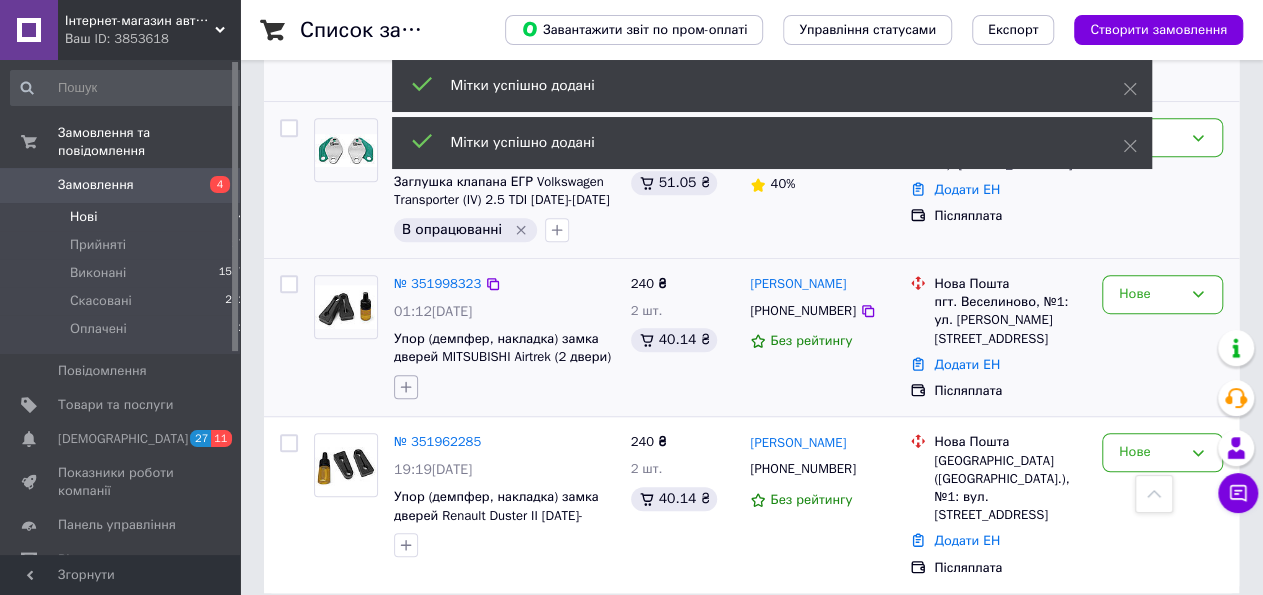 click 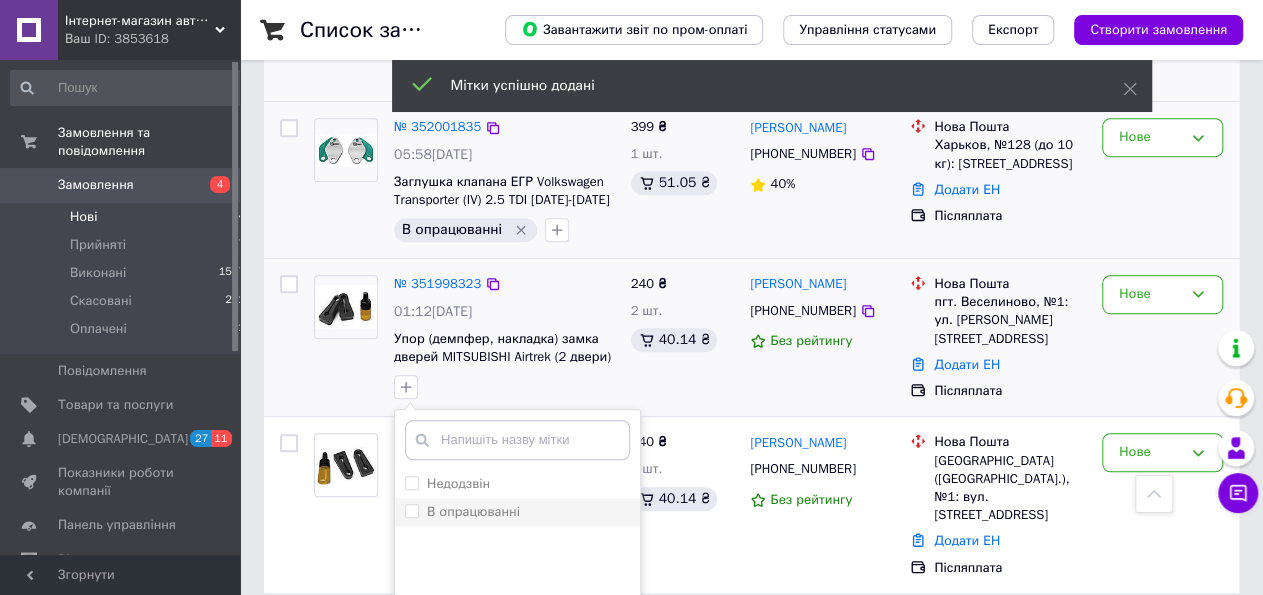 click on "В опрацюванні" at bounding box center (517, 512) 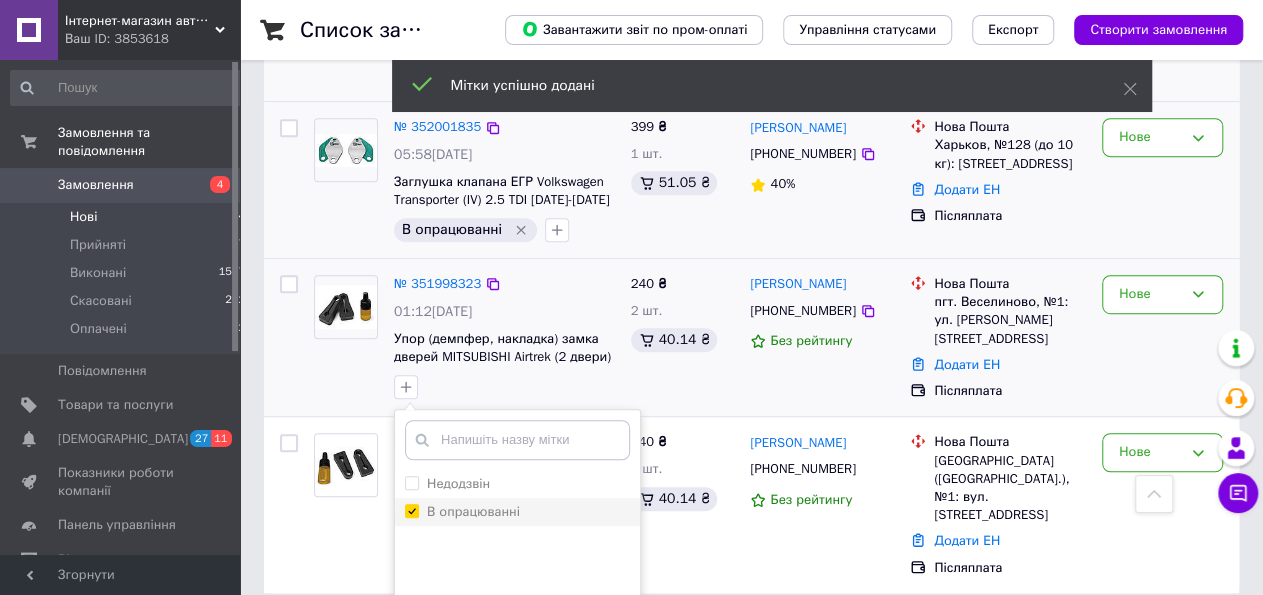 checkbox on "true" 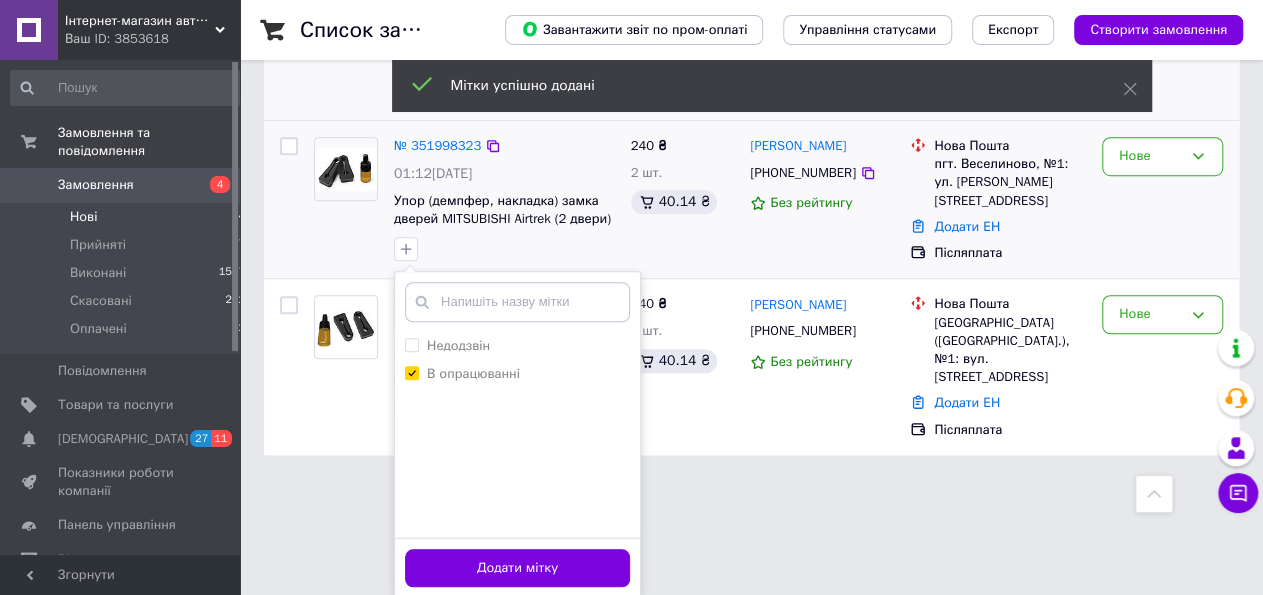 click on "Додати мітку" at bounding box center [517, 567] 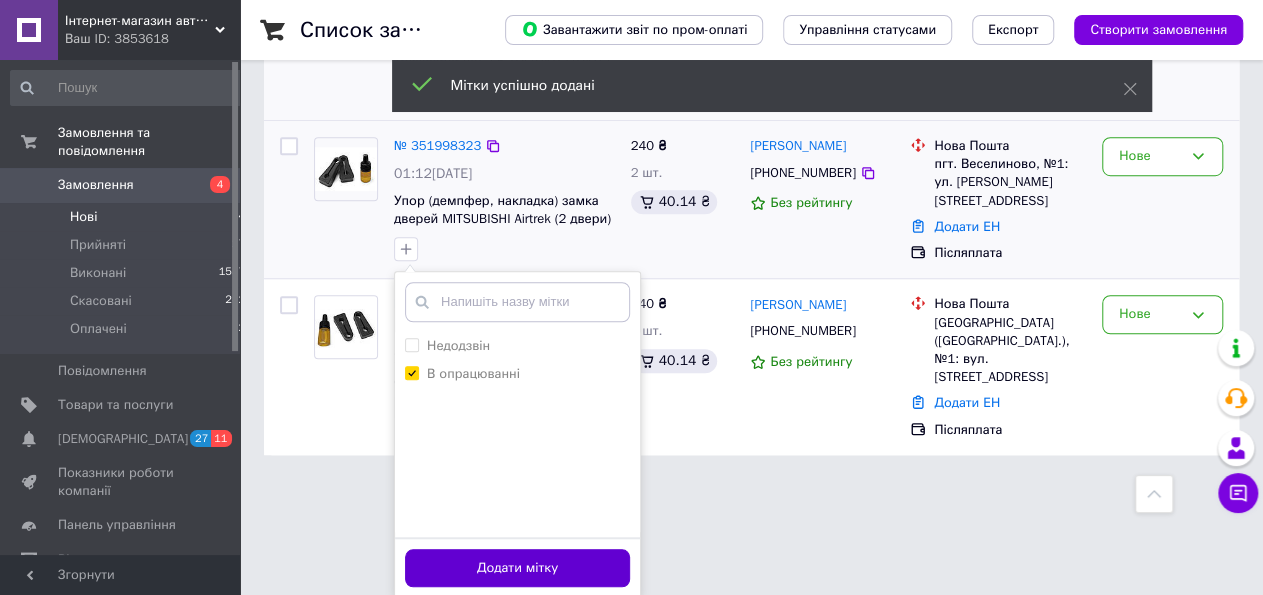 click on "Додати мітку" at bounding box center [517, 568] 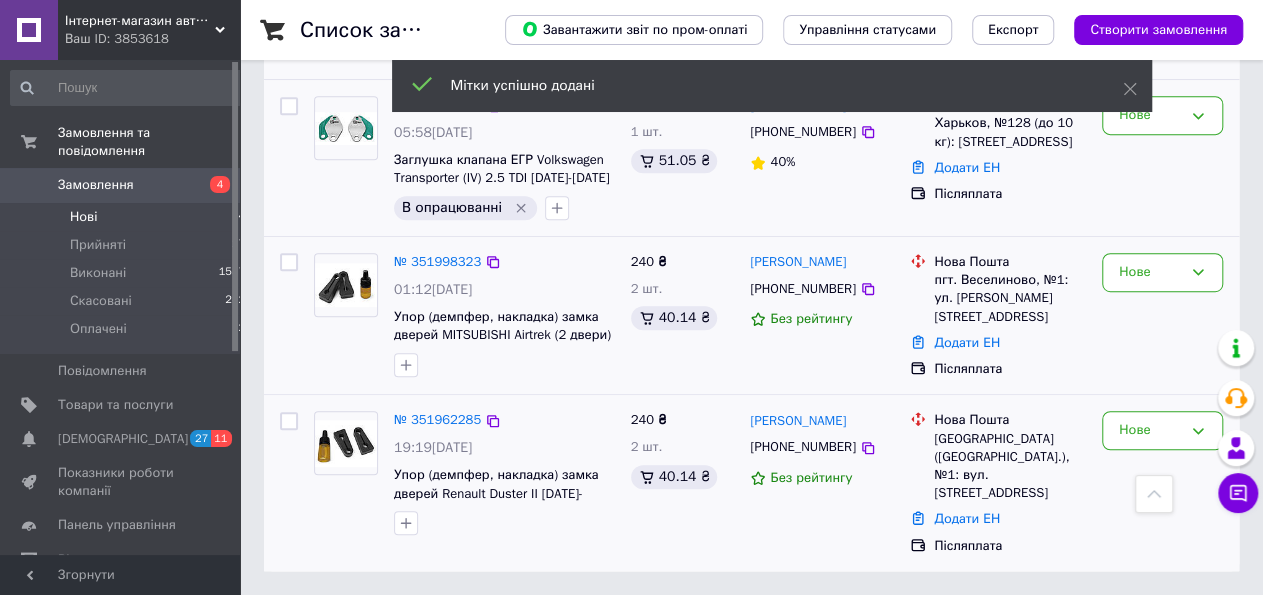 scroll, scrollTop: 398, scrollLeft: 0, axis: vertical 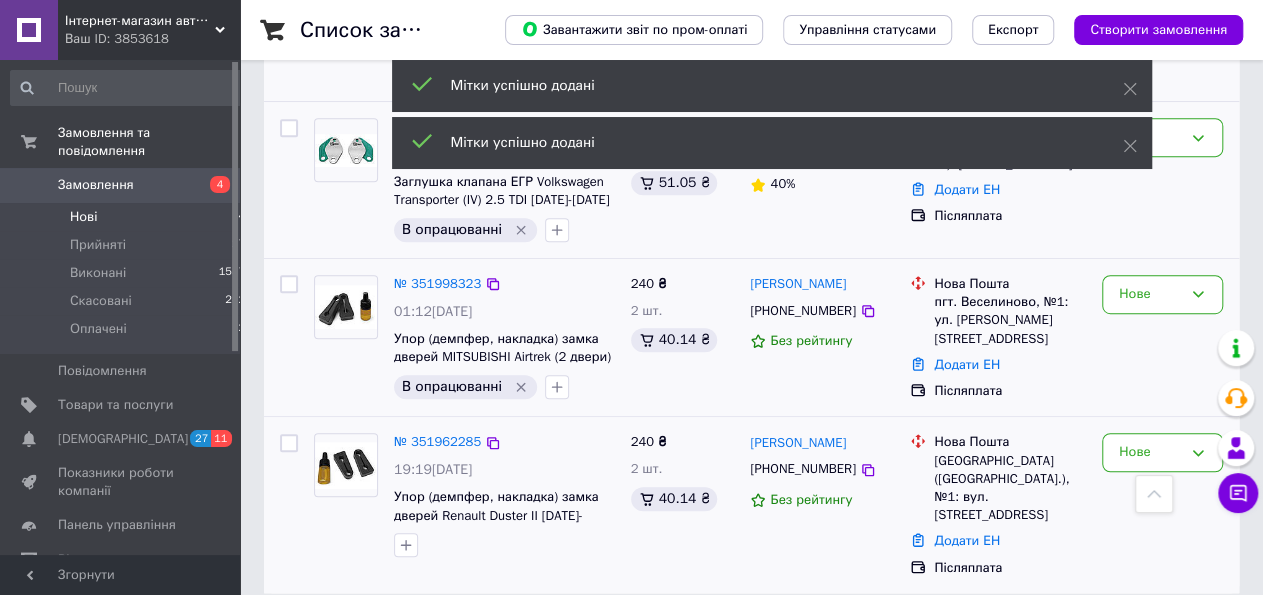 click at bounding box center [504, 545] 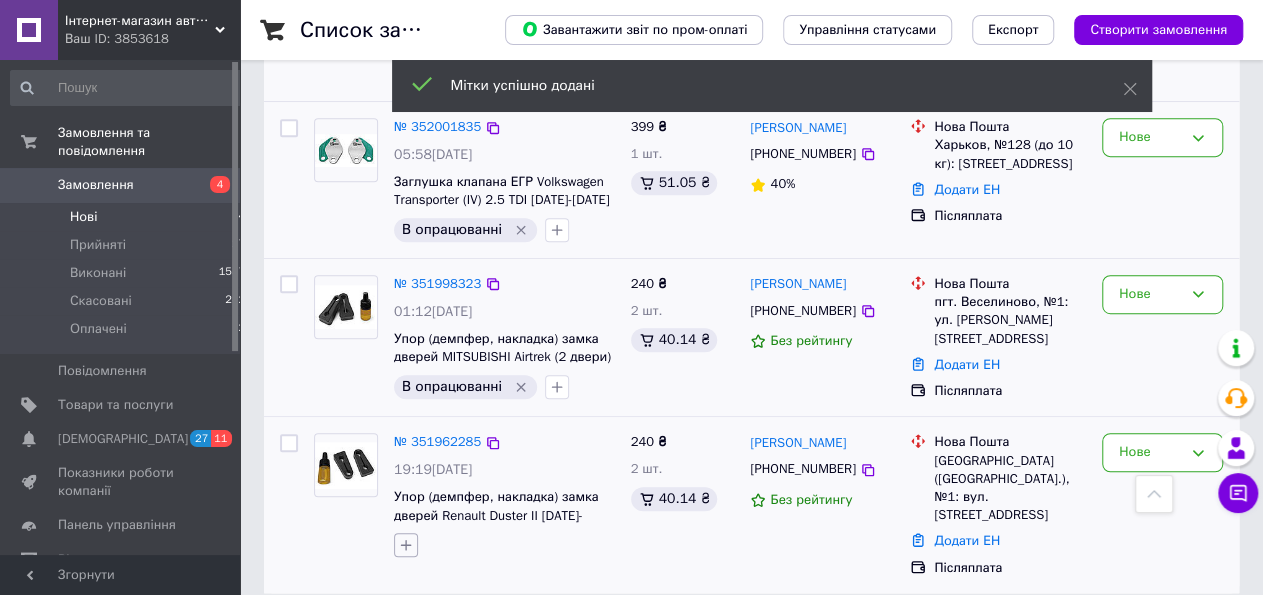 click 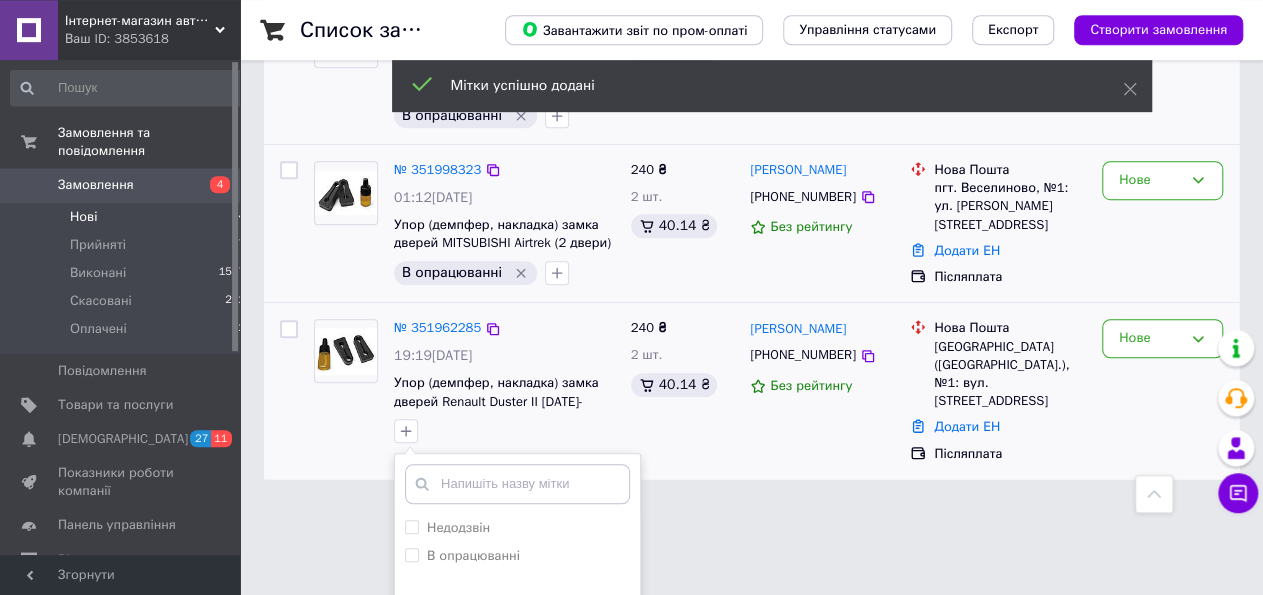 scroll, scrollTop: 693, scrollLeft: 0, axis: vertical 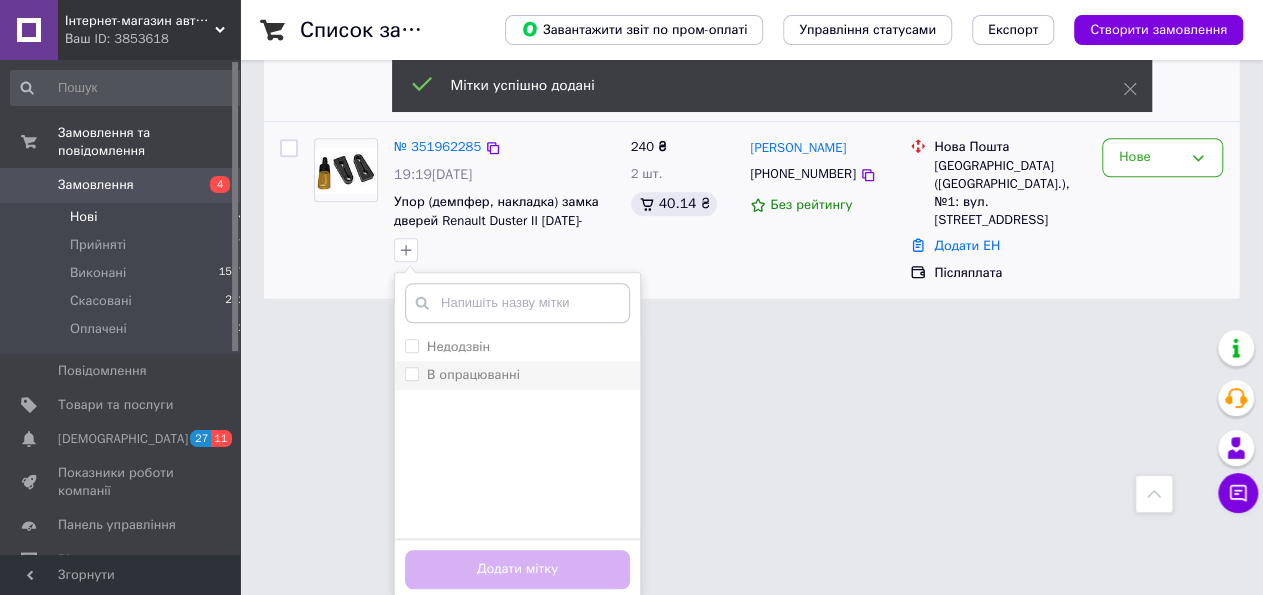 click on "В опрацюванні" at bounding box center [473, 374] 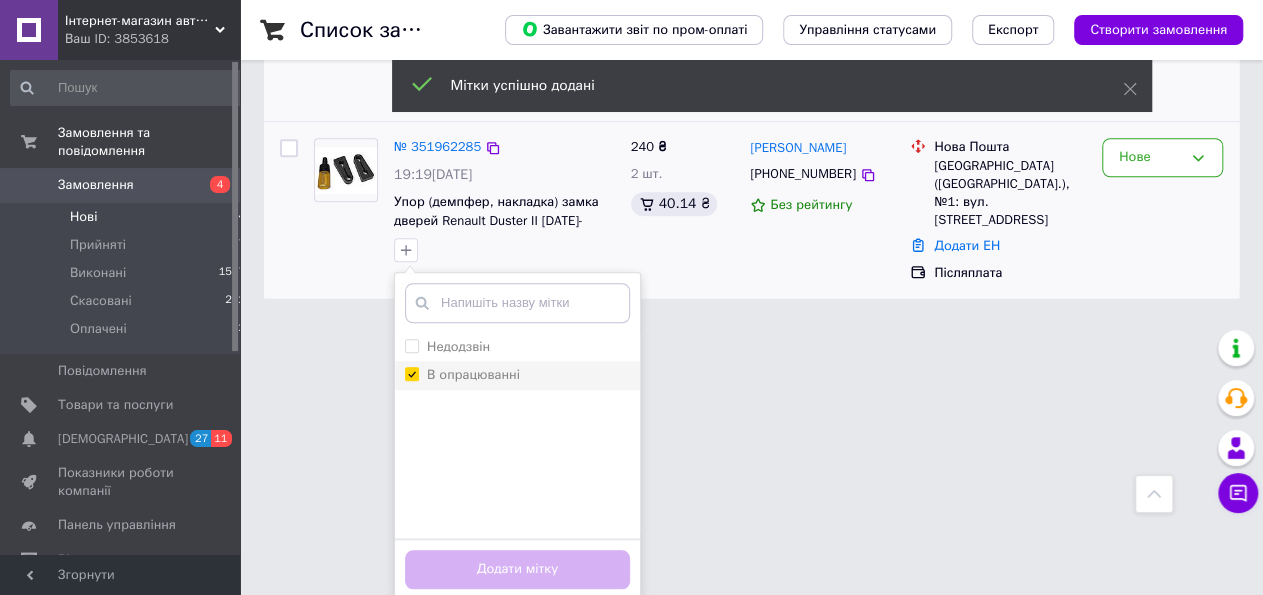 checkbox on "true" 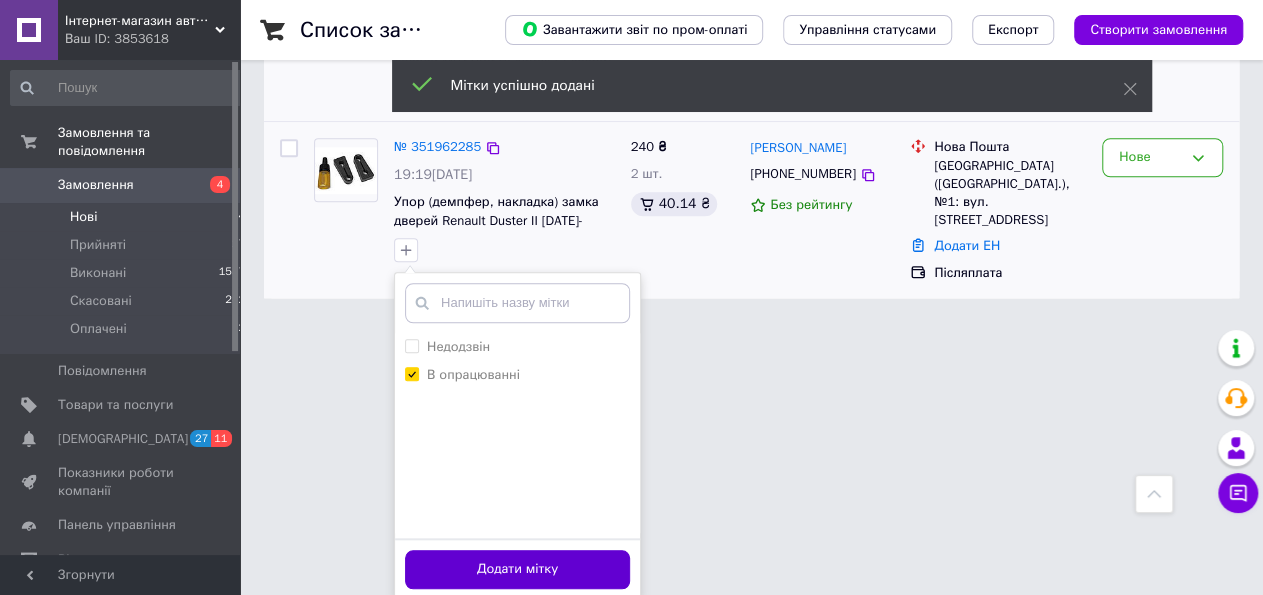 click on "Додати мітку" at bounding box center (517, 569) 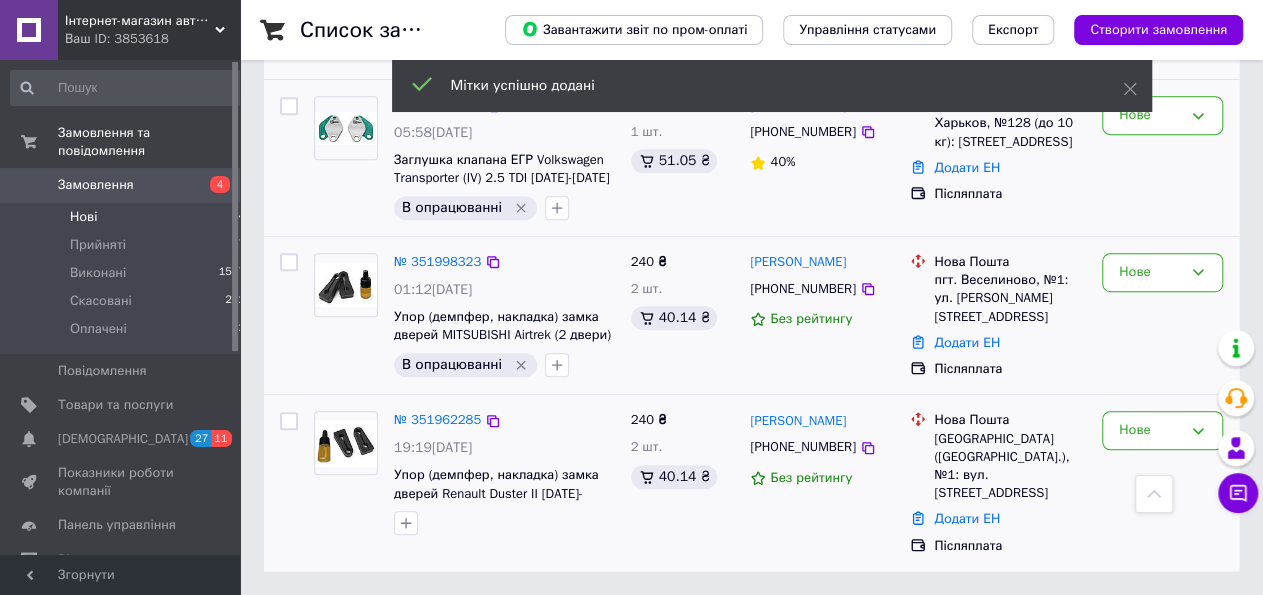 scroll, scrollTop: 398, scrollLeft: 0, axis: vertical 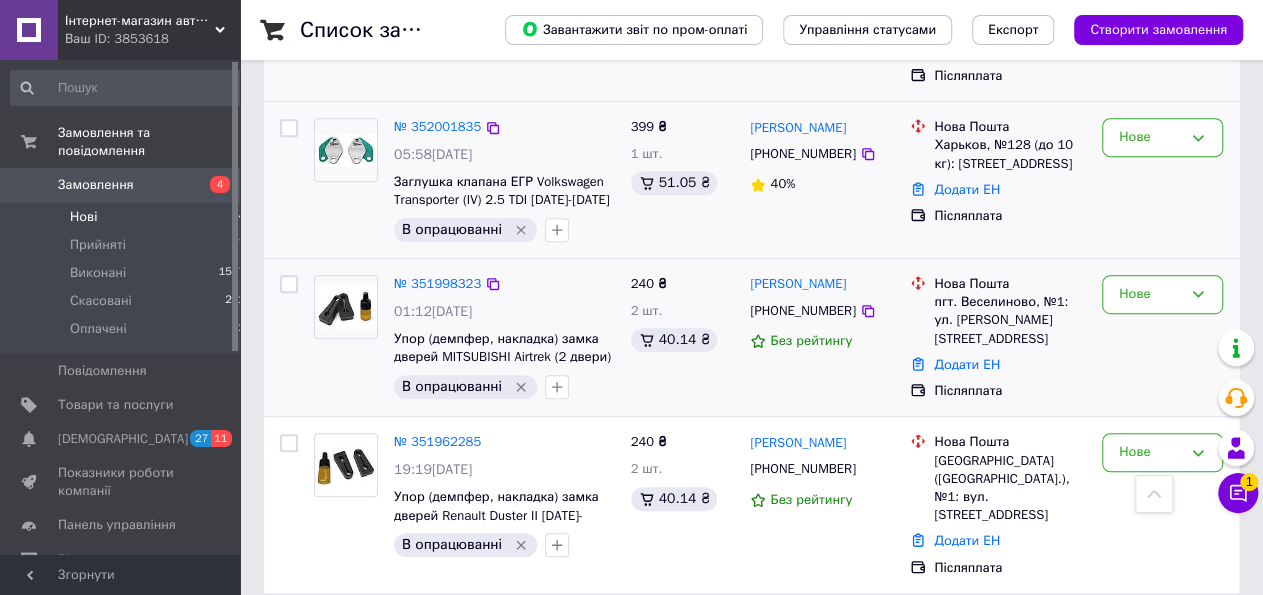 click on "Чат з покупцем 1" at bounding box center (1238, 493) 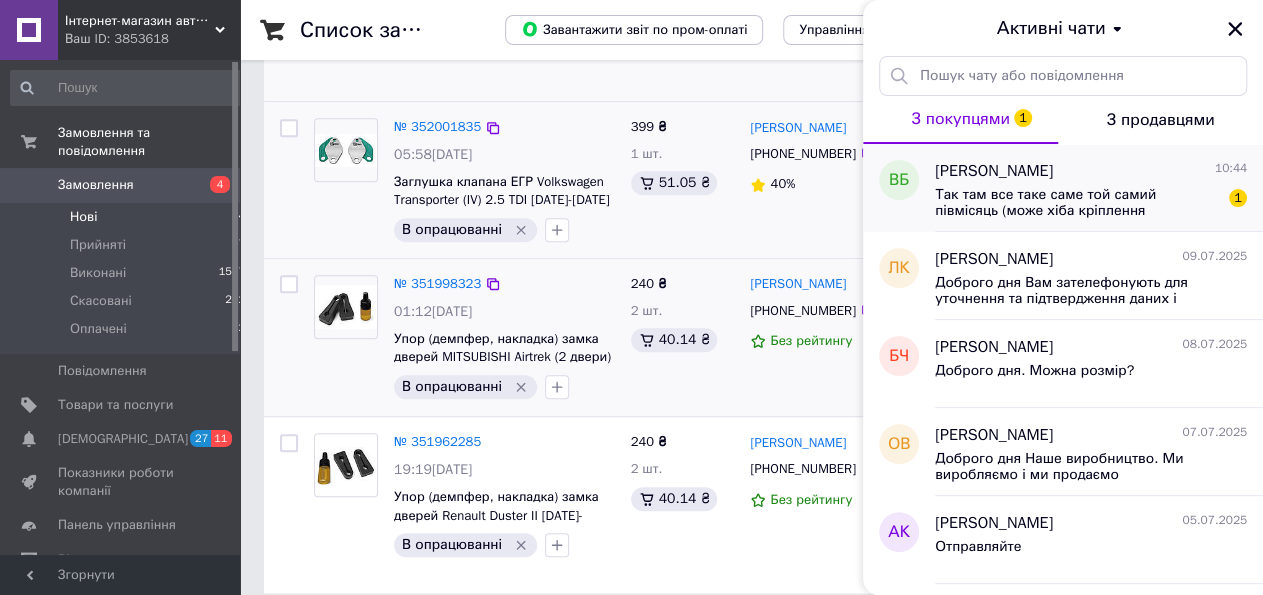 click on "Віталій Борисов 10:44 Так там все таке саме той самий півмісяць (може хіба кріплення аідрізнятися)і шестерня така сама... 1" at bounding box center [1099, 188] 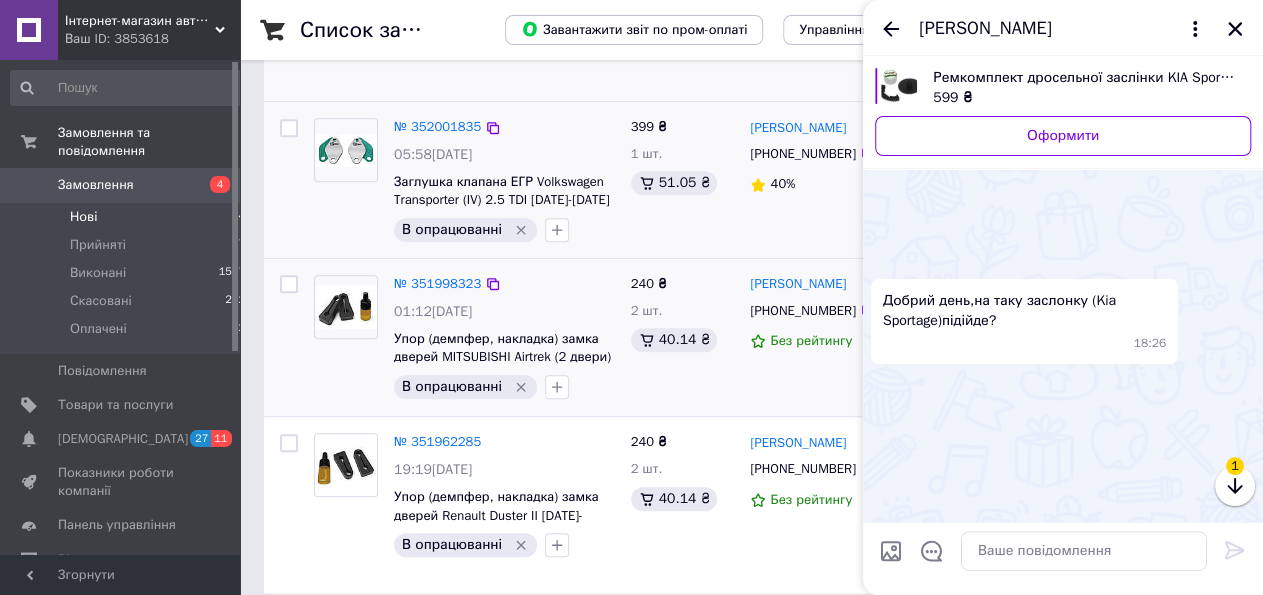 scroll, scrollTop: 848, scrollLeft: 0, axis: vertical 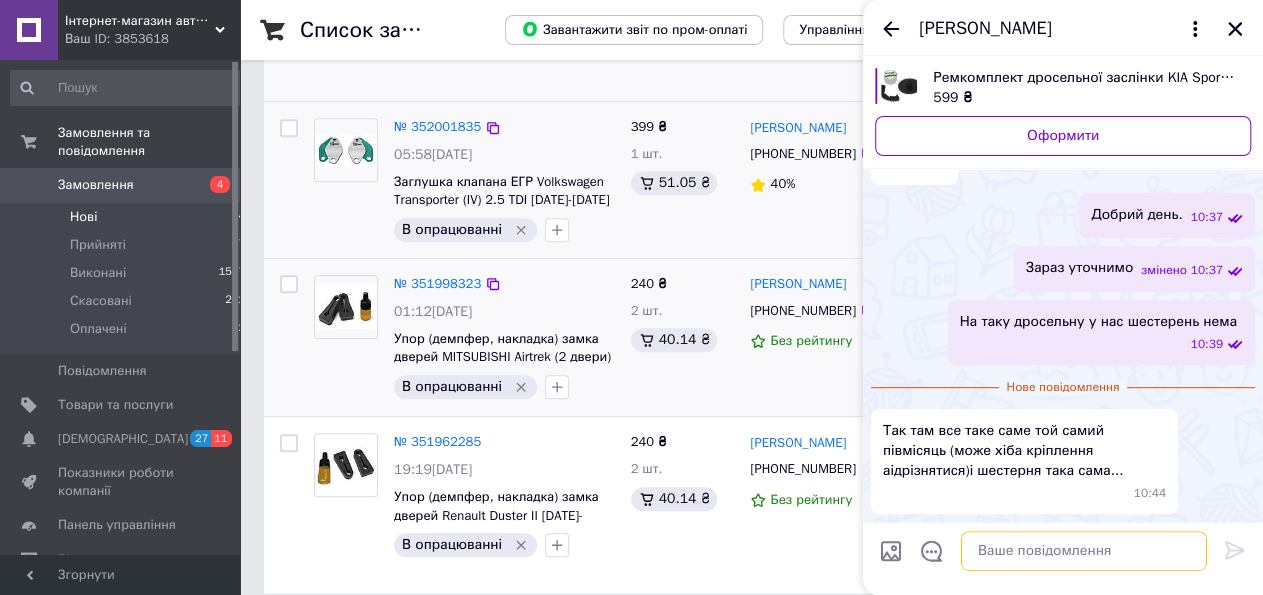 click at bounding box center (1084, 551) 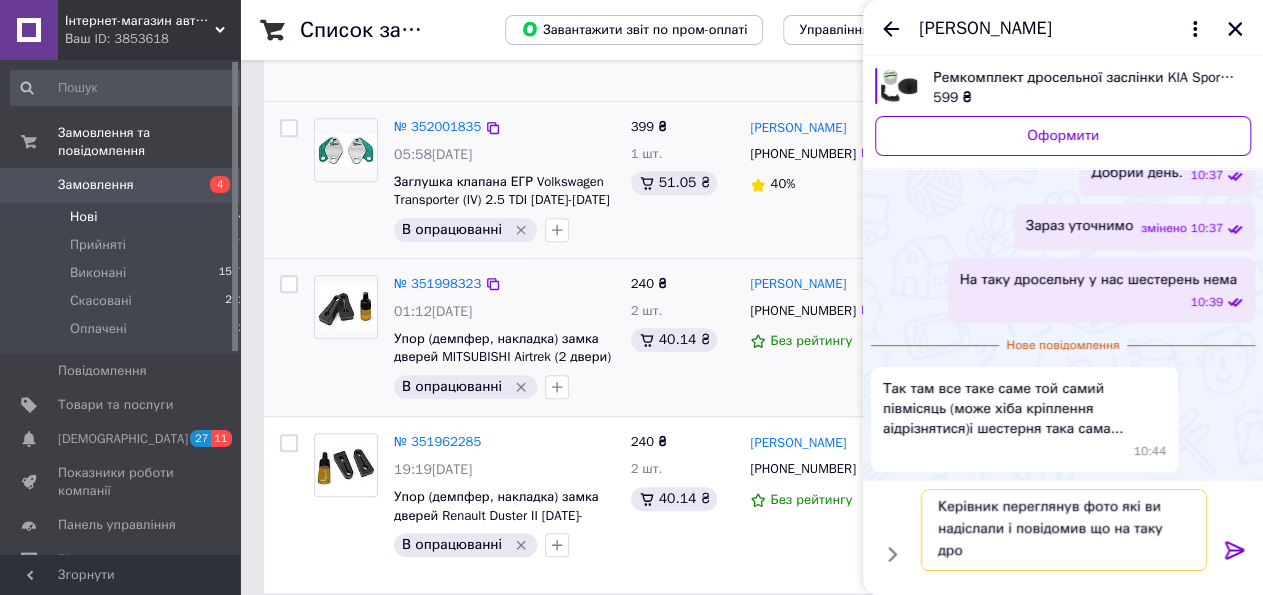scroll, scrollTop: 1, scrollLeft: 0, axis: vertical 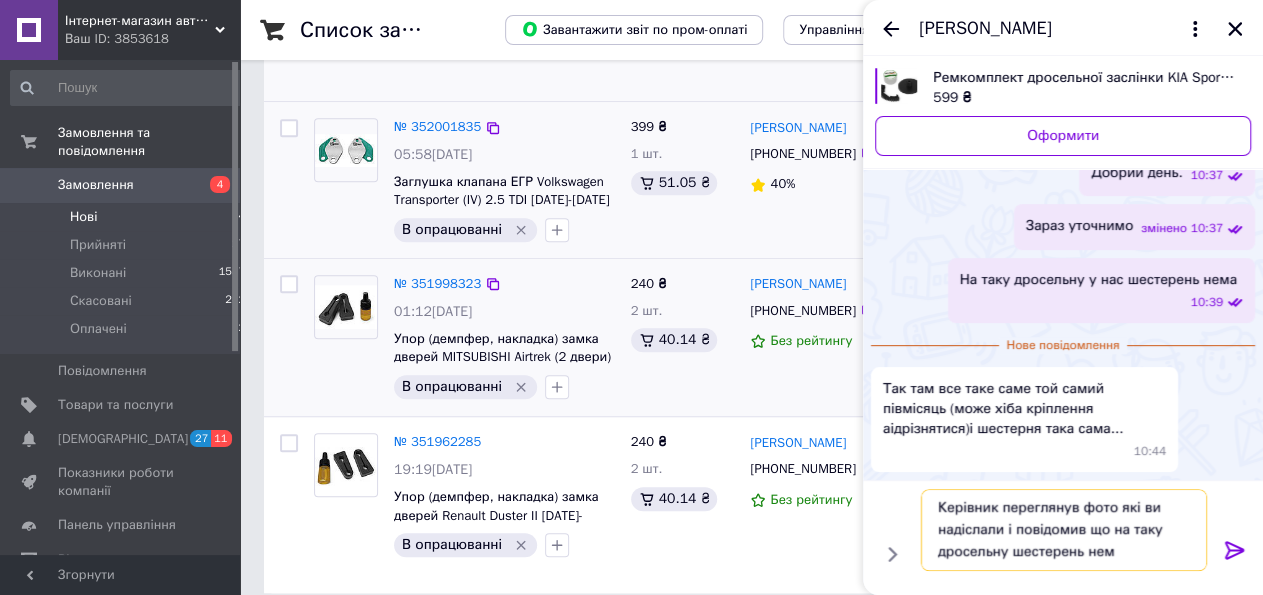 type on "Керівник переглянув фото які ви надіслали і повідомив що на таку дросельну шестерень нема" 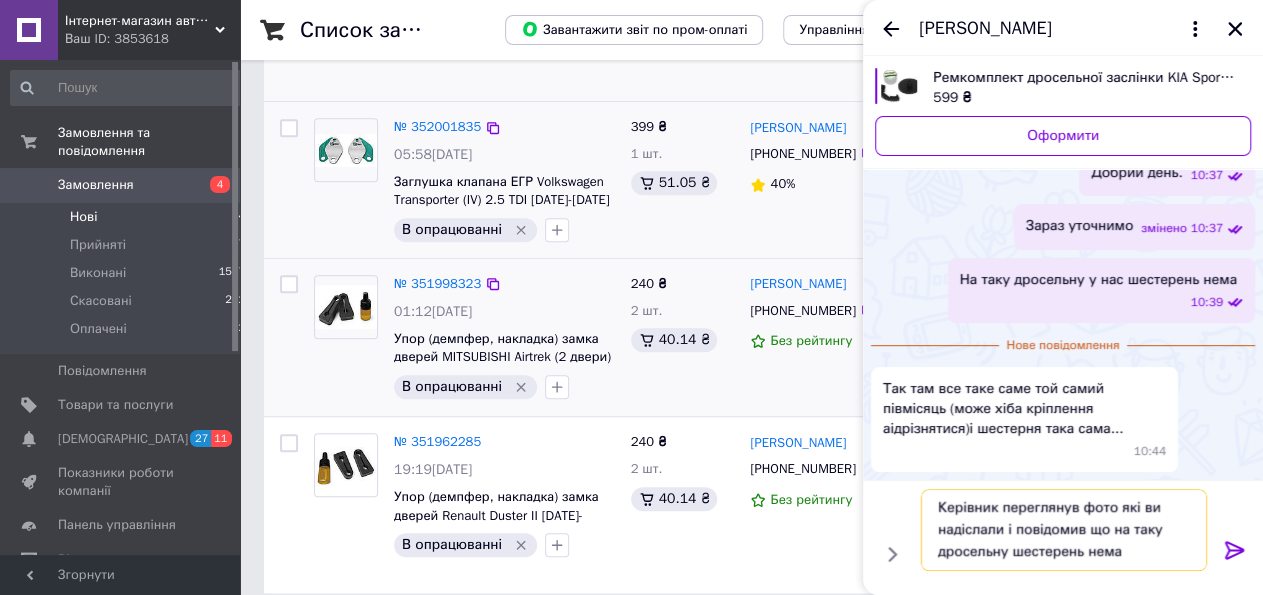 type 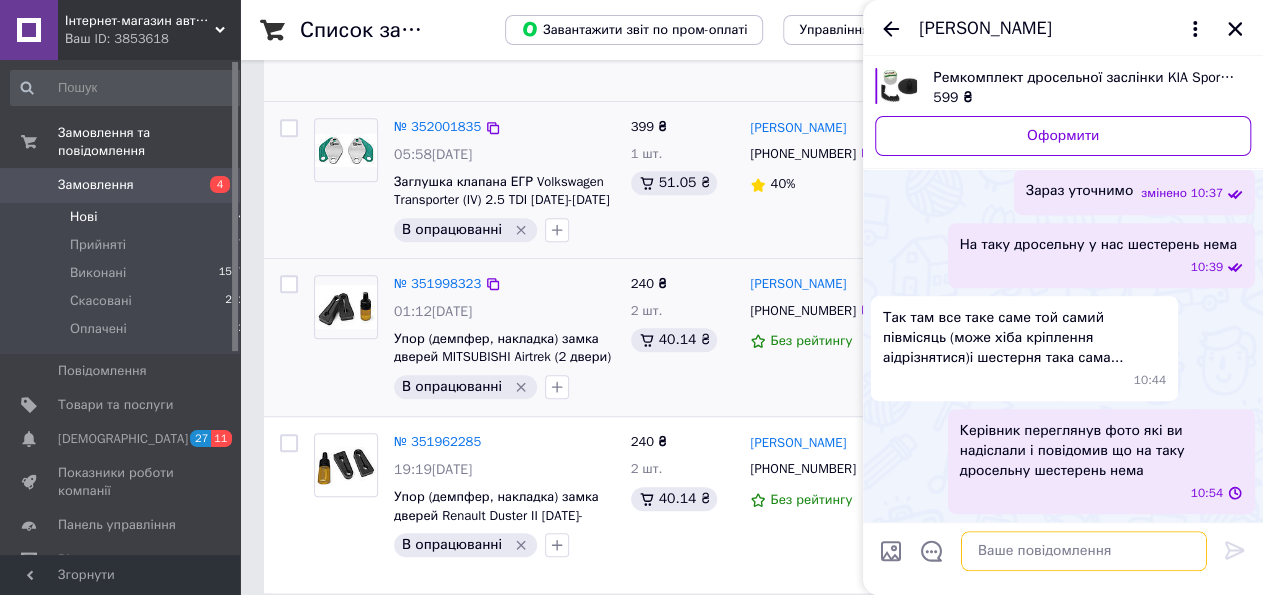 scroll, scrollTop: 0, scrollLeft: 0, axis: both 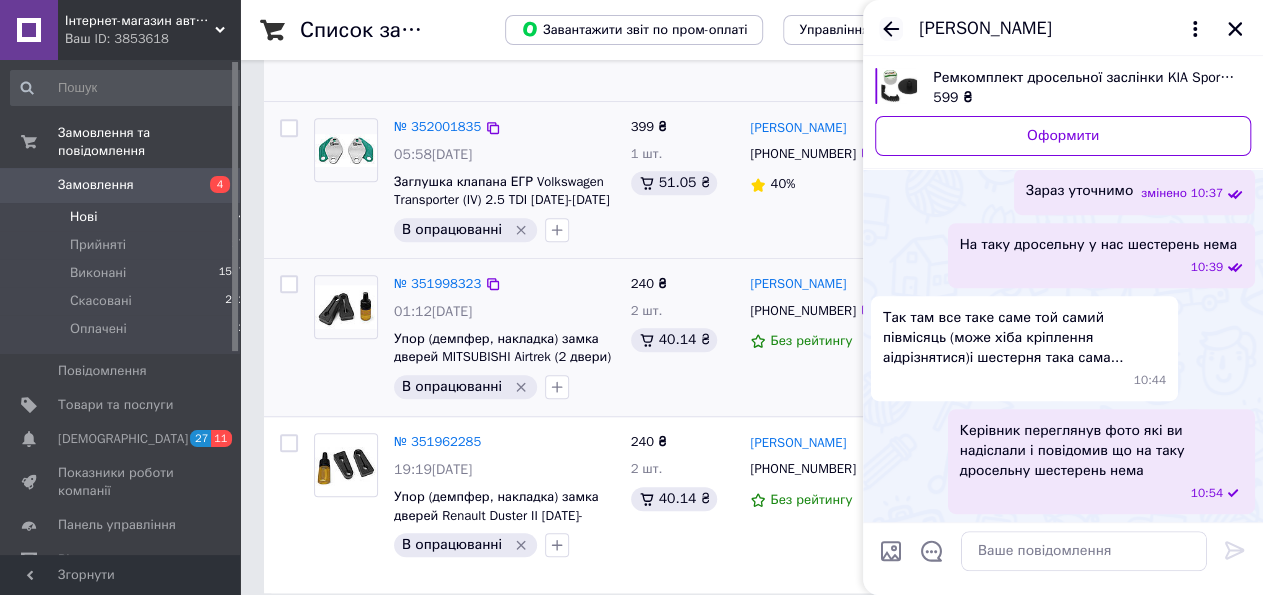 click 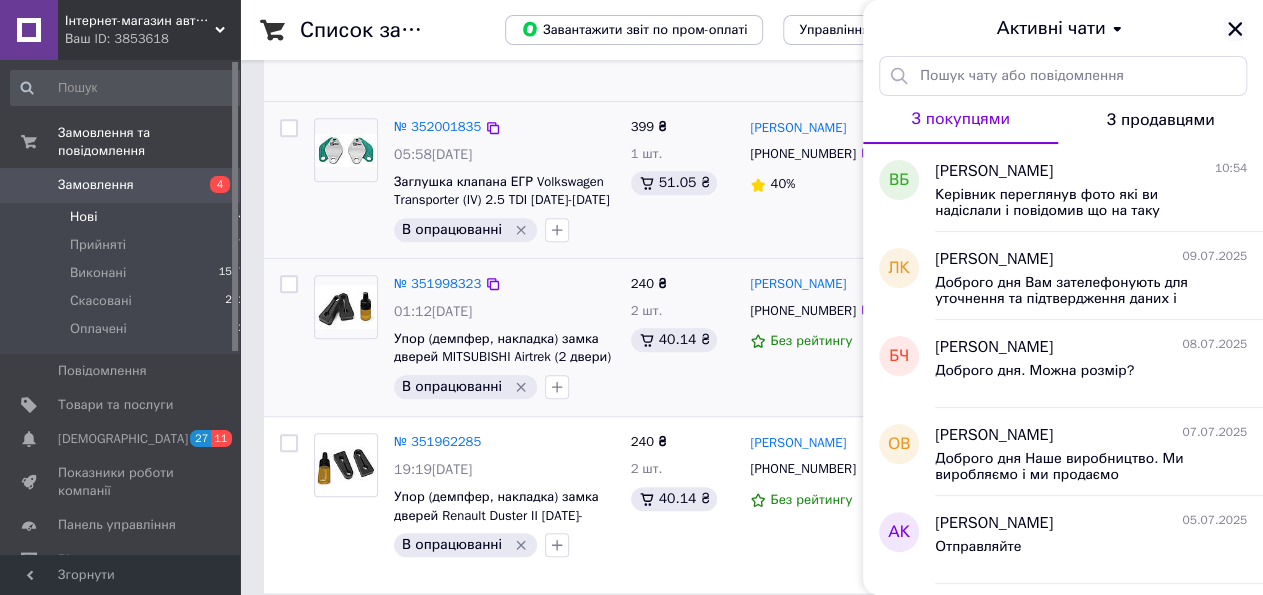 click 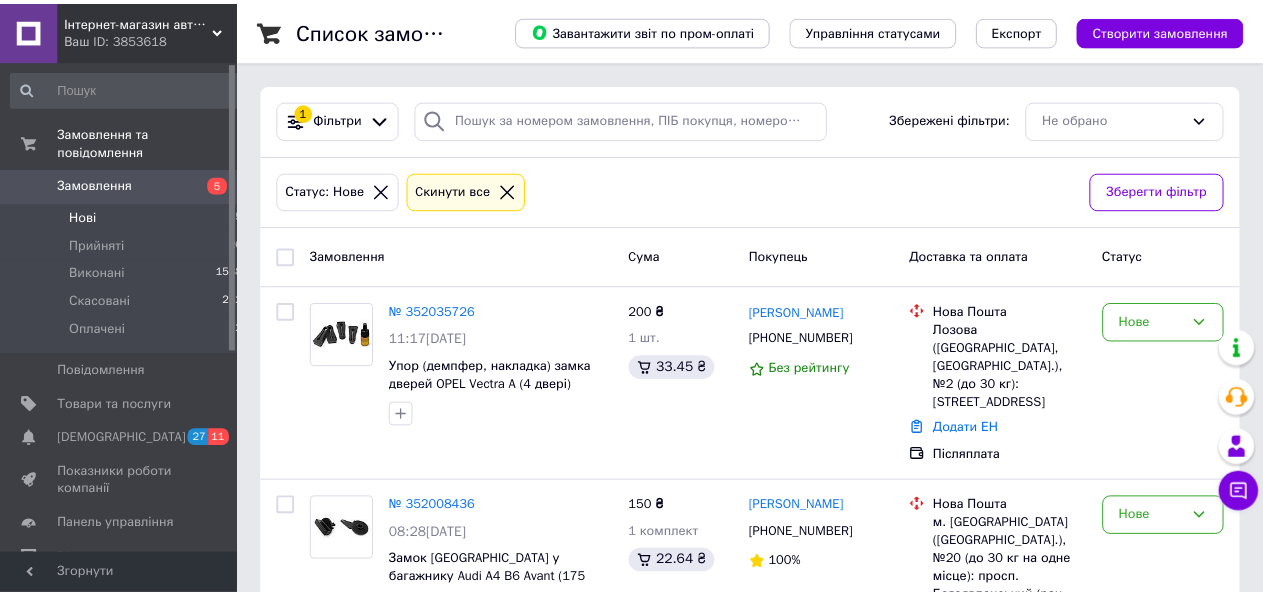 scroll, scrollTop: 0, scrollLeft: 0, axis: both 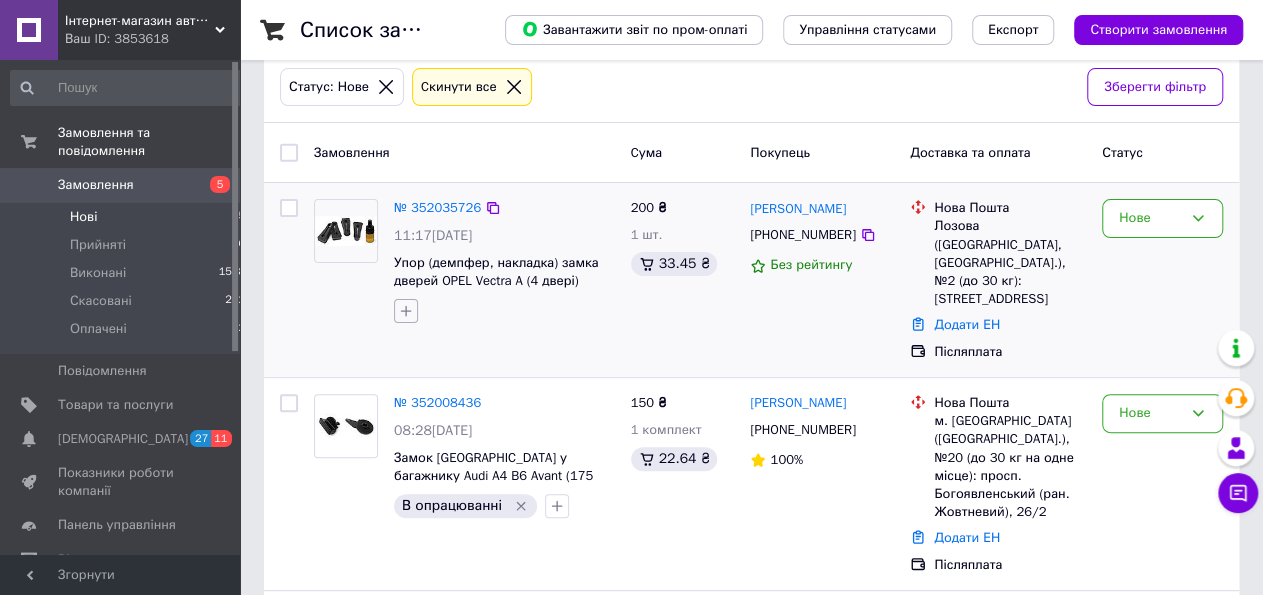 click 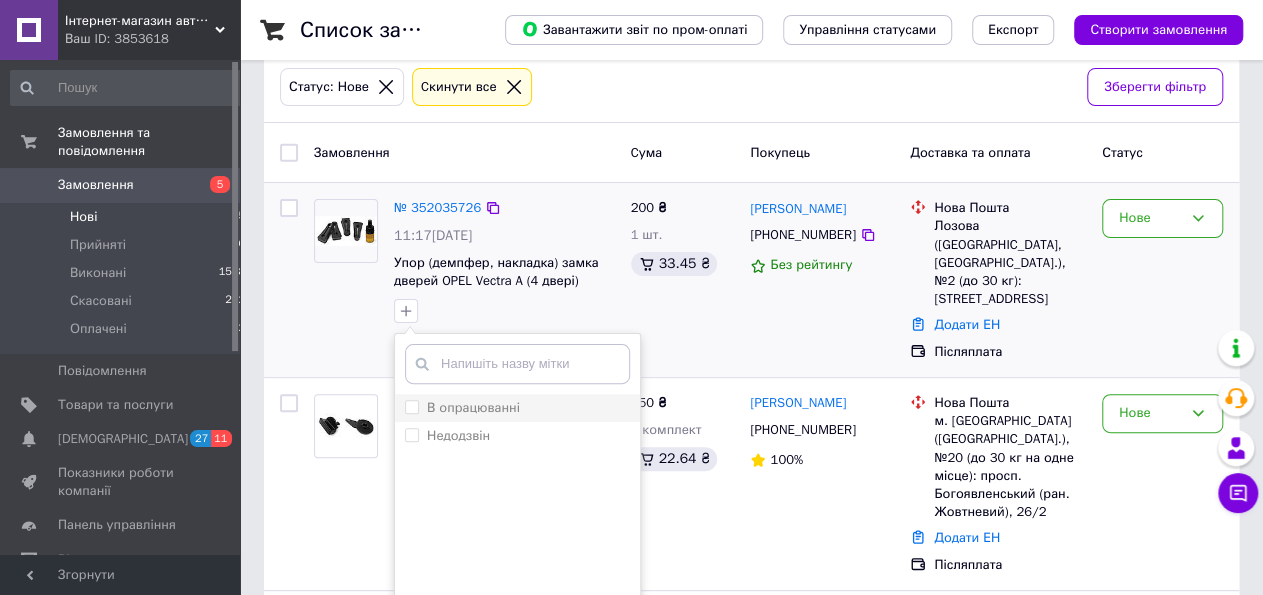 click on "В опрацюванні" at bounding box center [517, 408] 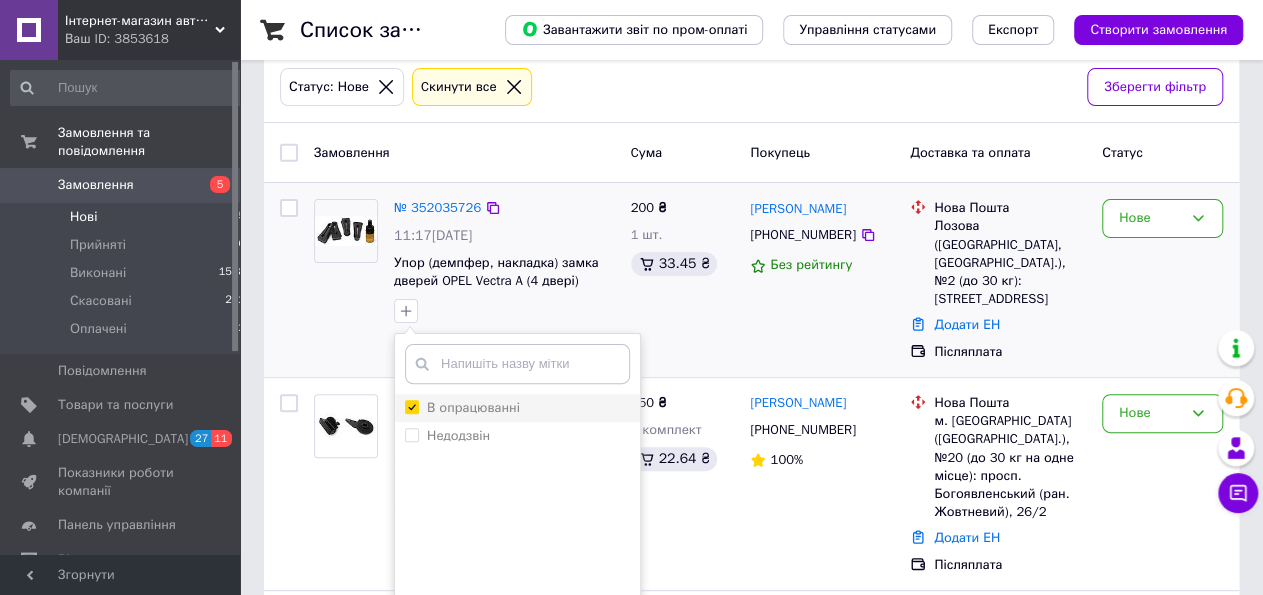 checkbox on "true" 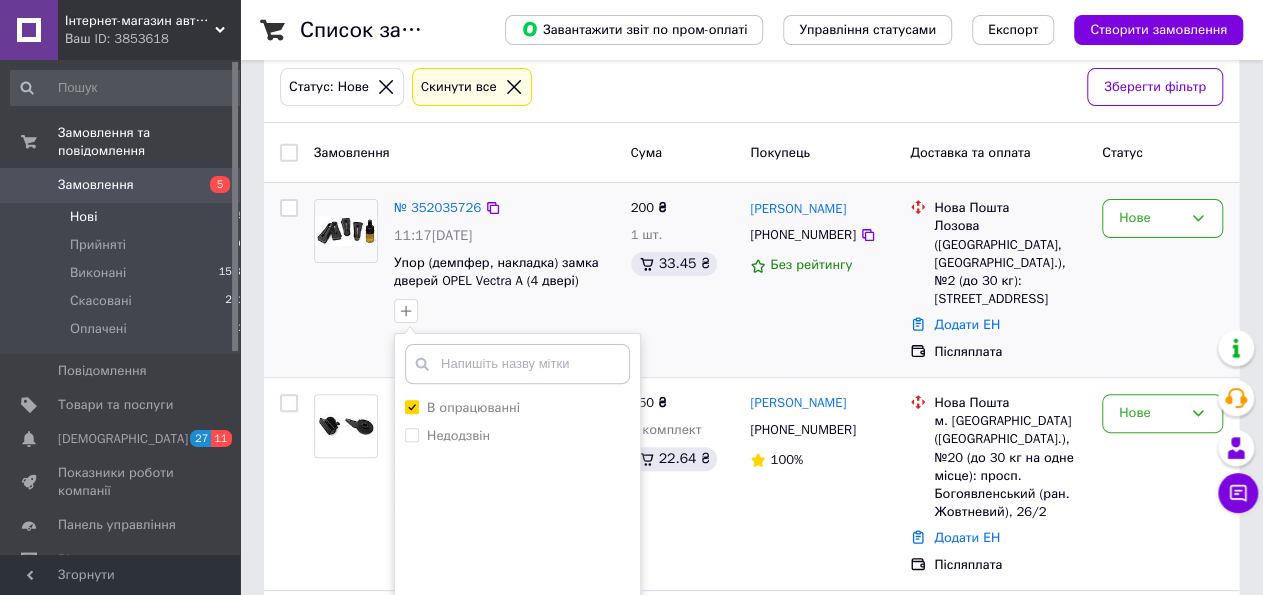 scroll, scrollTop: 208, scrollLeft: 0, axis: vertical 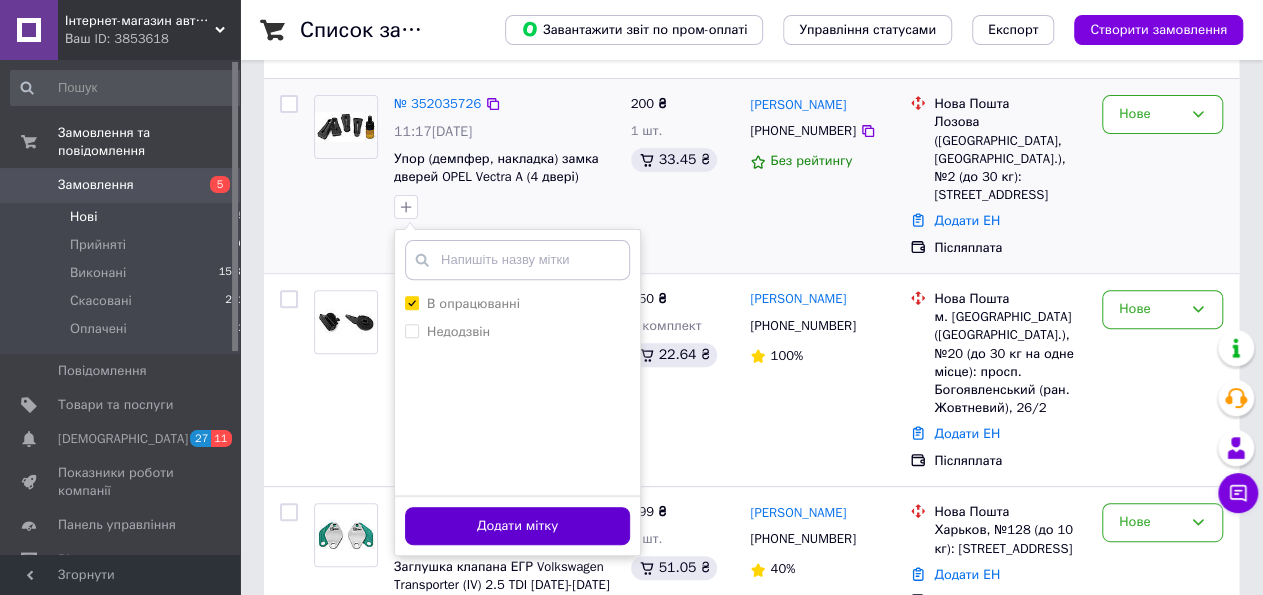 click on "Додати мітку" at bounding box center (517, 526) 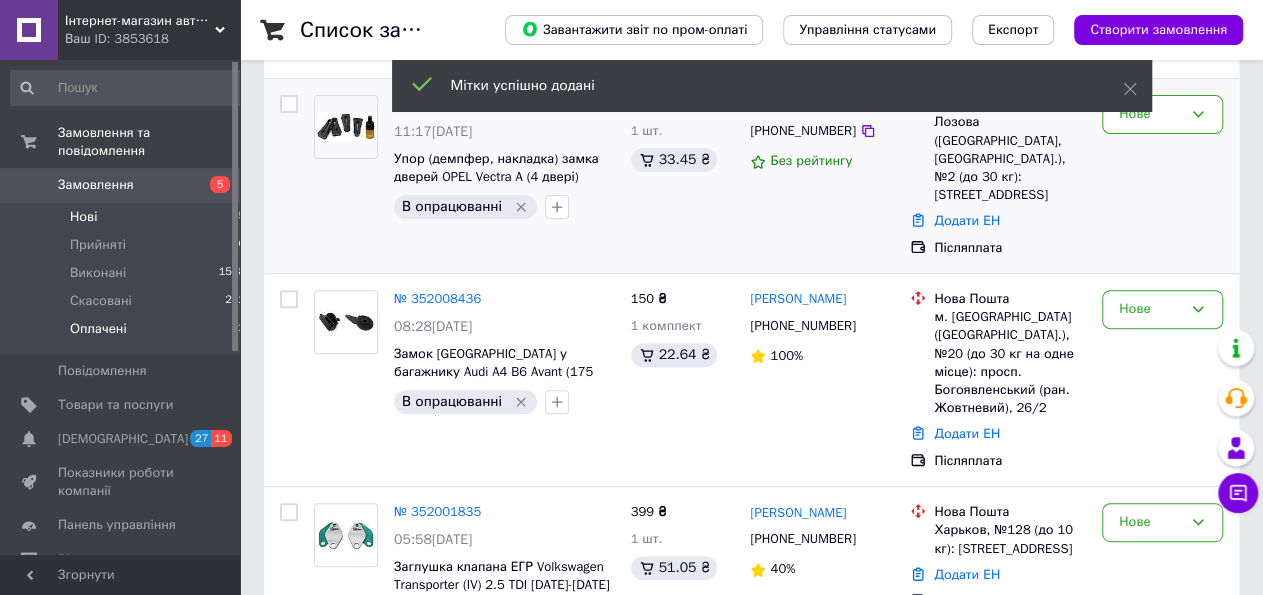 click on "Оплачені 2" at bounding box center (128, 334) 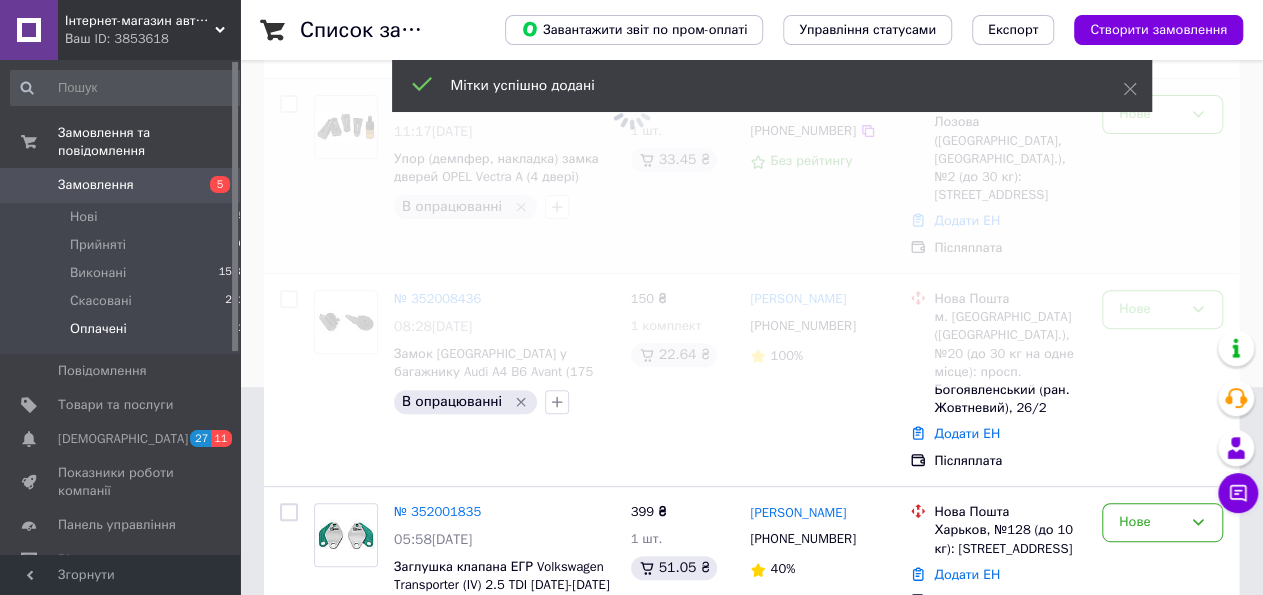 scroll, scrollTop: 0, scrollLeft: 0, axis: both 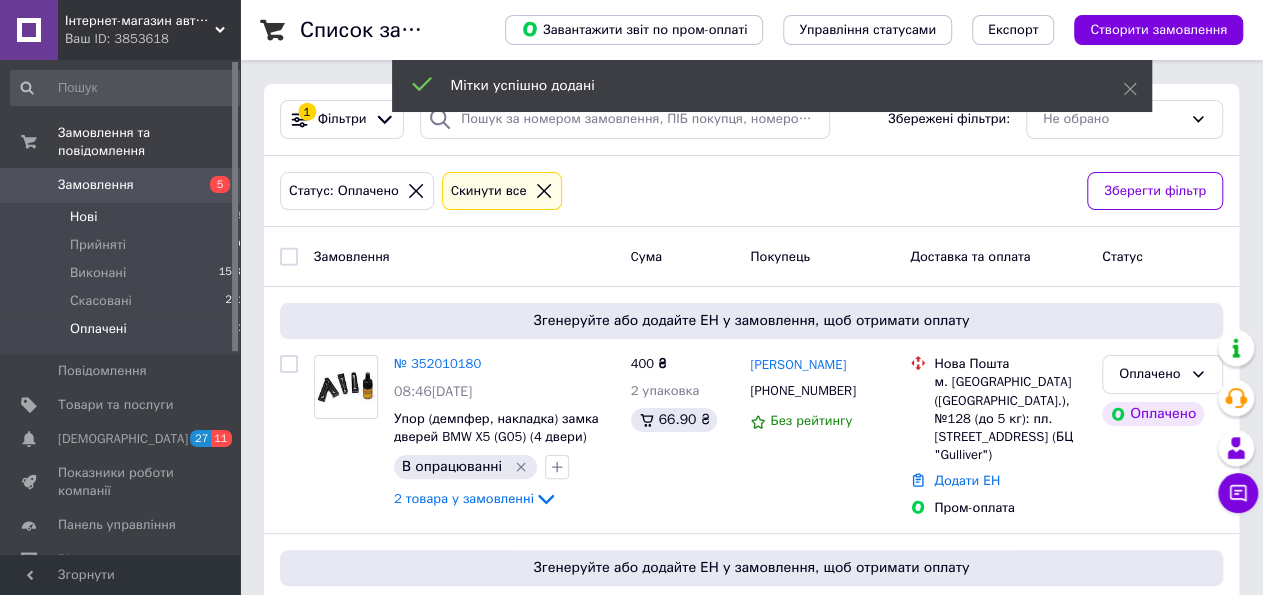 click on "Нові 5" at bounding box center (128, 217) 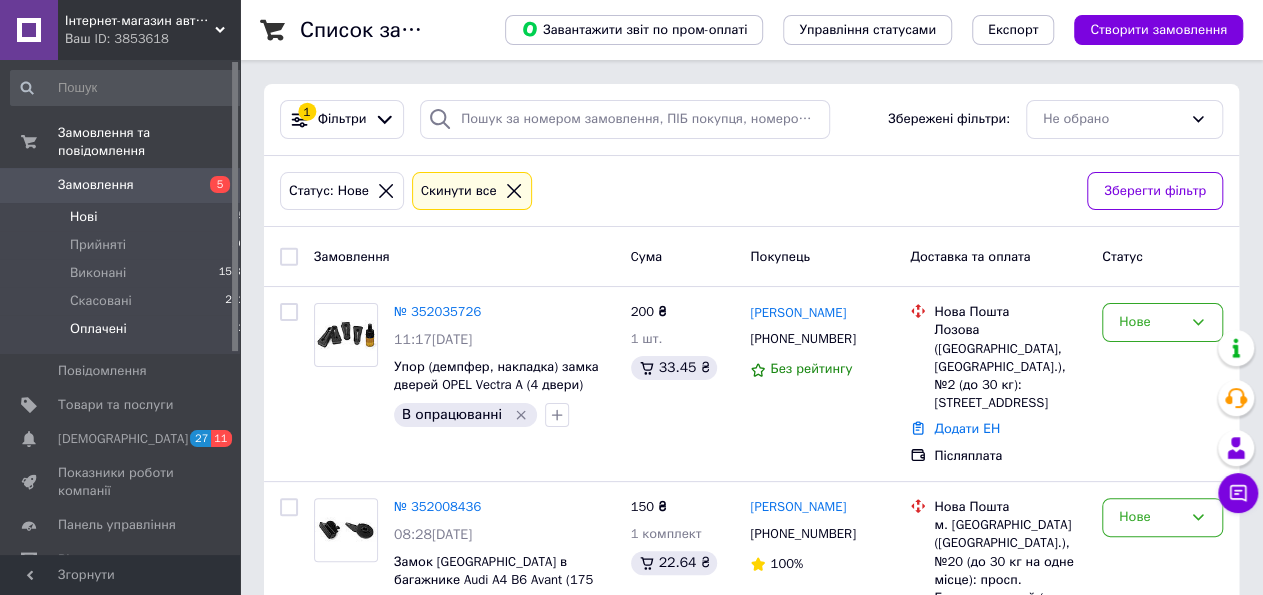 click on "Оплачені 2" at bounding box center [128, 334] 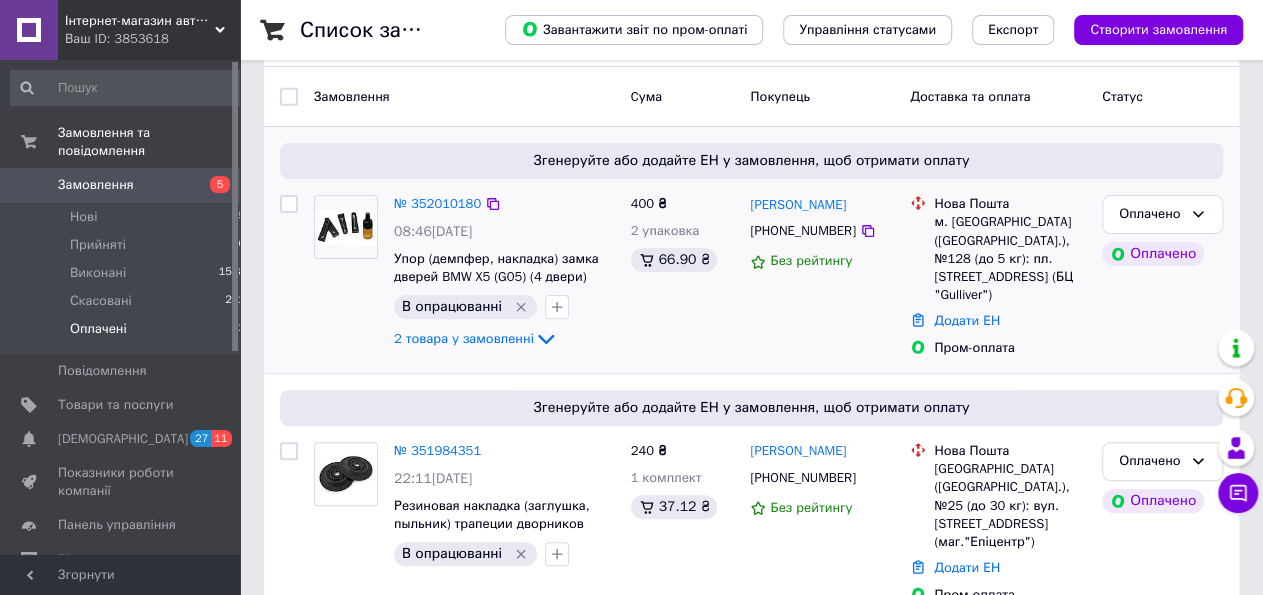 scroll, scrollTop: 182, scrollLeft: 0, axis: vertical 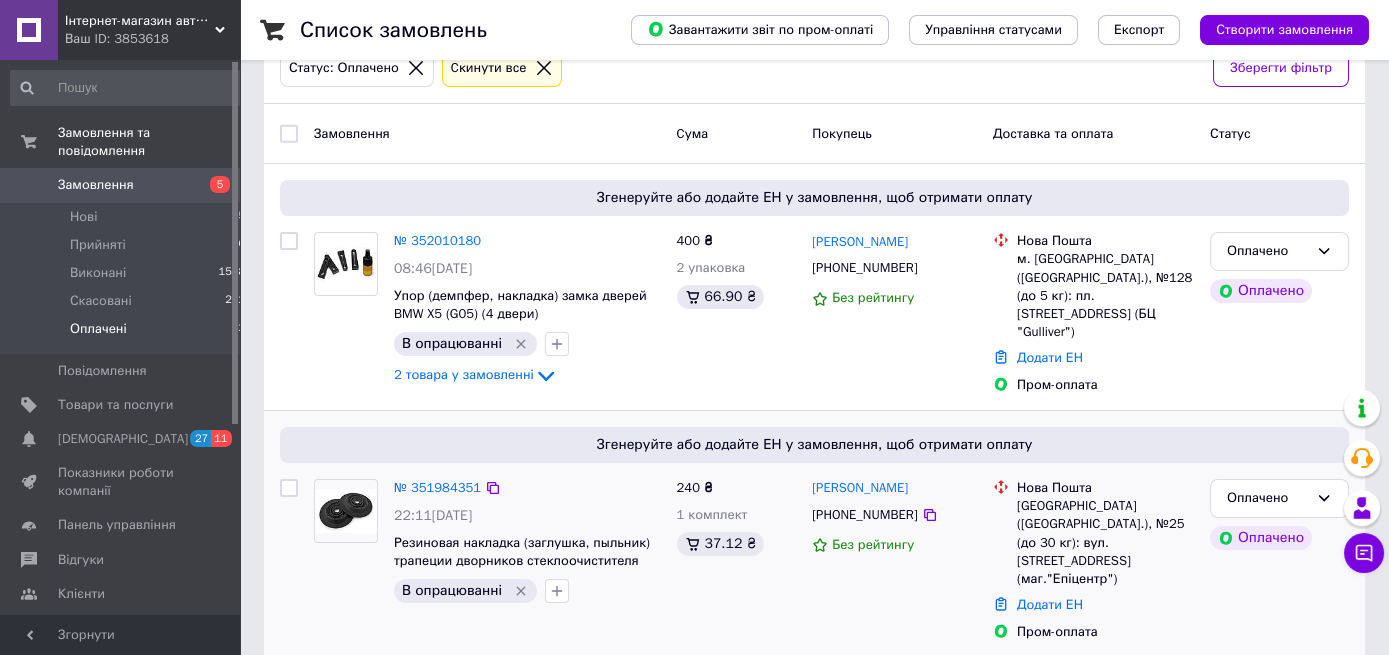 click 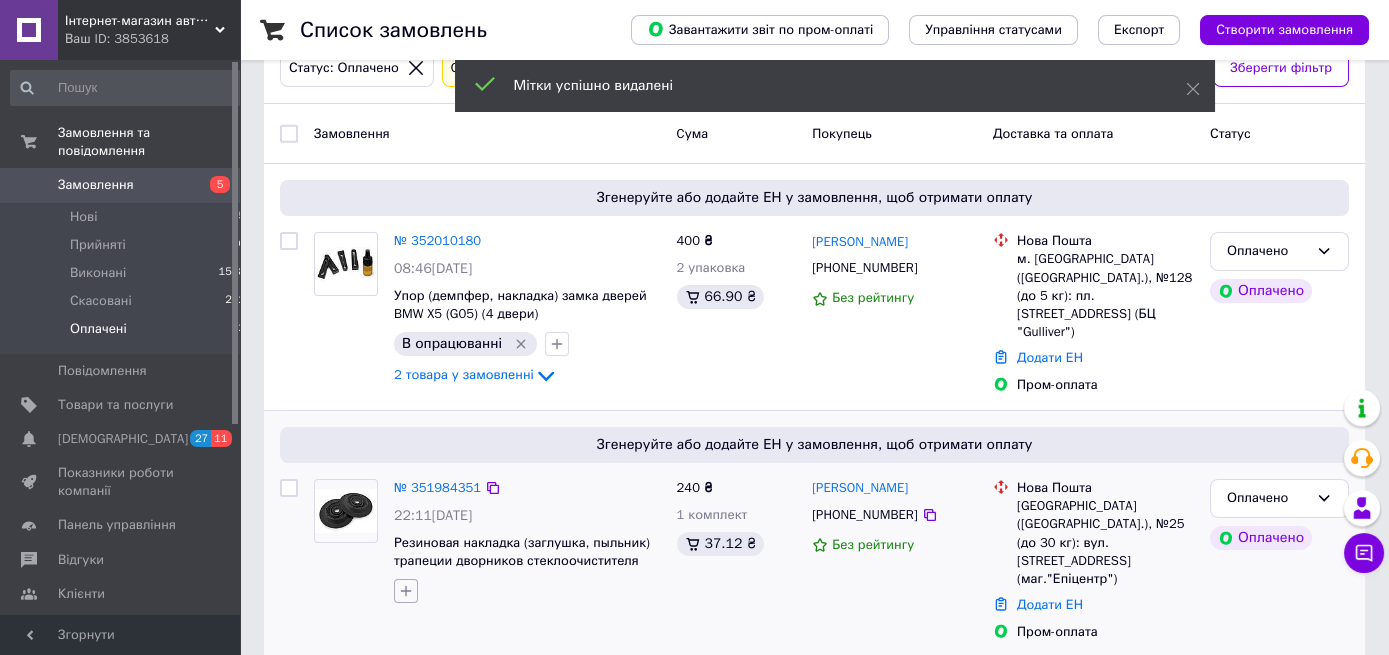 click 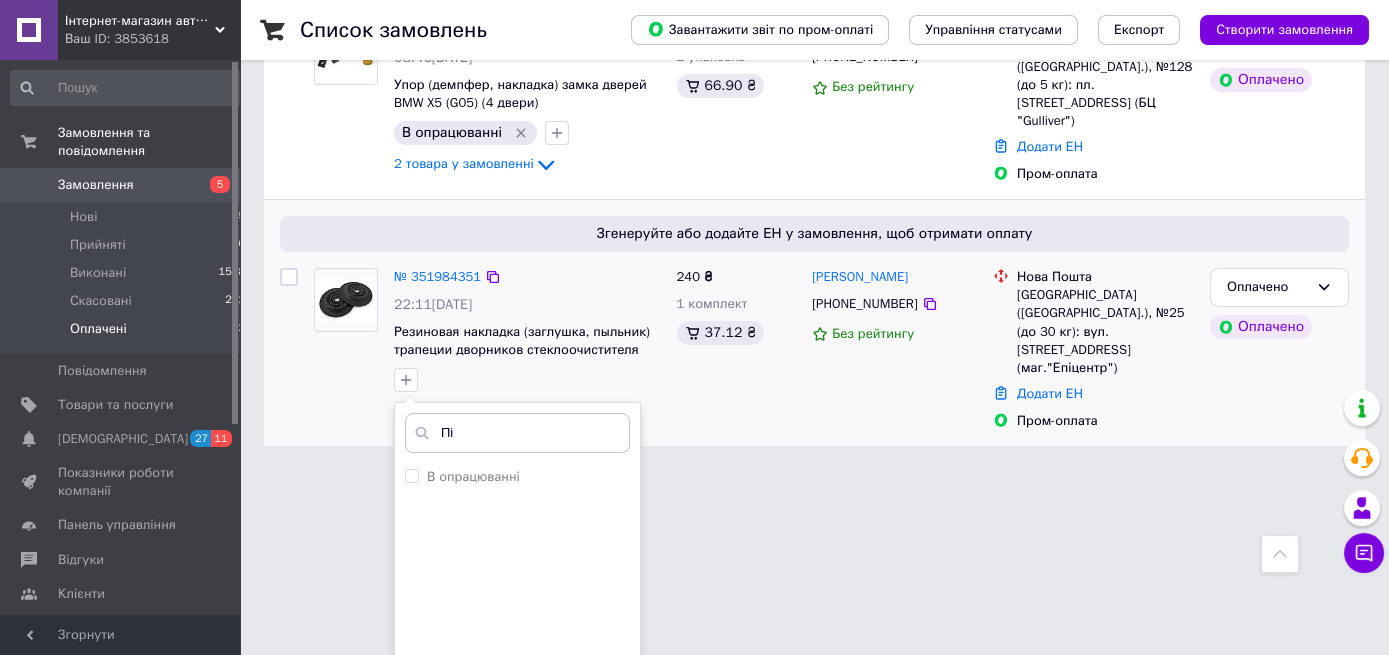 scroll, scrollTop: 231, scrollLeft: 0, axis: vertical 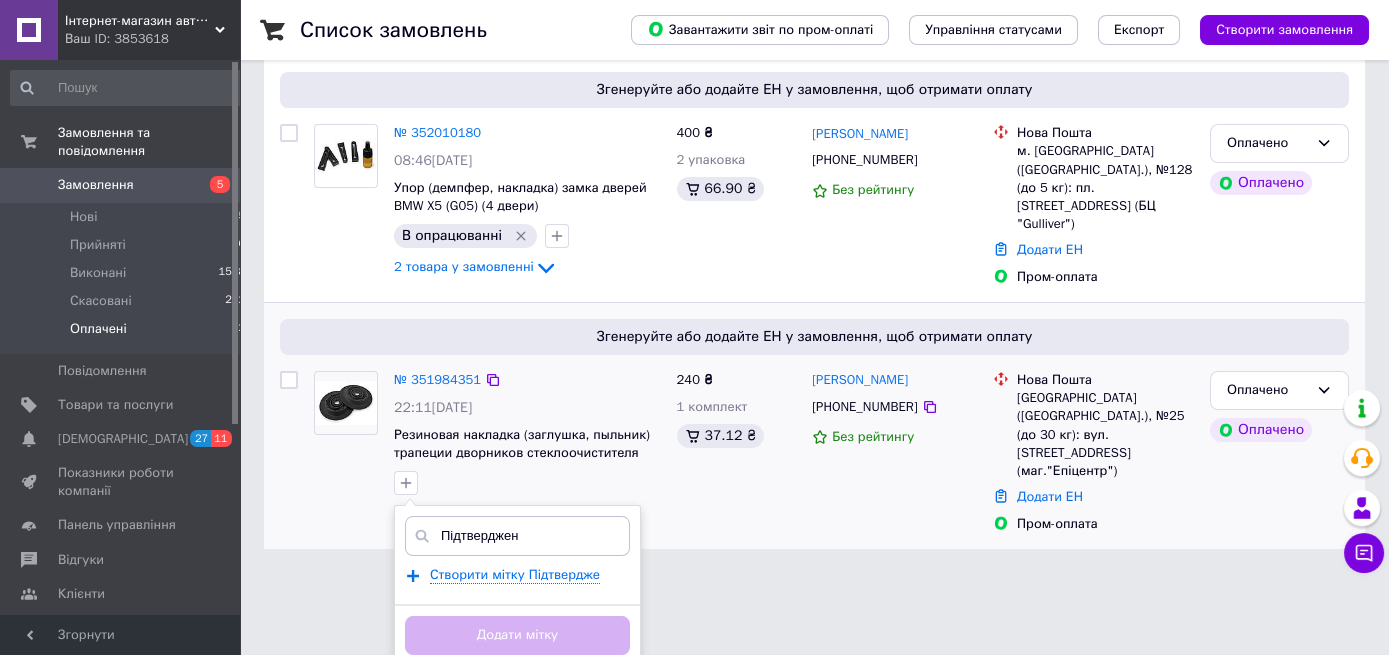 type on "Підтверджено" 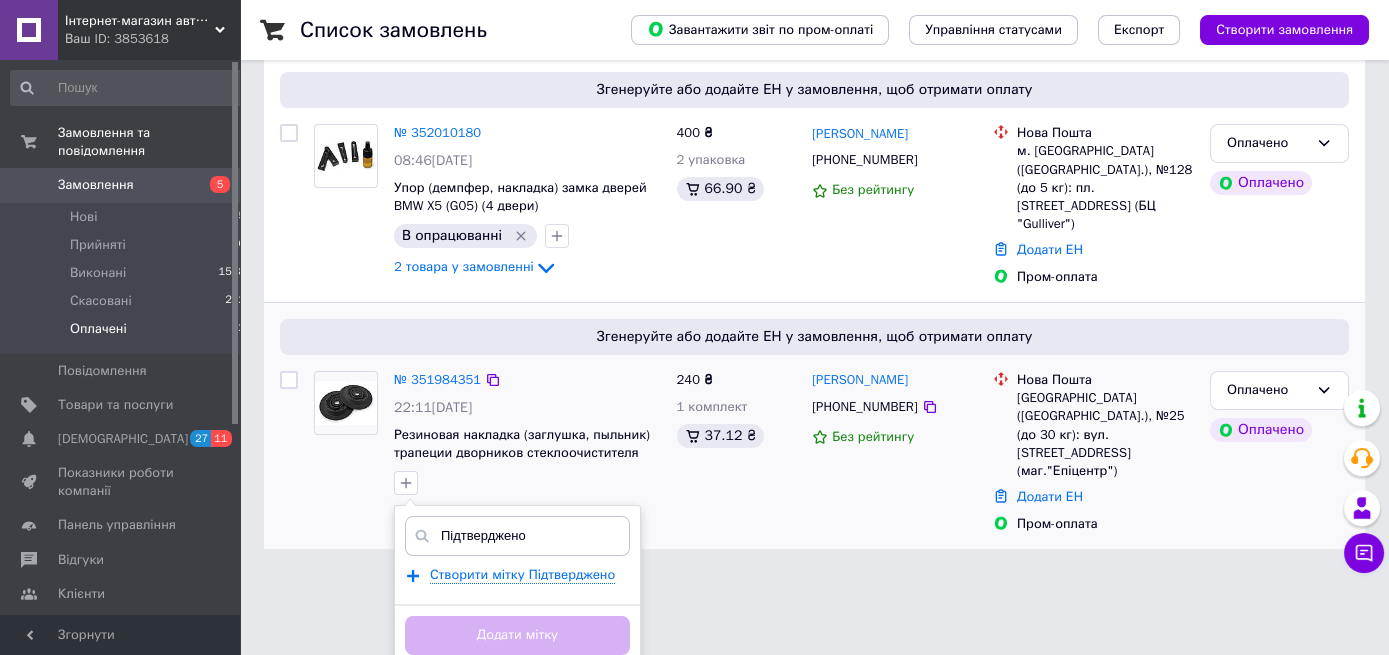 type 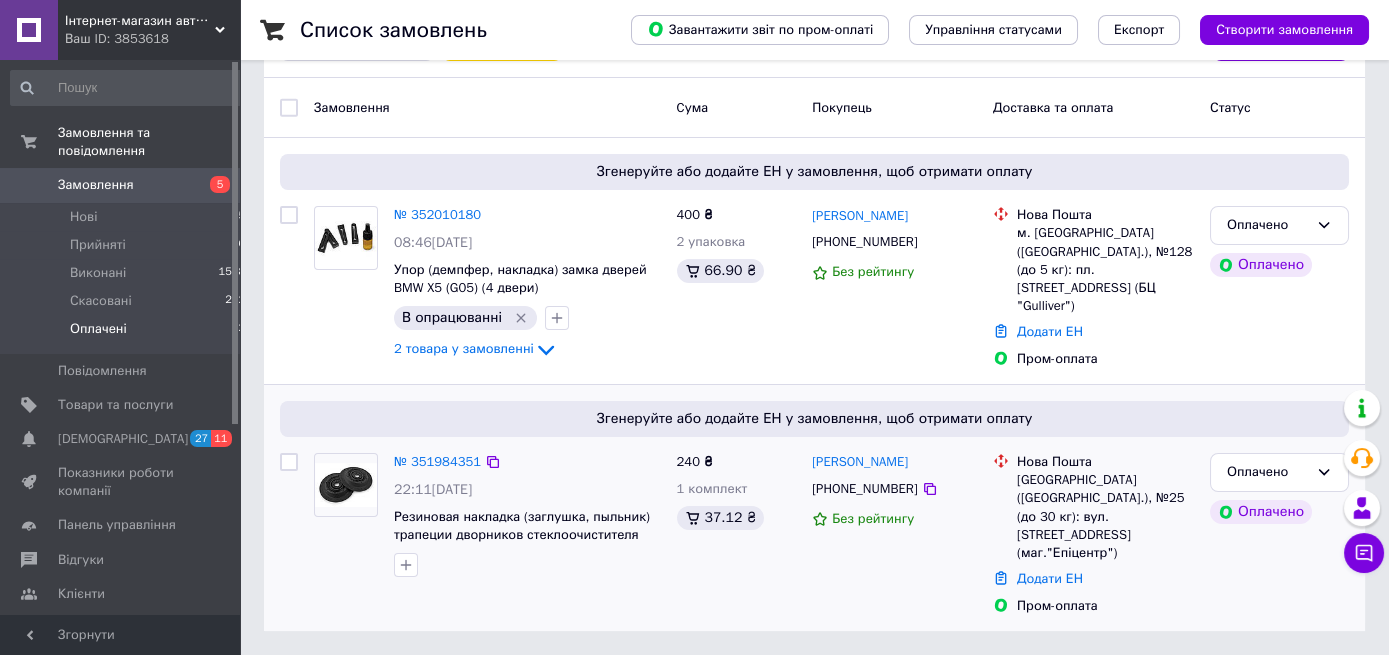 scroll, scrollTop: 123, scrollLeft: 0, axis: vertical 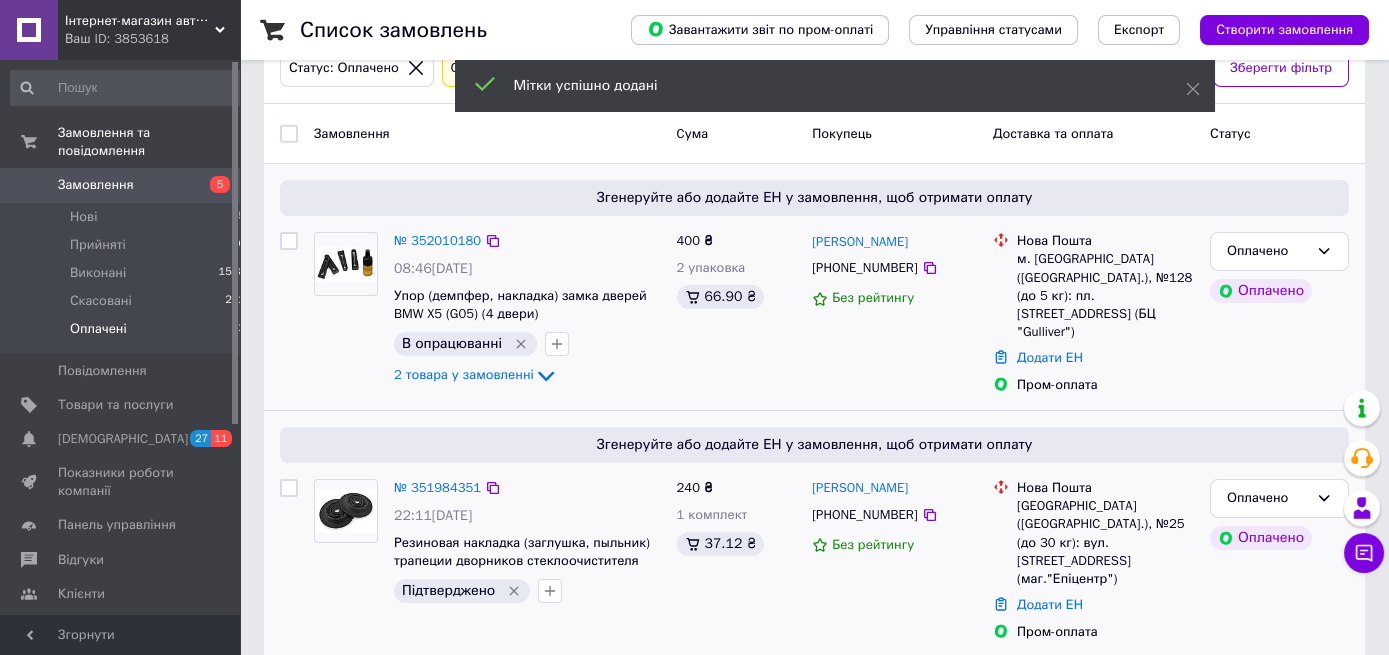click 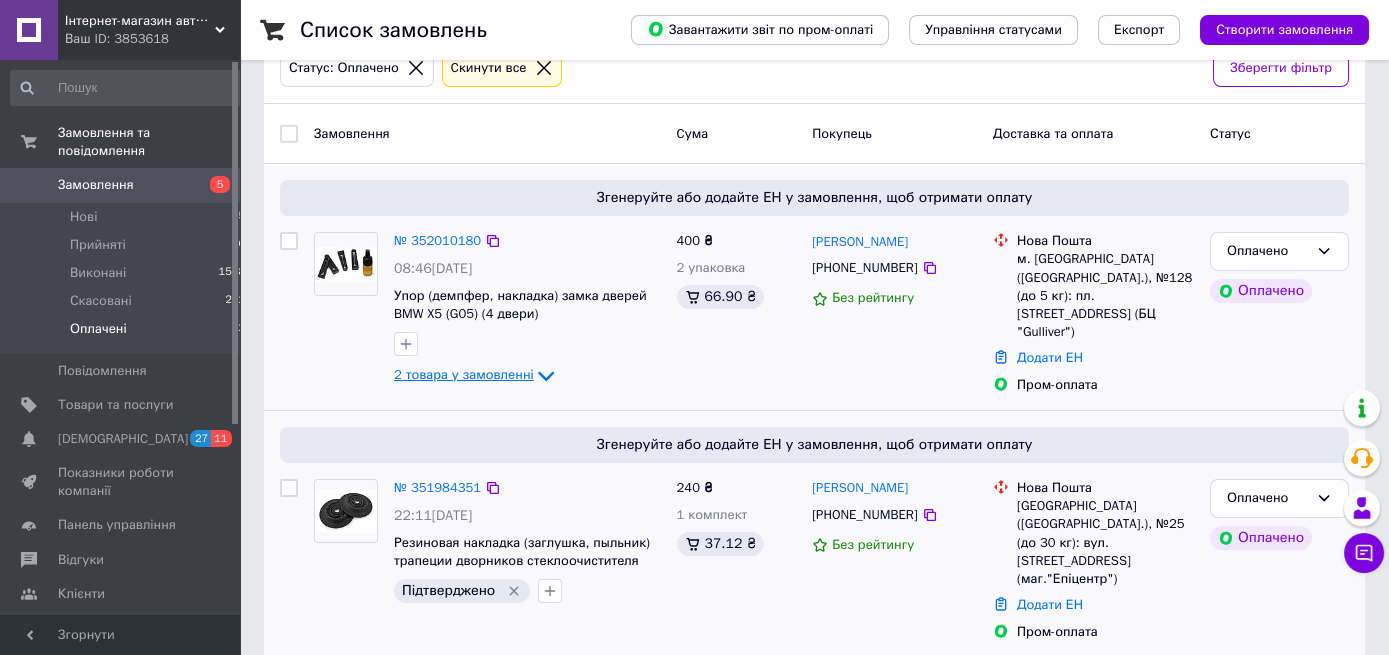 click on "2 товара у замовленні" at bounding box center [464, 375] 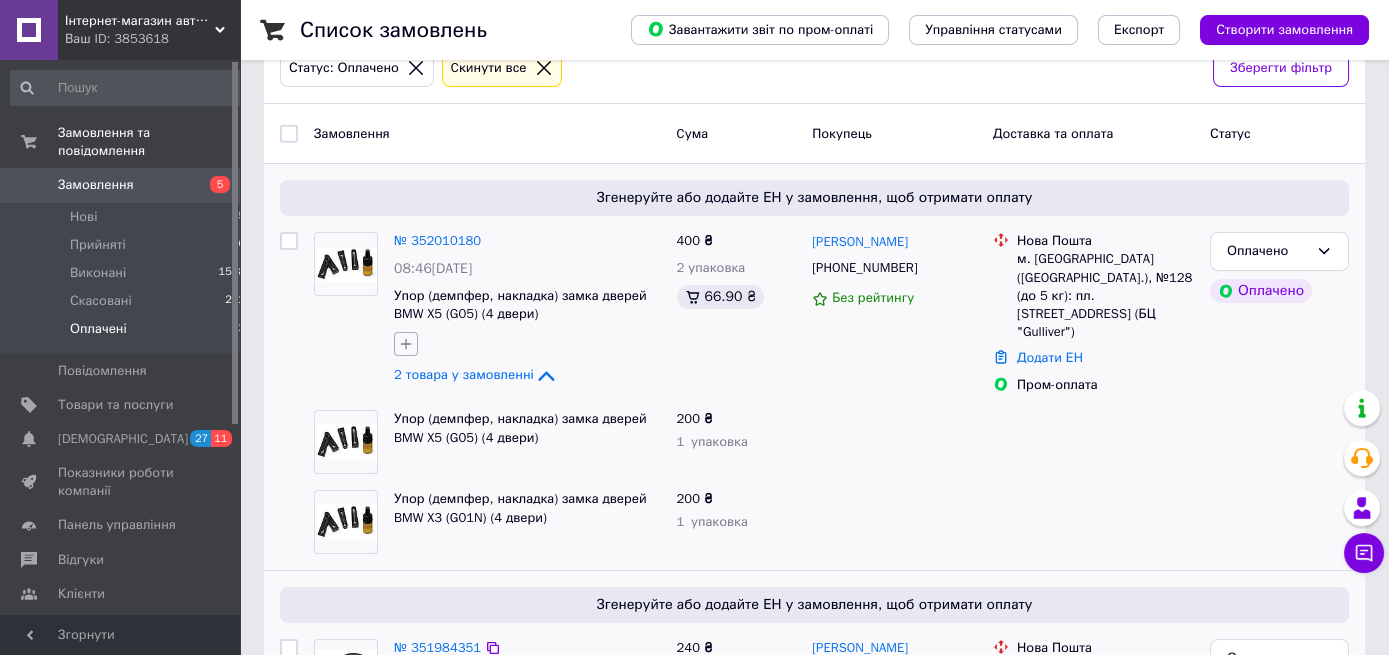 click 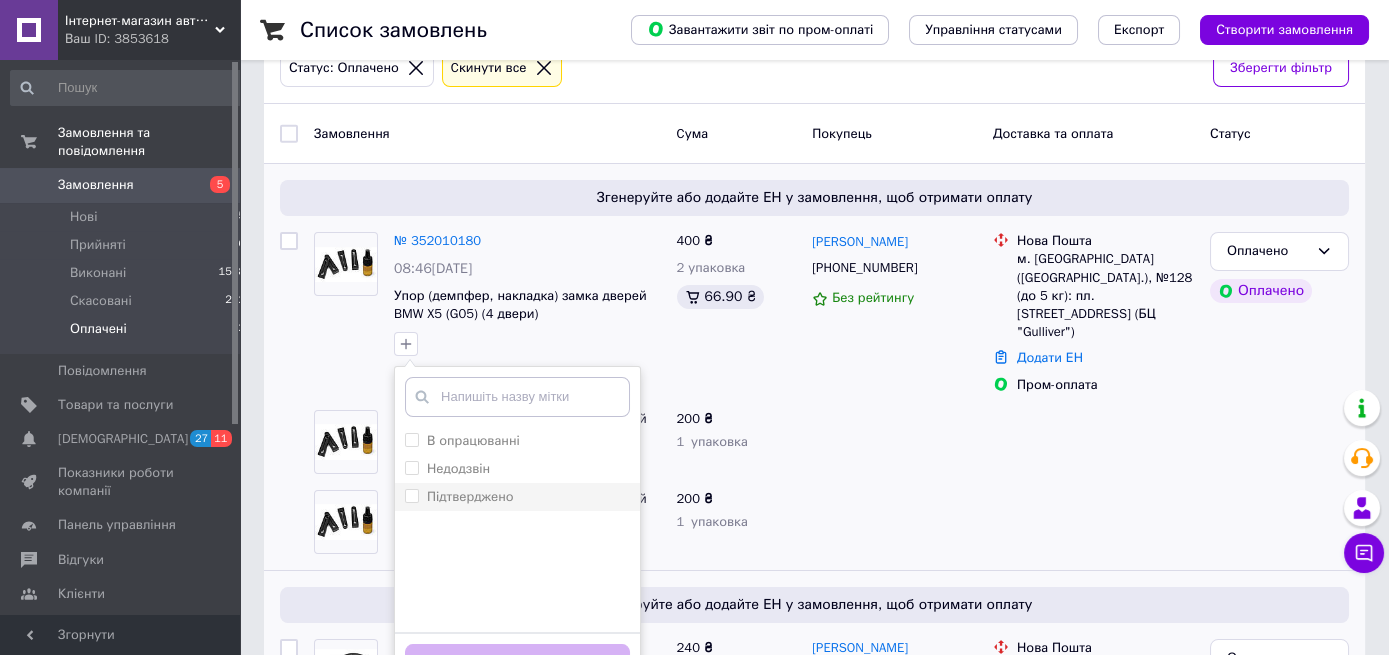 click on "Підтверджено" at bounding box center [470, 496] 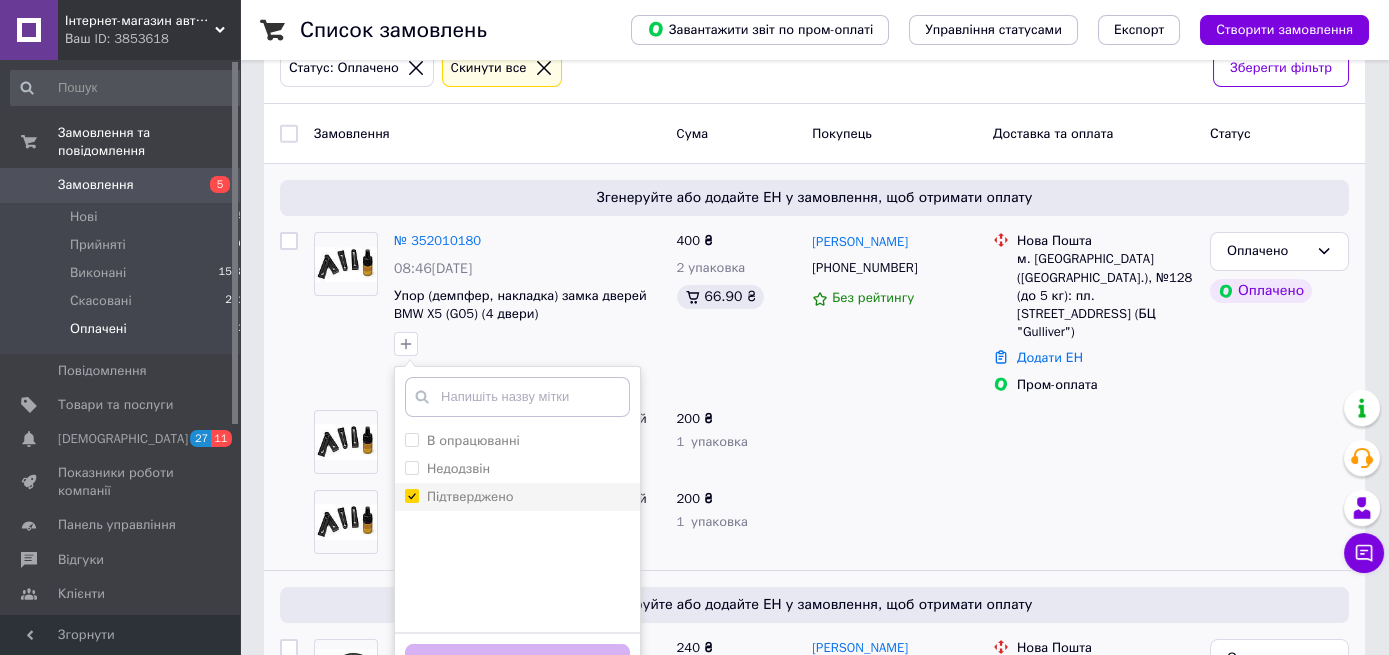 checkbox on "true" 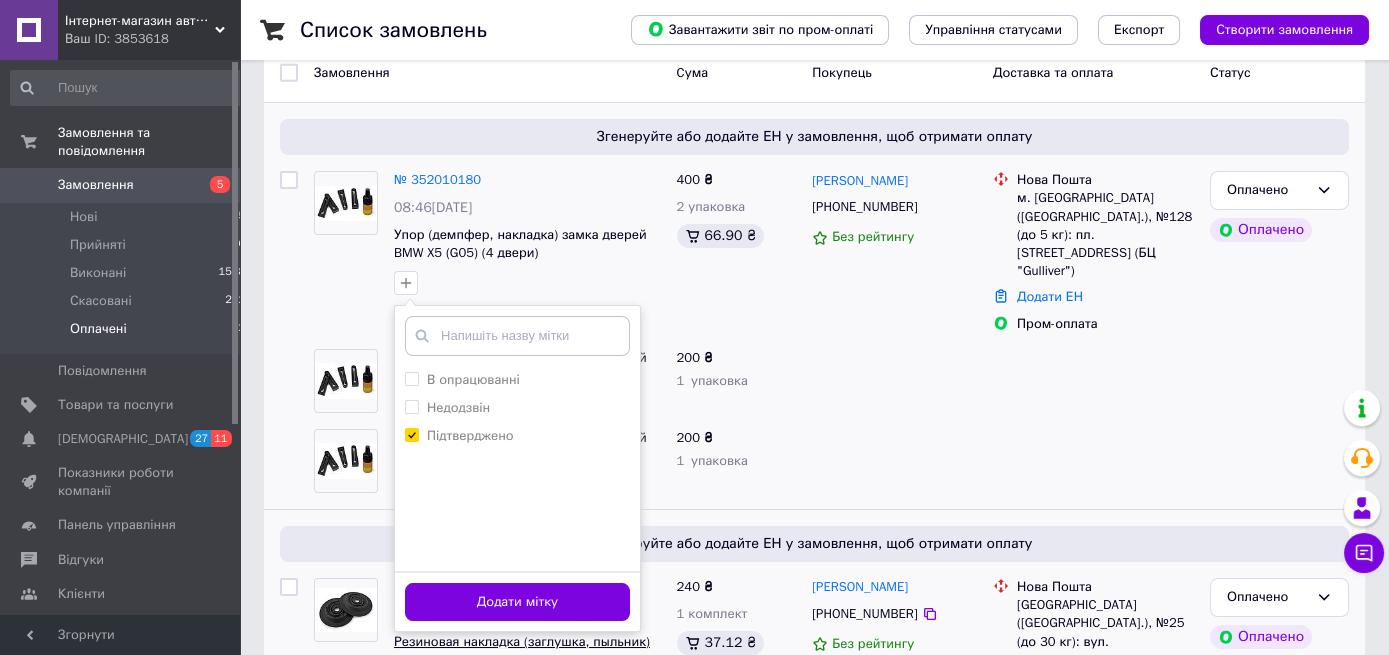 scroll, scrollTop: 228, scrollLeft: 0, axis: vertical 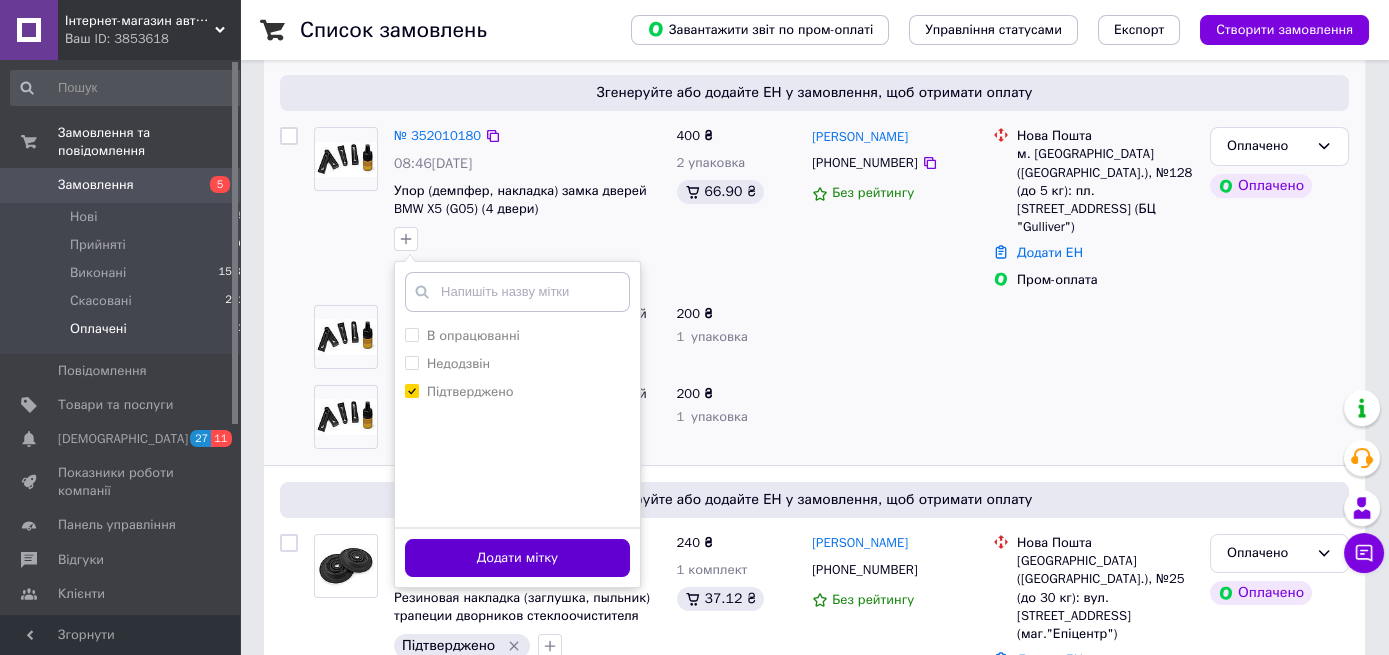 click on "Додати мітку" at bounding box center [517, 558] 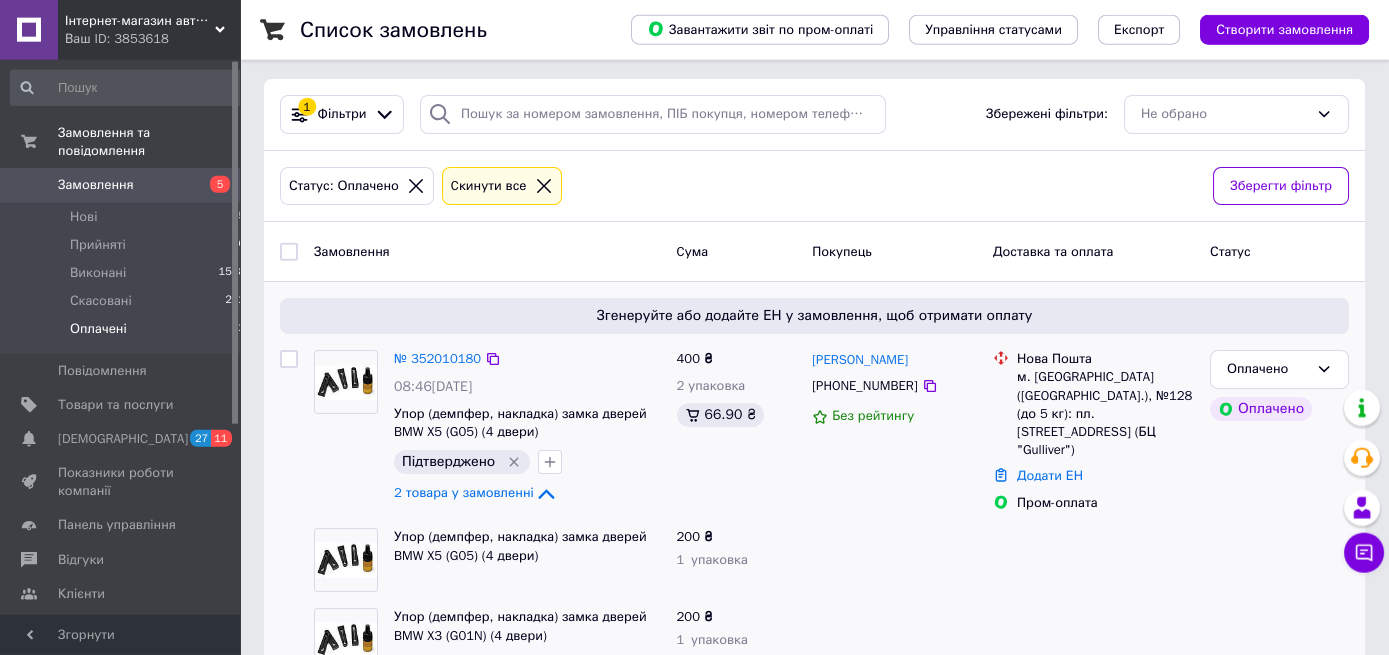 scroll, scrollTop: 0, scrollLeft: 0, axis: both 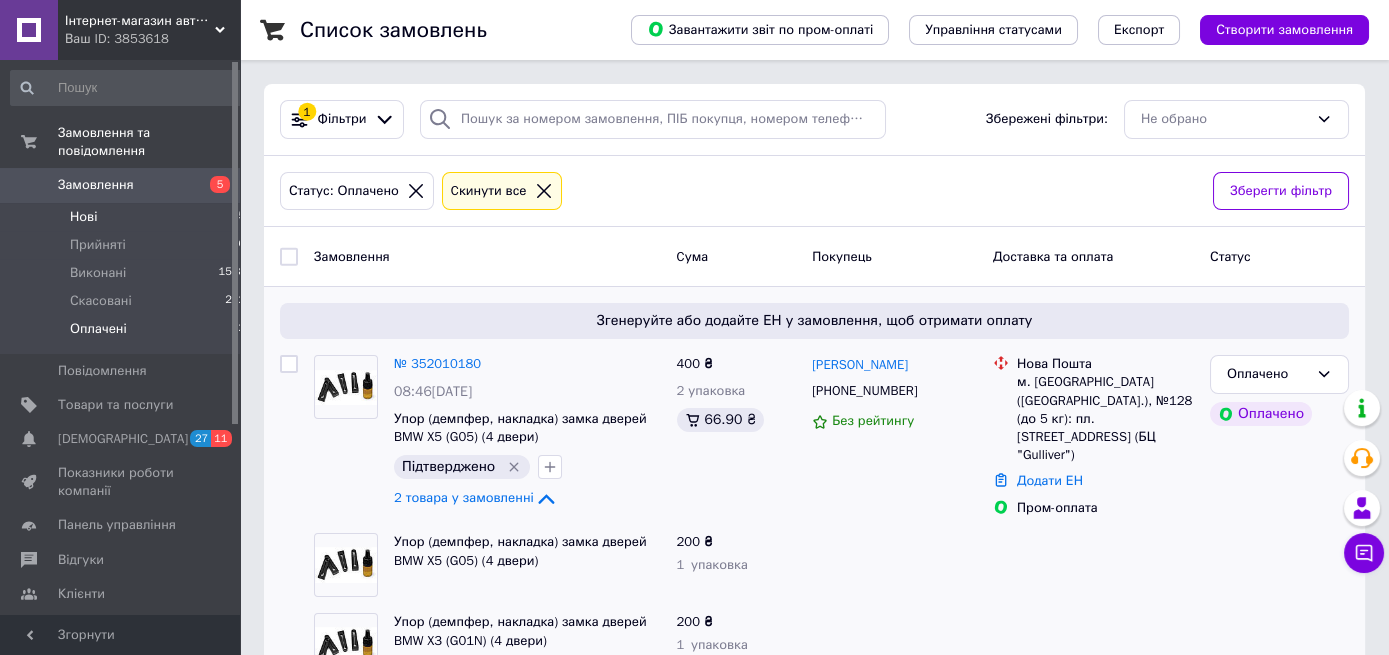 click on "Нові 5" at bounding box center (128, 217) 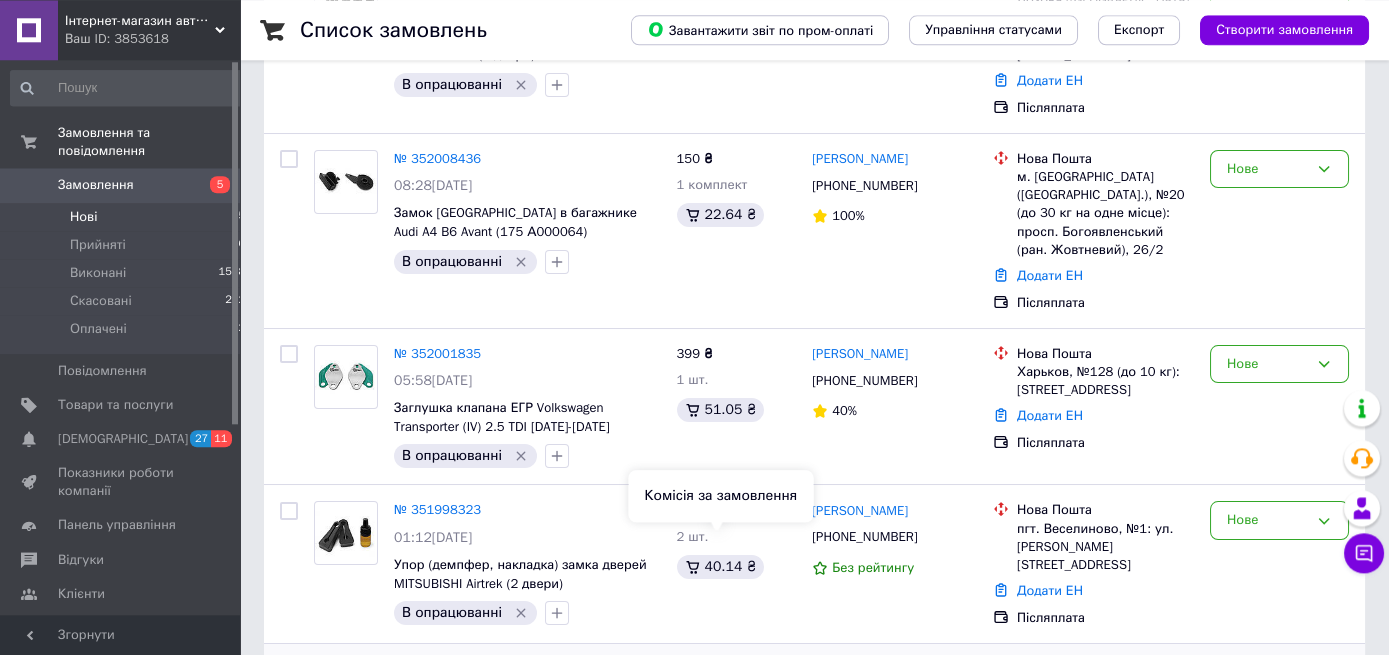 scroll, scrollTop: 478, scrollLeft: 0, axis: vertical 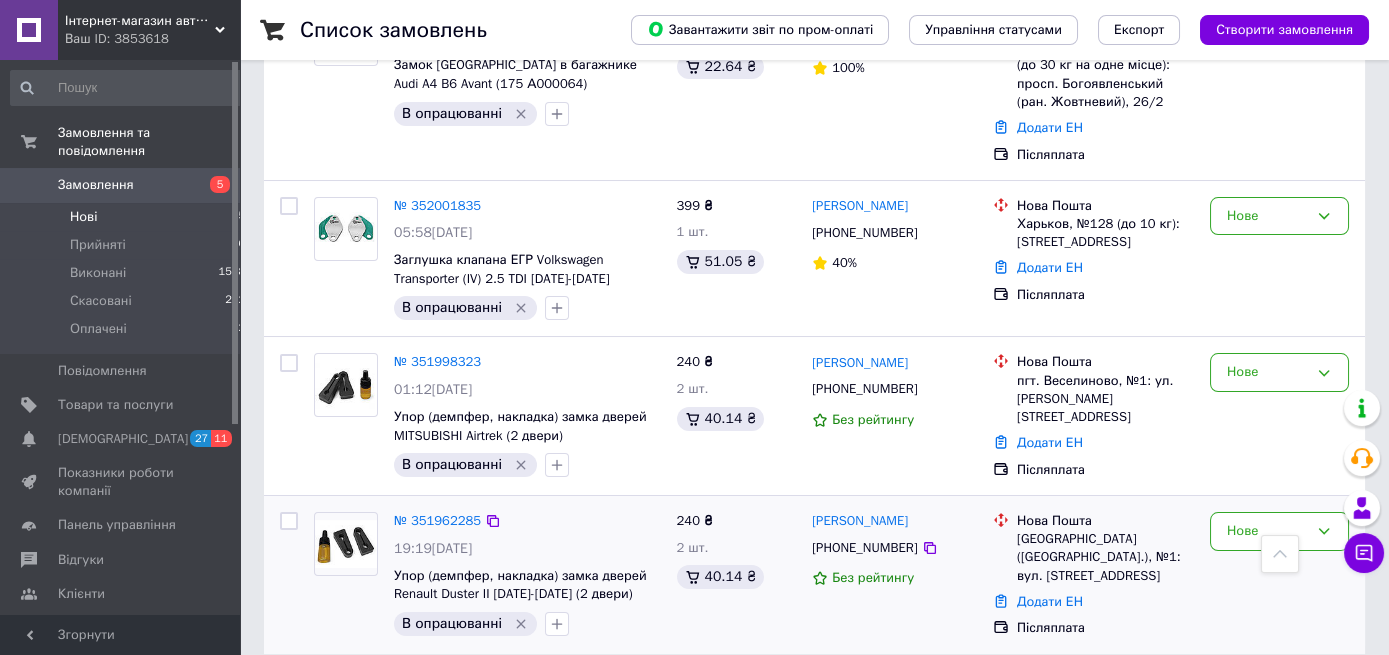 click 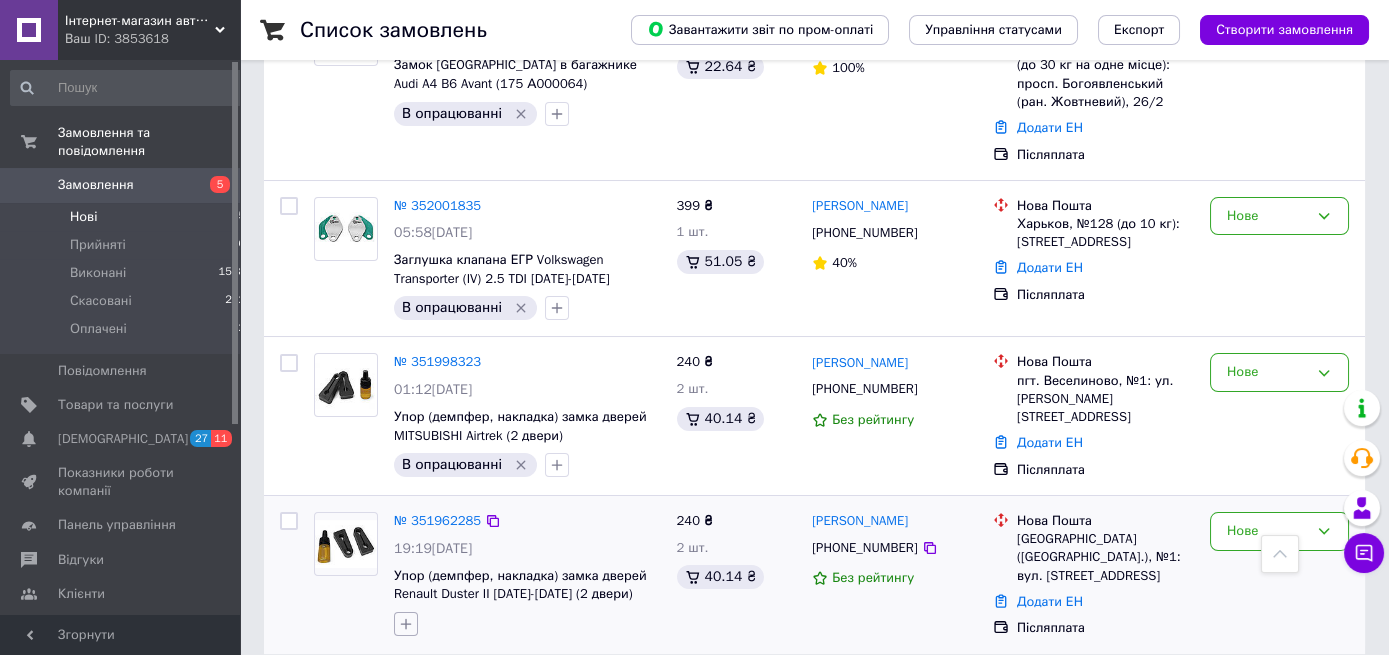 click 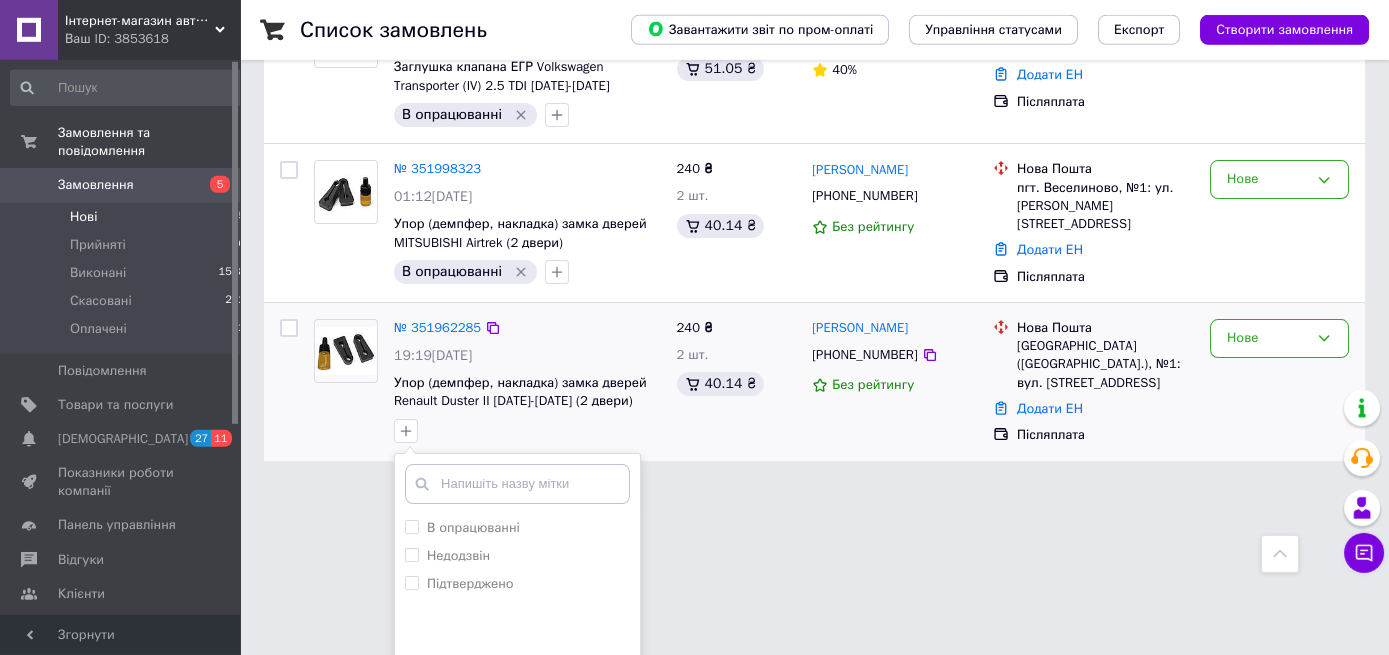 scroll, scrollTop: 772, scrollLeft: 0, axis: vertical 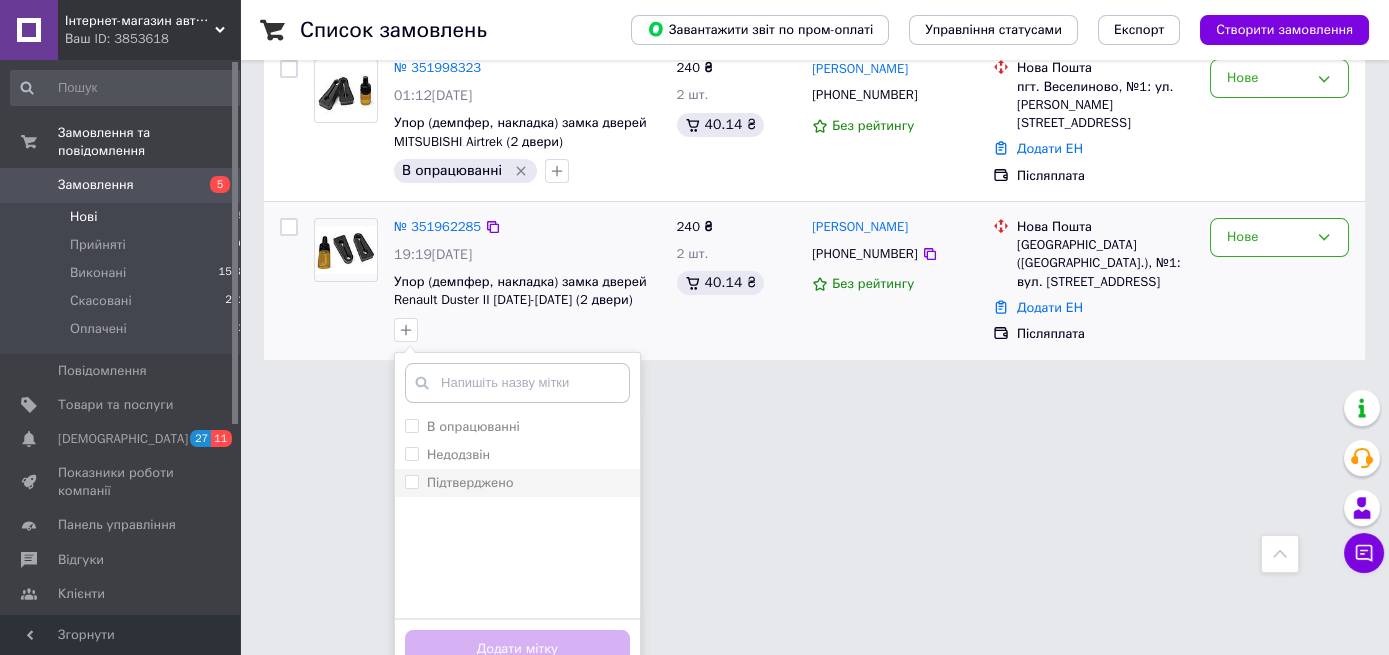 click on "Підтверджено" at bounding box center [470, 482] 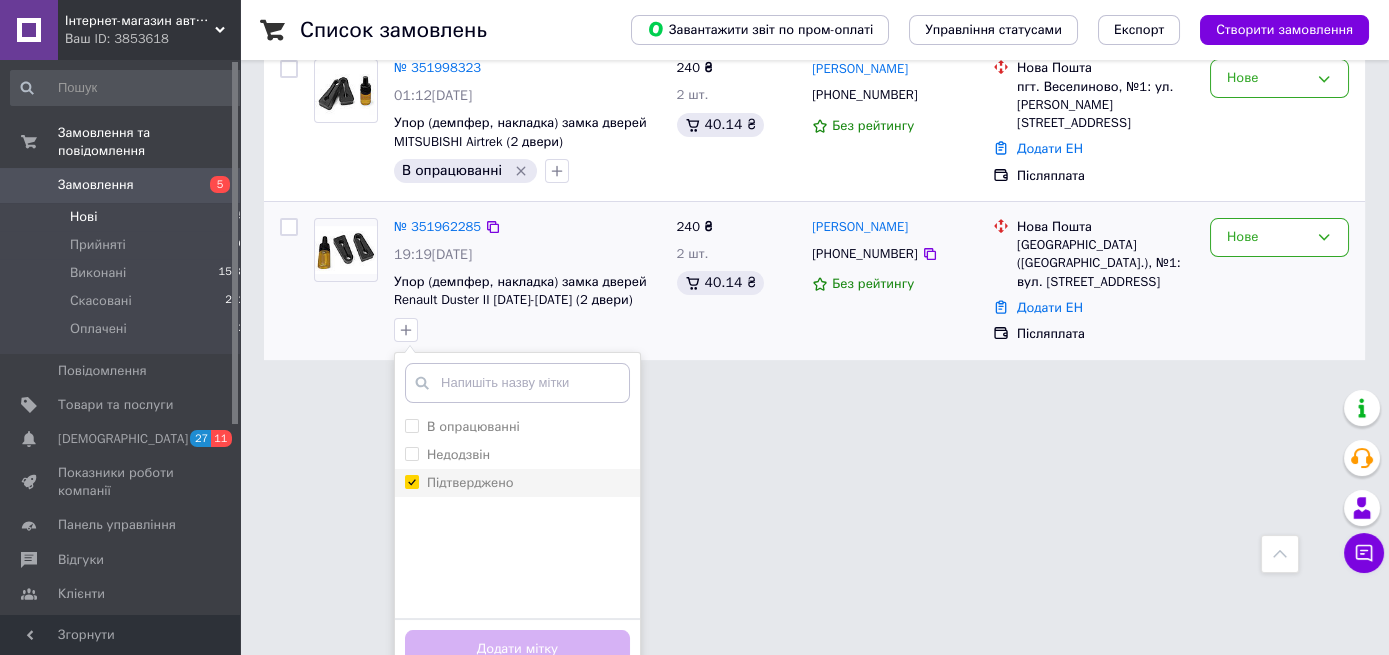 checkbox on "true" 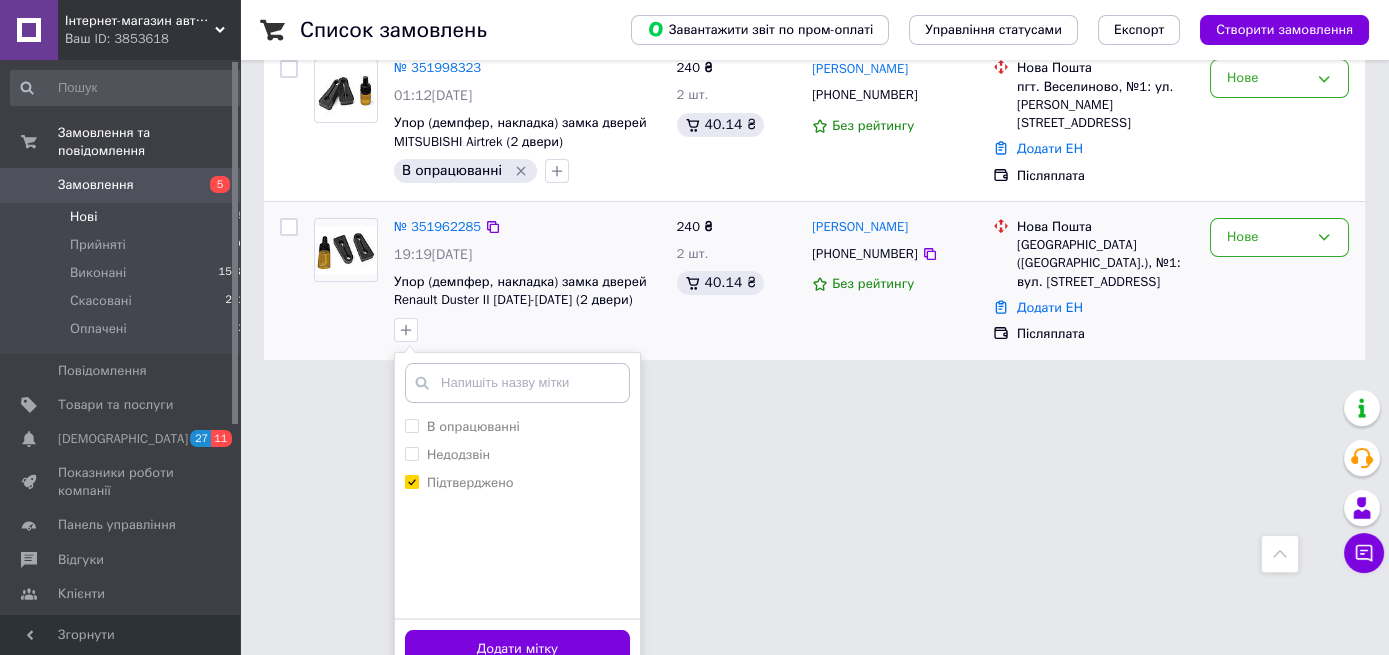 click on "Додати мітку" at bounding box center (517, 649) 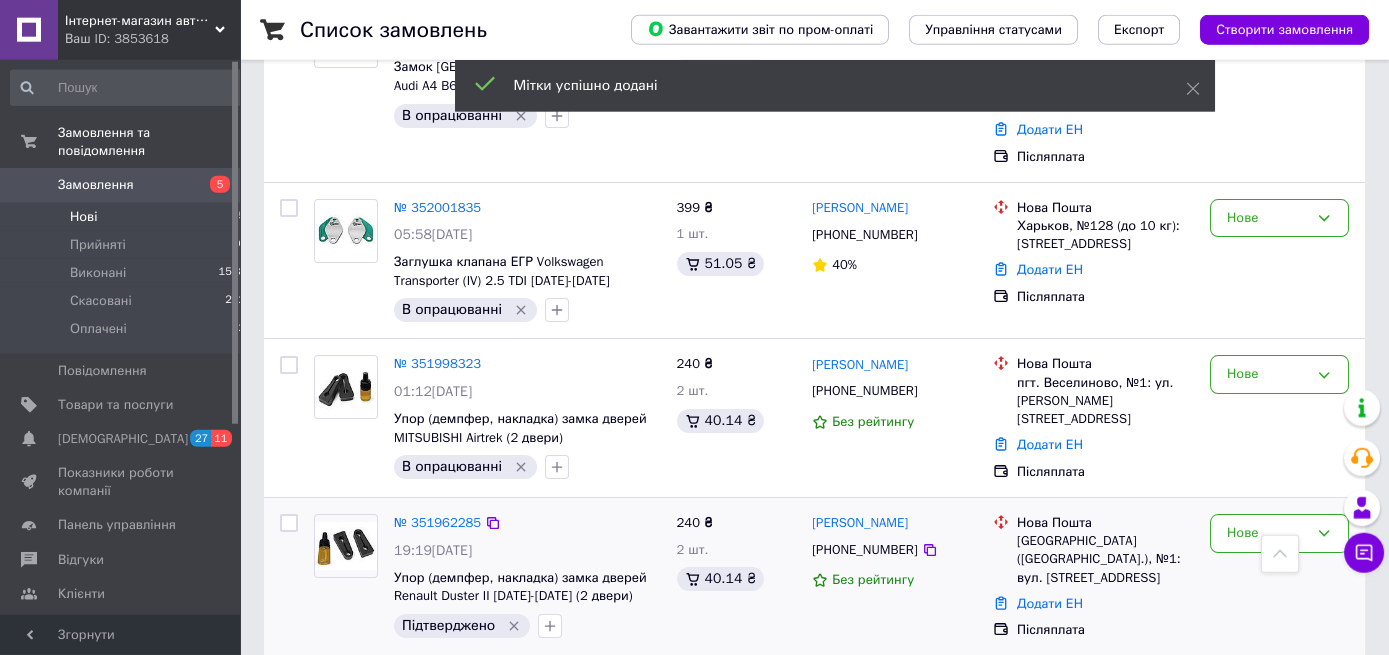 scroll, scrollTop: 478, scrollLeft: 0, axis: vertical 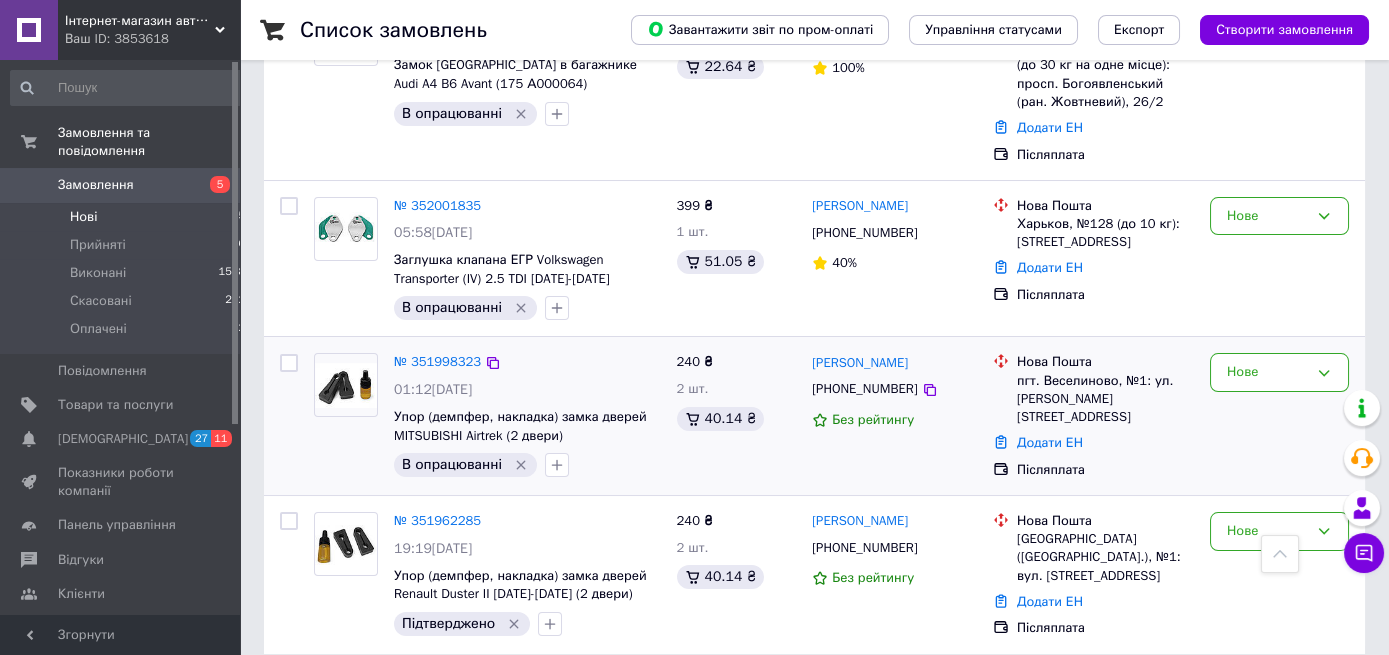 click 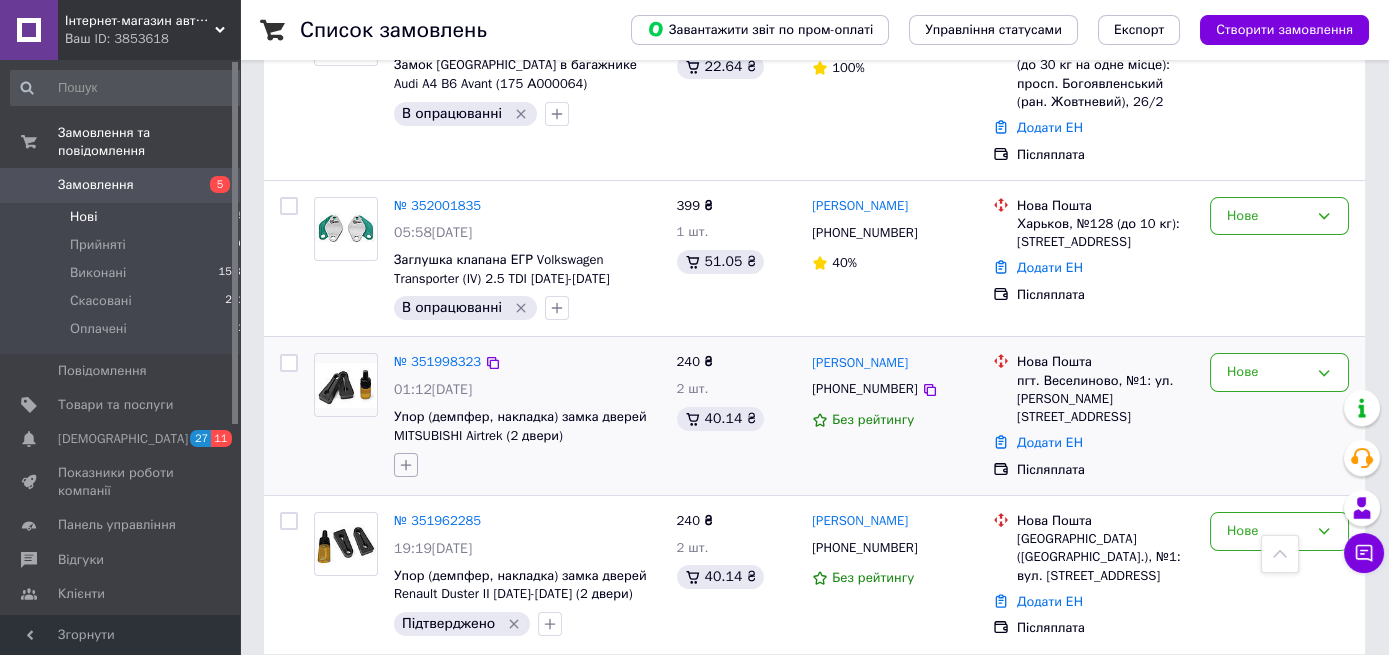 click 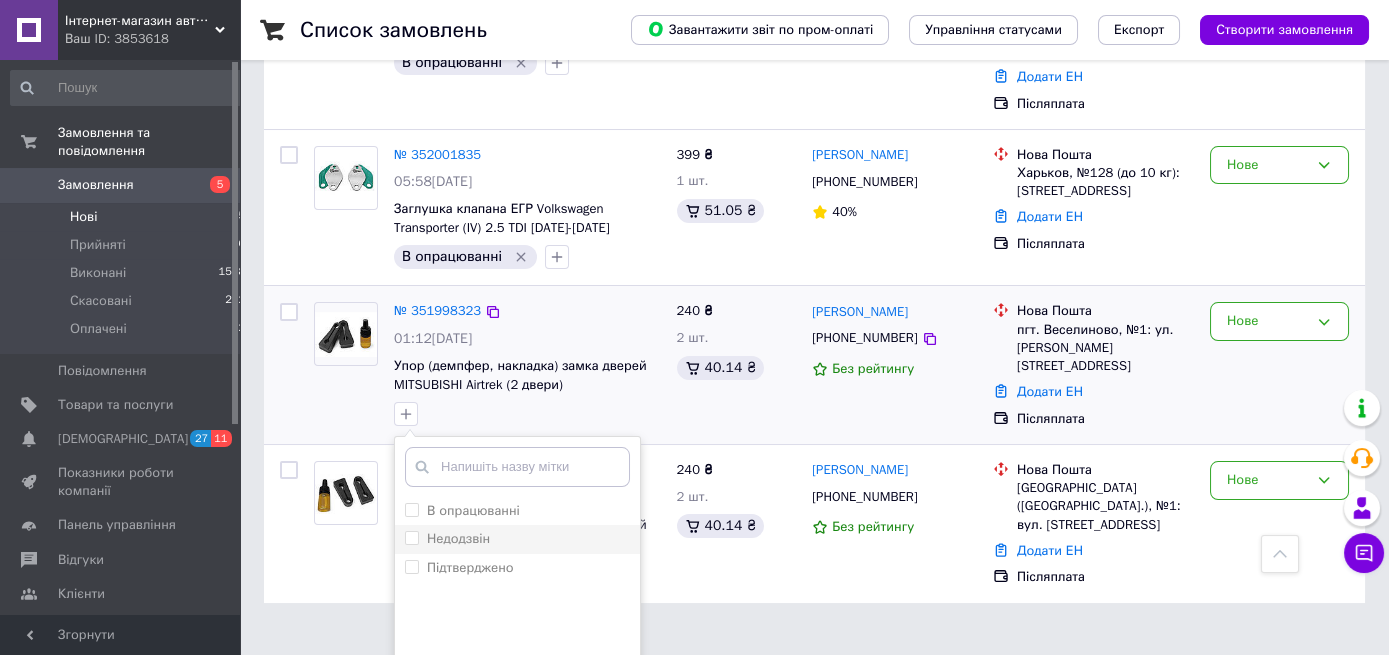 scroll, scrollTop: 583, scrollLeft: 0, axis: vertical 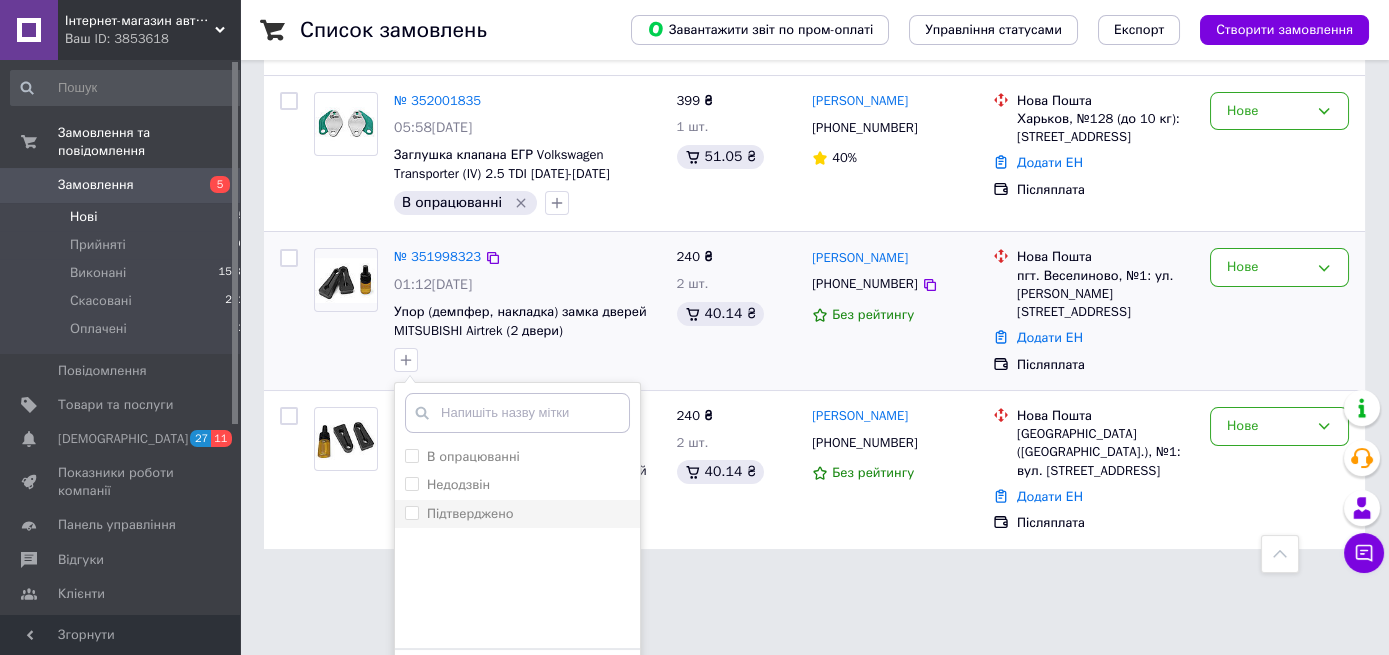 click on "Підтверджено" at bounding box center (470, 513) 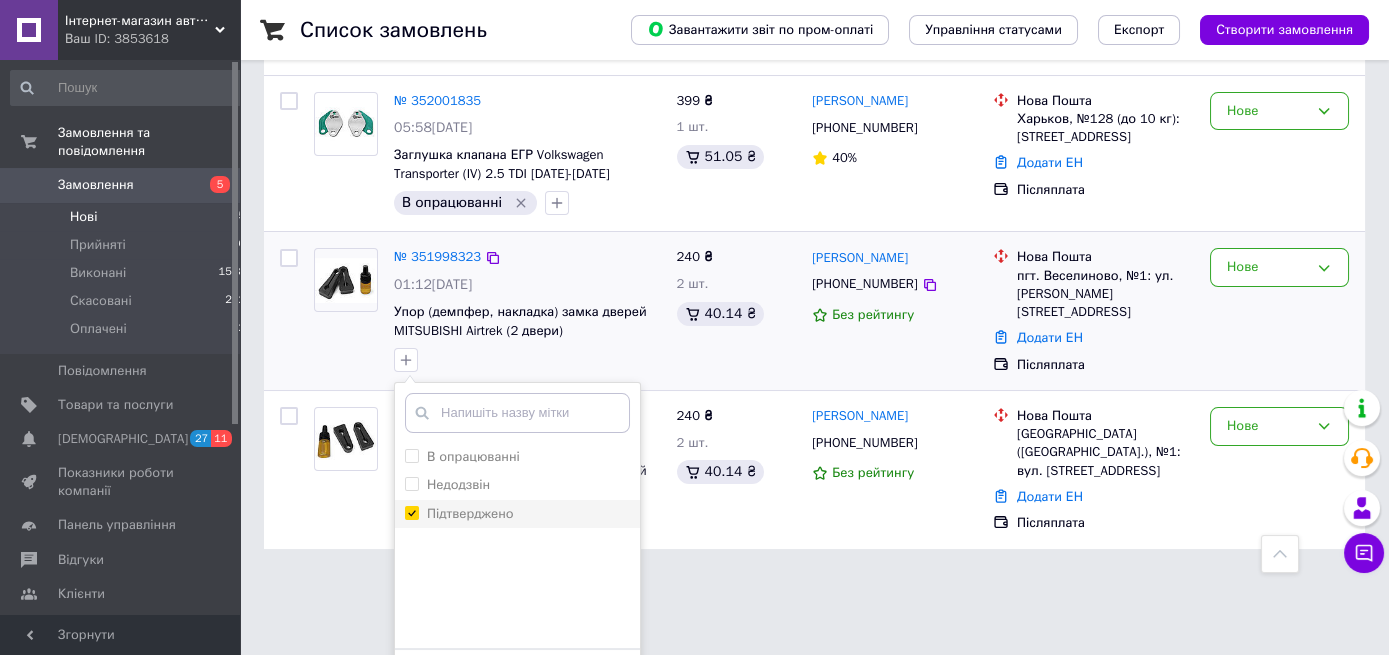 checkbox on "true" 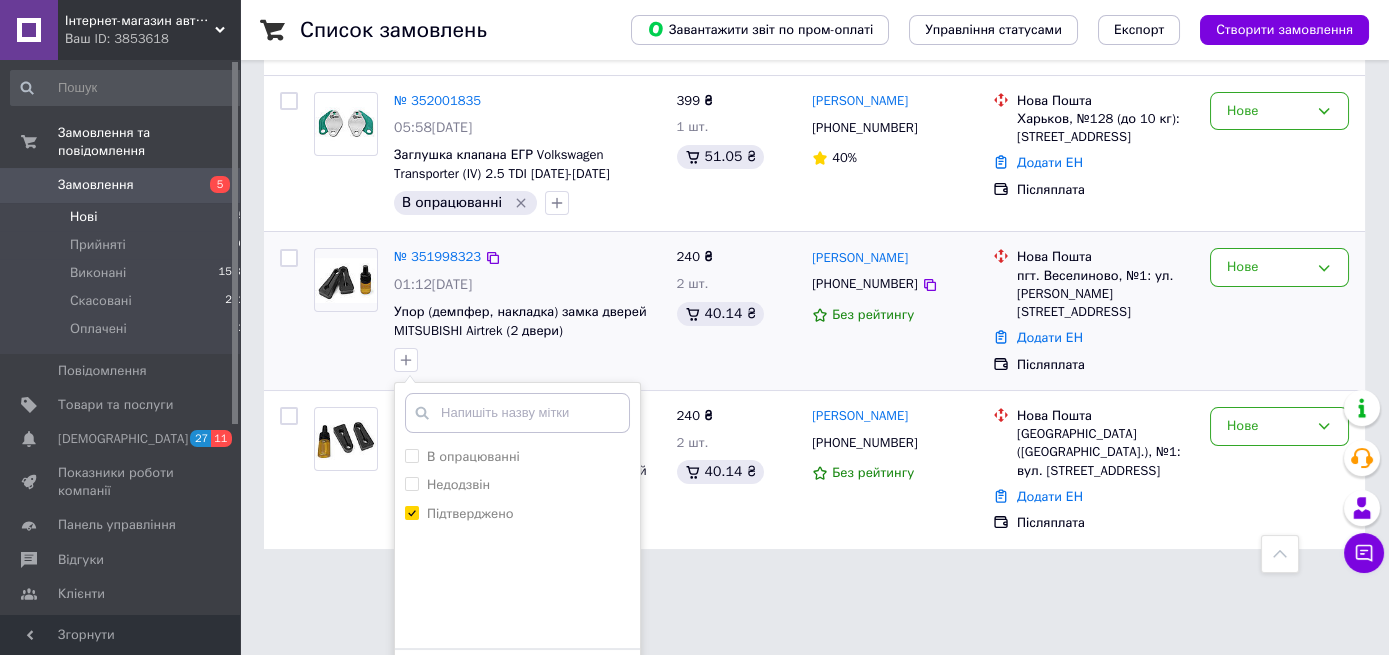click on "Додати мітку" at bounding box center [517, 679] 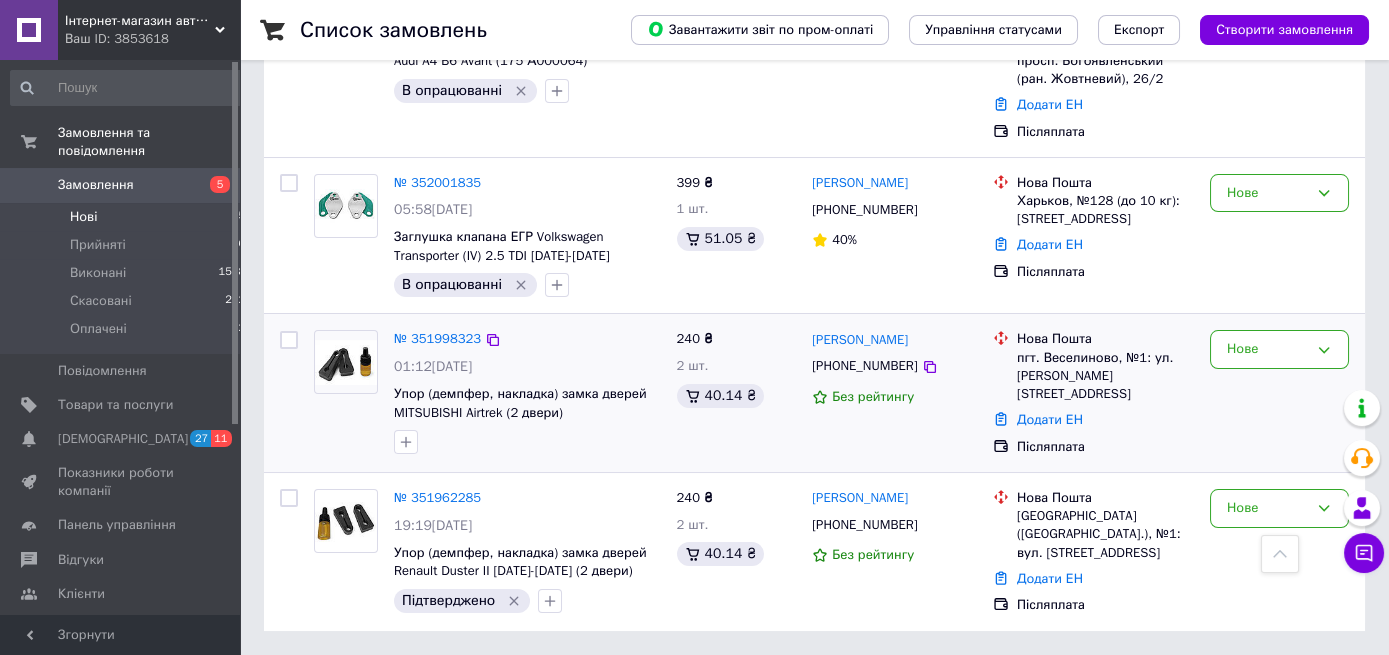 scroll, scrollTop: 478, scrollLeft: 0, axis: vertical 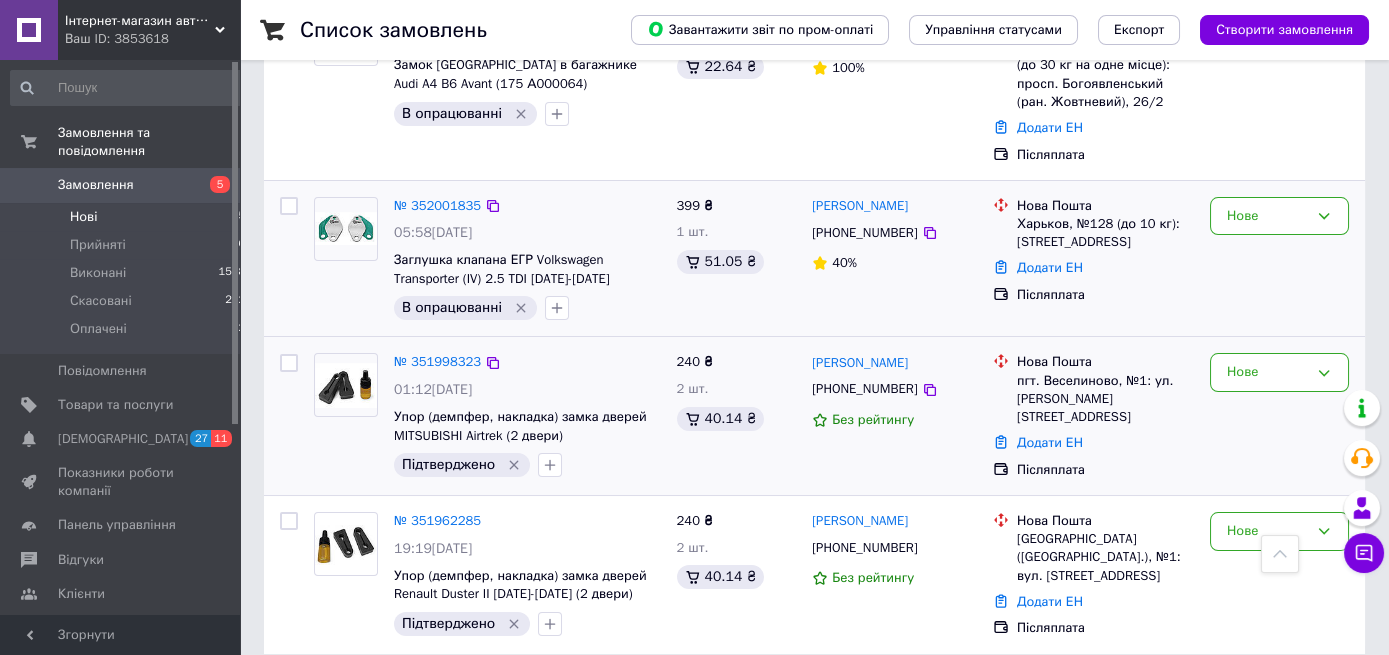 click 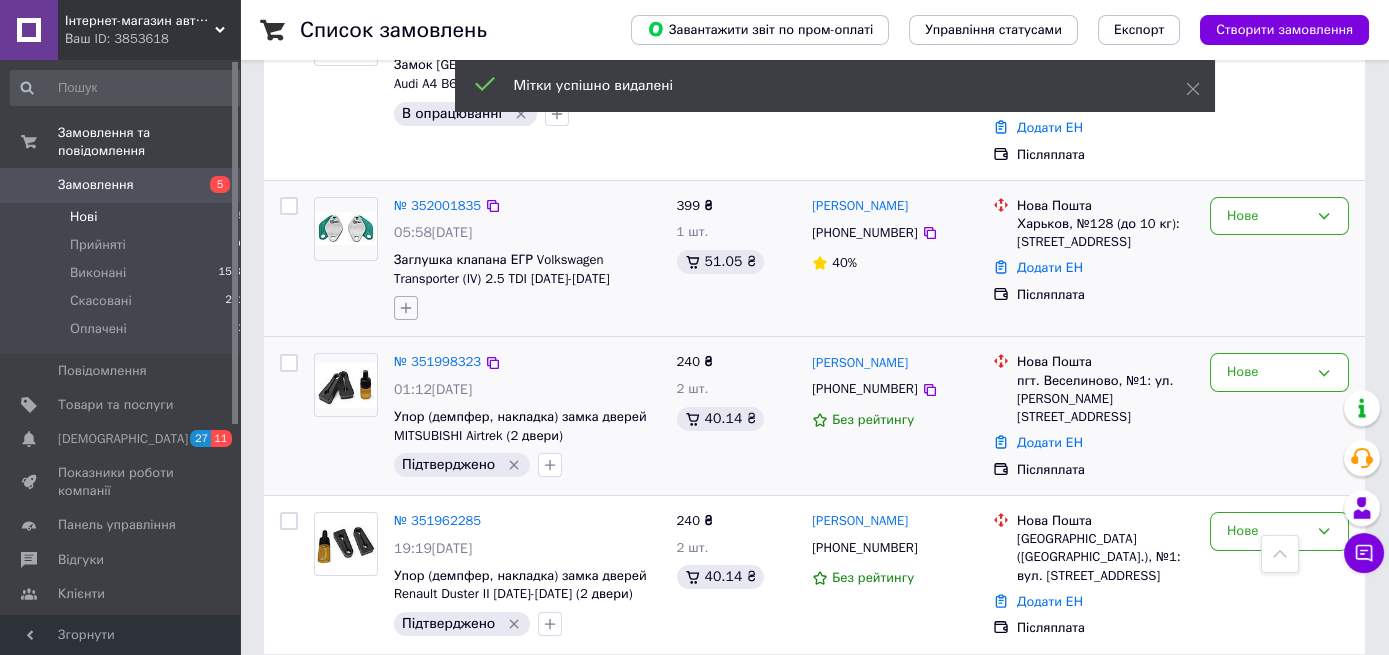 click 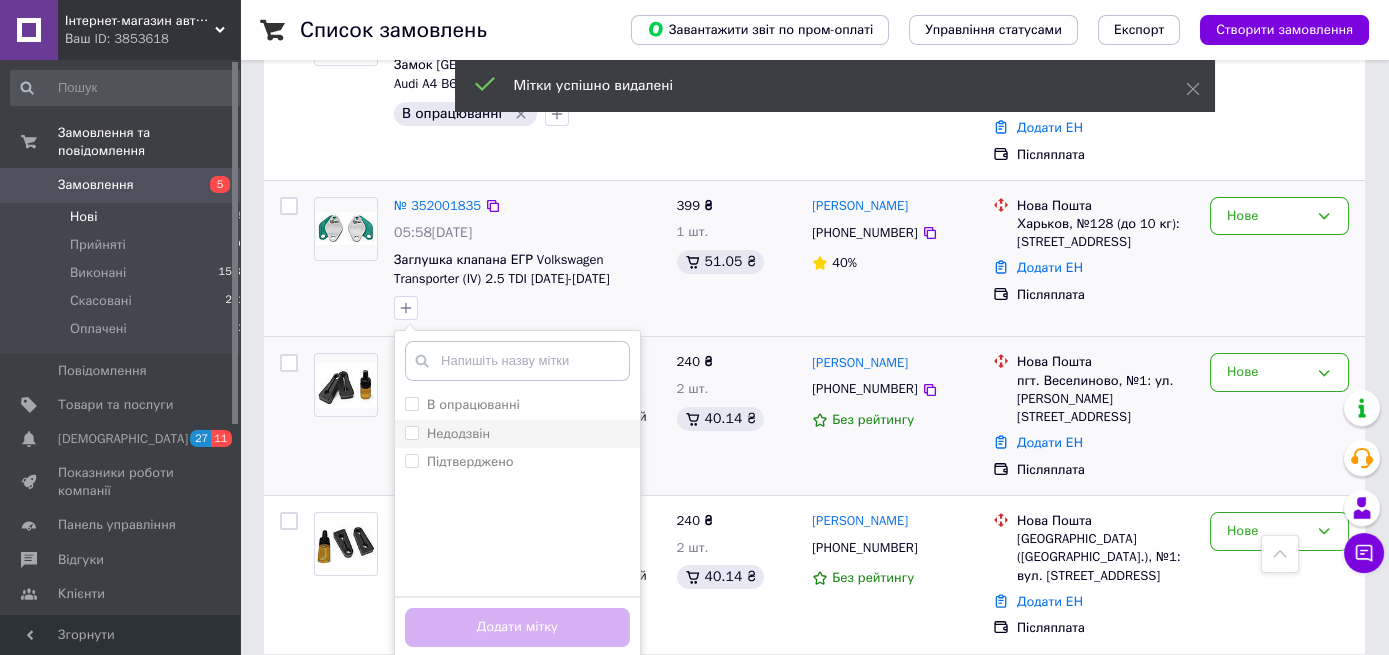 click on "Недодзвін" at bounding box center [458, 433] 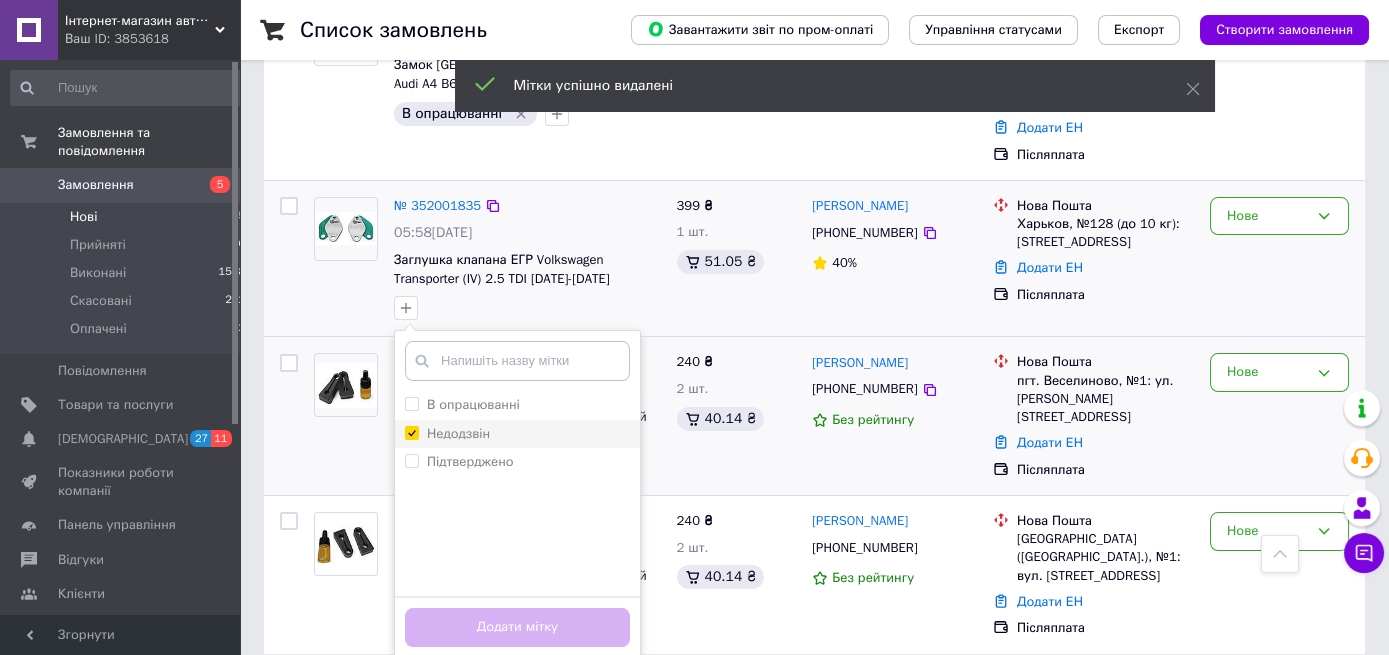 checkbox on "true" 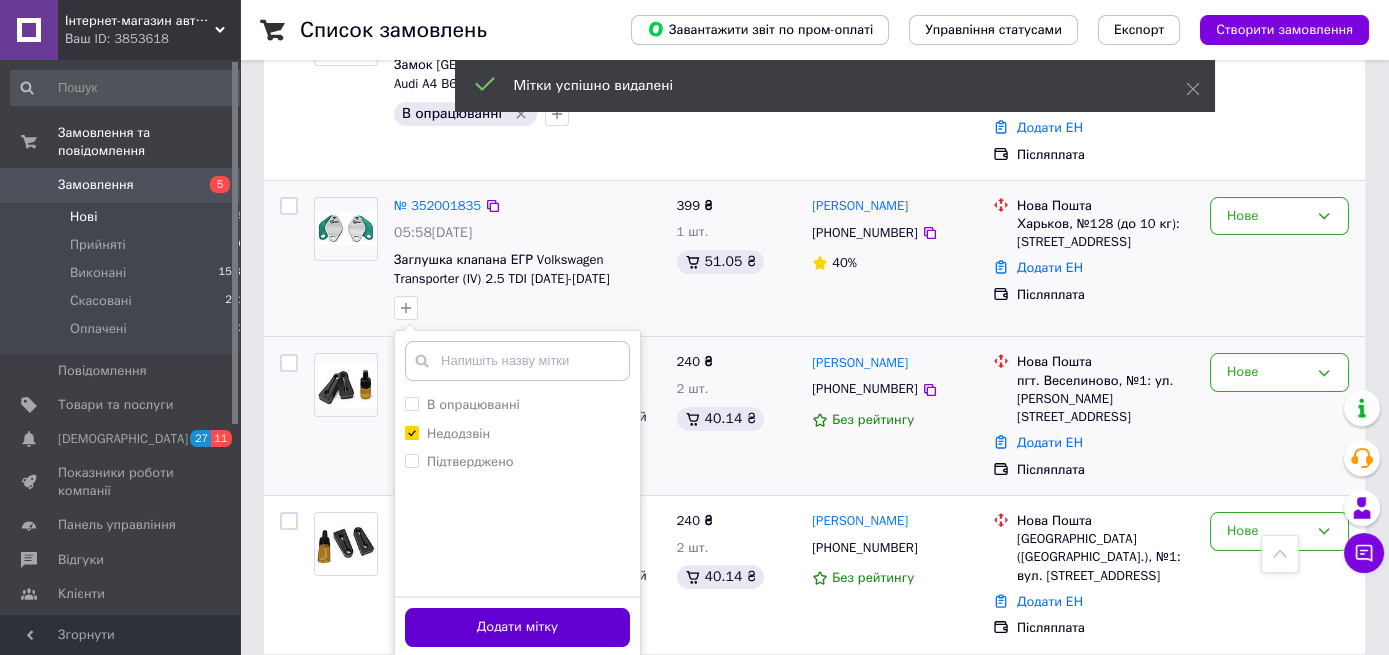 click on "Додати мітку" at bounding box center (517, 627) 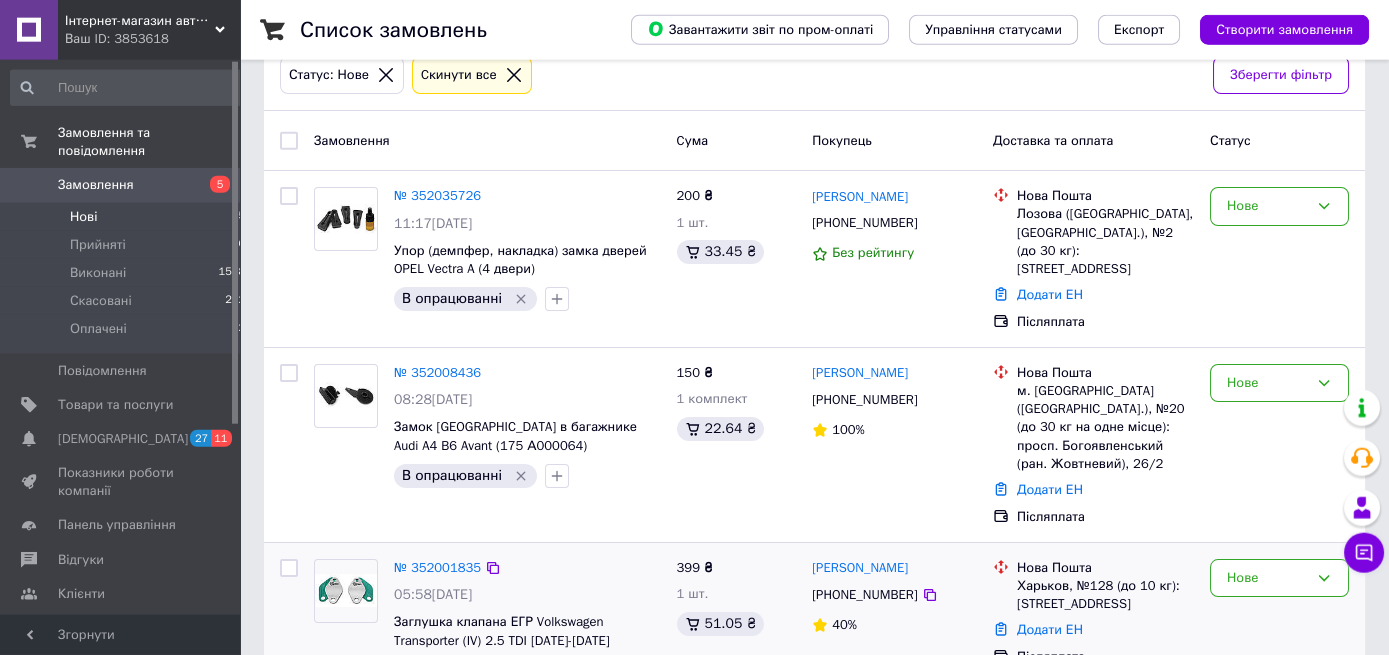 scroll, scrollTop: 161, scrollLeft: 0, axis: vertical 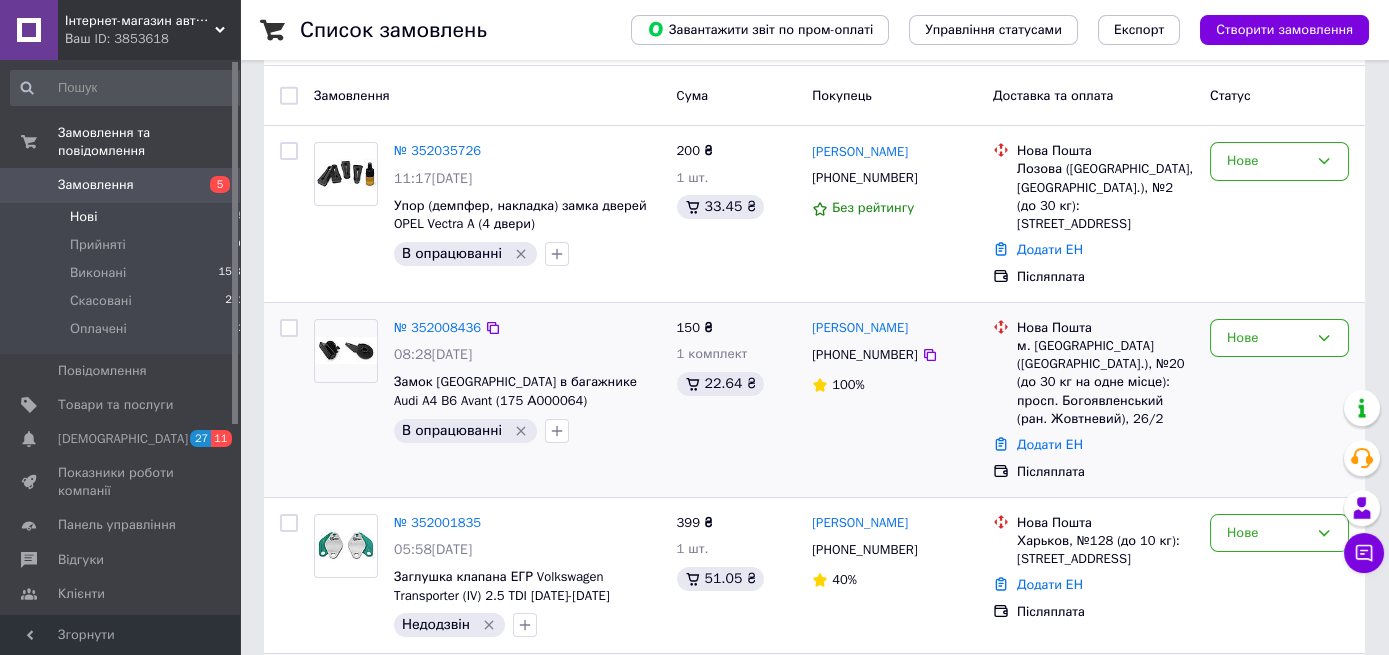 click 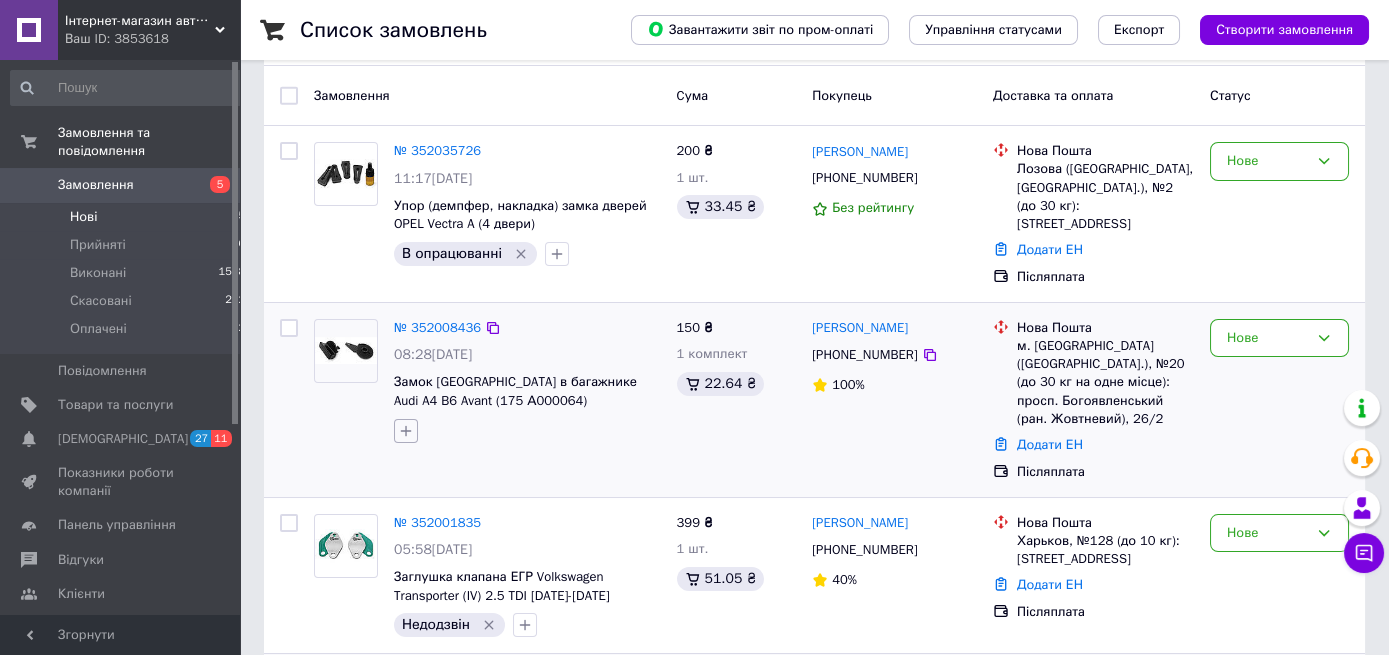 click 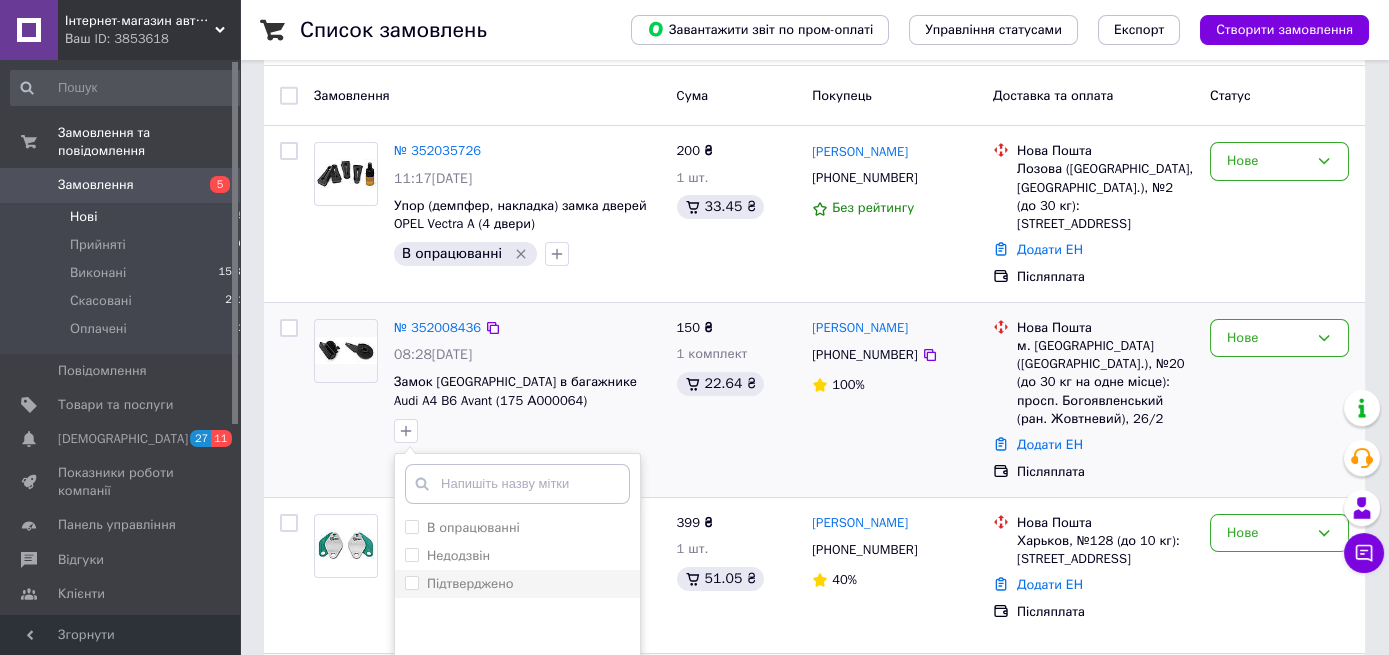 click on "Підтверджено" at bounding box center (470, 583) 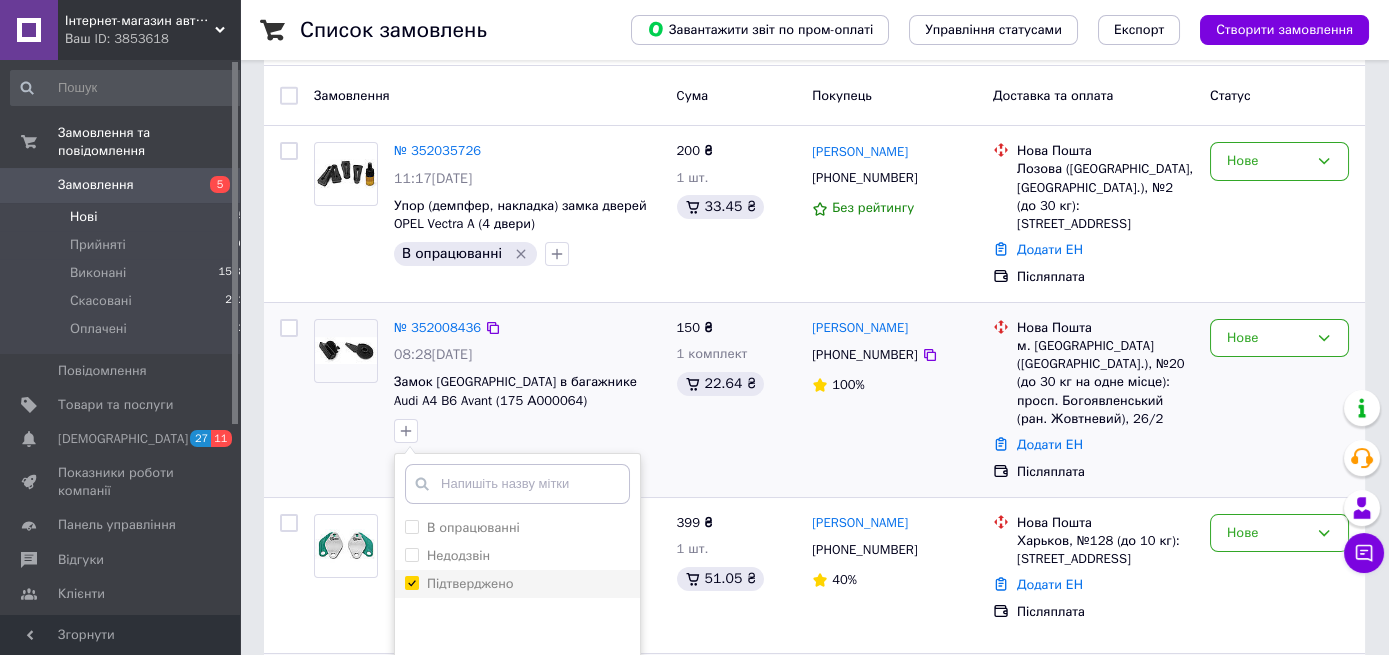 checkbox on "true" 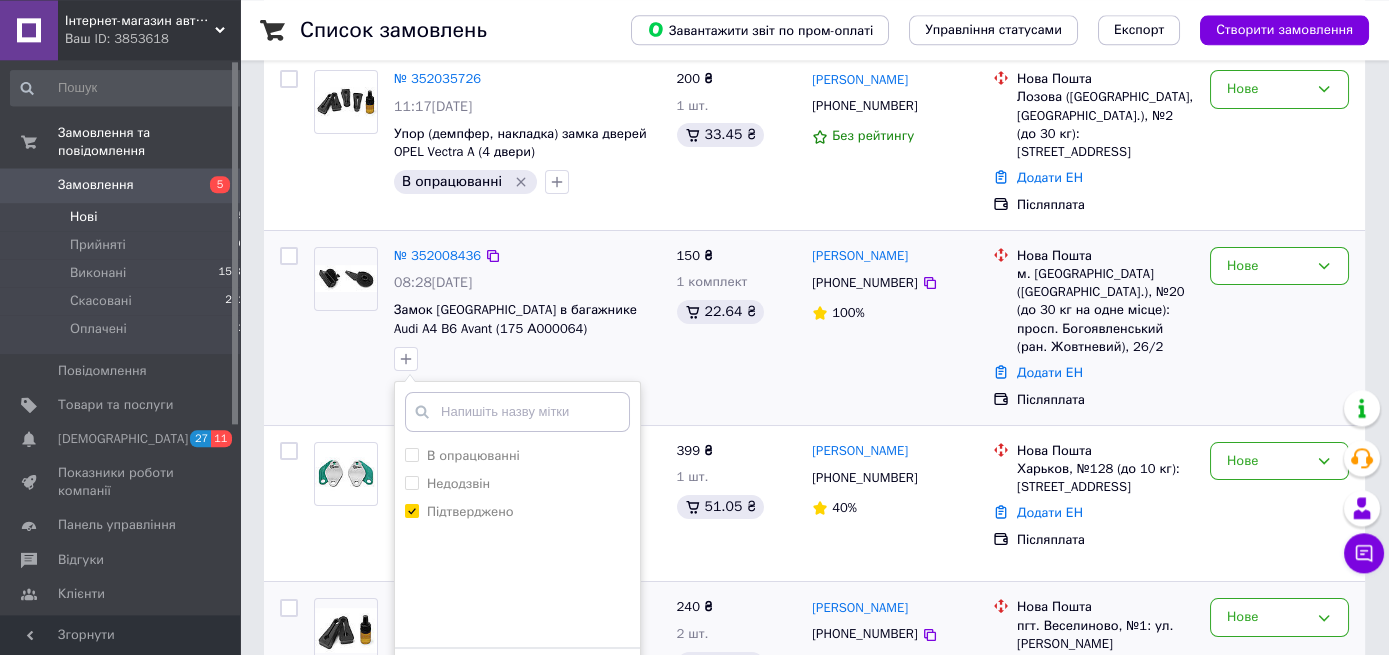 scroll, scrollTop: 266, scrollLeft: 0, axis: vertical 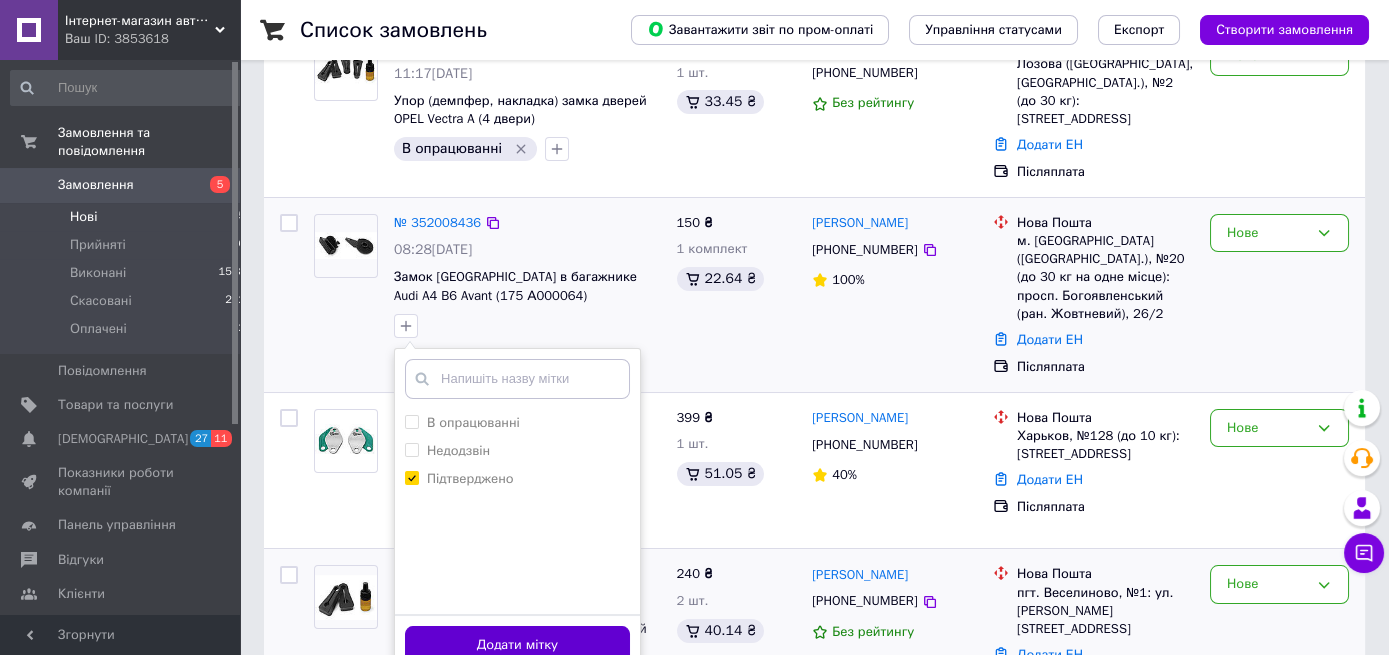 click on "Додати мітку" at bounding box center (517, 645) 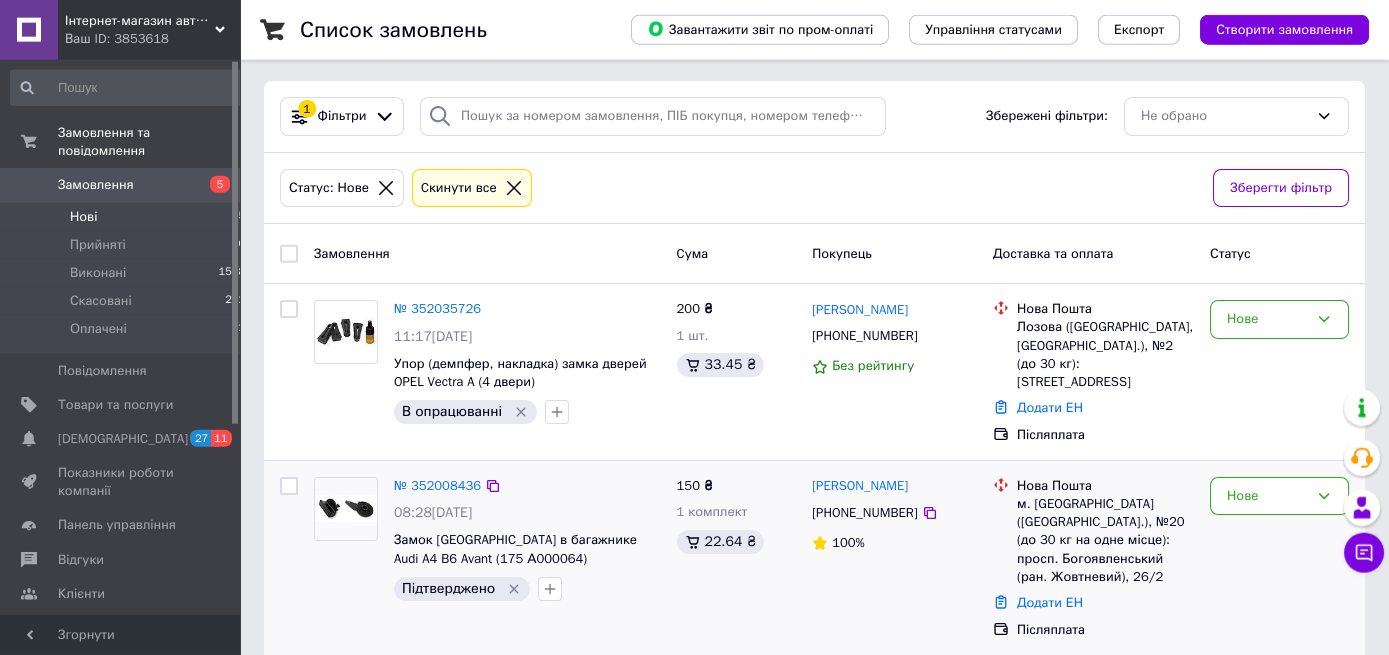 scroll, scrollTop: 0, scrollLeft: 0, axis: both 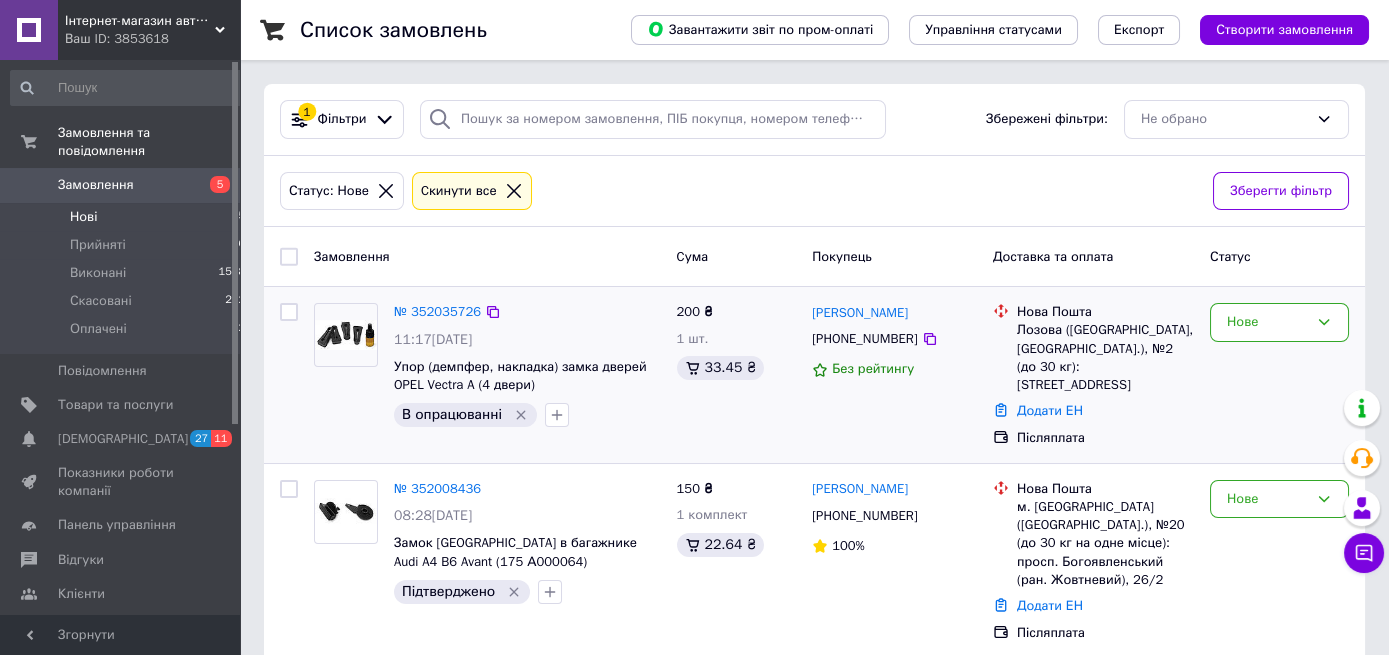 click on "В опрацюванні" at bounding box center (465, 415) 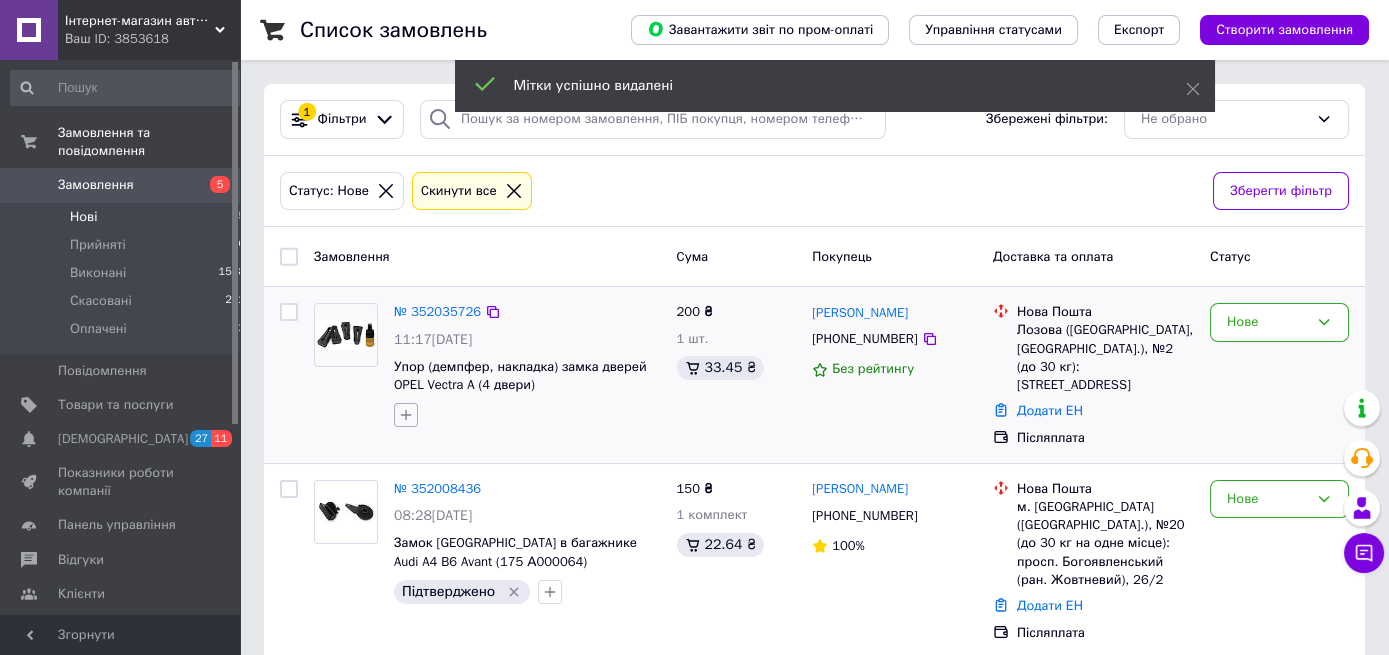 click at bounding box center (406, 415) 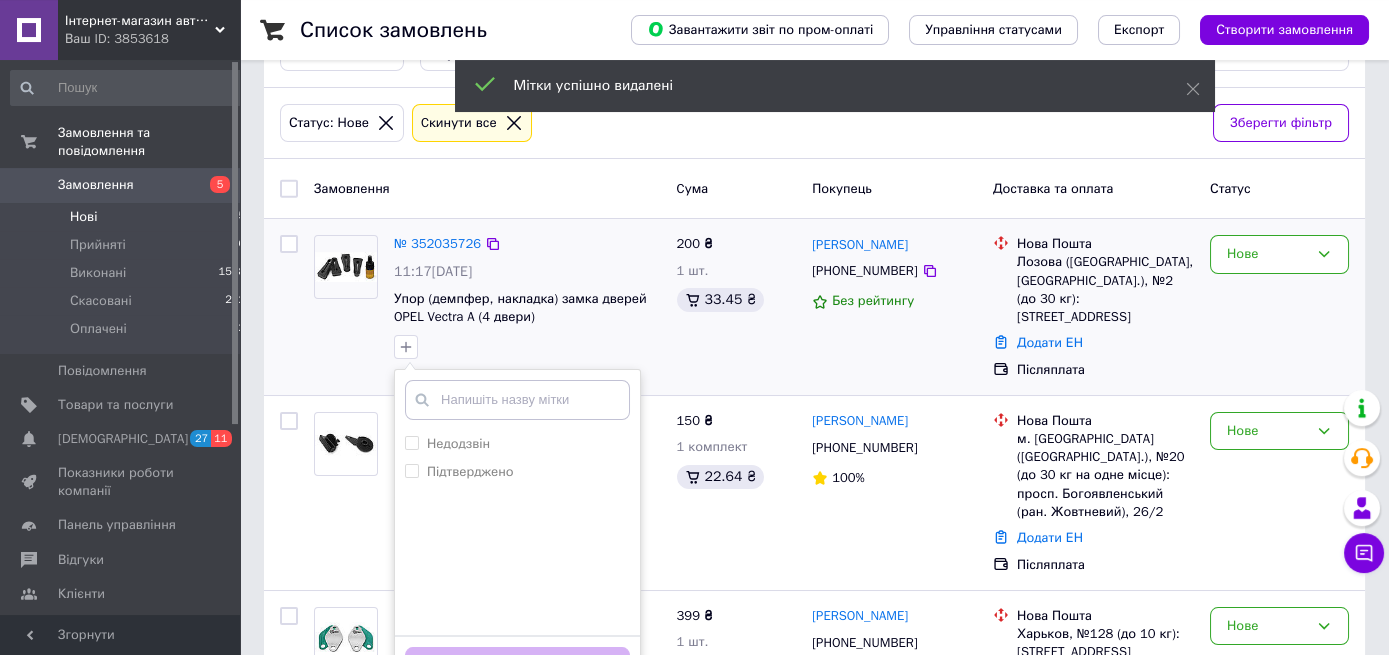 scroll, scrollTop: 105, scrollLeft: 0, axis: vertical 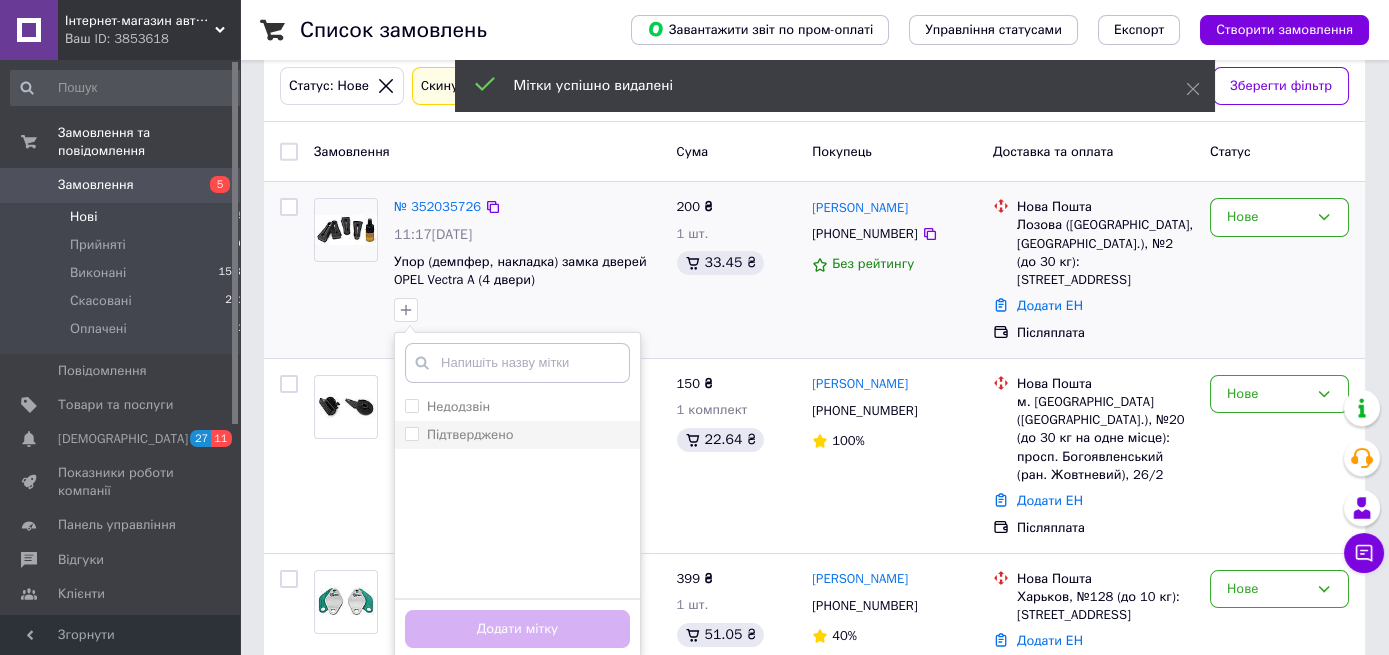 click on "Підтверджено" at bounding box center [470, 434] 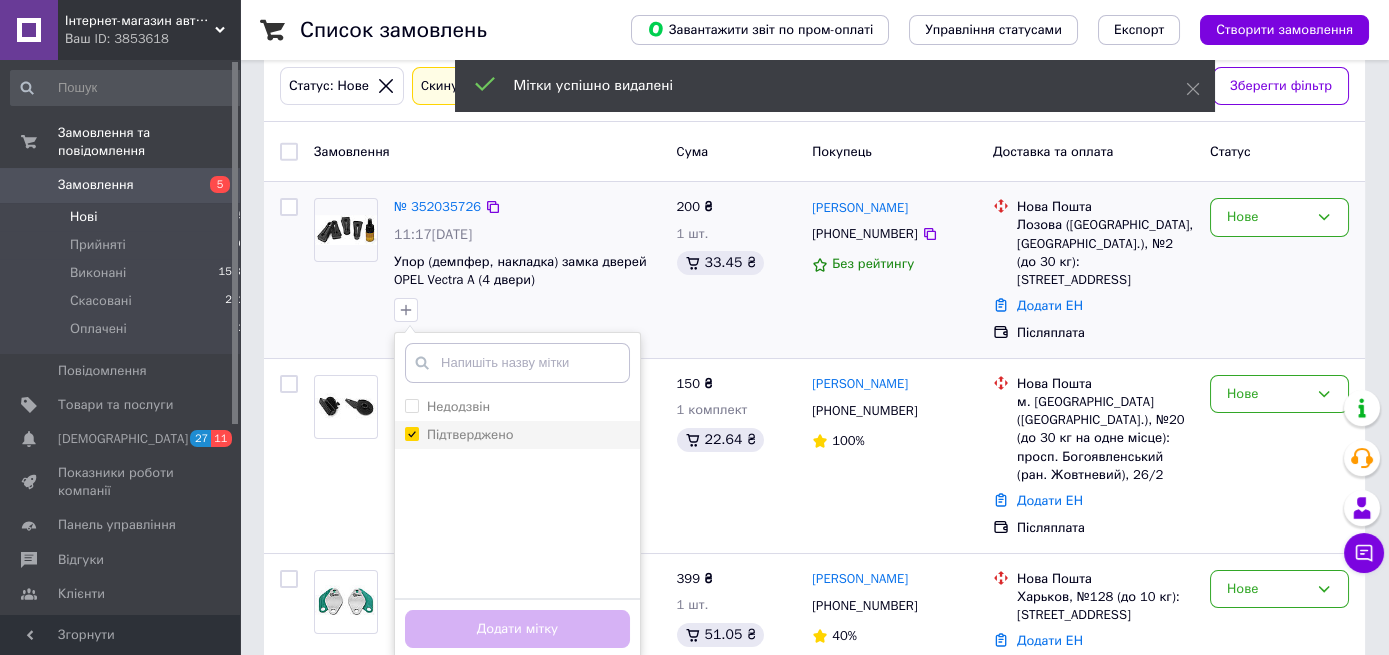 checkbox on "true" 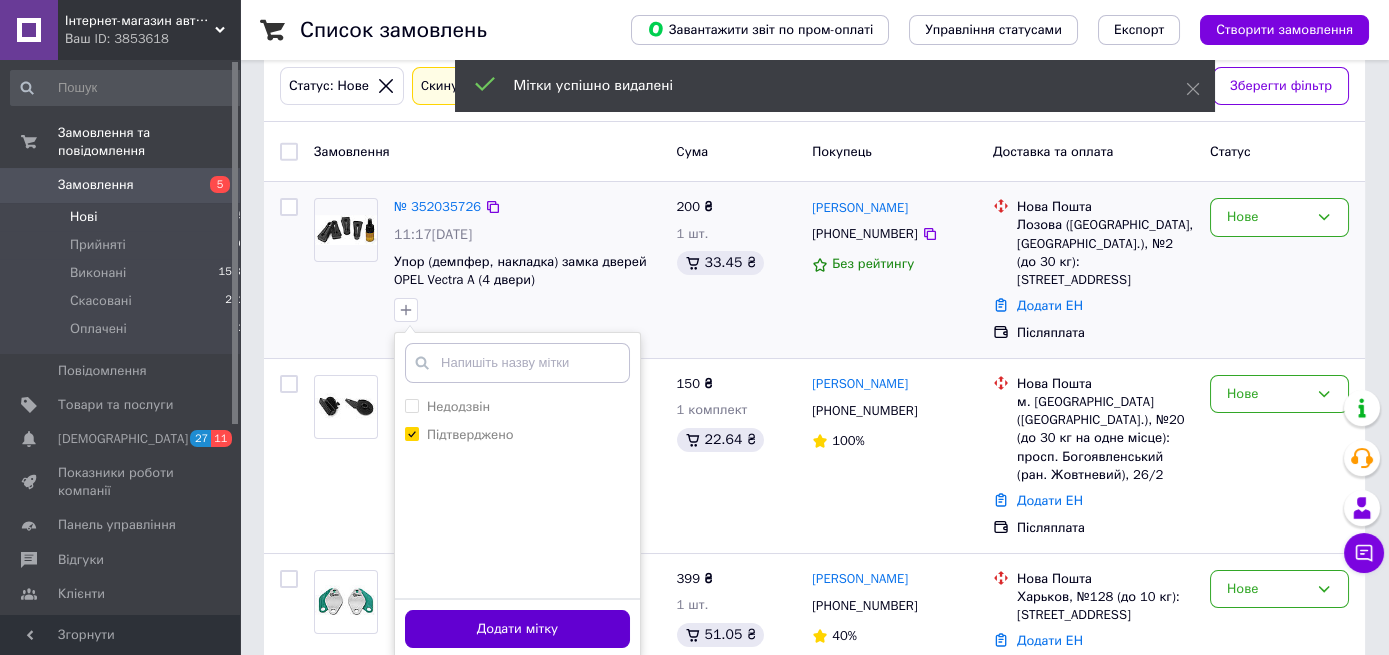 click on "Додати мітку" at bounding box center (517, 629) 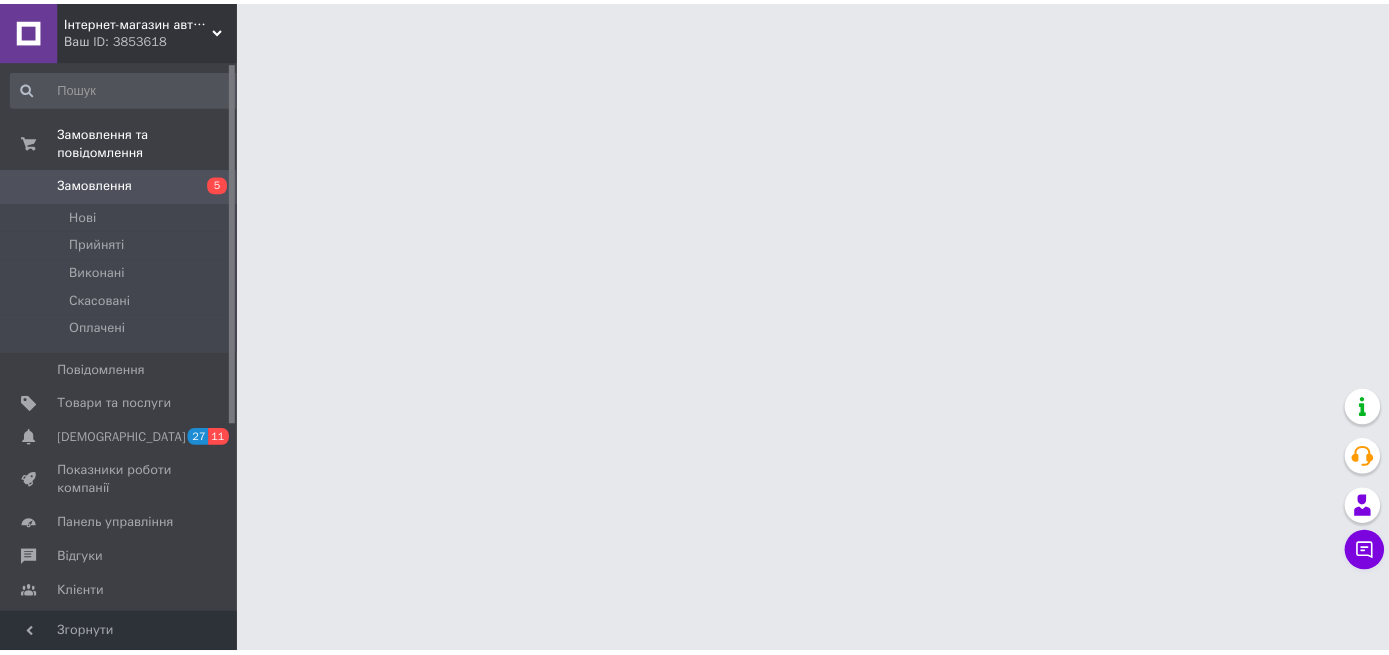 scroll, scrollTop: 0, scrollLeft: 0, axis: both 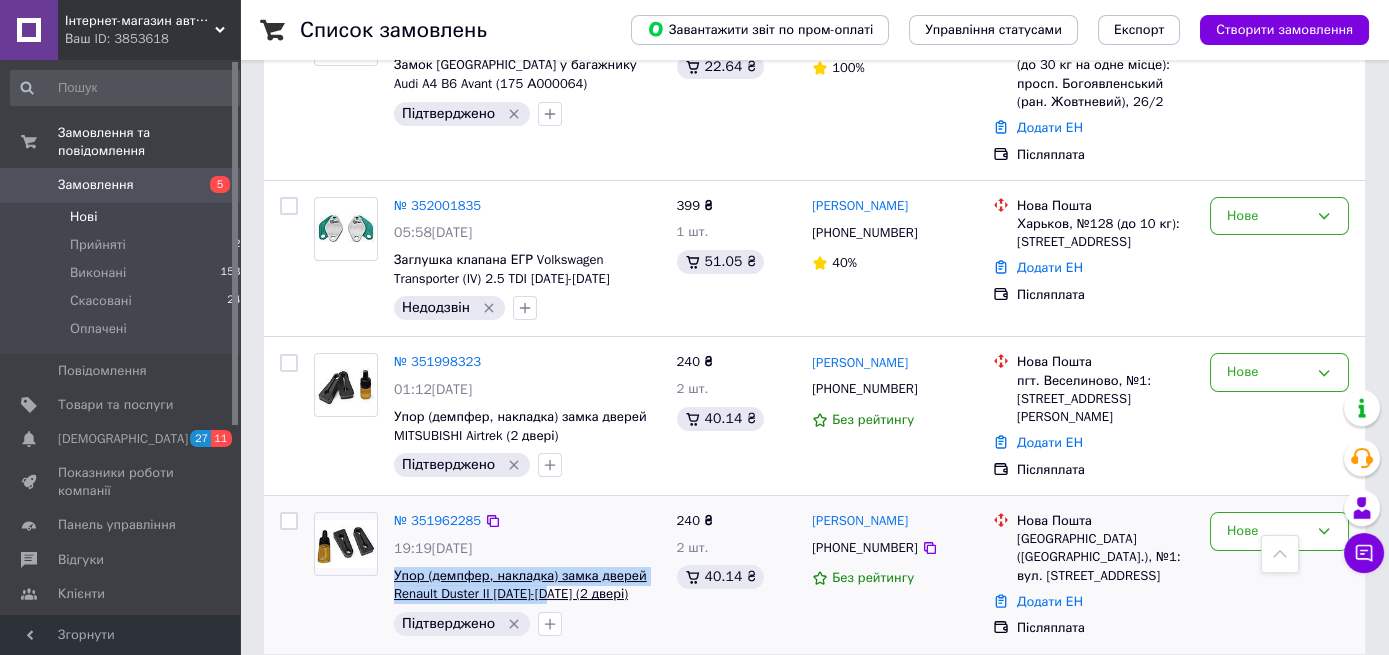 drag, startPoint x: 388, startPoint y: 544, endPoint x: 552, endPoint y: 571, distance: 166.2077 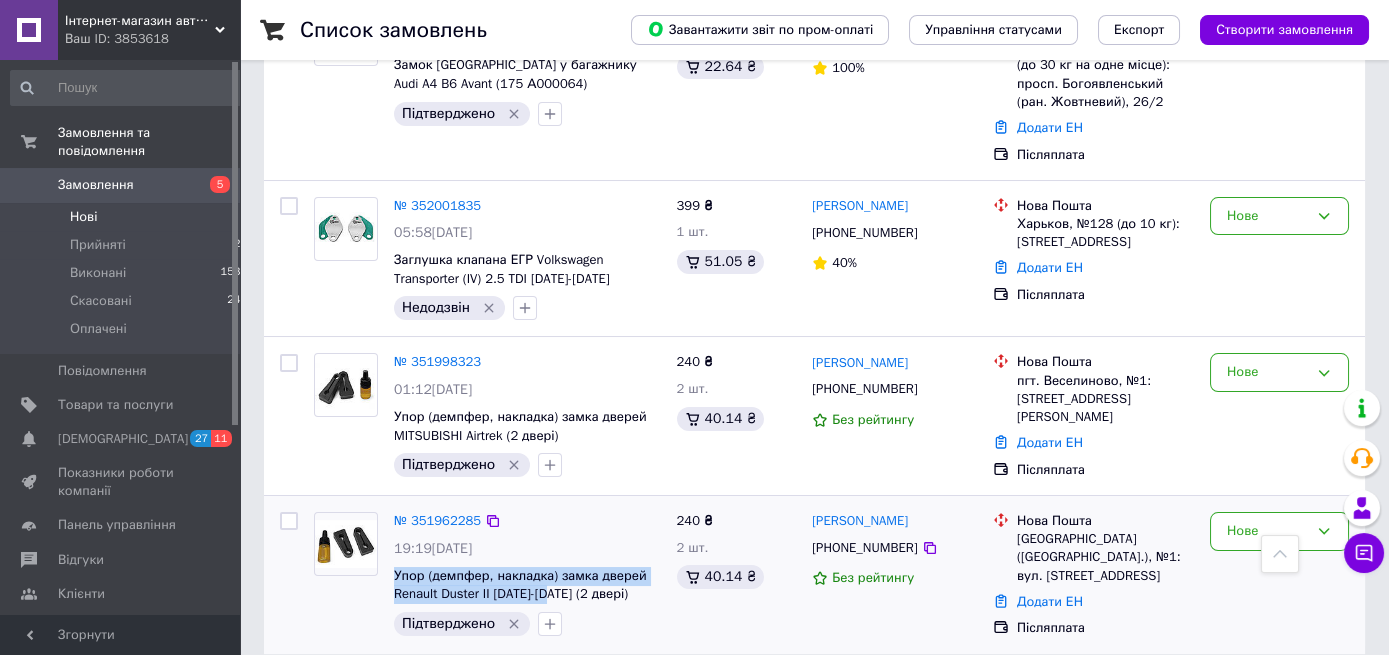 copy on "Упор (демпфер, накладка) замка дверей Renault Duster II [DATE]-[DATE]" 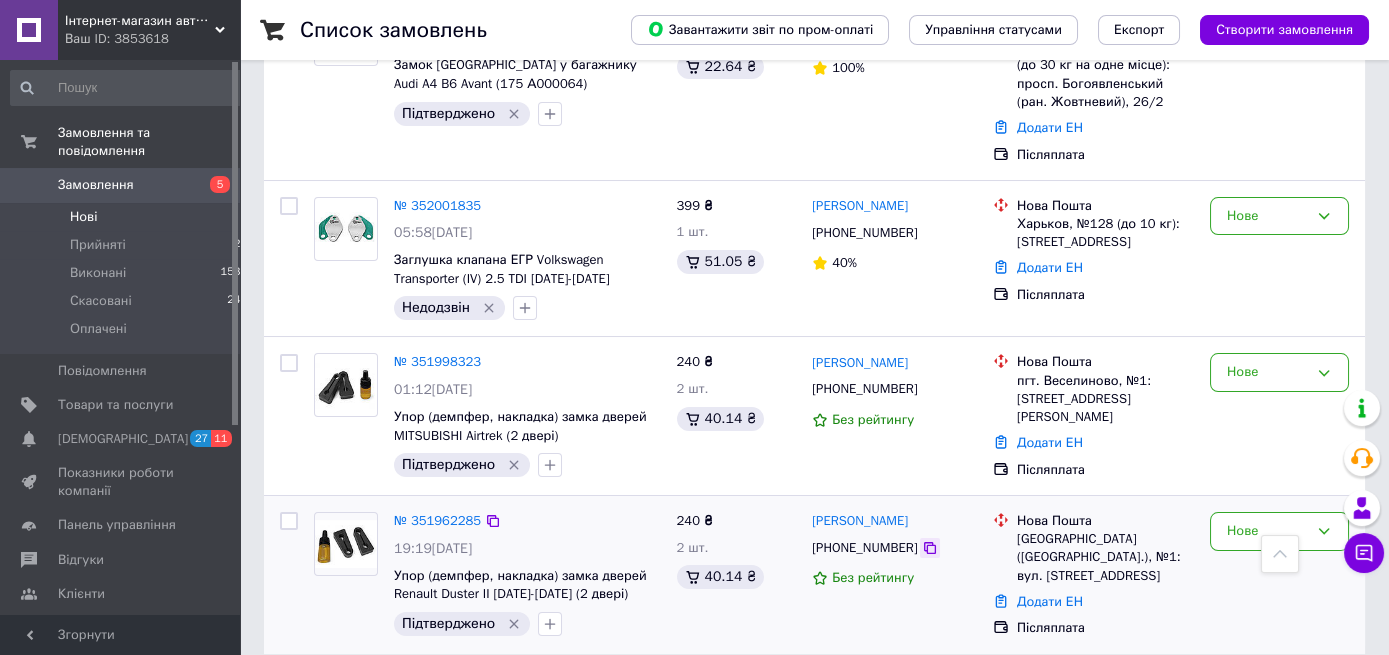 click 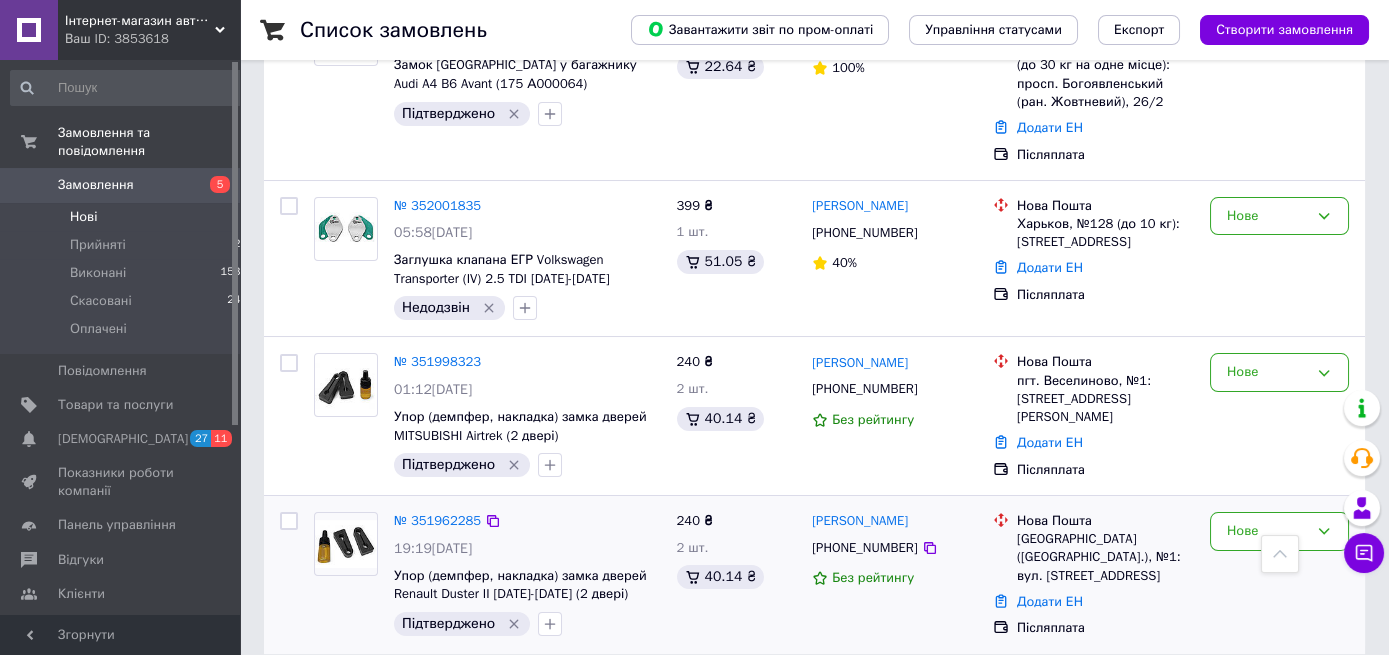 drag, startPoint x: 924, startPoint y: 498, endPoint x: 811, endPoint y: 501, distance: 113.03982 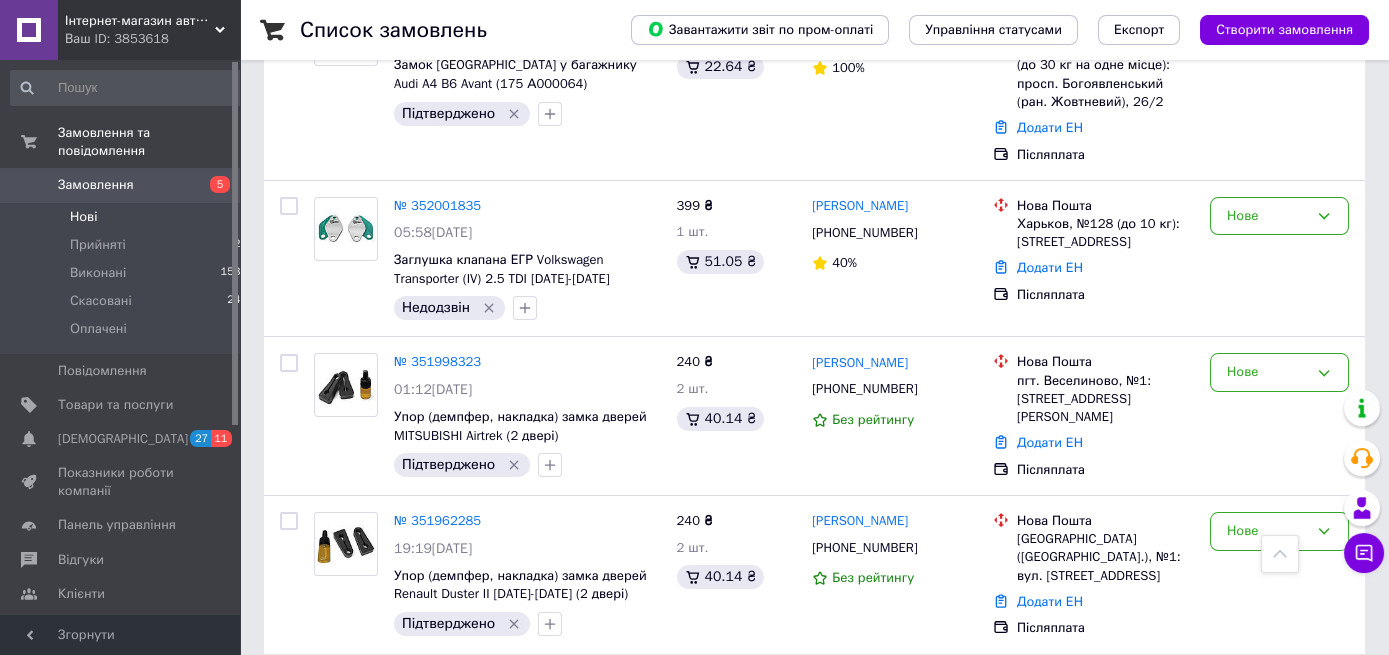 copy on "[PERSON_NAME]" 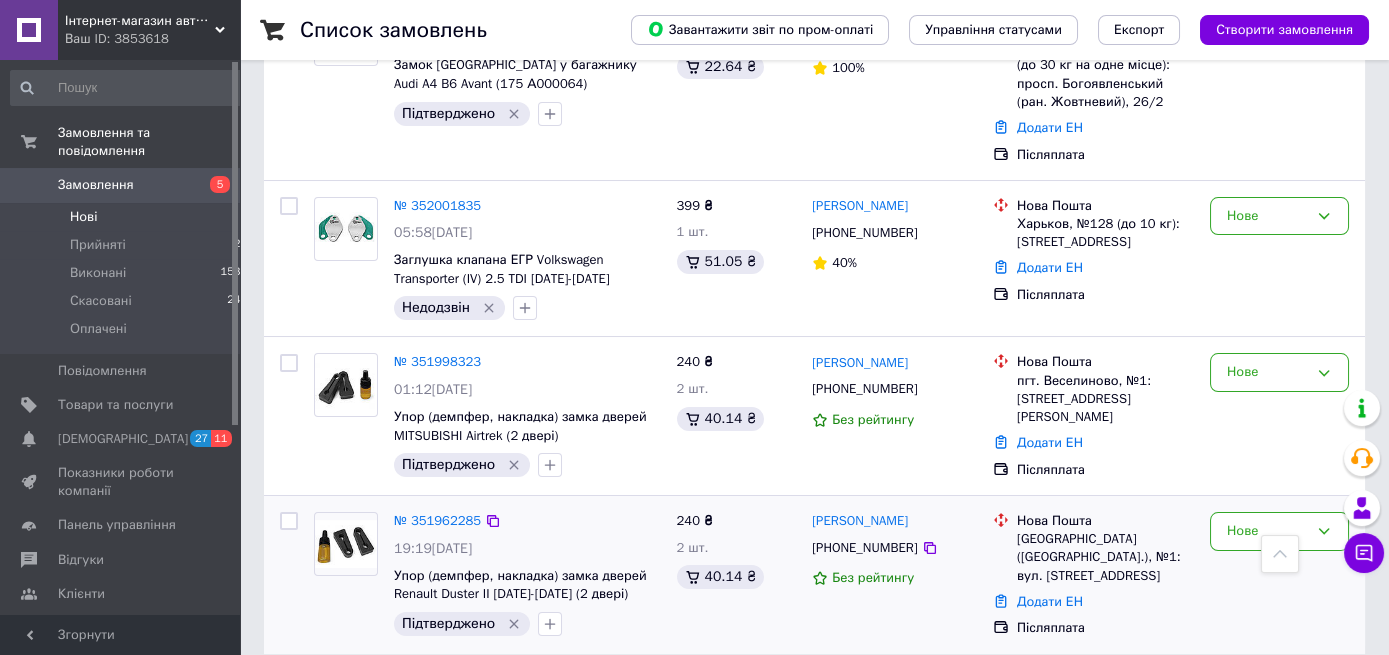 click on "[GEOGRAPHIC_DATA] ([GEOGRAPHIC_DATA].), №1: вул. [STREET_ADDRESS]" at bounding box center [1105, 557] 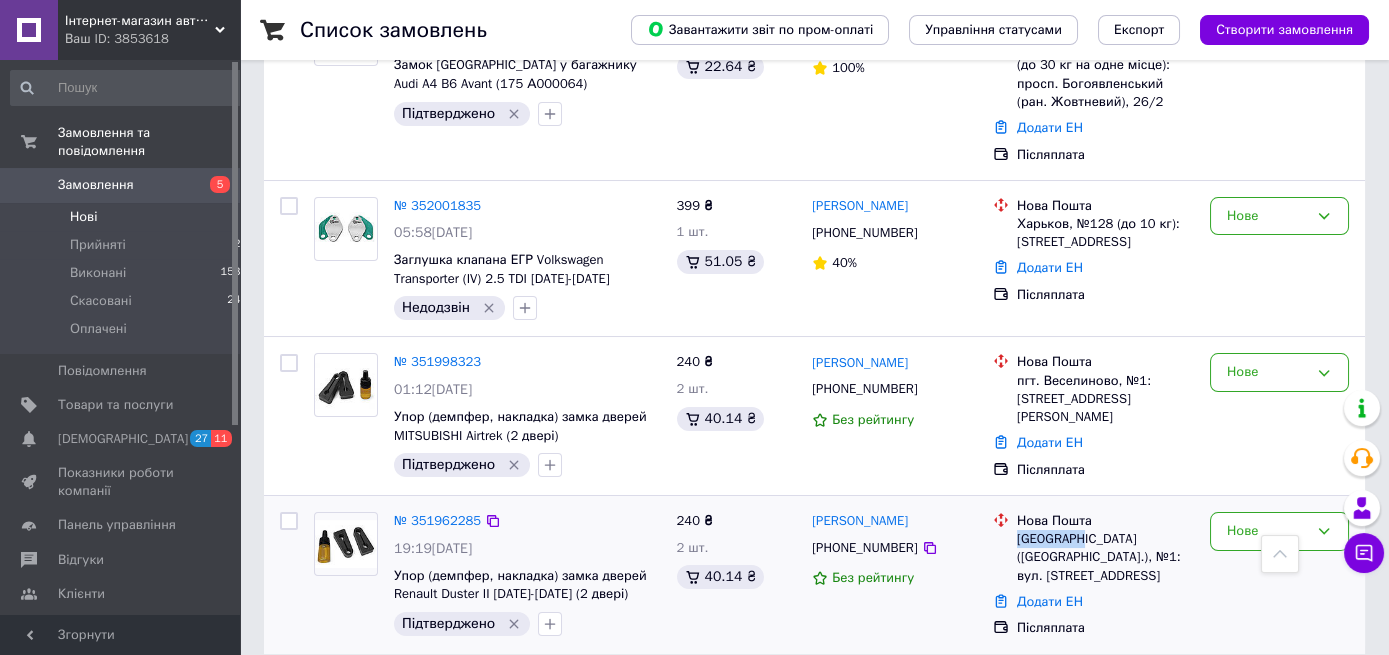 click on "[GEOGRAPHIC_DATA] ([GEOGRAPHIC_DATA].), №1: вул. [STREET_ADDRESS]" at bounding box center (1105, 557) 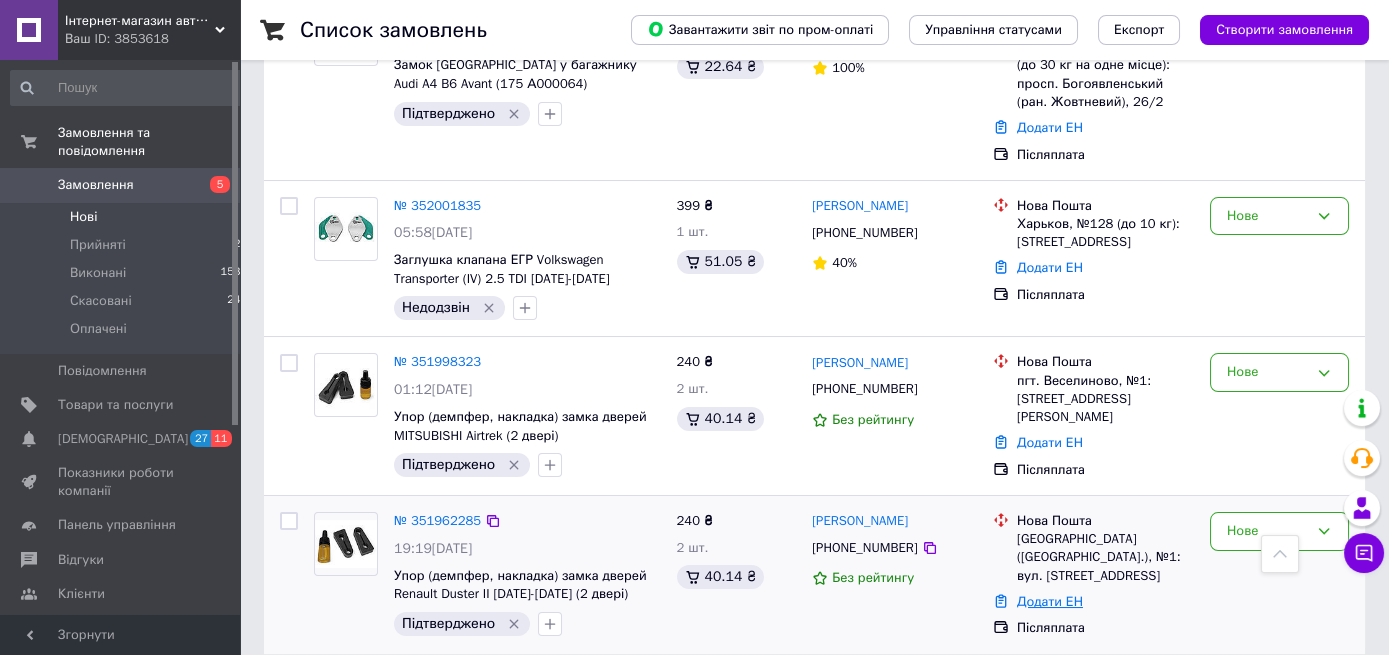 click on "Додати ЕН" at bounding box center [1050, 601] 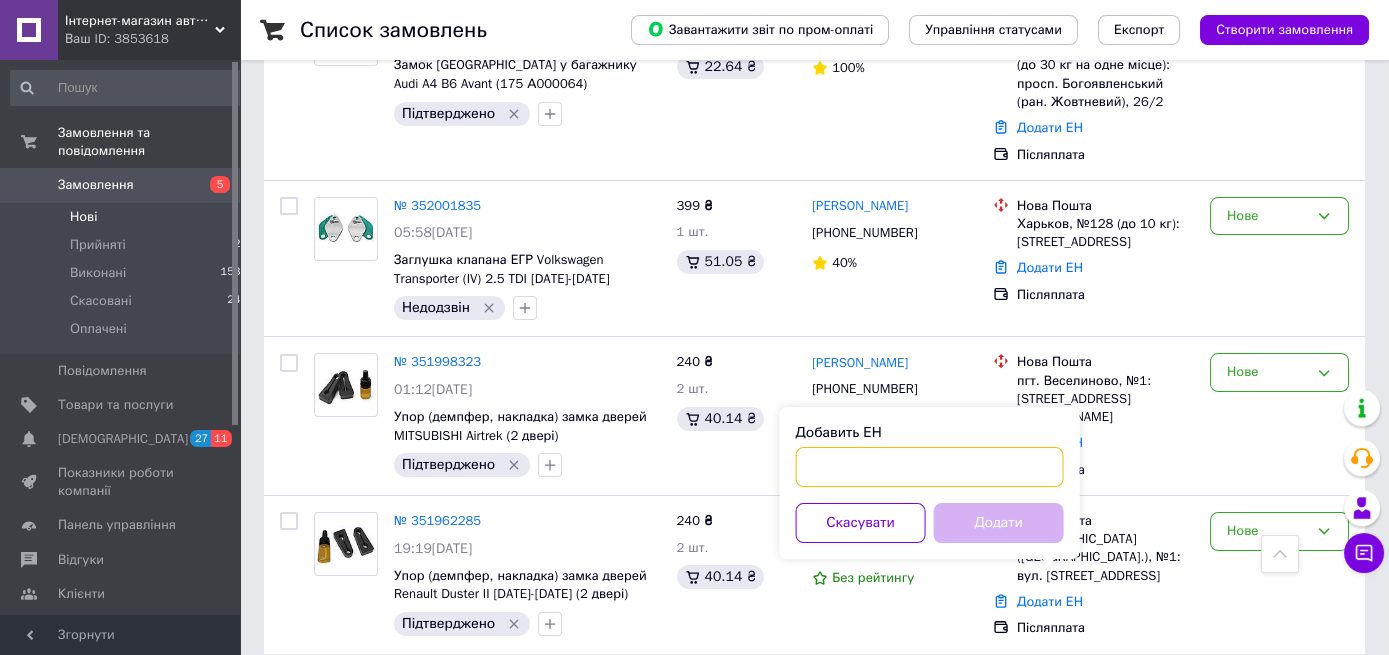 click on "Добавить ЕН" at bounding box center [930, 467] 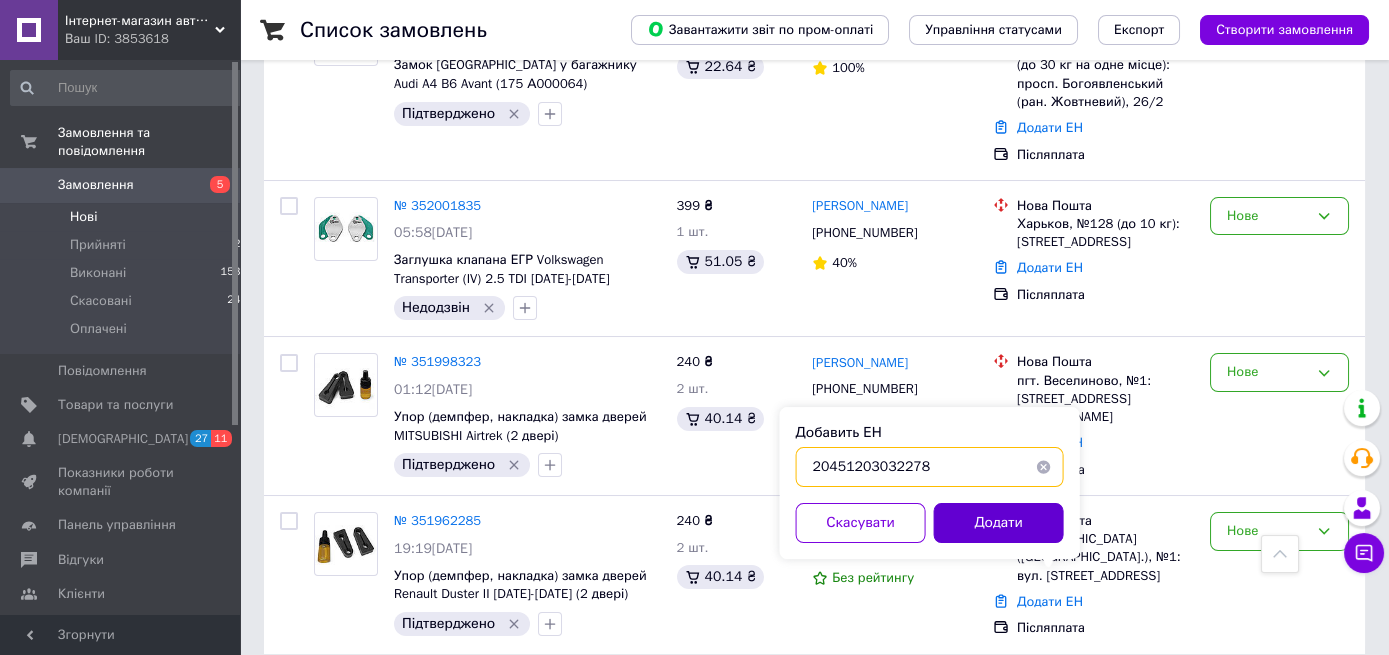 type on "20451203032278" 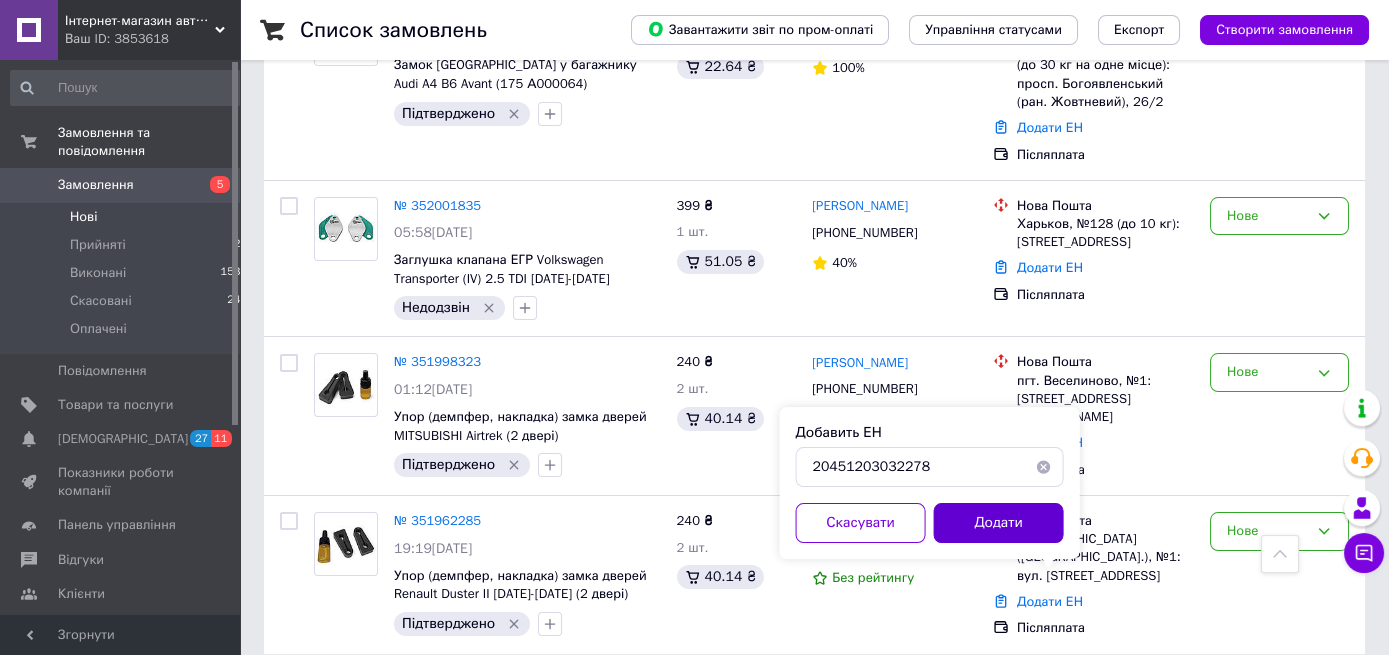 click on "Додати" at bounding box center (999, 523) 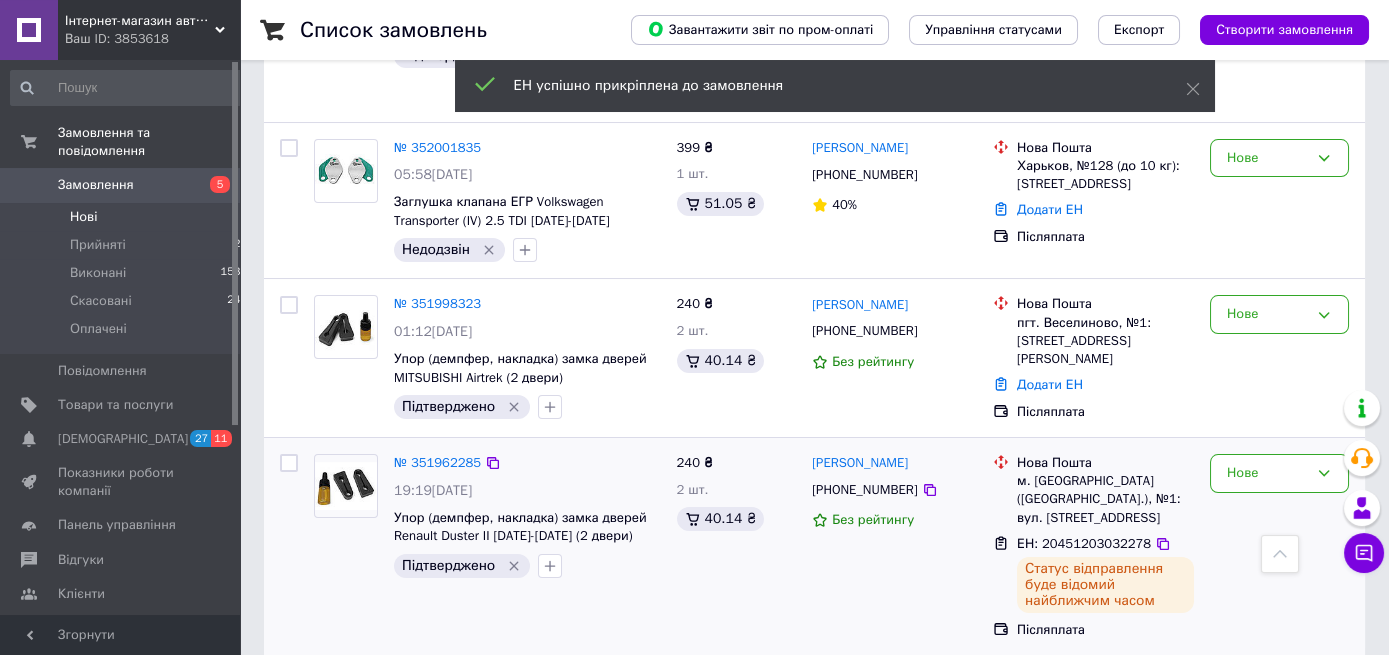 scroll, scrollTop: 538, scrollLeft: 0, axis: vertical 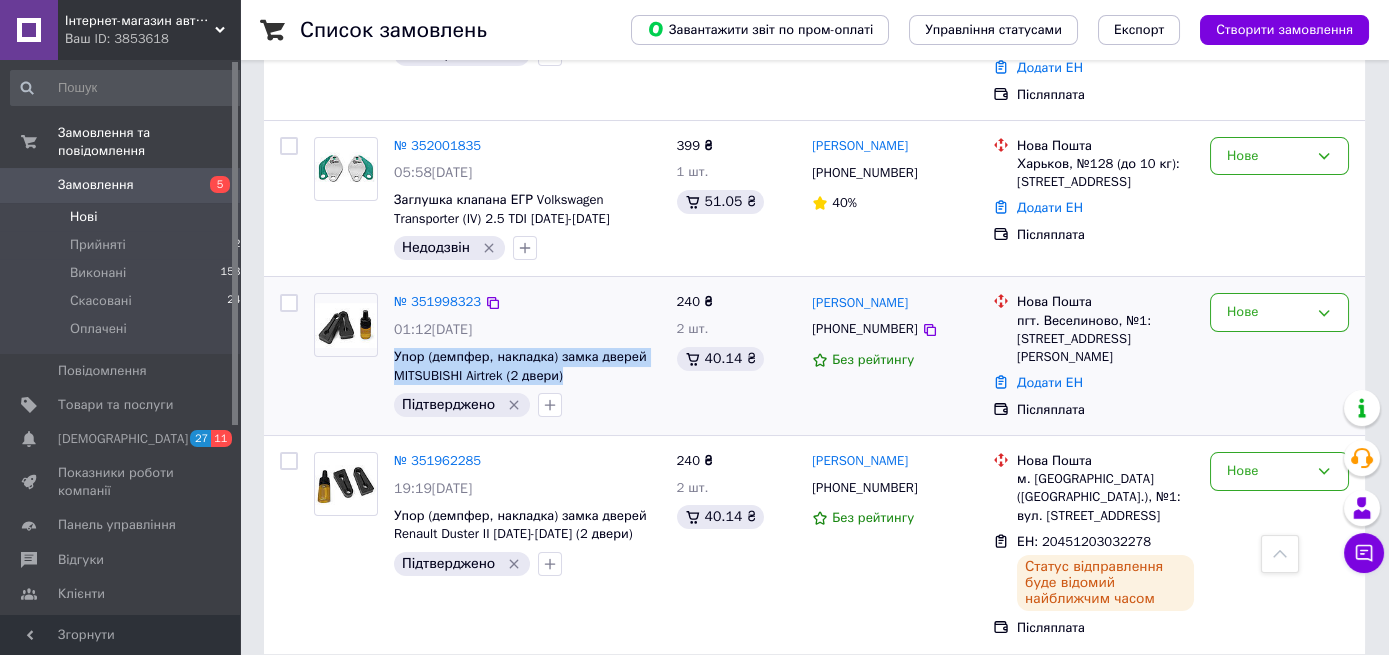 drag, startPoint x: 568, startPoint y: 355, endPoint x: 394, endPoint y: 334, distance: 175.26266 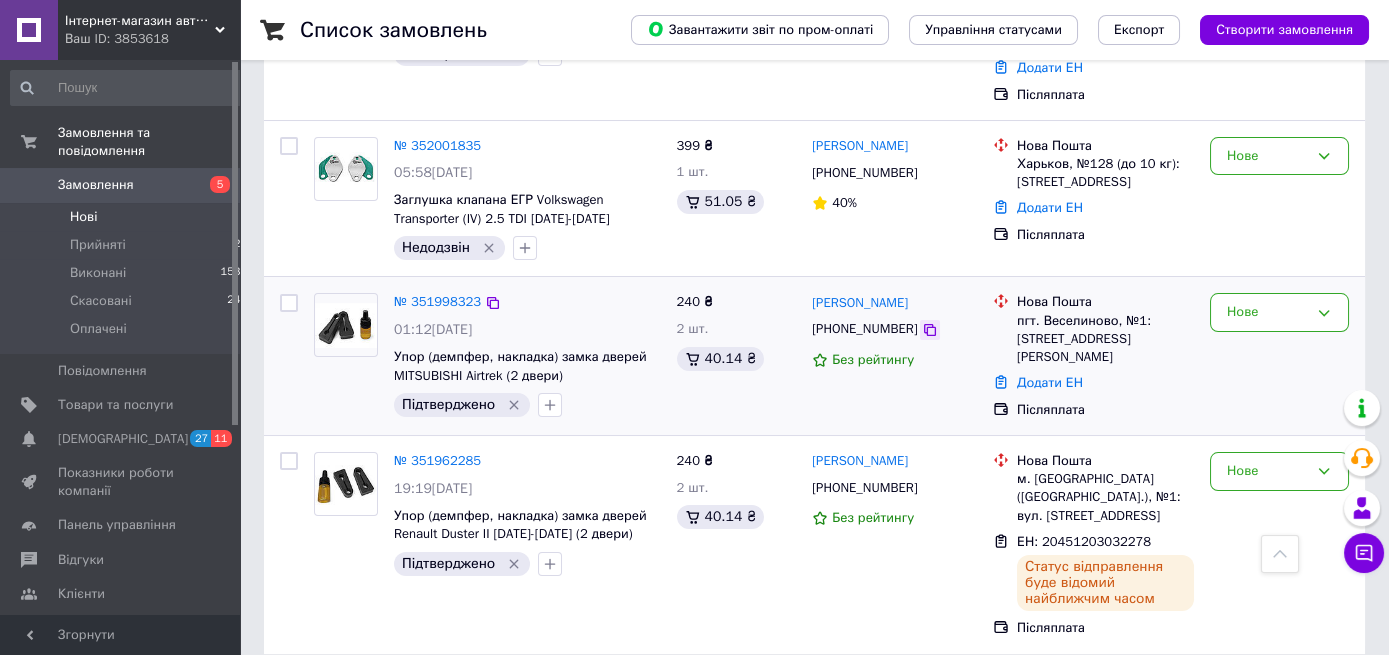 click 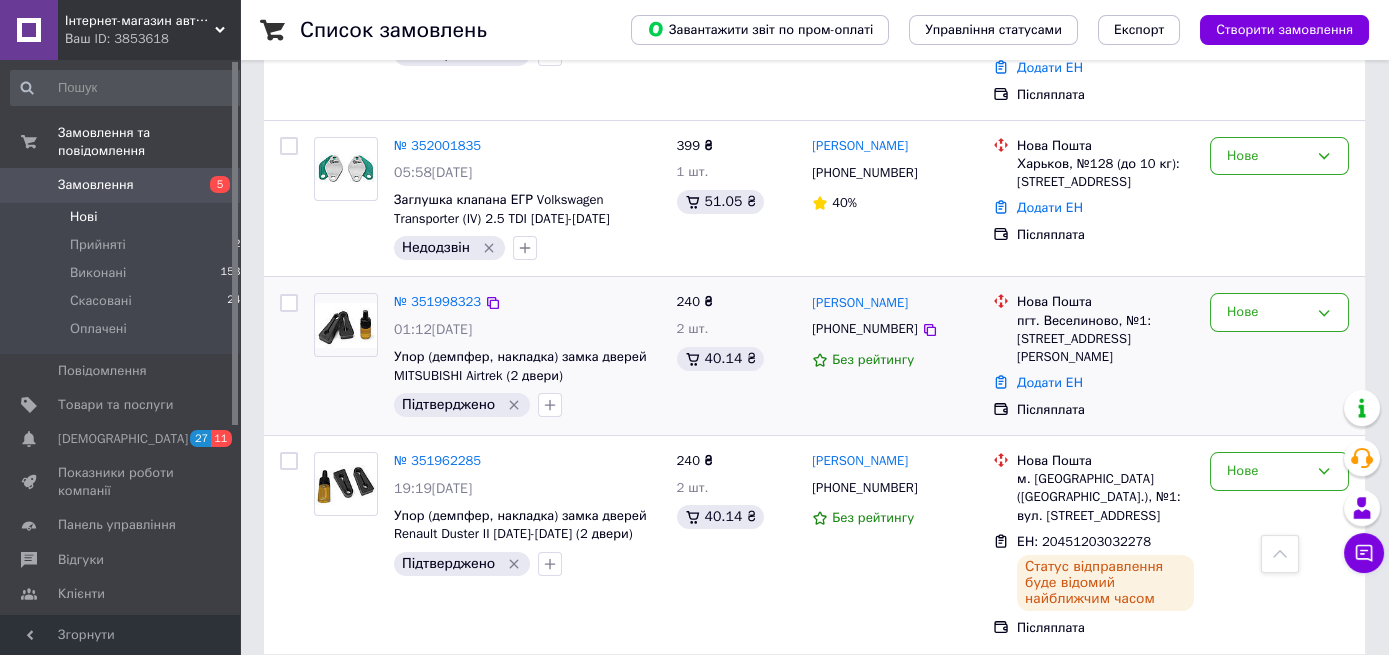 drag, startPoint x: 936, startPoint y: 285, endPoint x: 812, endPoint y: 285, distance: 124 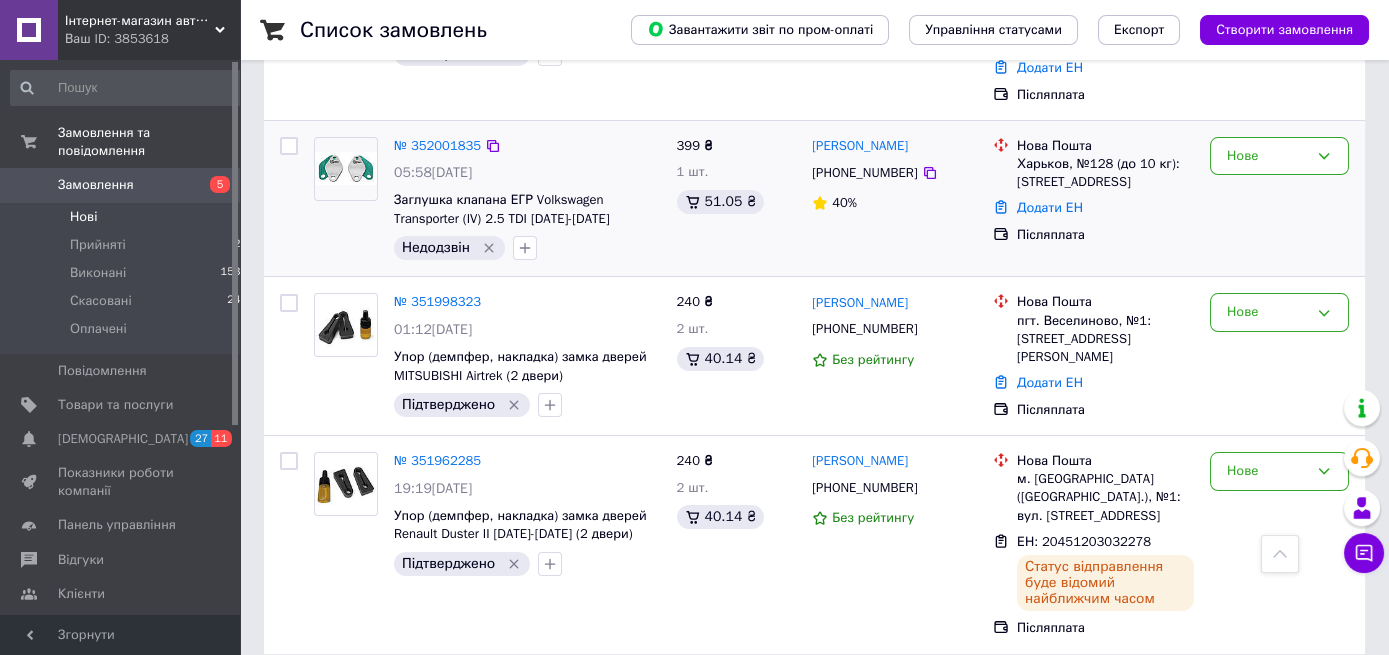copy on "[PERSON_NAME]" 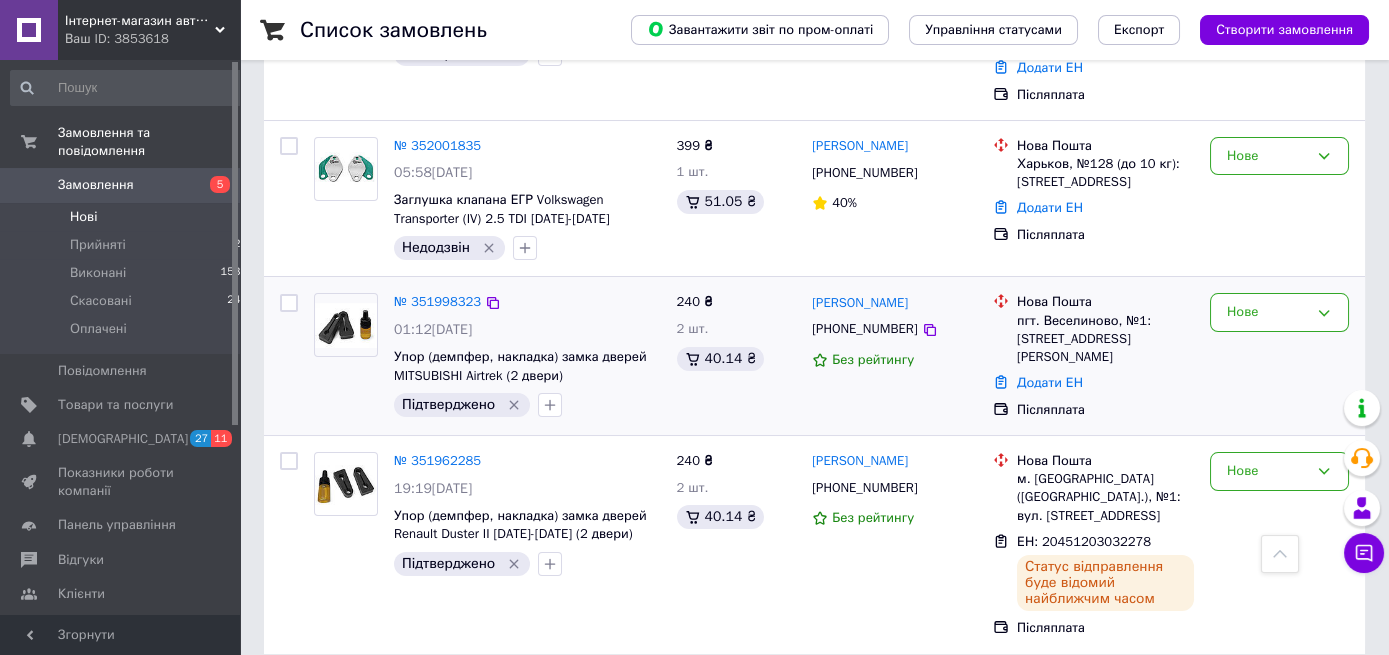 click on "пгт. Веселиново, №1: ул. Мозолевского, 9" at bounding box center [1105, 339] 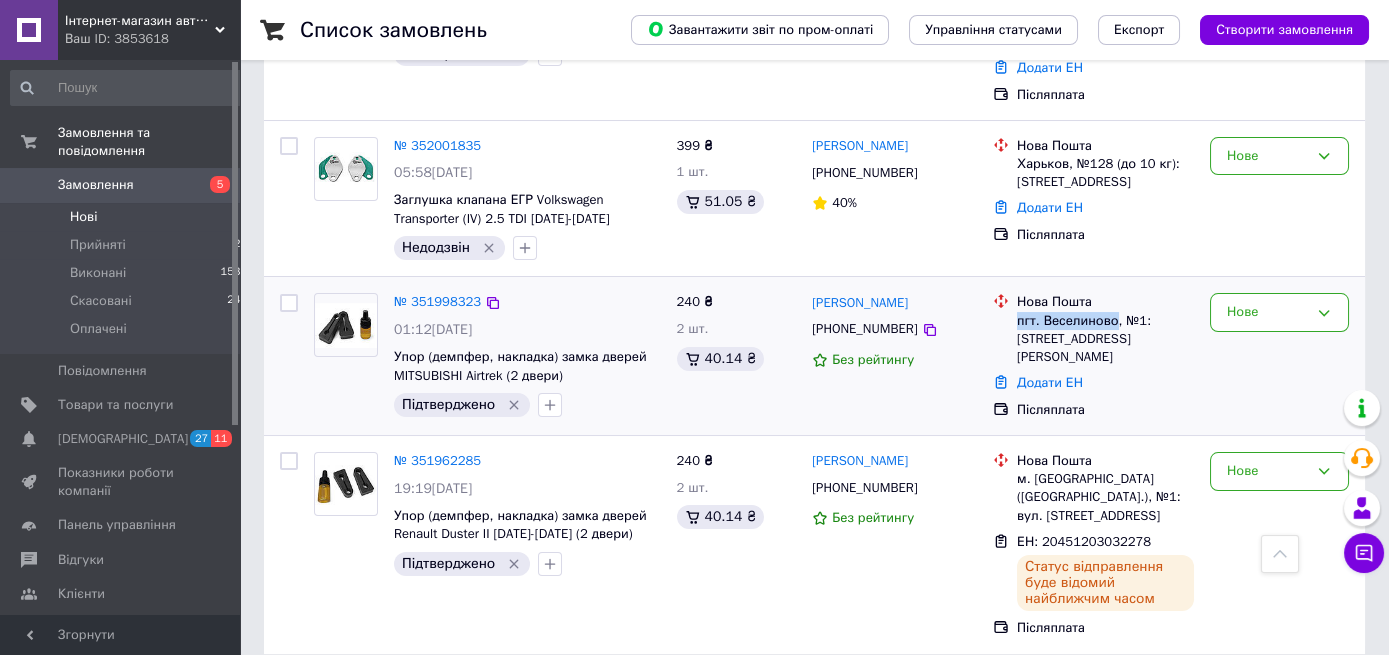 drag, startPoint x: 1030, startPoint y: 296, endPoint x: 1068, endPoint y: 301, distance: 38.327538 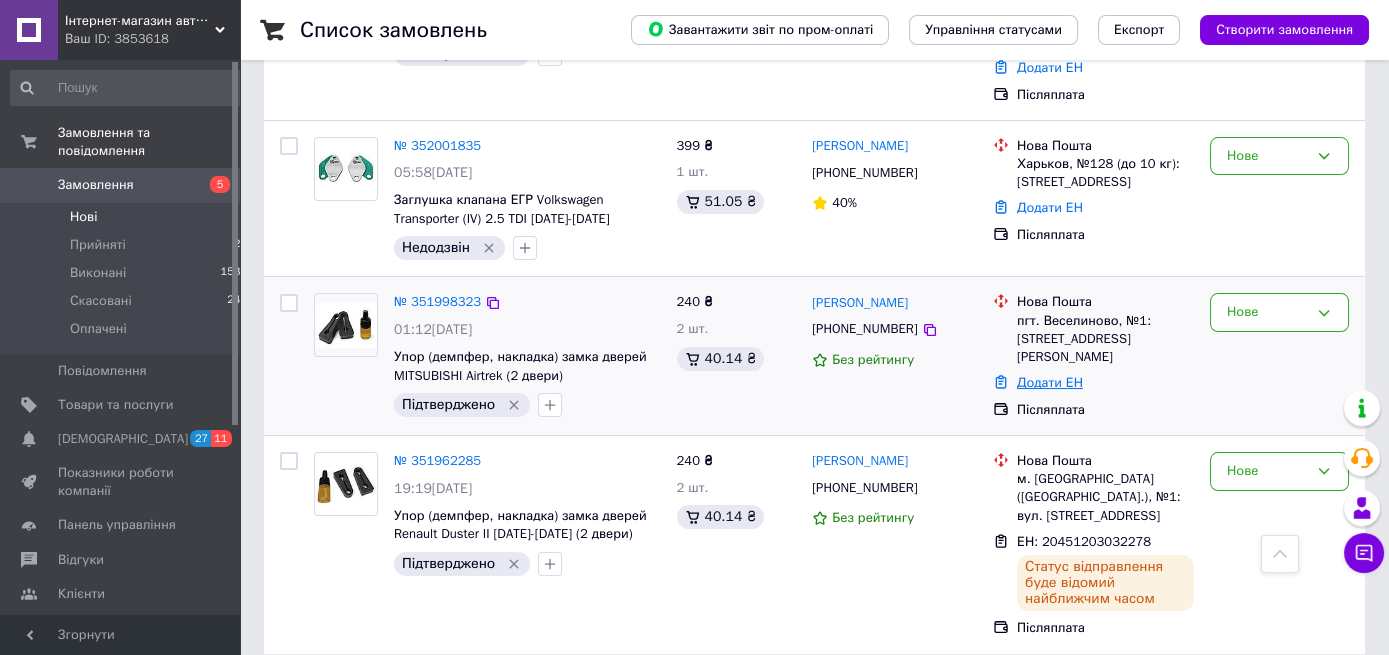 click on "Додати ЕН" at bounding box center [1050, 382] 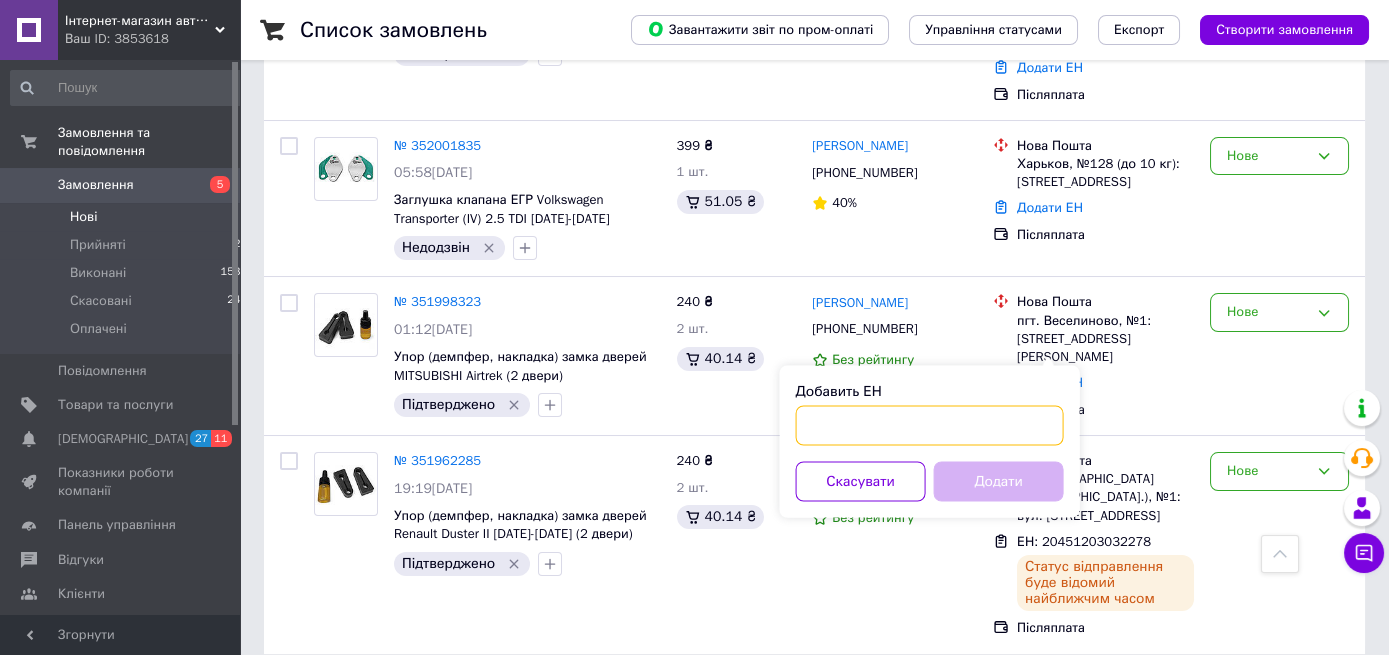 click on "Добавить ЕН" at bounding box center (930, 425) 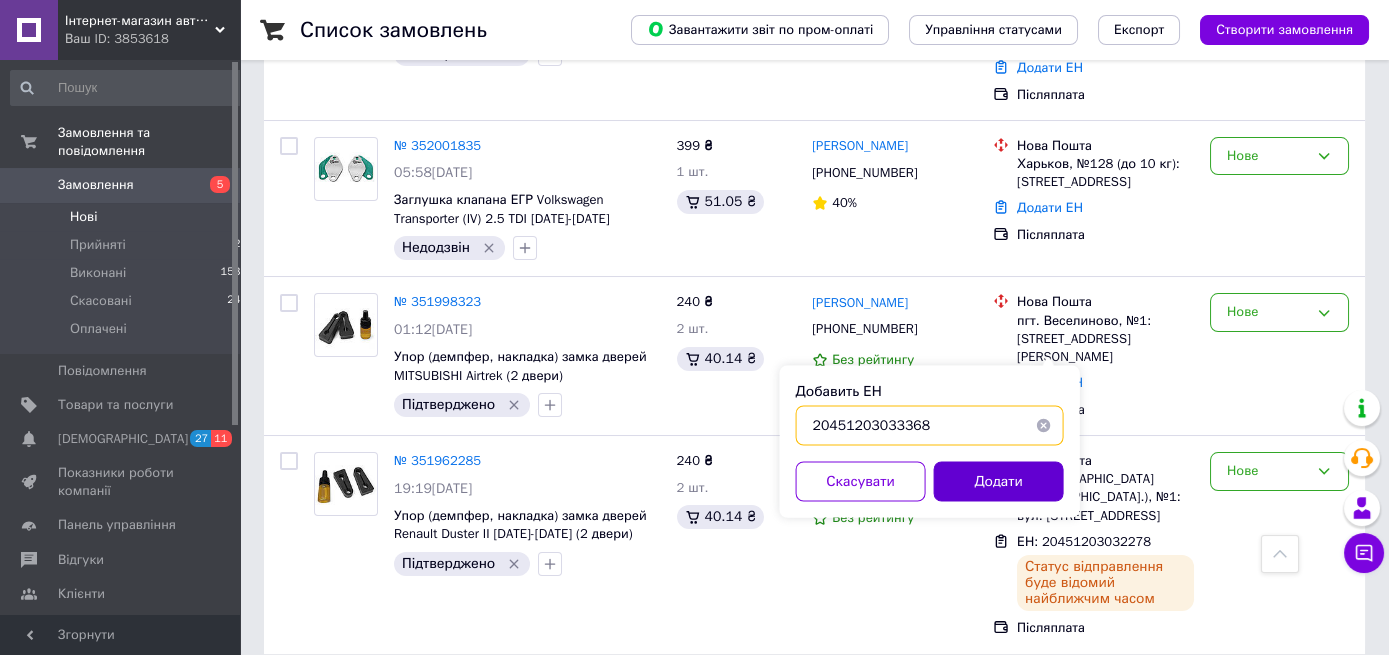 type on "20451203033368" 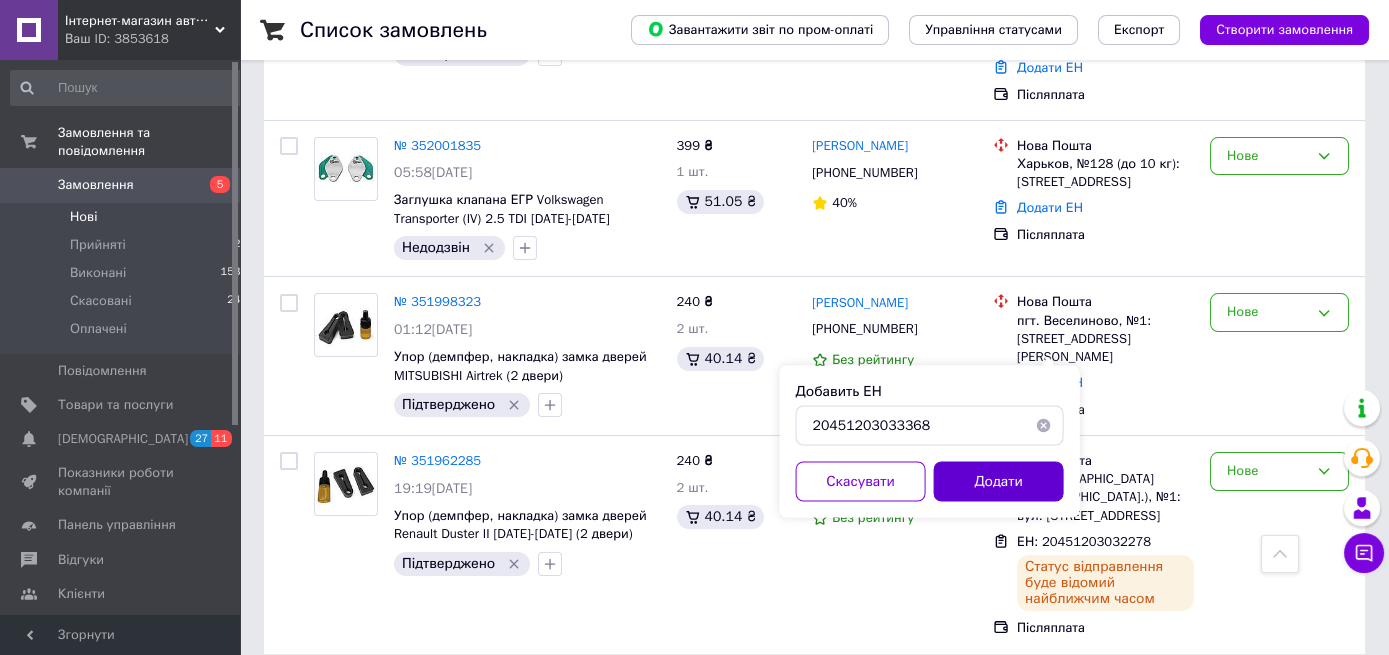 click on "Додати" at bounding box center (999, 481) 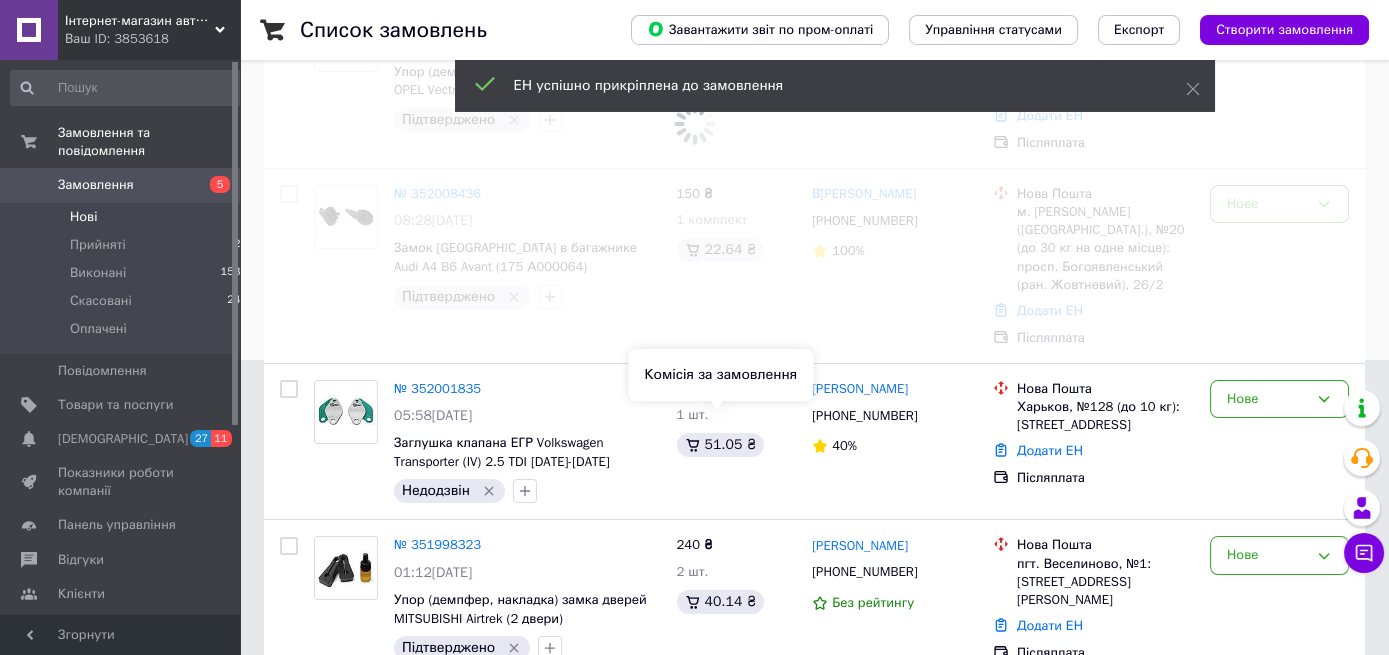 scroll, scrollTop: 115, scrollLeft: 0, axis: vertical 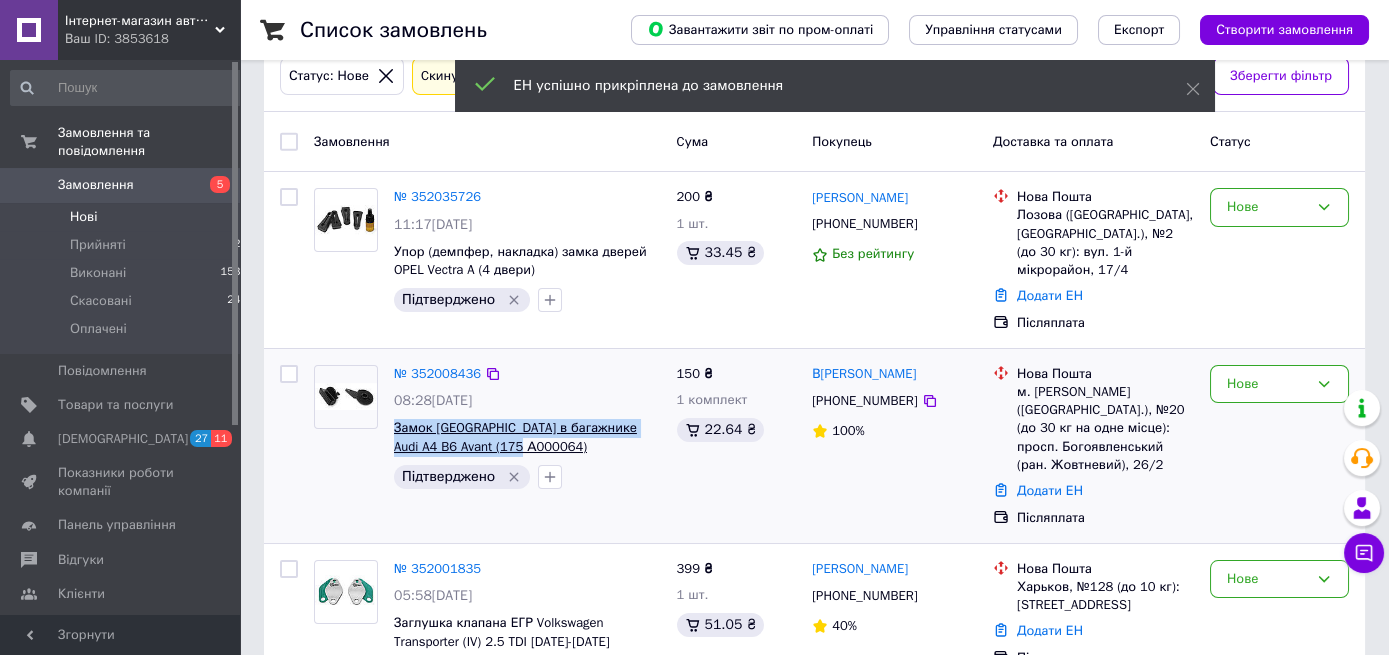 drag, startPoint x: 519, startPoint y: 427, endPoint x: 395, endPoint y: 407, distance: 125.60255 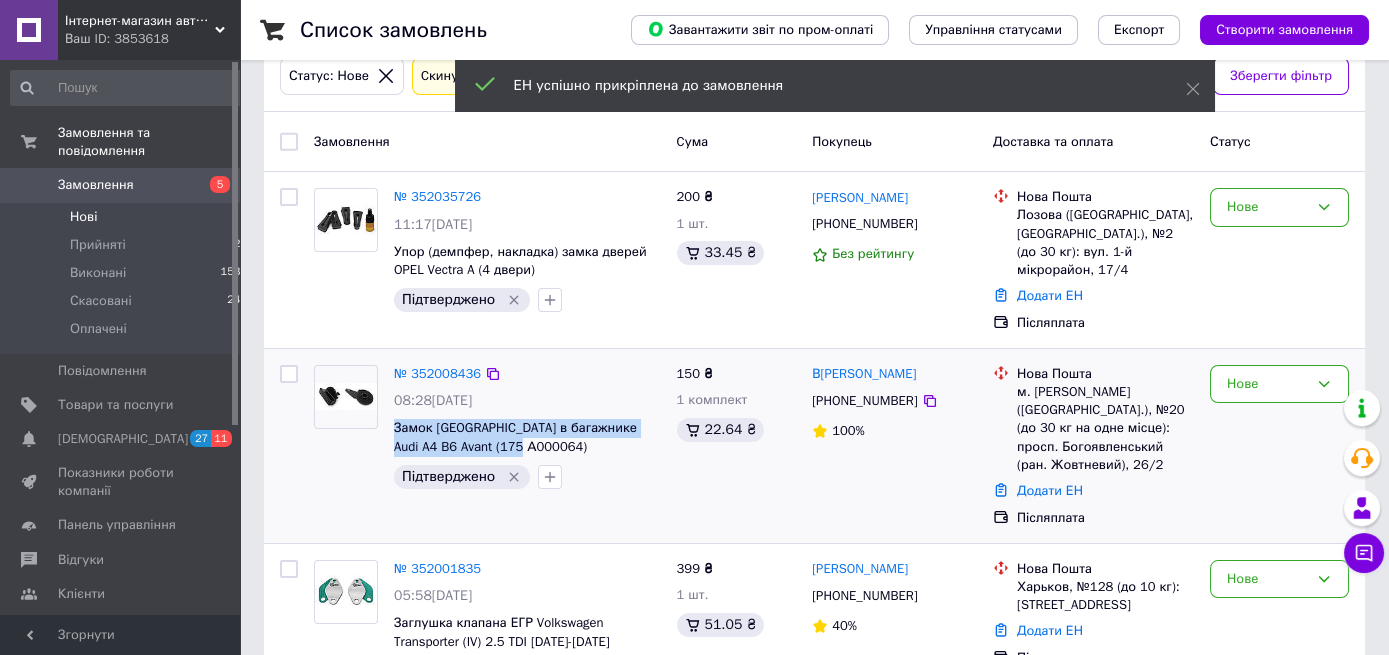 copy on "Замок бардачка в багажнике Audi A4 B6 Avant (175 А000064)" 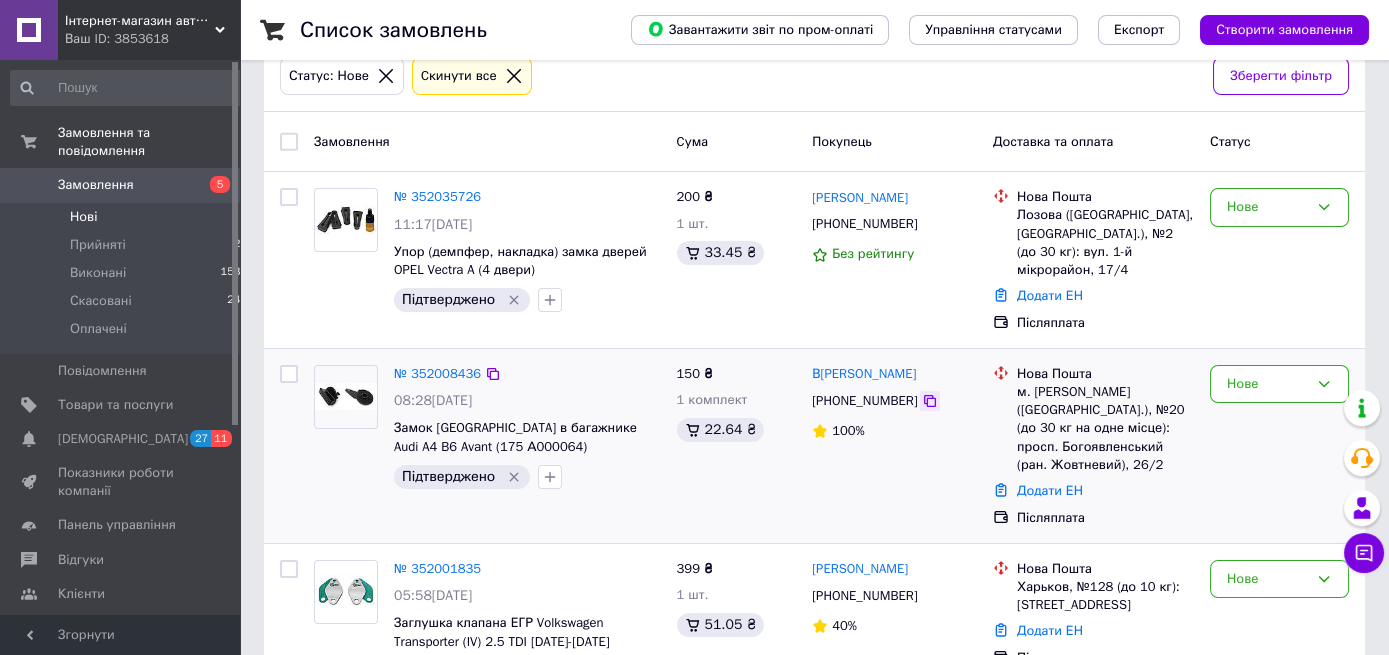 click 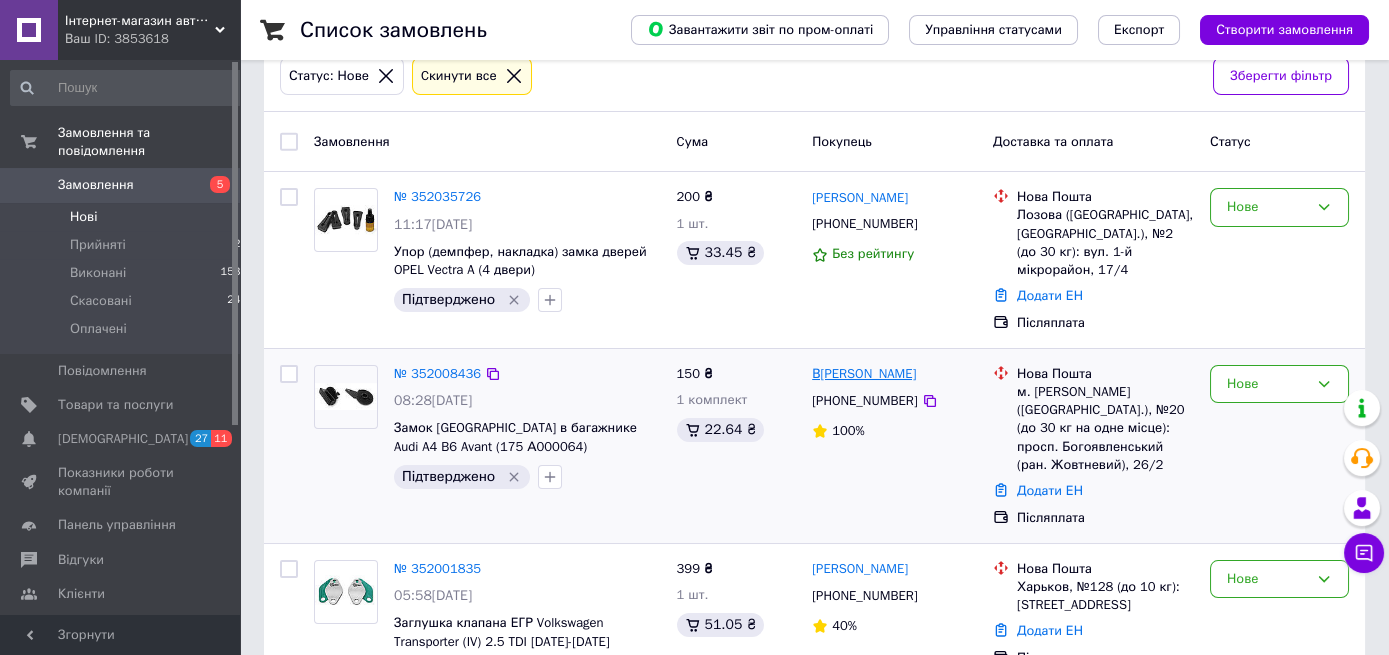 drag, startPoint x: 942, startPoint y: 353, endPoint x: 813, endPoint y: 348, distance: 129.09686 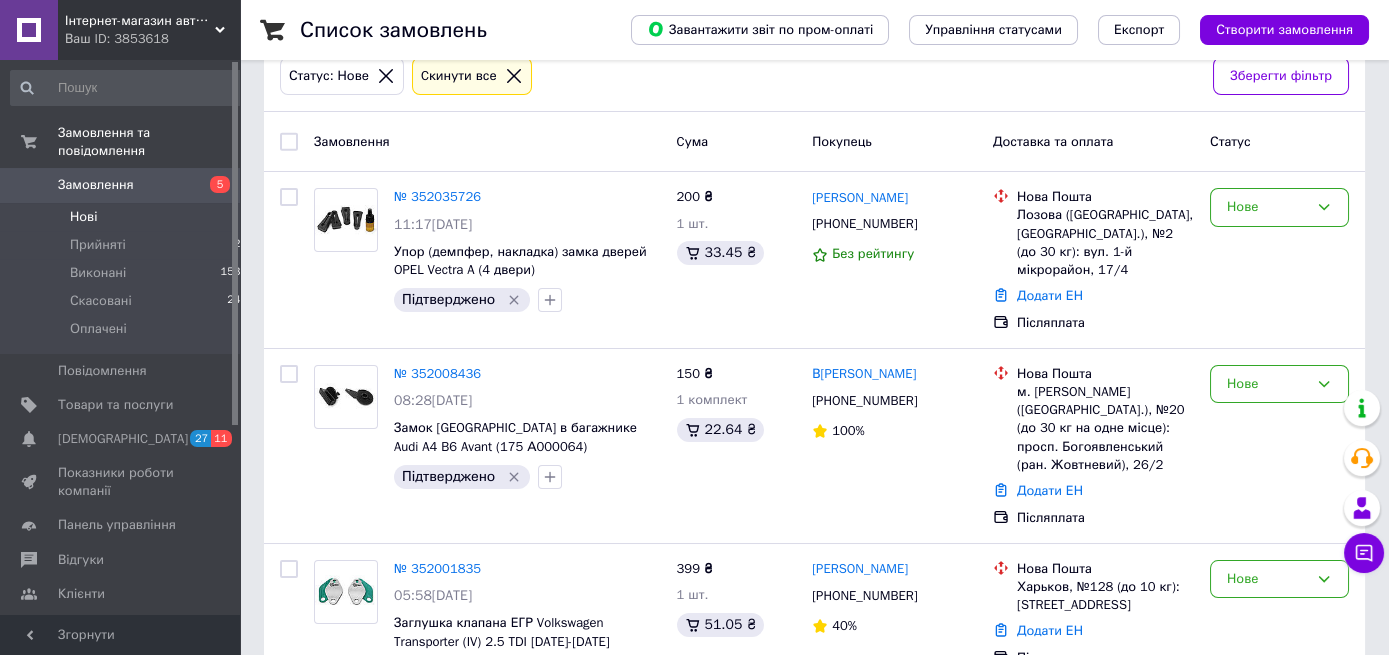 copy on "[PERSON_NAME]" 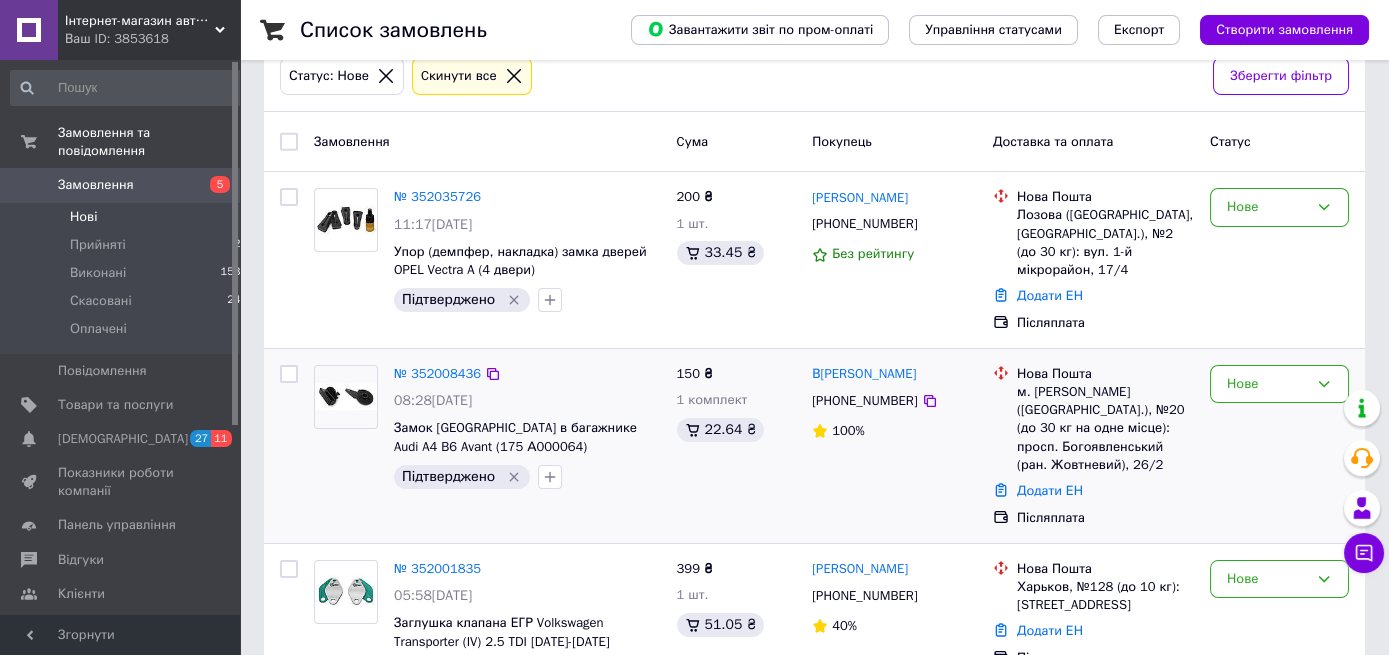 click on "м. [GEOGRAPHIC_DATA] ([GEOGRAPHIC_DATA].), №20 (до 30 кг на одне місце): просп. Богоявленський (ран. Жовтневий), 26/2" at bounding box center [1105, 428] 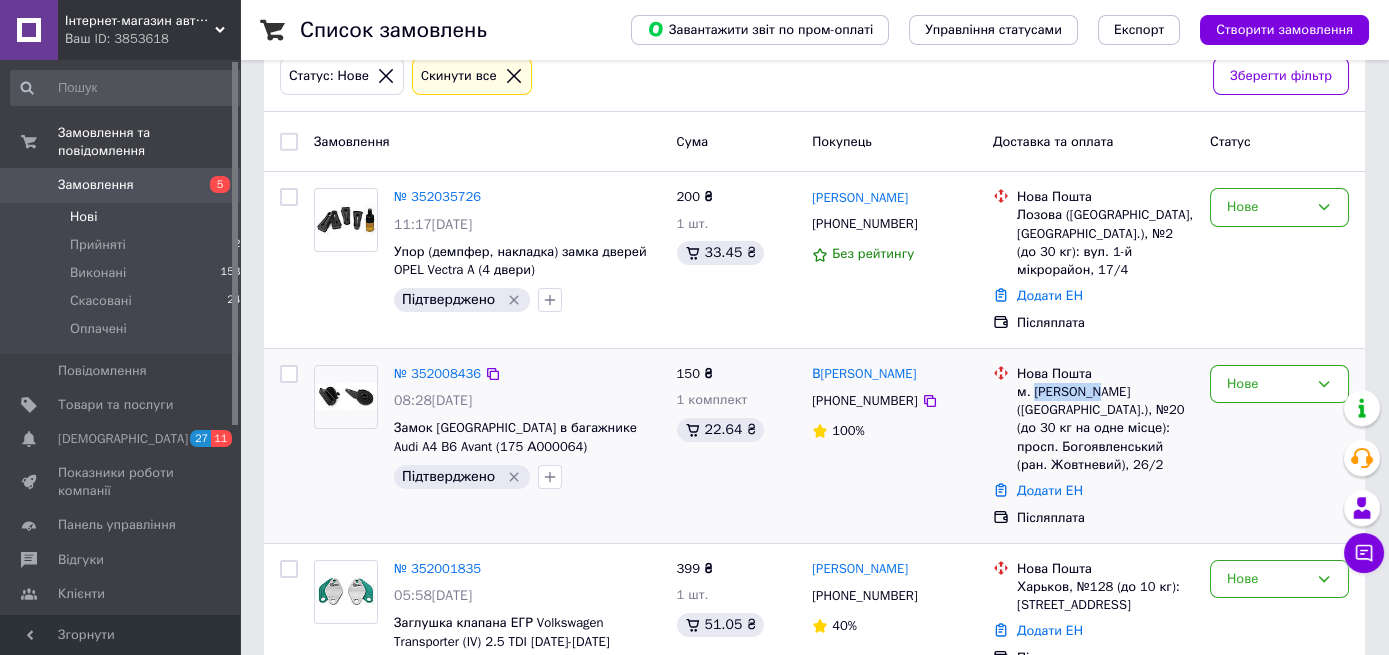 click on "м. [GEOGRAPHIC_DATA] ([GEOGRAPHIC_DATA].), №20 (до 30 кг на одне місце): просп. Богоявленський (ран. Жовтневий), 26/2" at bounding box center (1105, 428) 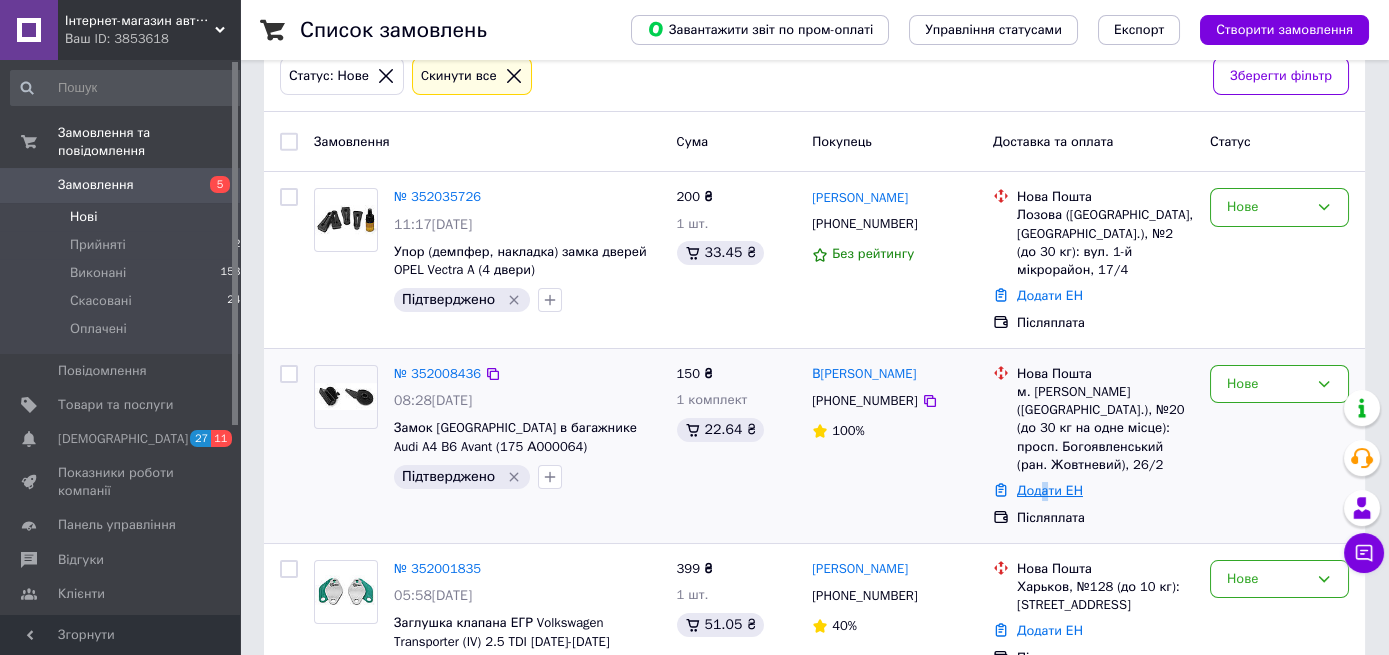 click on "Додати ЕН" at bounding box center (1050, 490) 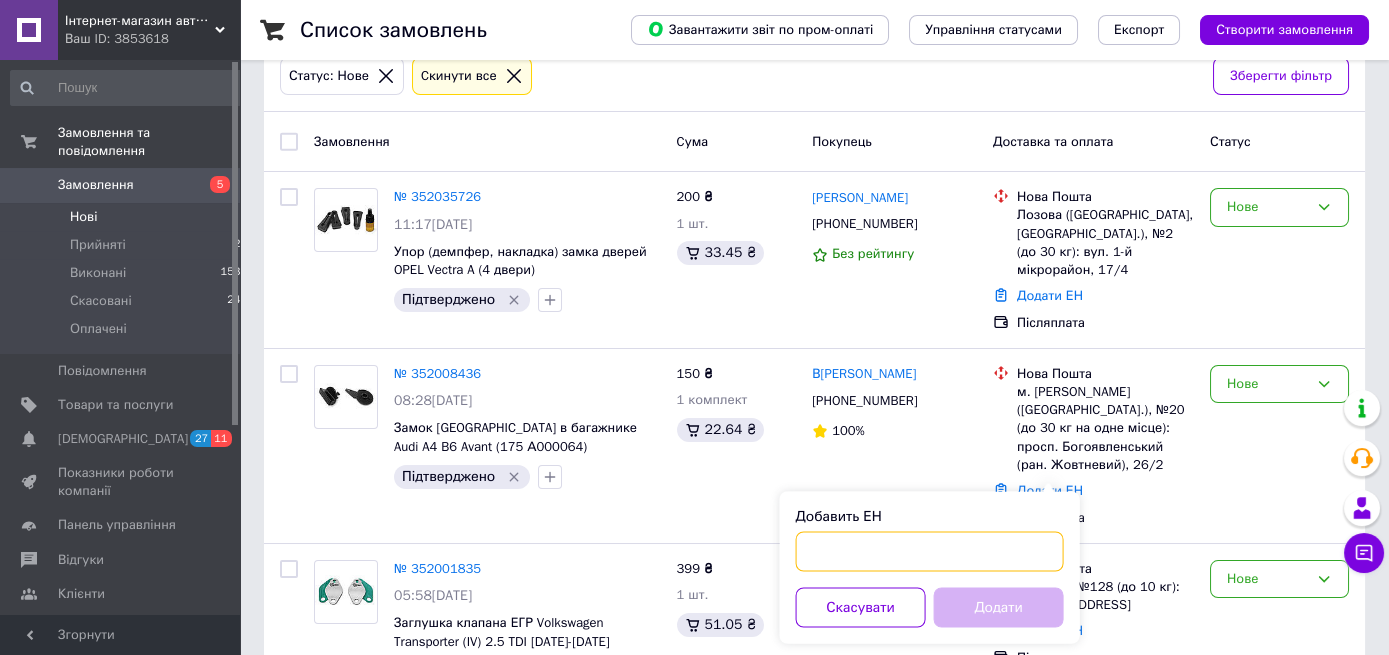 click on "Добавить ЕН" at bounding box center [930, 551] 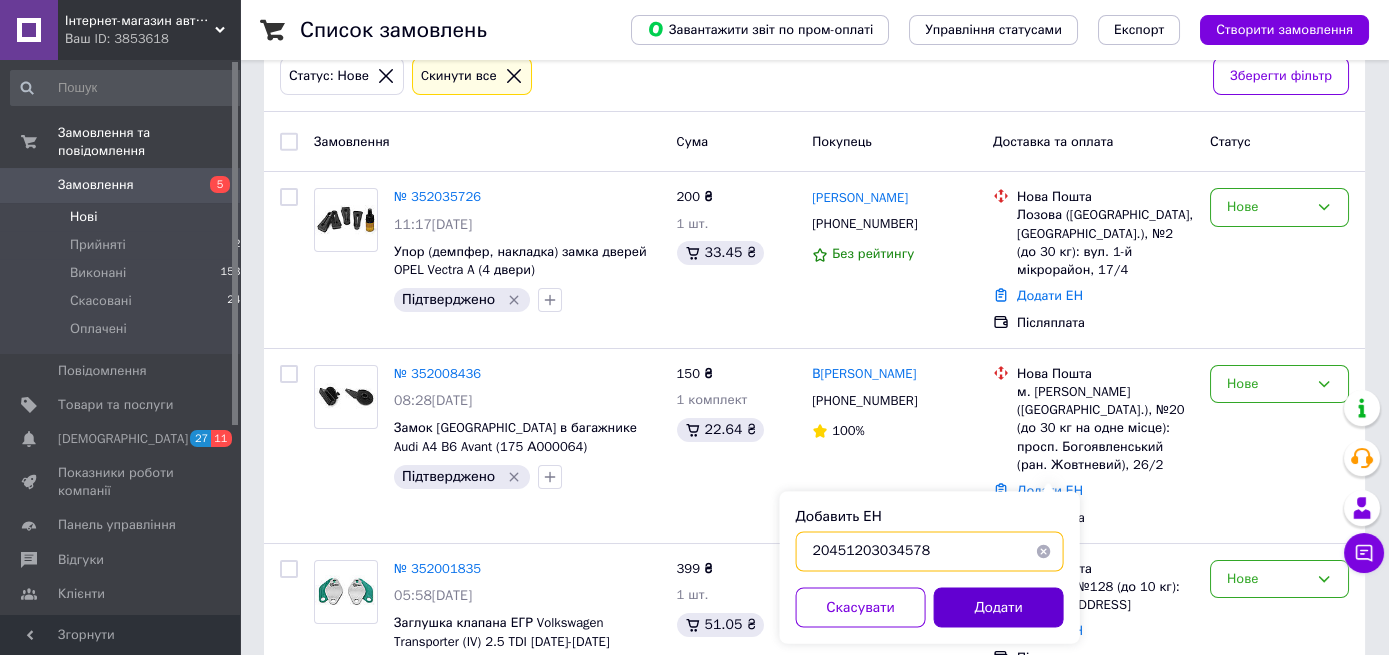type on "20451203034578" 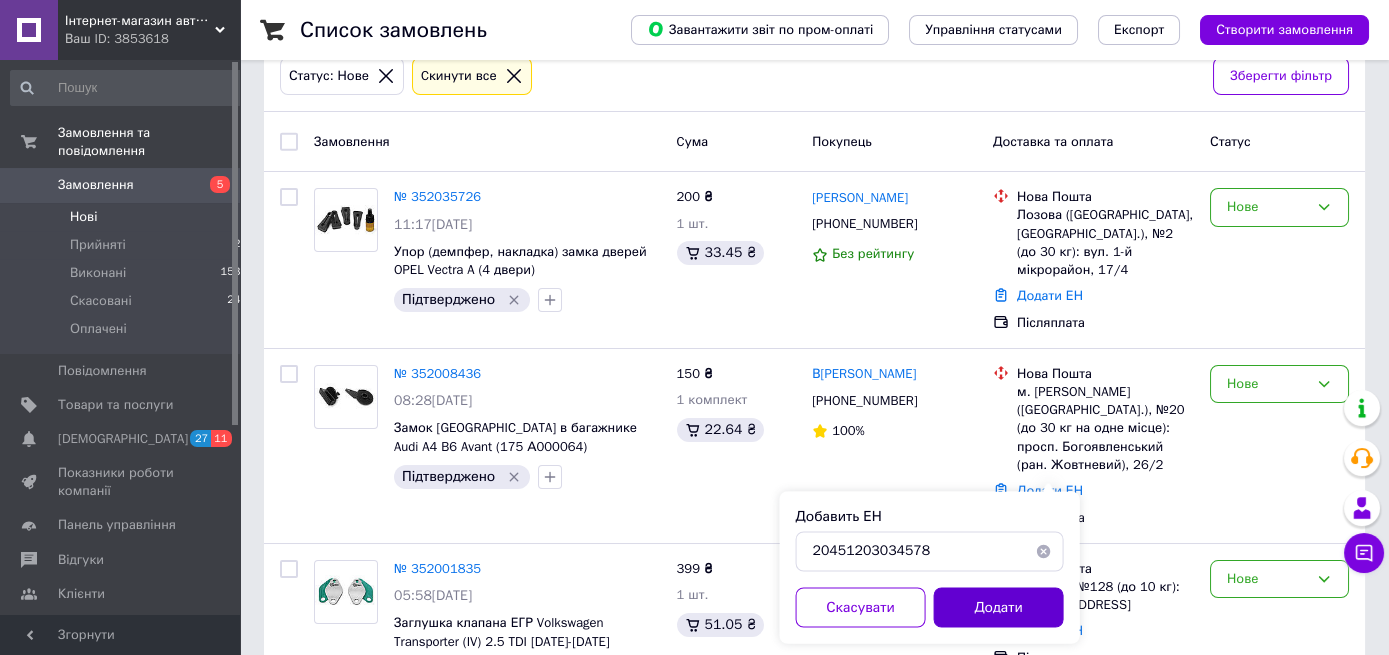 click on "Додати" at bounding box center [999, 607] 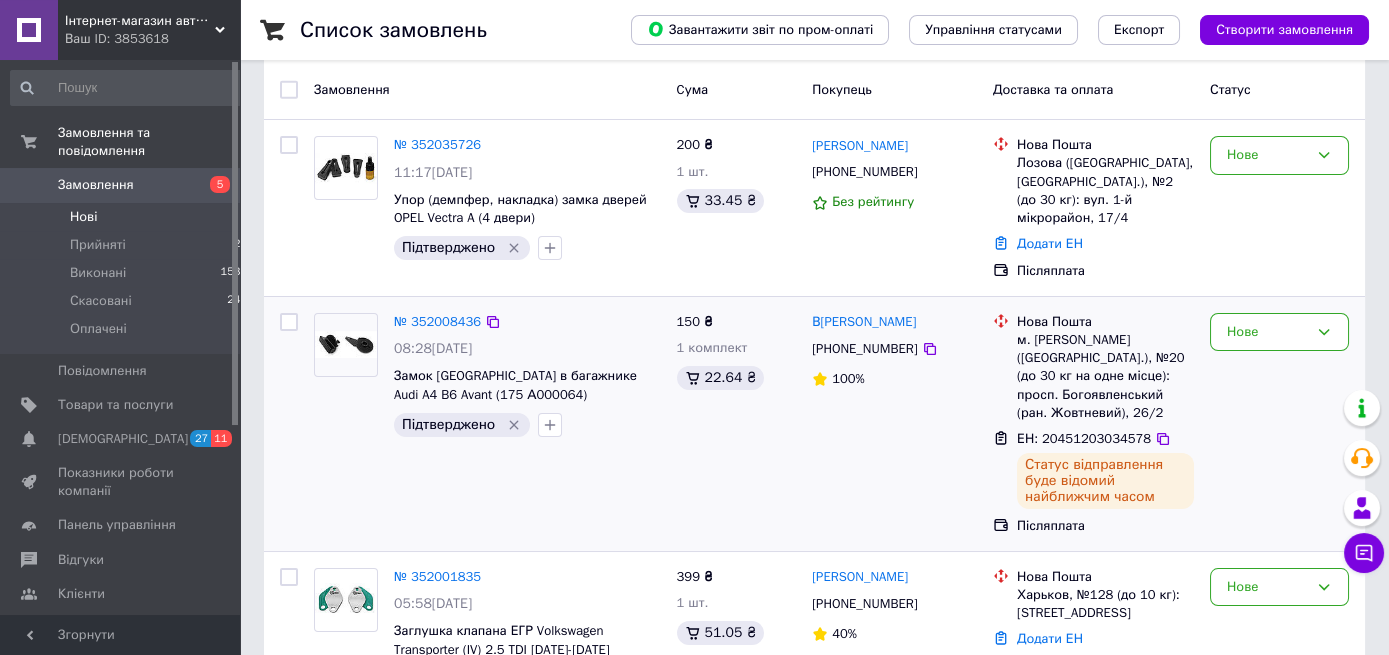 scroll, scrollTop: 115, scrollLeft: 0, axis: vertical 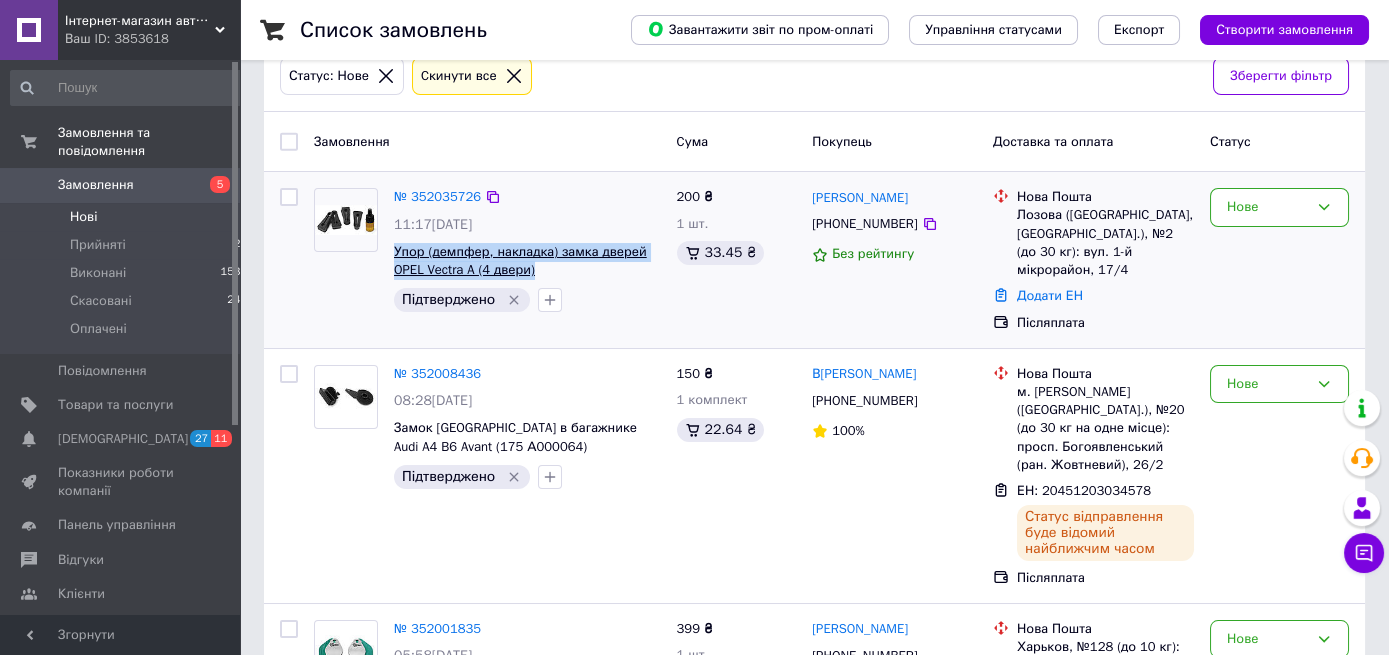 drag, startPoint x: 538, startPoint y: 269, endPoint x: 395, endPoint y: 254, distance: 143.78456 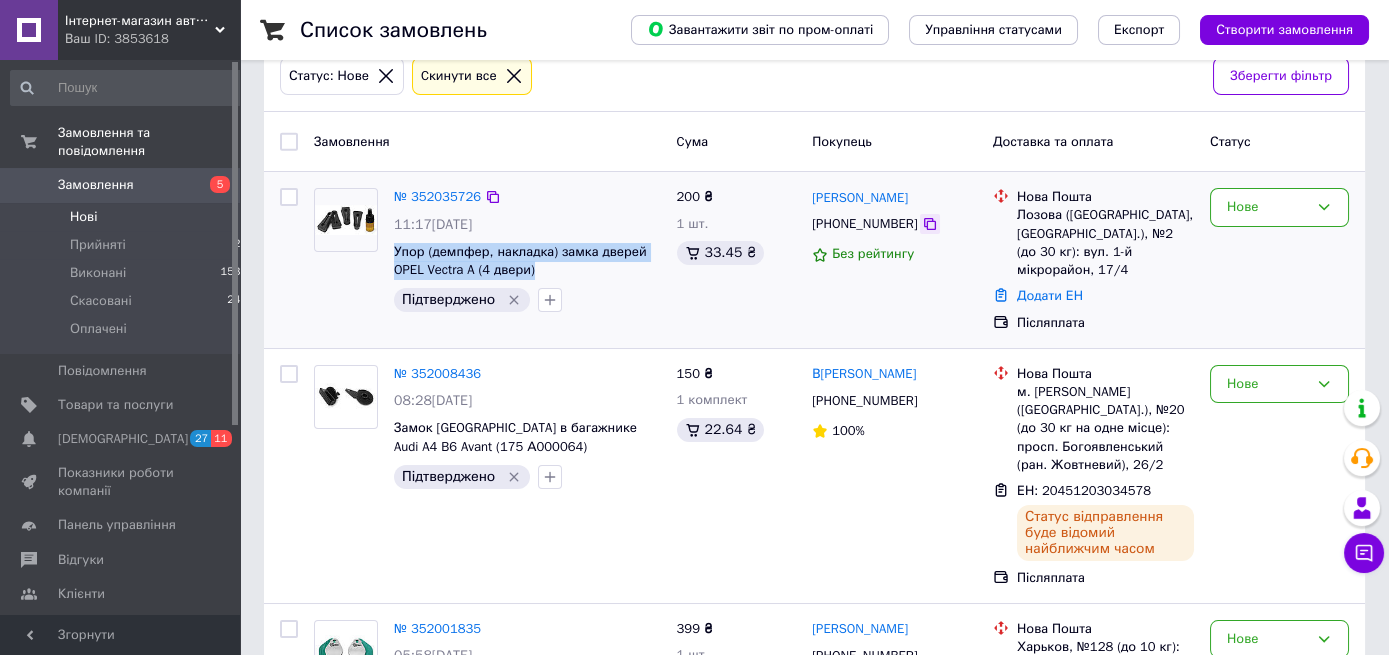 click 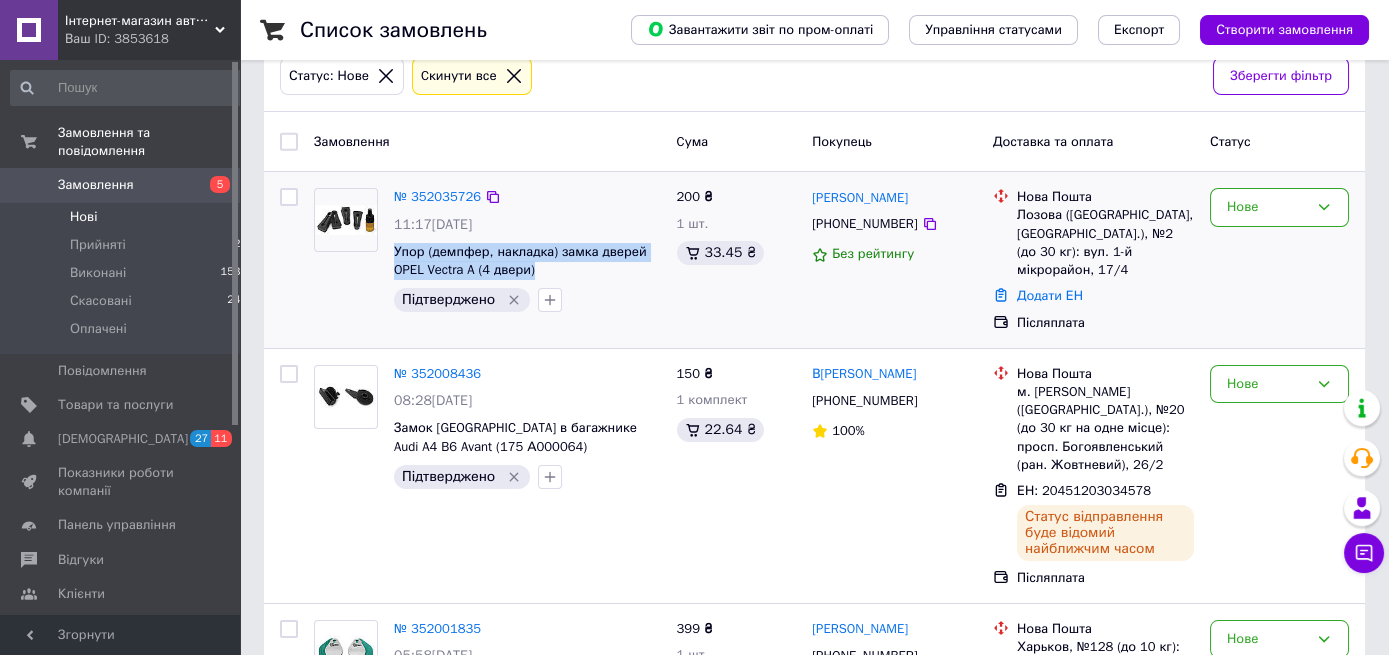 drag, startPoint x: 896, startPoint y: 197, endPoint x: 811, endPoint y: 191, distance: 85.2115 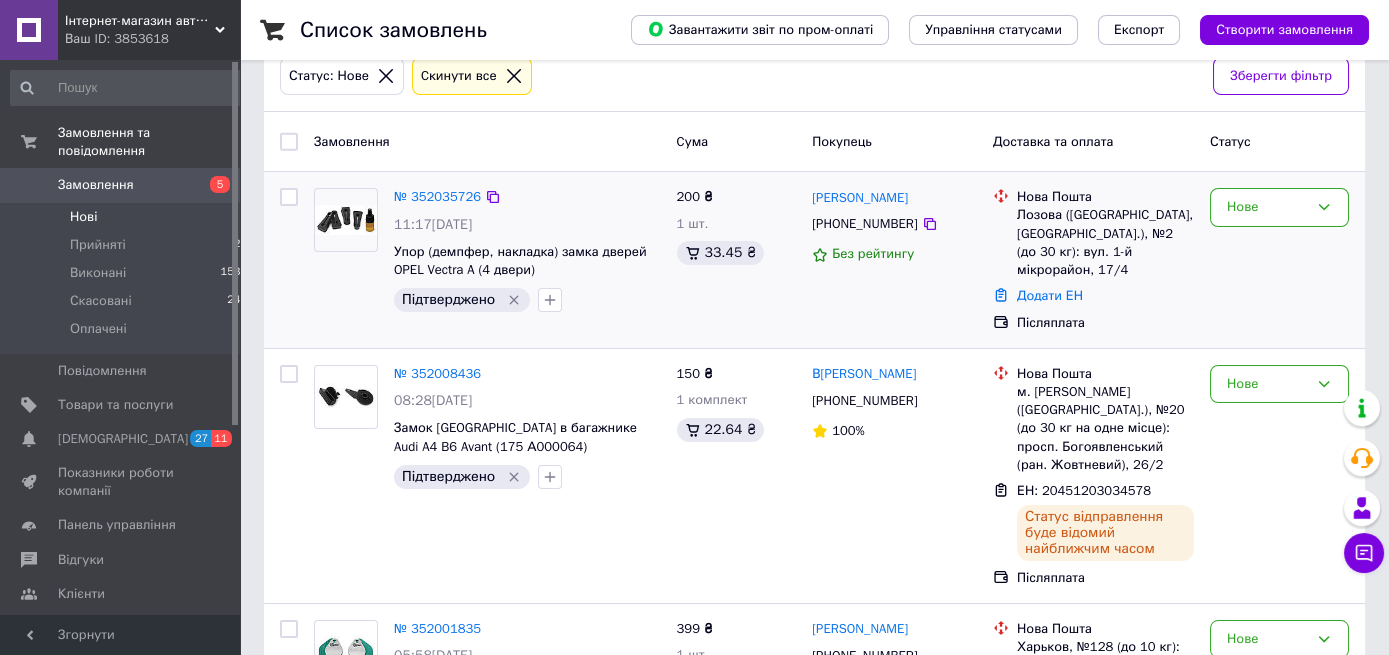 click on "Лозова (Харківська обл., Лозівський р-н.), №2 (до 30 кг): вул. 1-й мікрорайон, 17/4" at bounding box center (1105, 242) 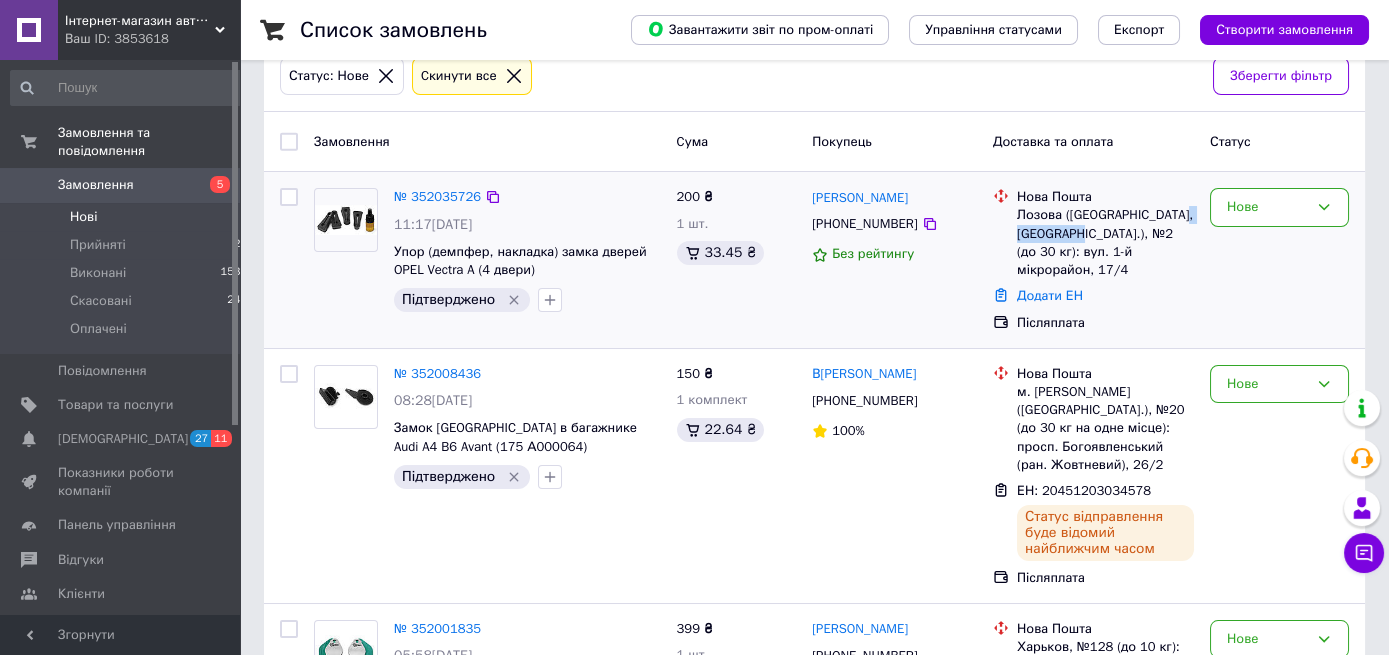 click on "Лозова (Харківська обл., Лозівський р-н.), №2 (до 30 кг): вул. 1-й мікрорайон, 17/4" at bounding box center [1105, 242] 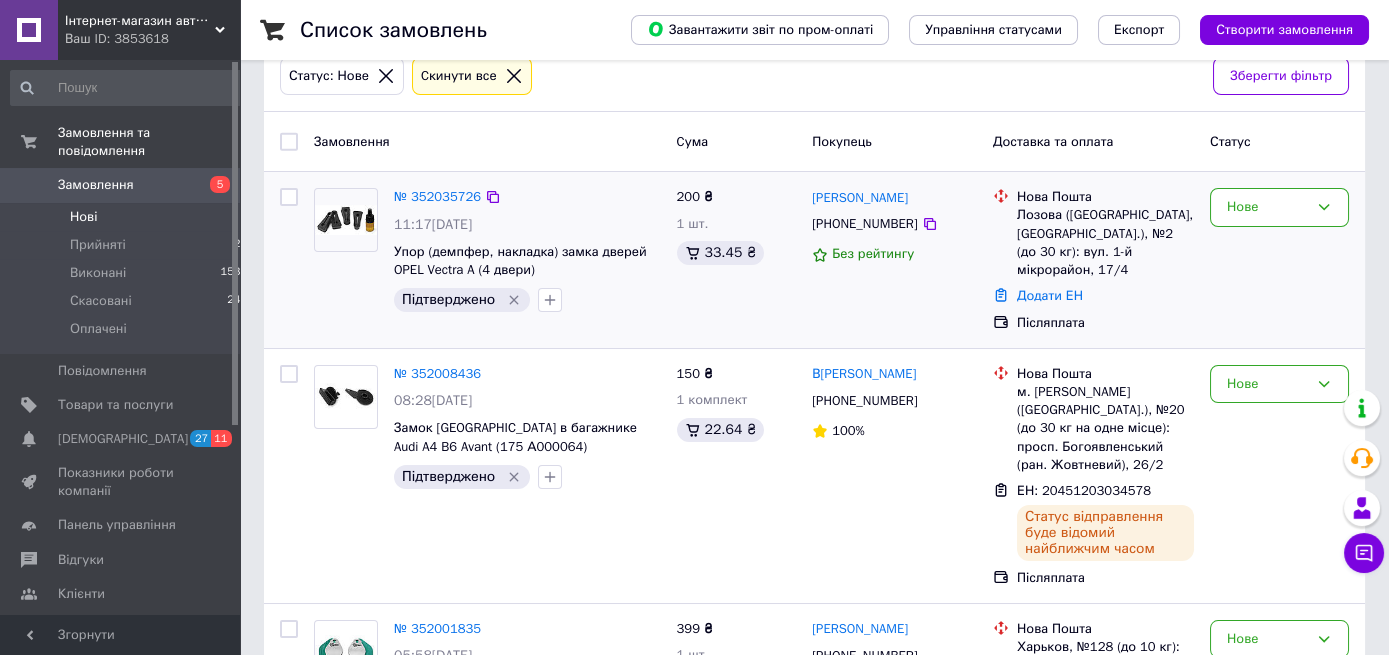 click on "Лозова (Харківська обл., Лозівський р-н.), №2 (до 30 кг): вул. 1-й мікрорайон, 17/4" at bounding box center [1105, 242] 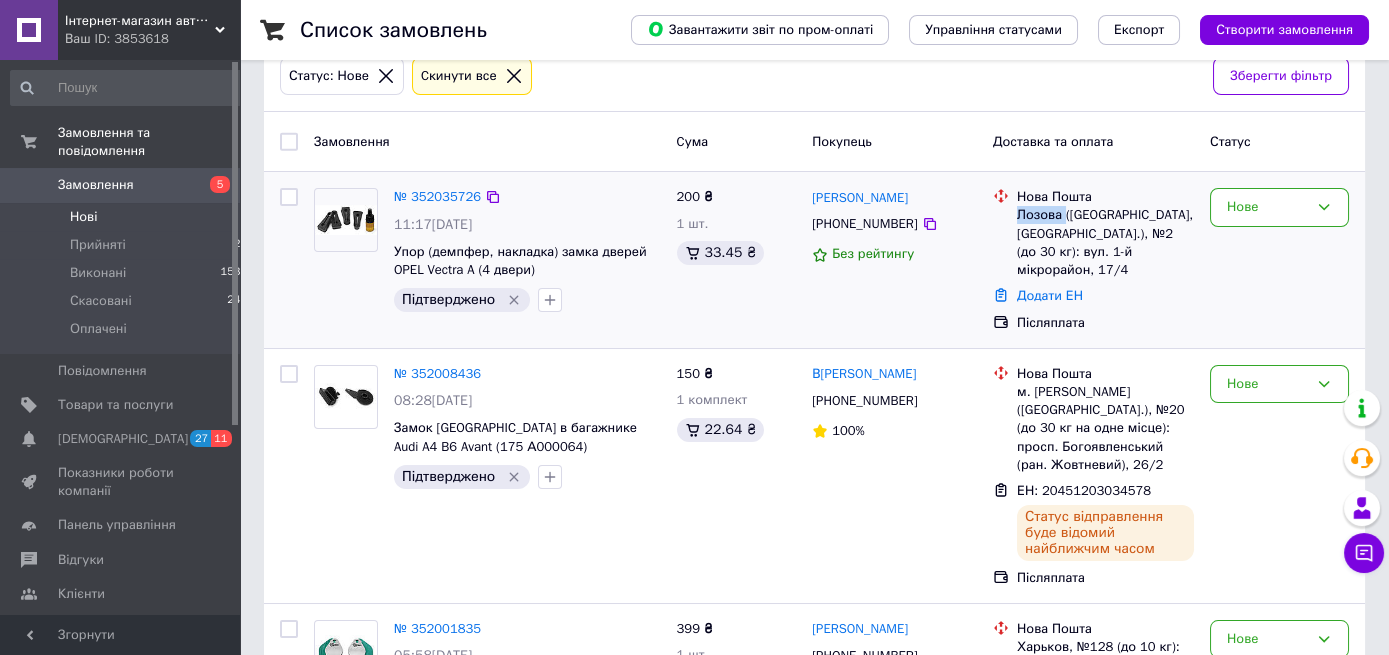 click on "Лозова (Харківська обл., Лозівський р-н.), №2 (до 30 кг): вул. 1-й мікрорайон, 17/4" at bounding box center (1105, 242) 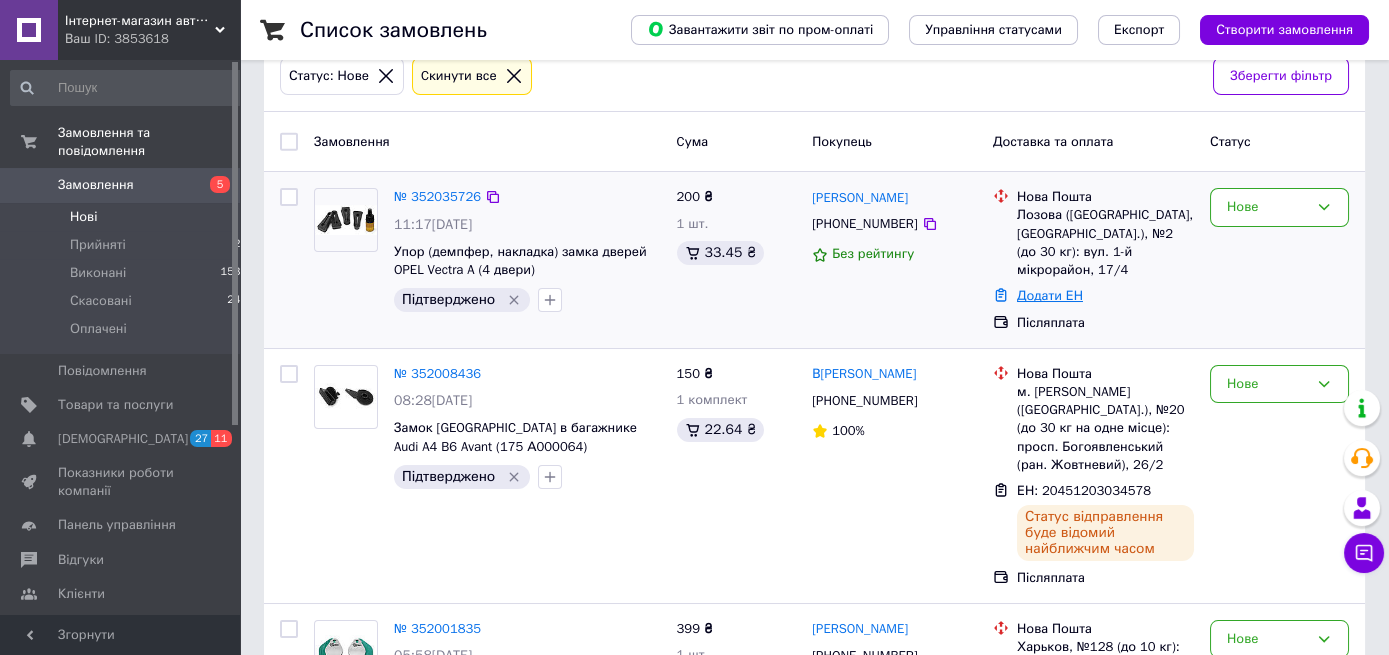 click on "Додати ЕН" at bounding box center (1050, 295) 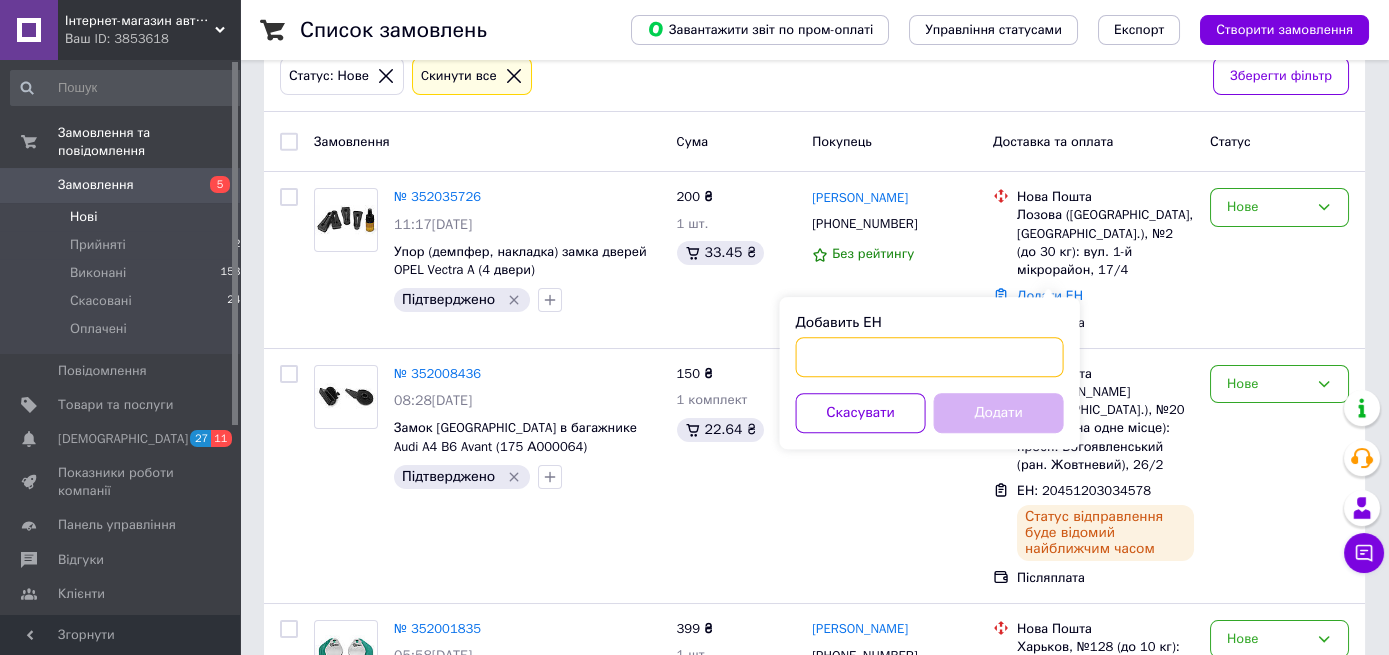 click on "Добавить ЕН" at bounding box center (930, 357) 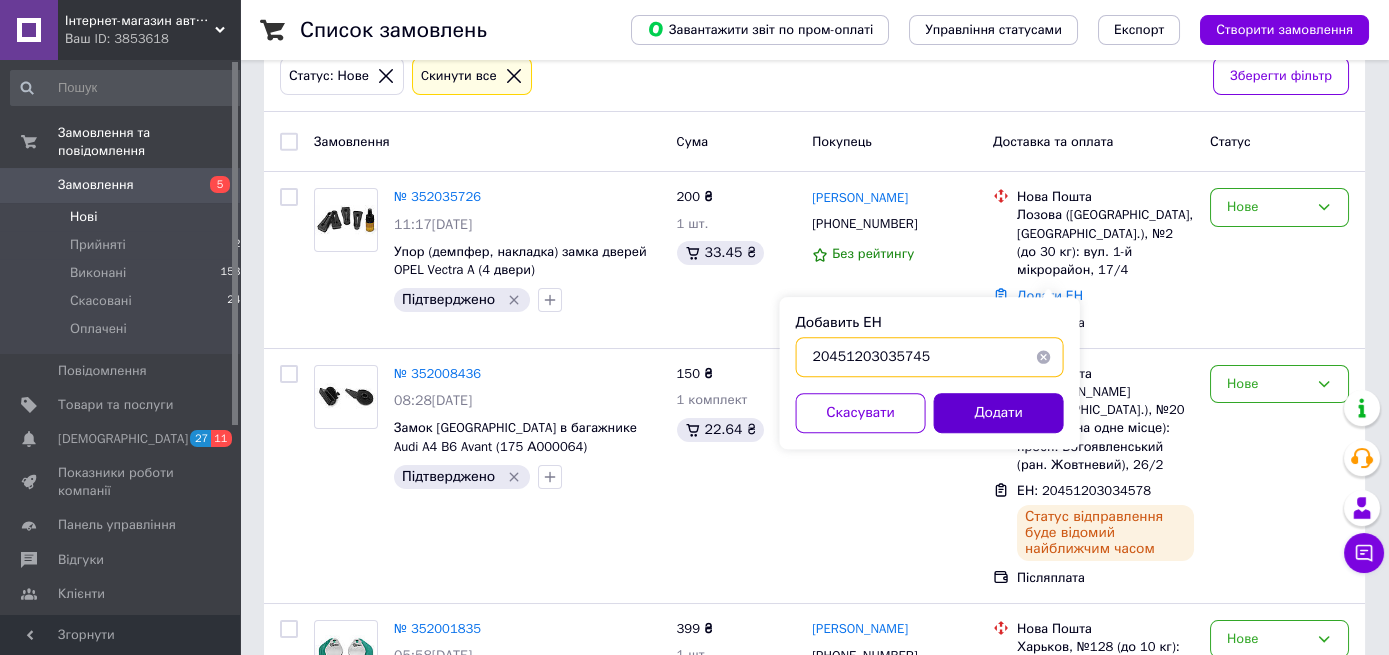 type on "20451203035745" 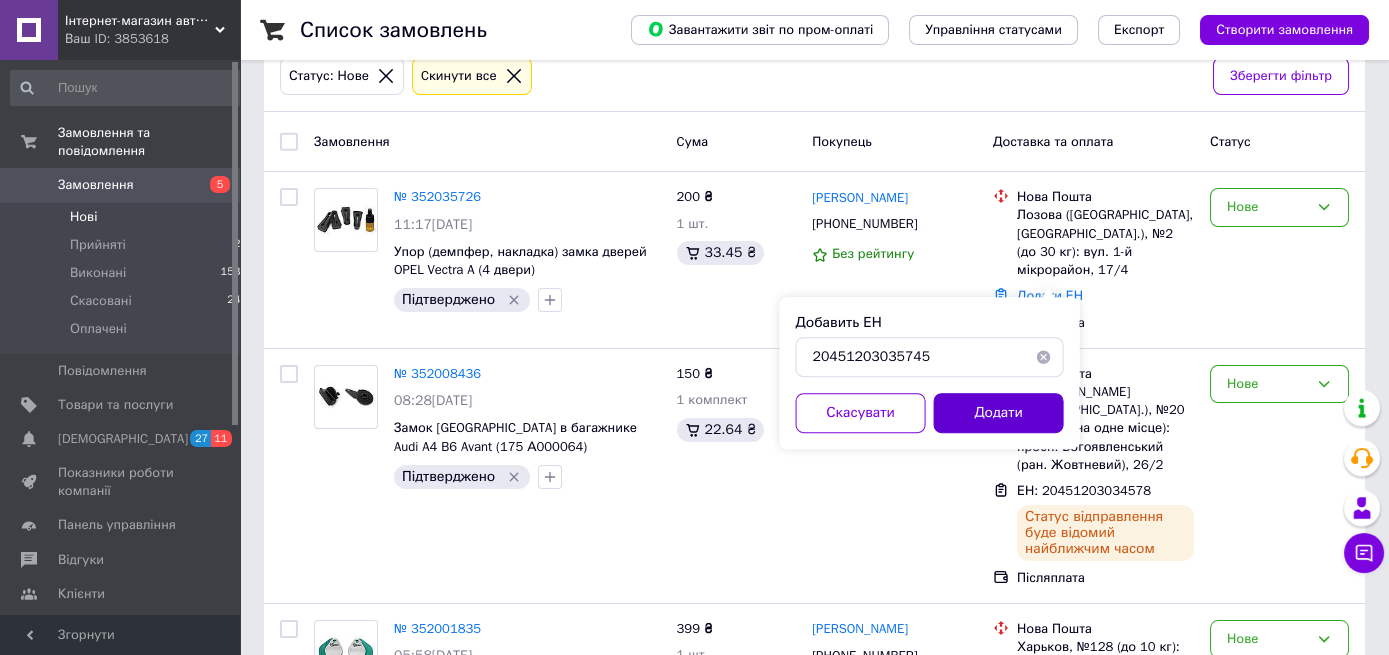 click on "Додати" at bounding box center (999, 413) 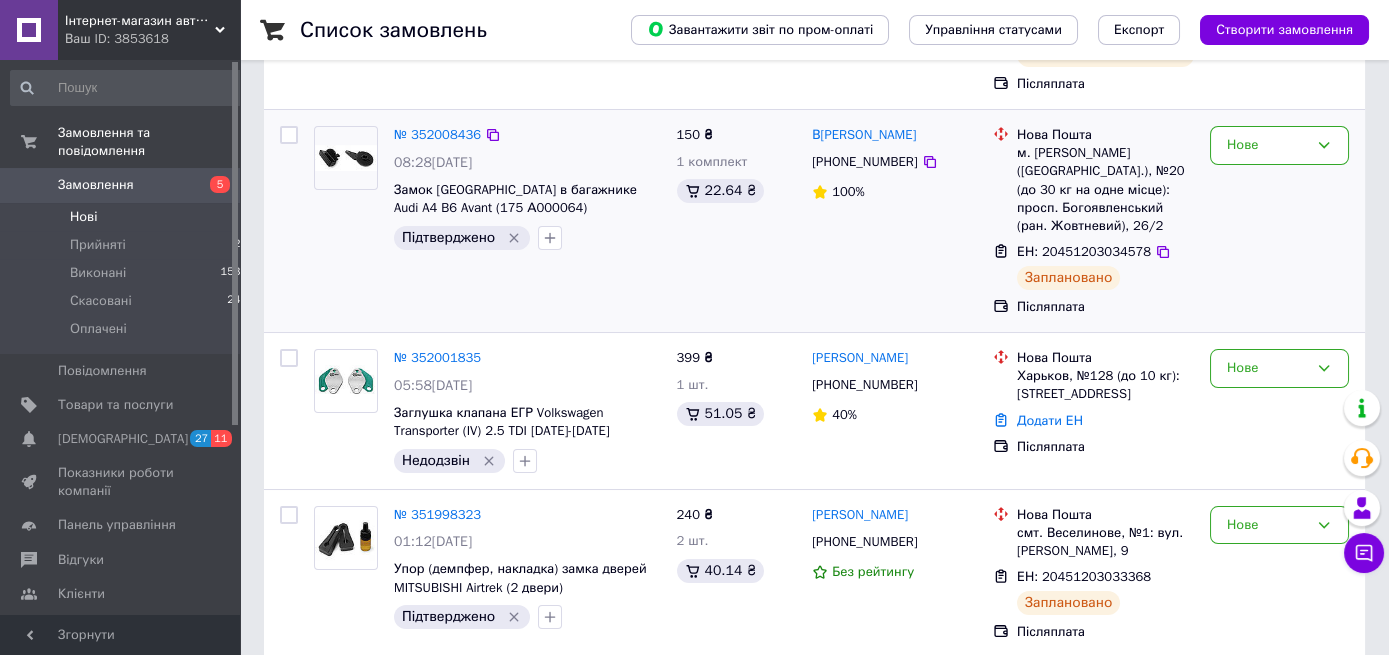 scroll, scrollTop: 605, scrollLeft: 0, axis: vertical 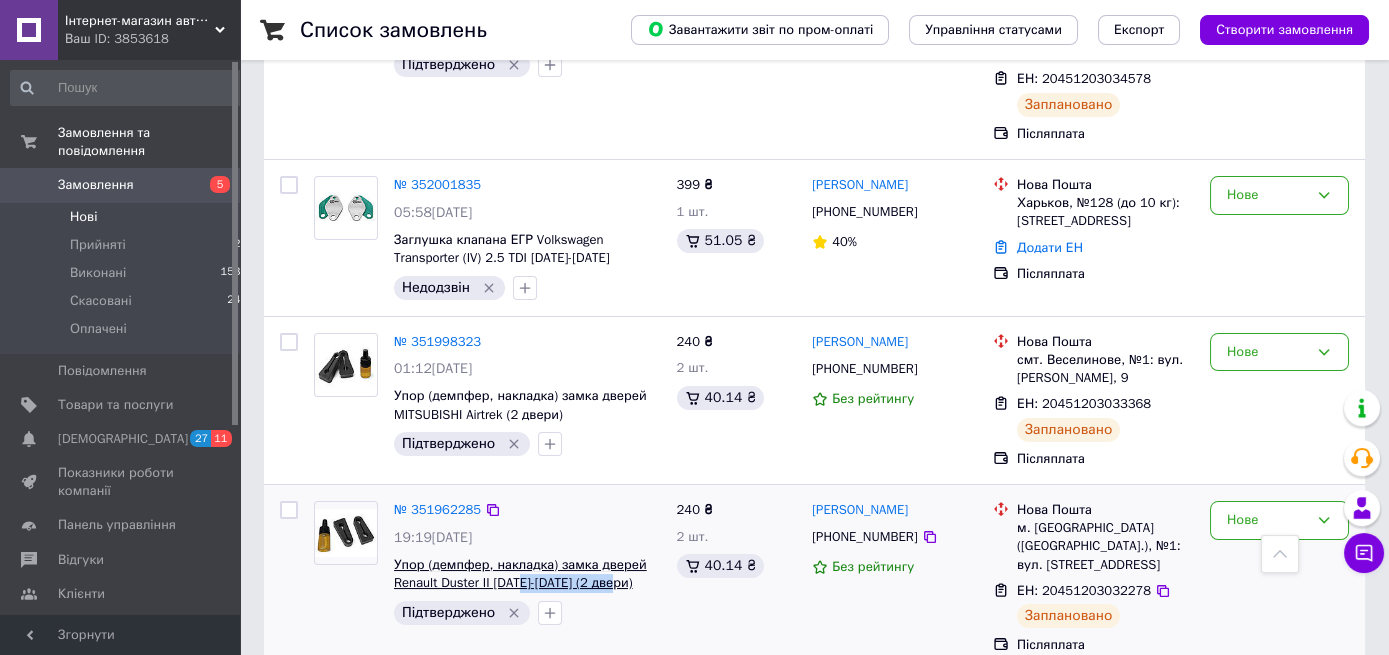 drag, startPoint x: 610, startPoint y: 547, endPoint x: 519, endPoint y: 547, distance: 91 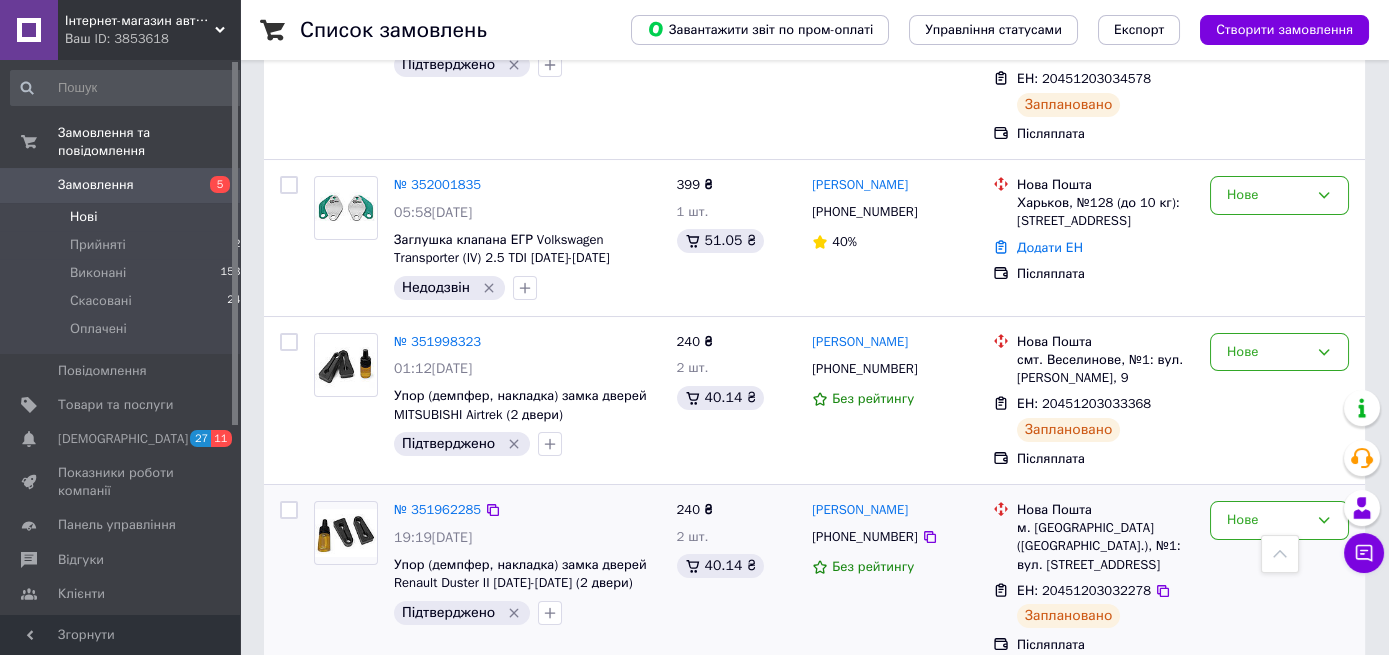 drag, startPoint x: 615, startPoint y: 568, endPoint x: 518, endPoint y: 570, distance: 97.020615 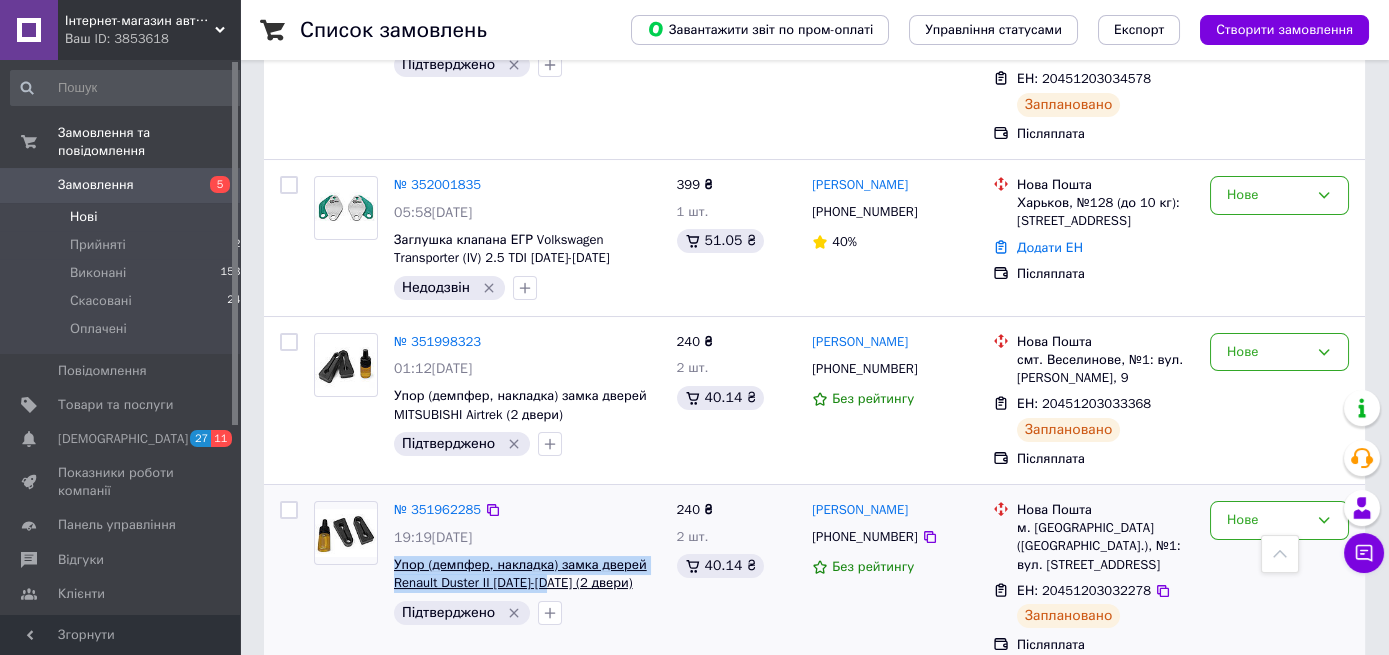 drag, startPoint x: 392, startPoint y: 518, endPoint x: 552, endPoint y: 543, distance: 161.94135 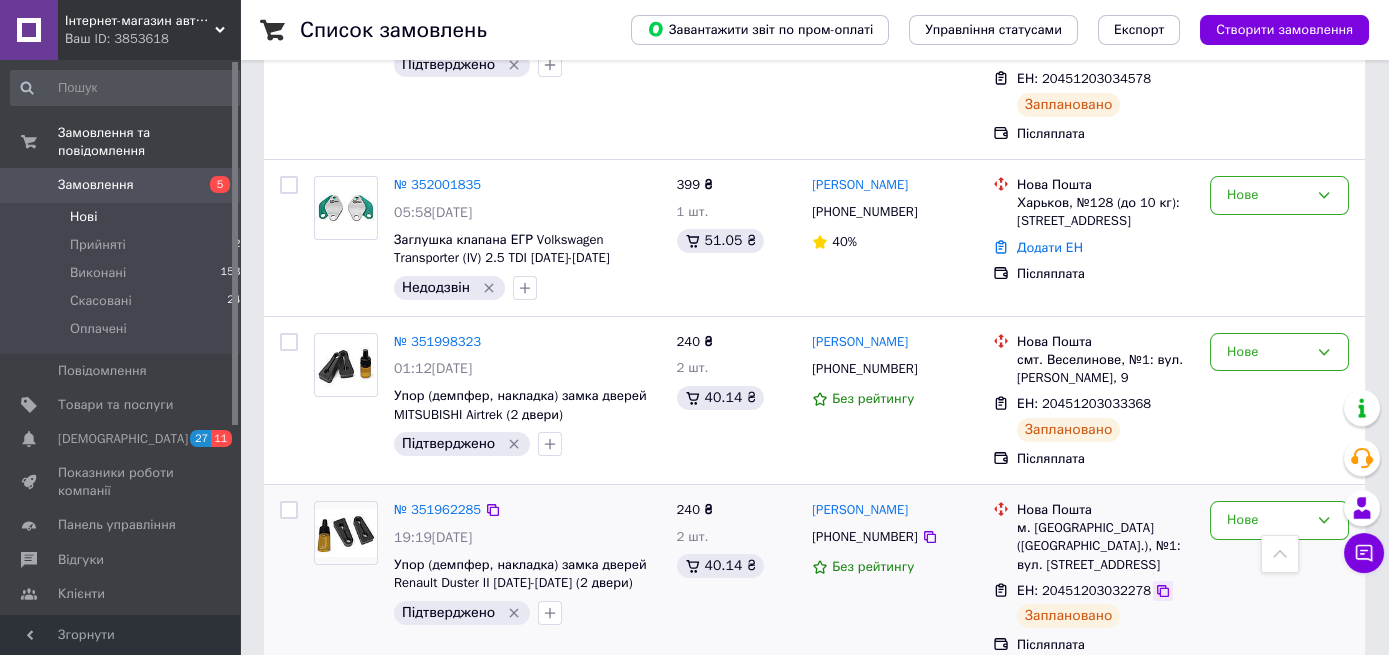 click 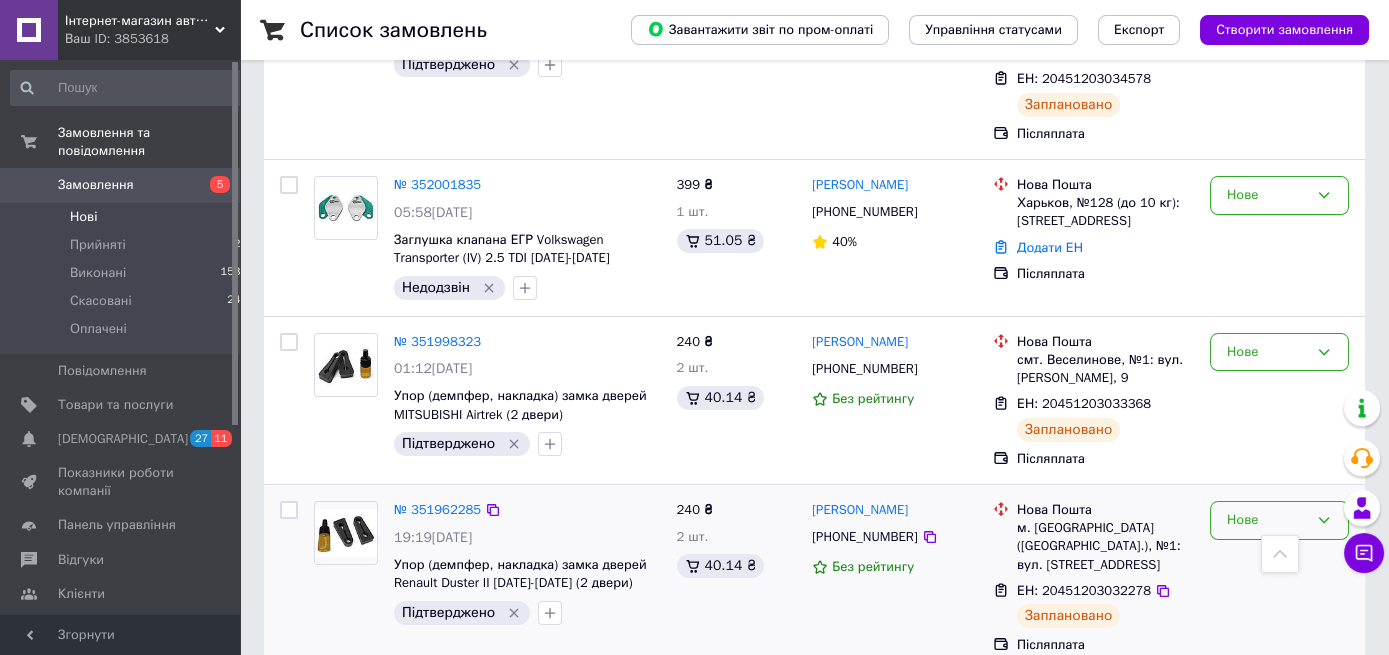 click on "Нове" at bounding box center [1267, 520] 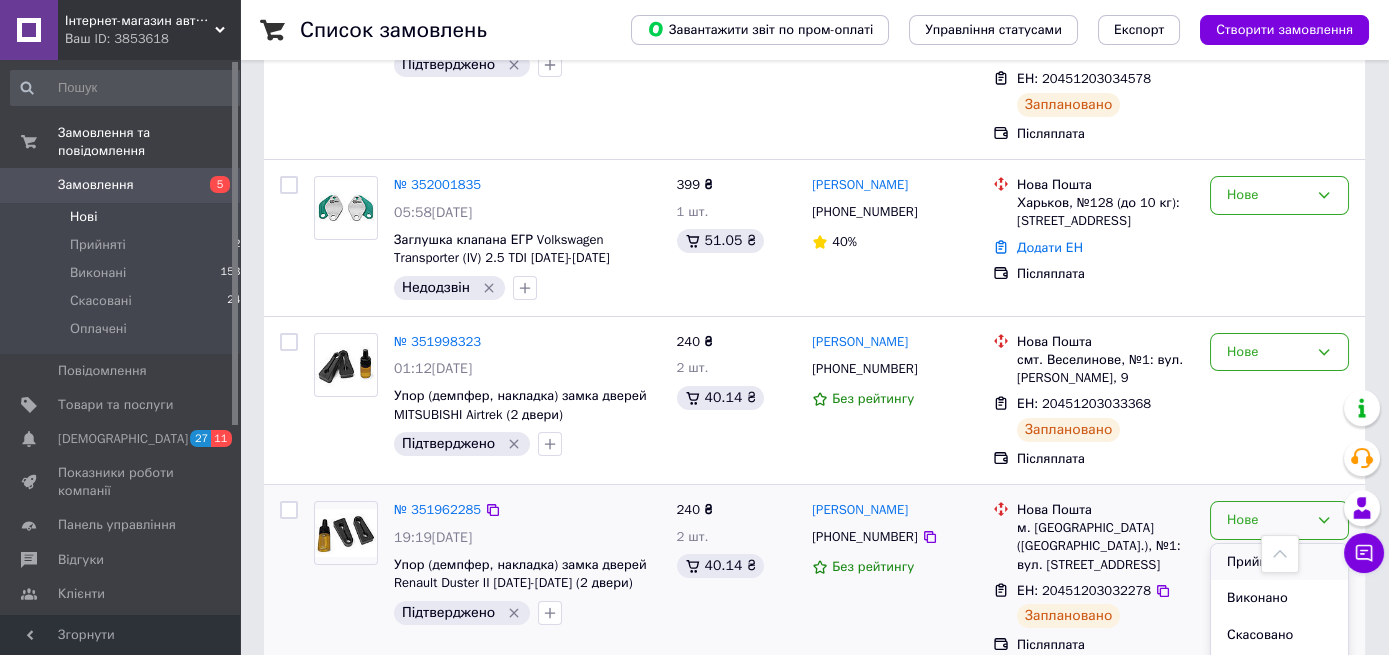 click on "Прийнято" at bounding box center (1279, 562) 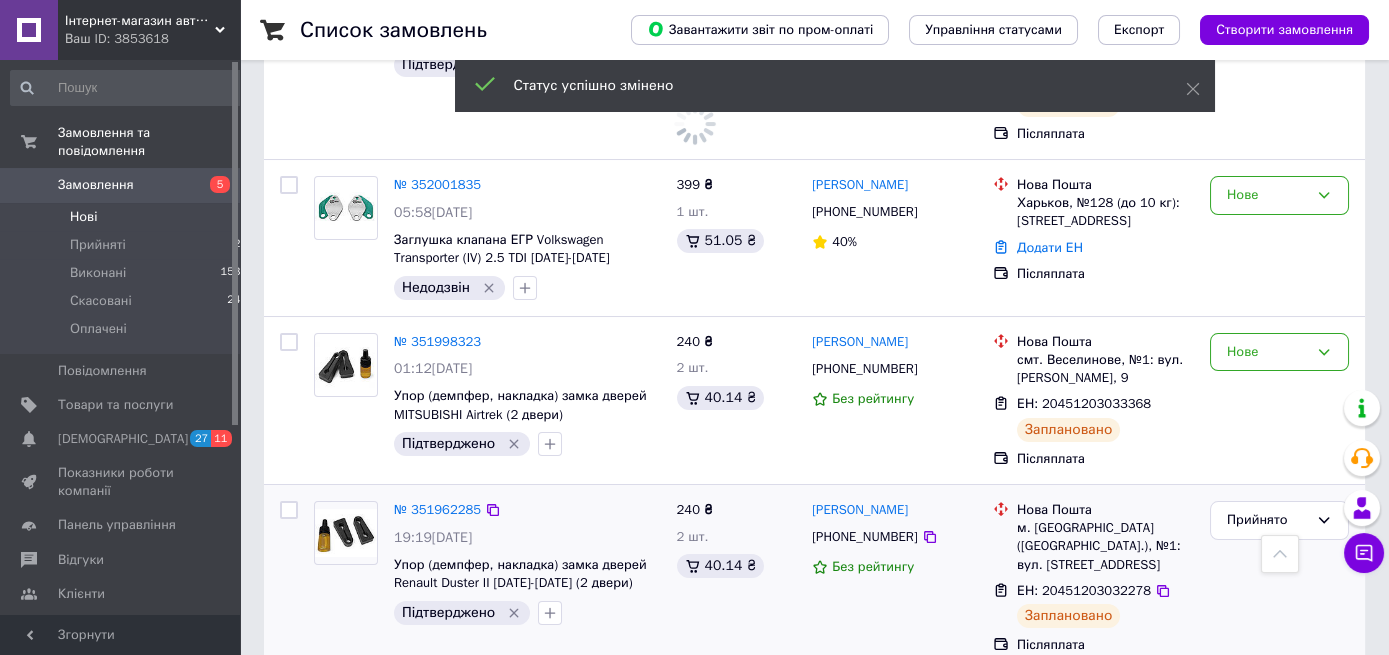 click 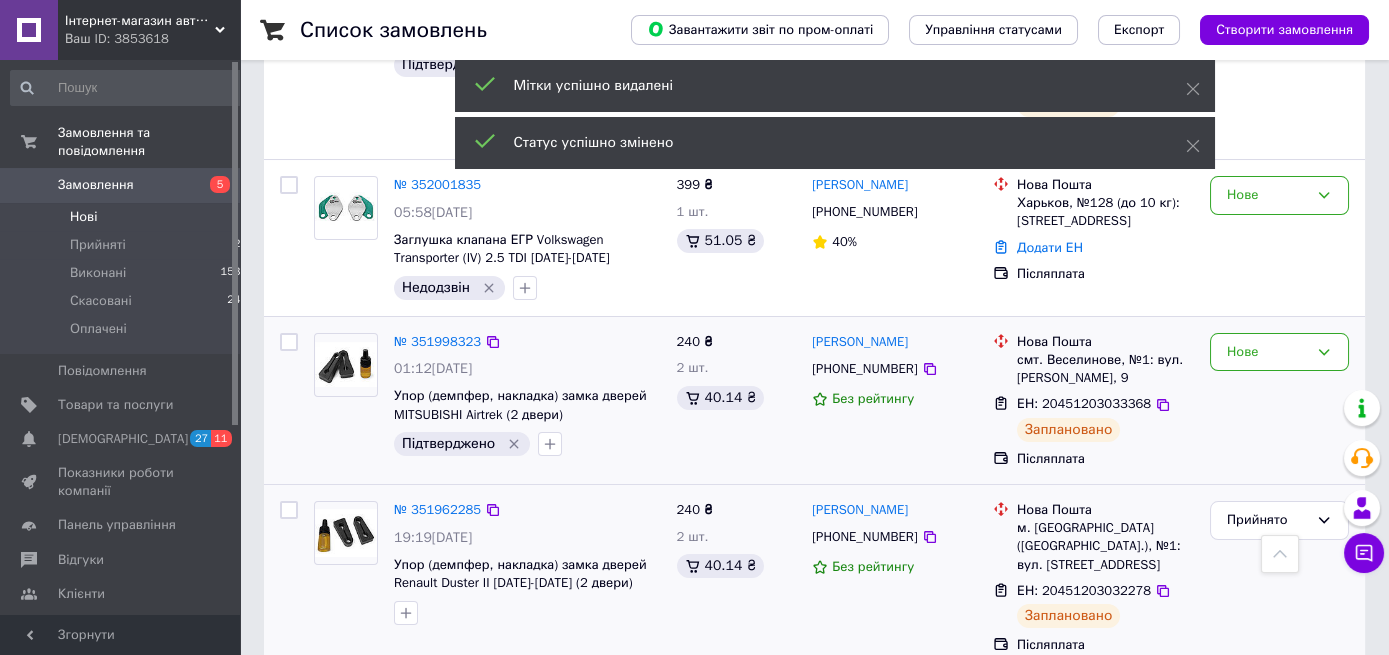 click 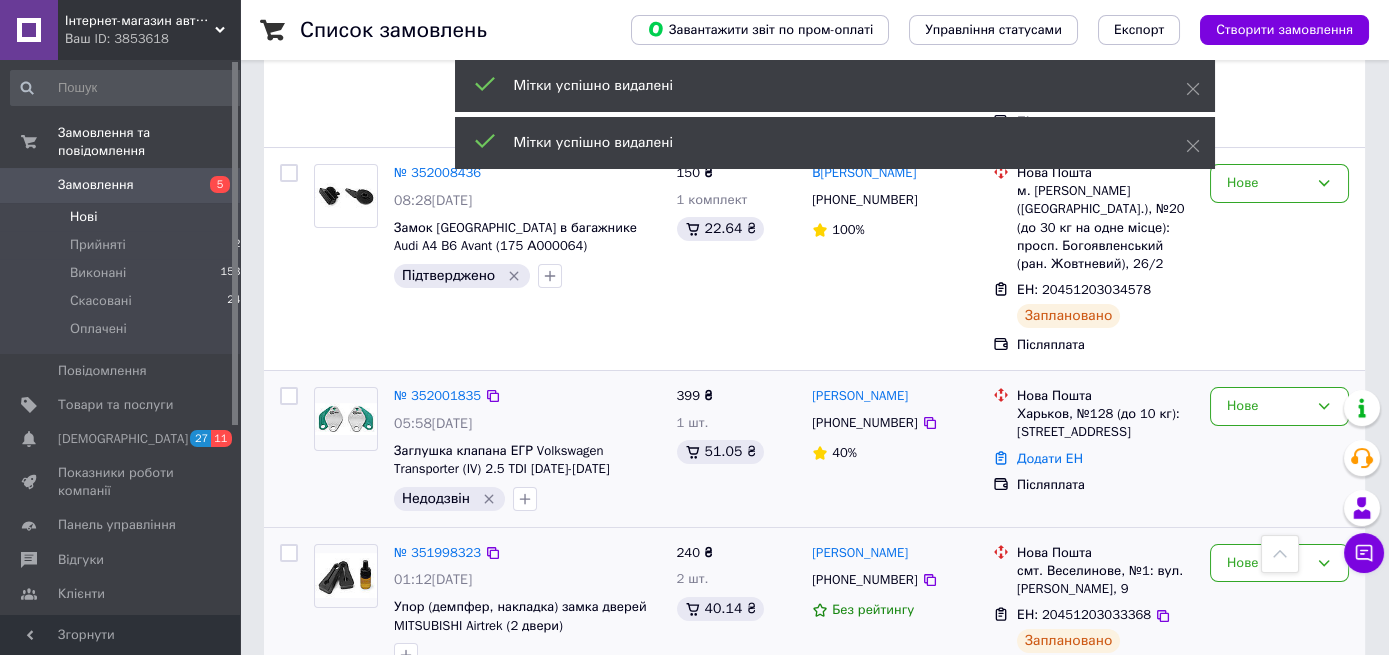 scroll, scrollTop: 77, scrollLeft: 0, axis: vertical 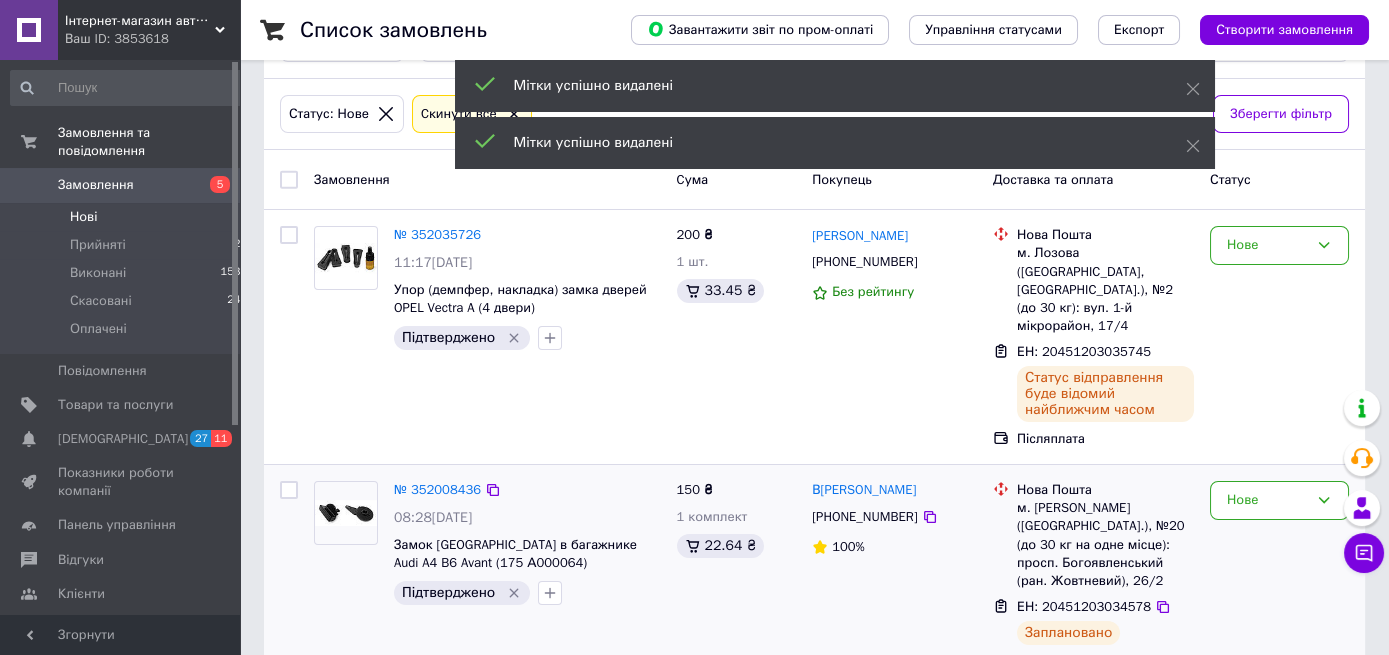 click 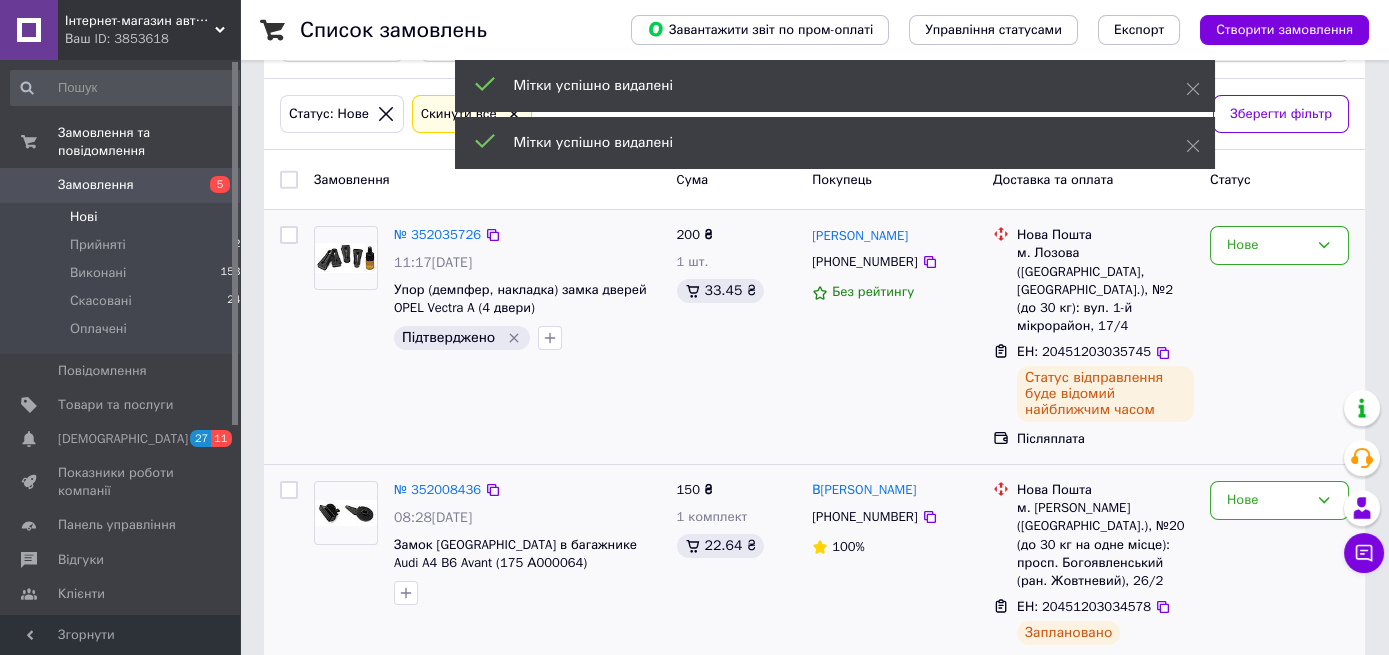click 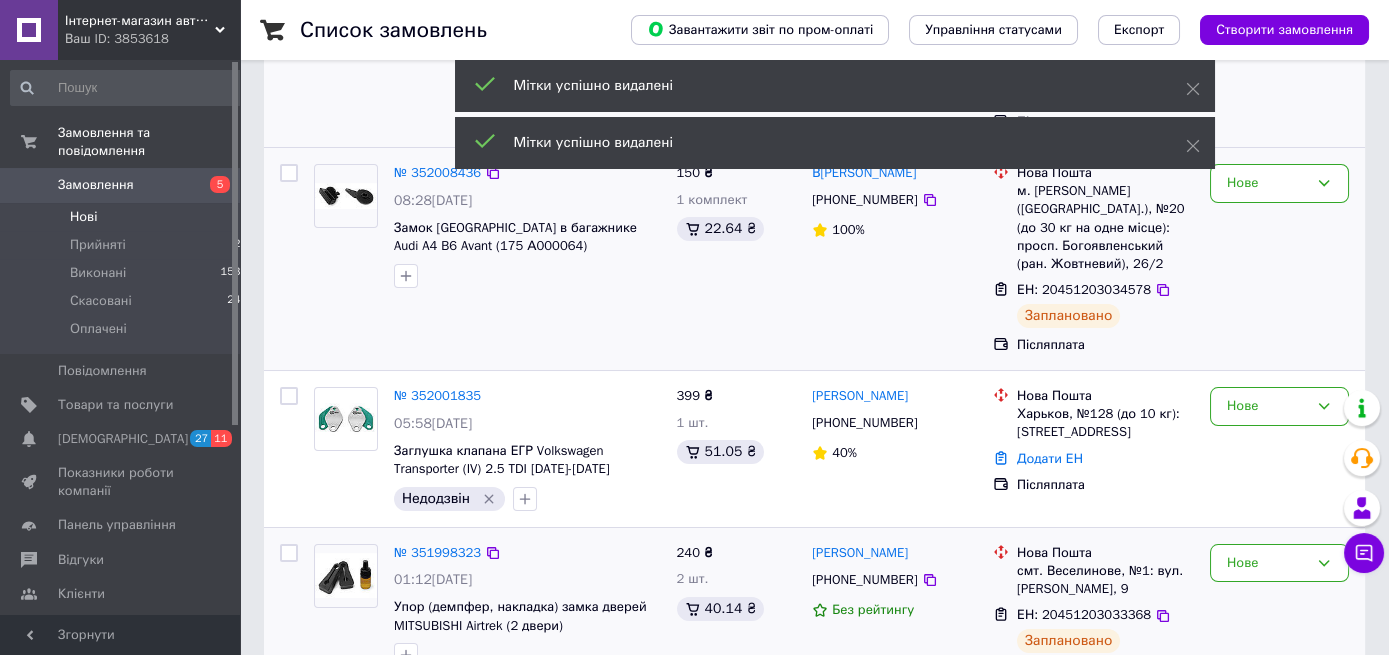 scroll, scrollTop: 605, scrollLeft: 0, axis: vertical 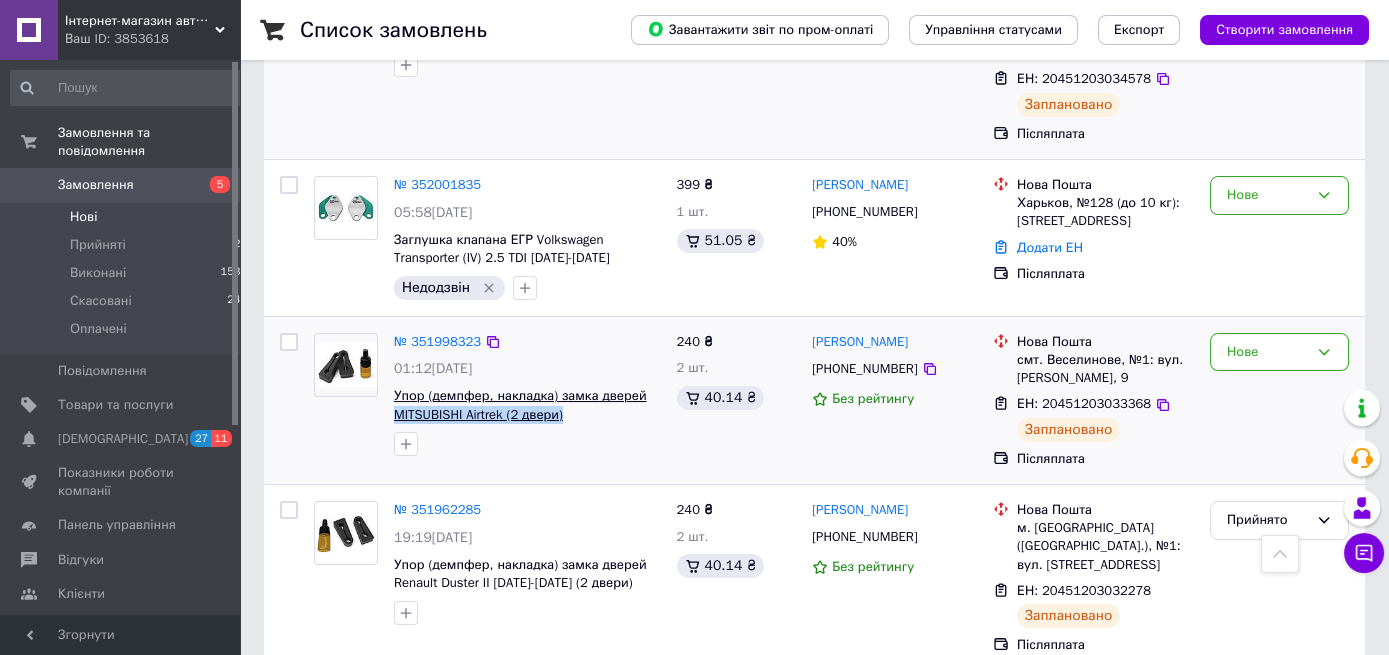 drag, startPoint x: 548, startPoint y: 374, endPoint x: 401, endPoint y: 375, distance: 147.0034 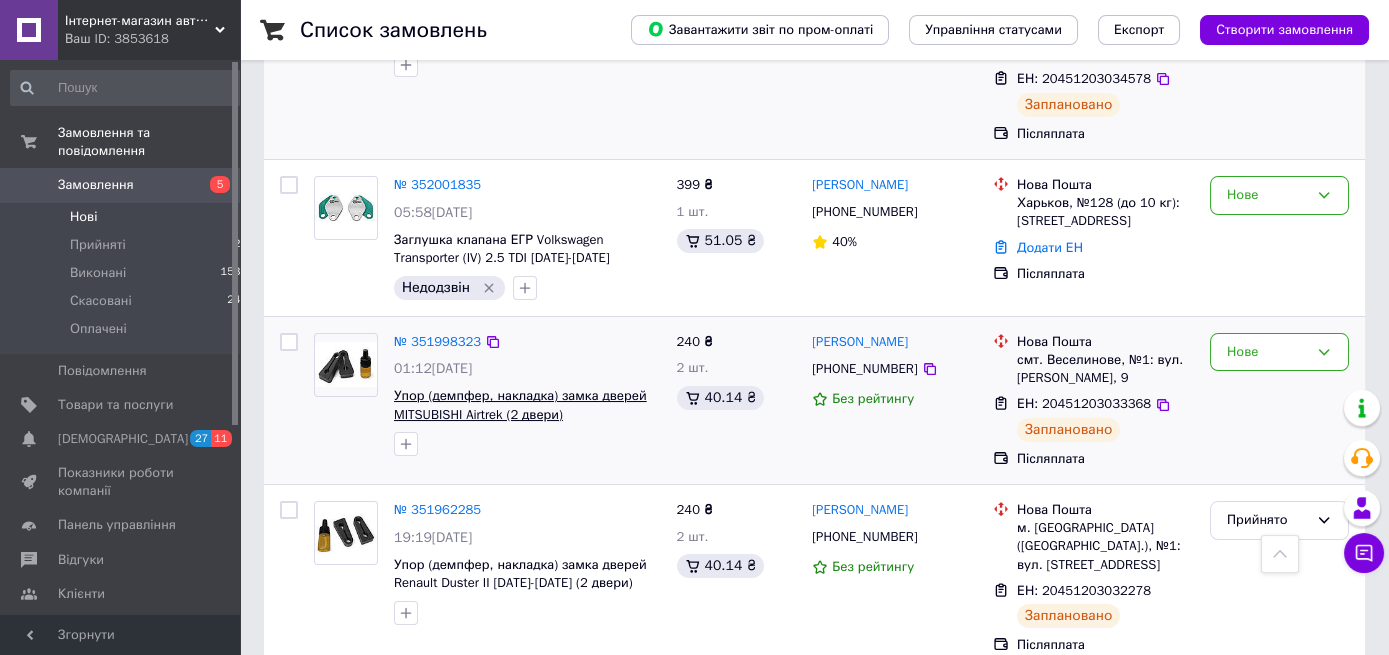 drag, startPoint x: 370, startPoint y: 374, endPoint x: 402, endPoint y: 353, distance: 38.27532 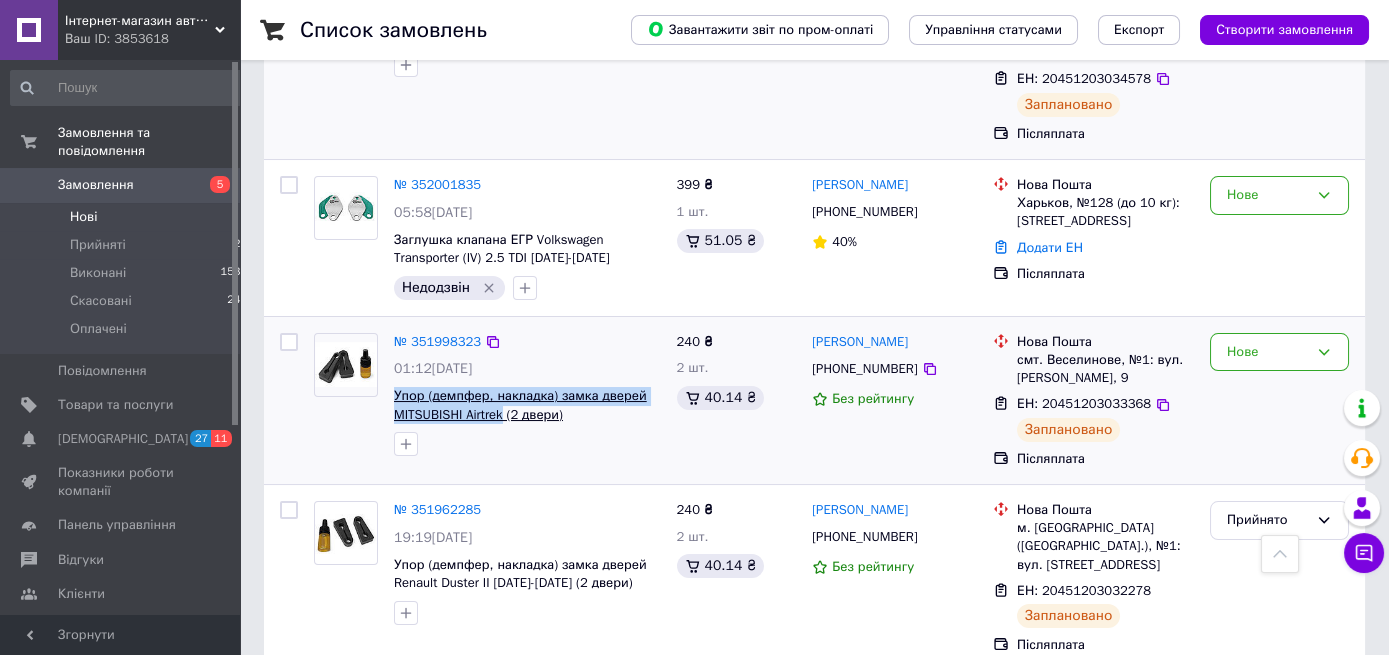 drag, startPoint x: 392, startPoint y: 351, endPoint x: 502, endPoint y: 374, distance: 112.37882 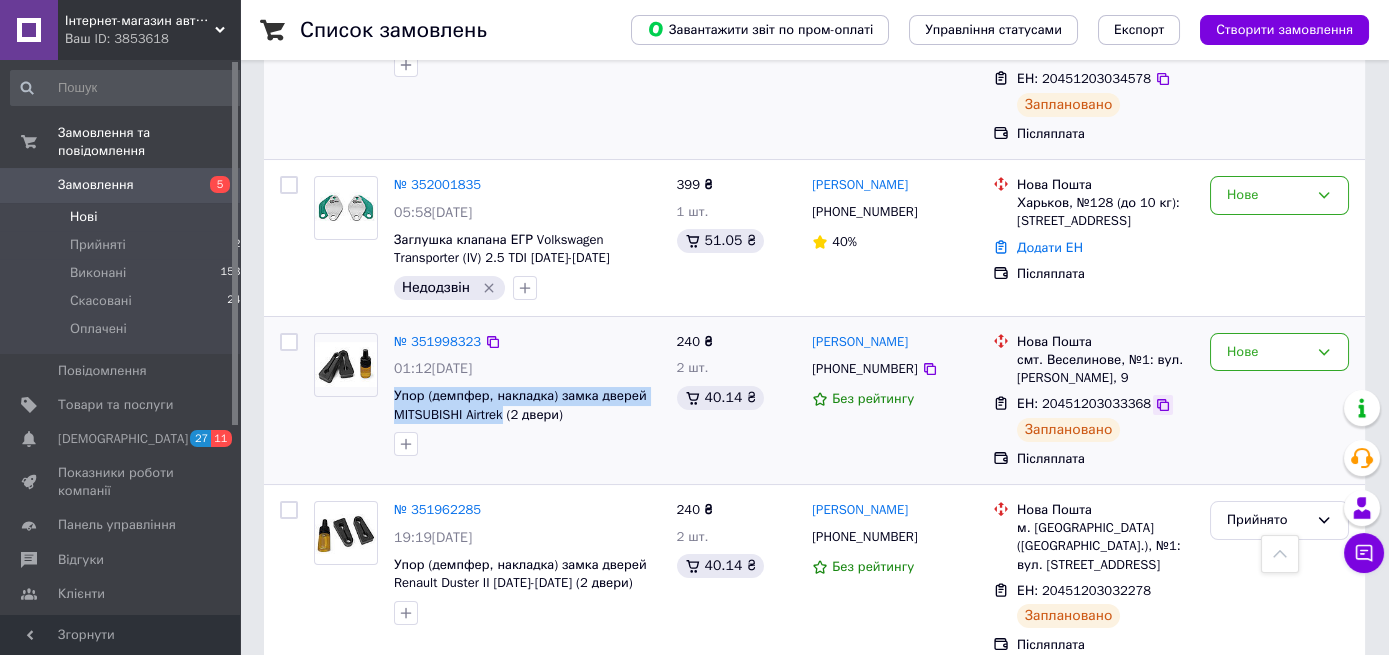 click 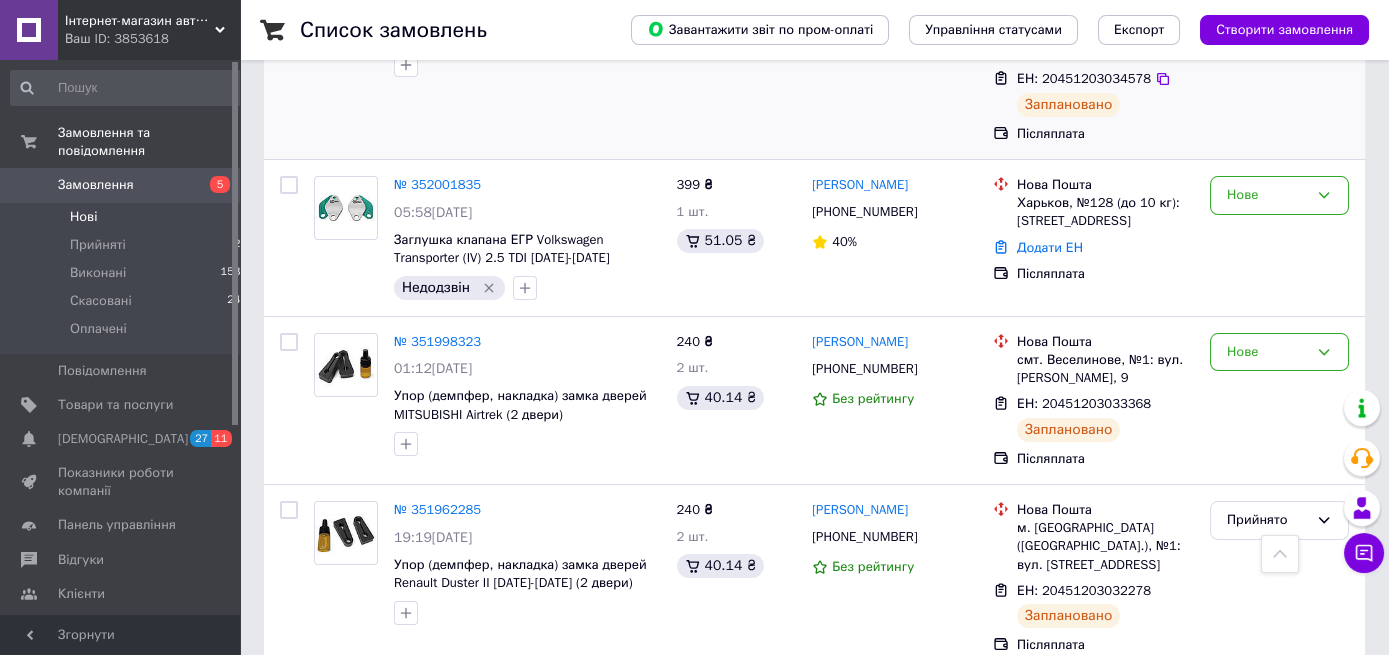 click at bounding box center (527, 444) 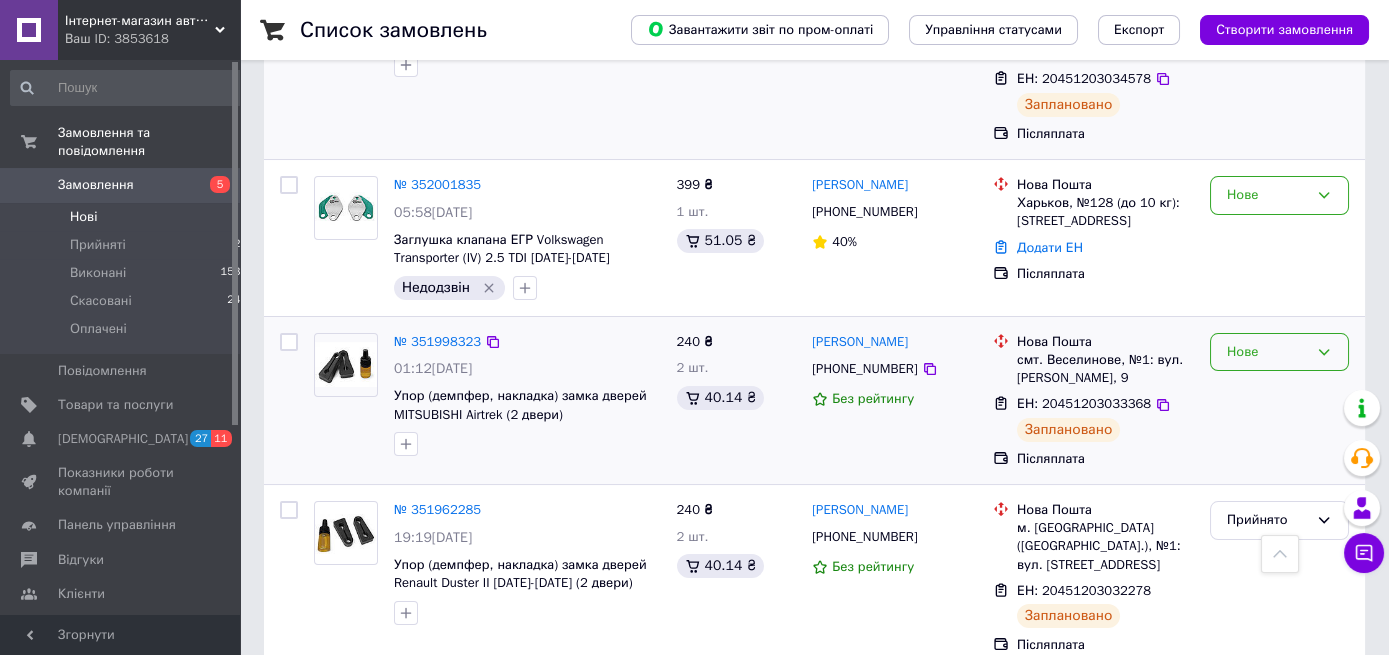 click on "Нове" at bounding box center (1267, 352) 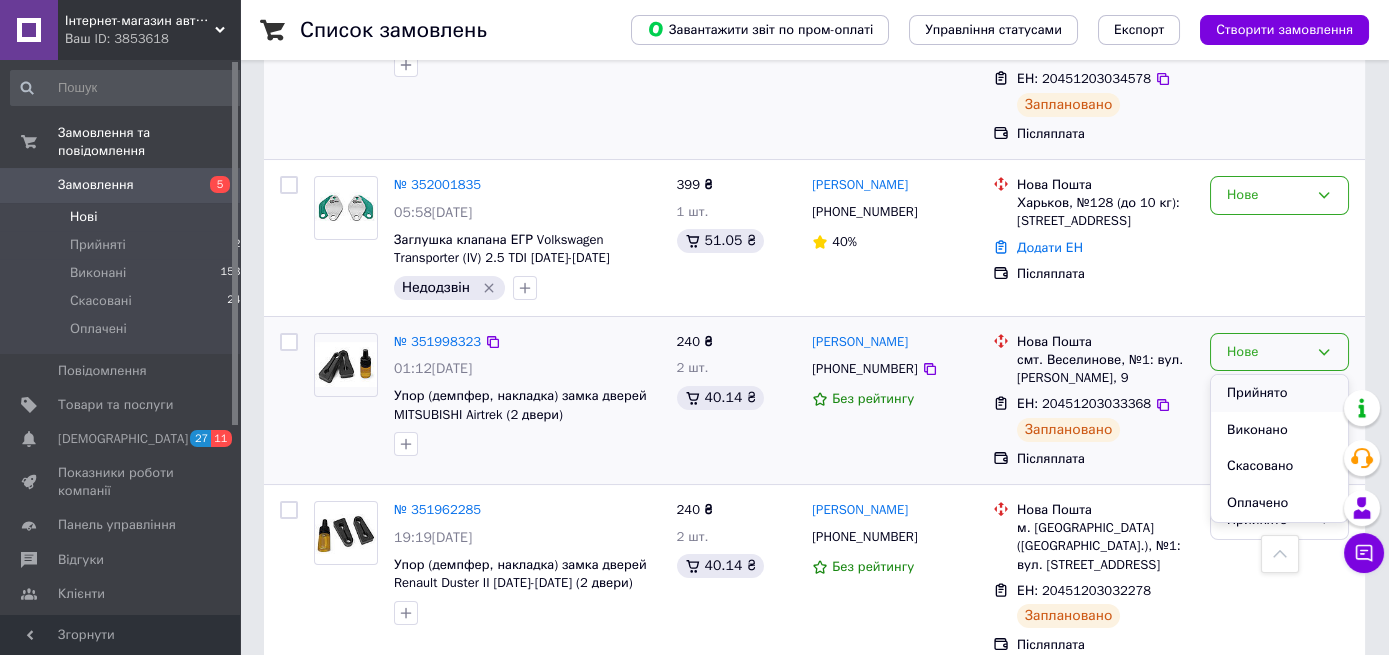 click on "Прийнято" at bounding box center [1279, 393] 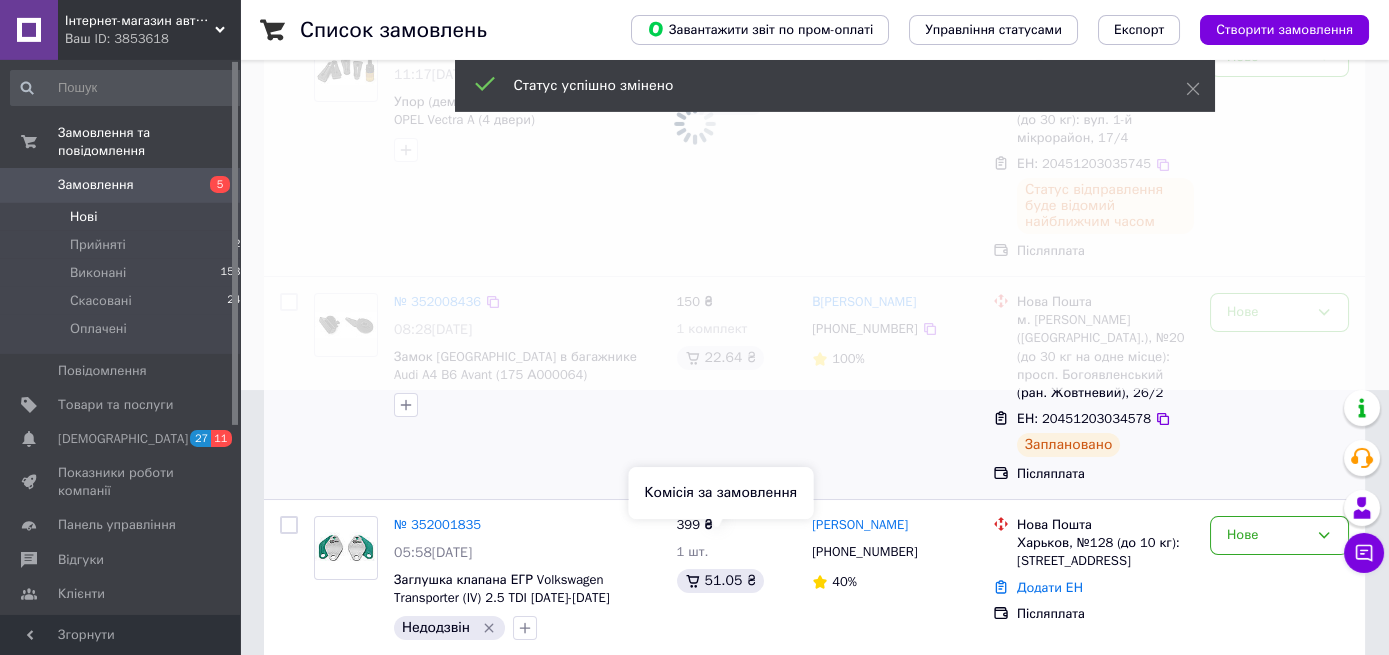 scroll, scrollTop: 183, scrollLeft: 0, axis: vertical 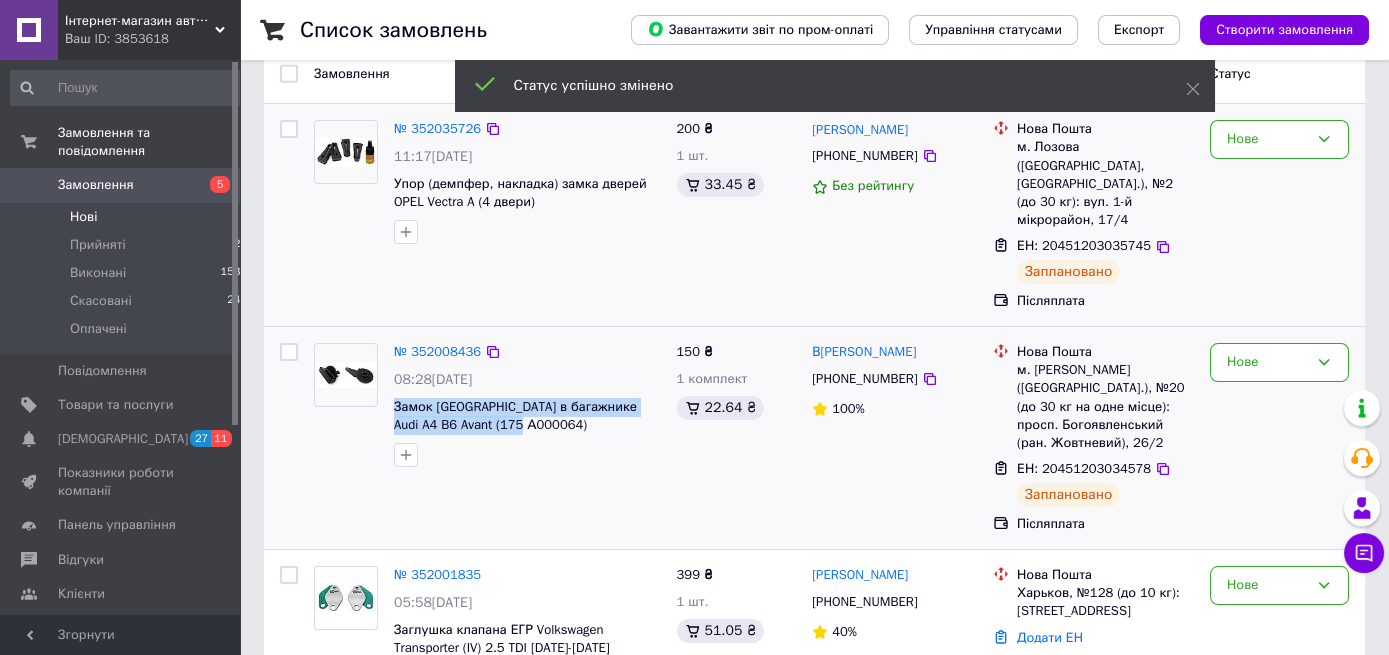 drag, startPoint x: 522, startPoint y: 386, endPoint x: 386, endPoint y: 364, distance: 137.76791 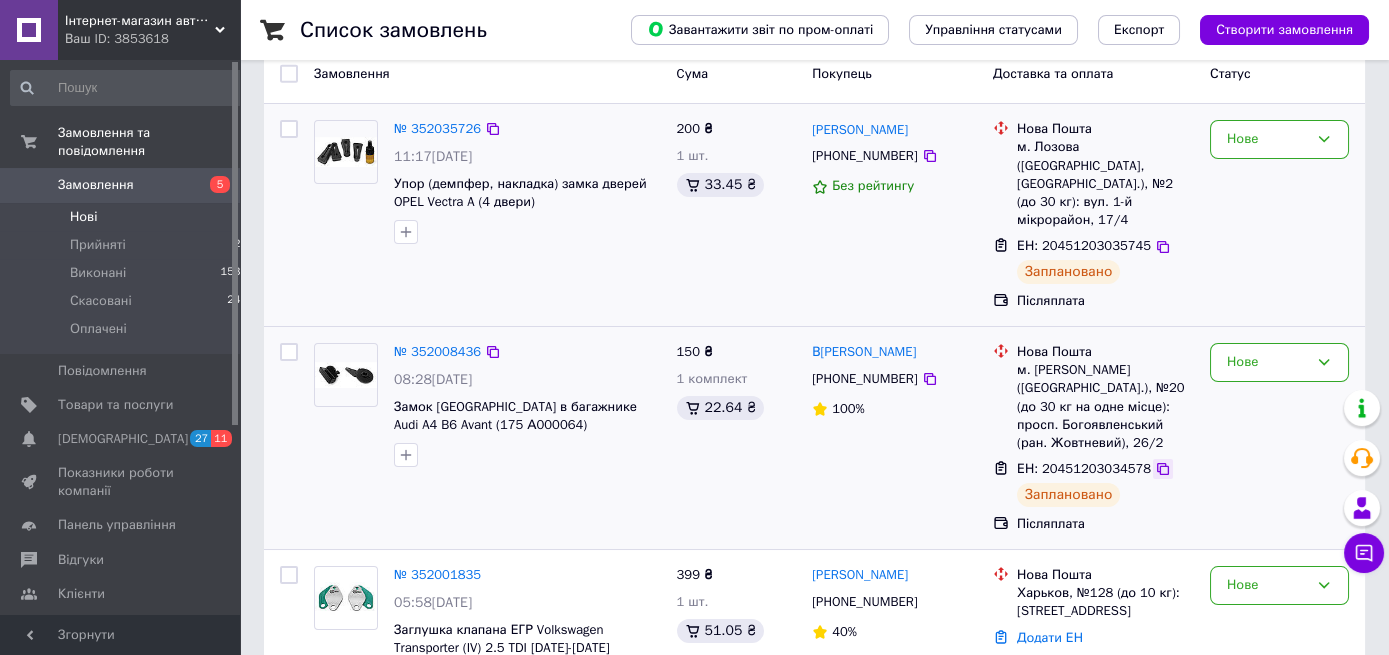 drag, startPoint x: 1134, startPoint y: 422, endPoint x: 1148, endPoint y: 428, distance: 15.231546 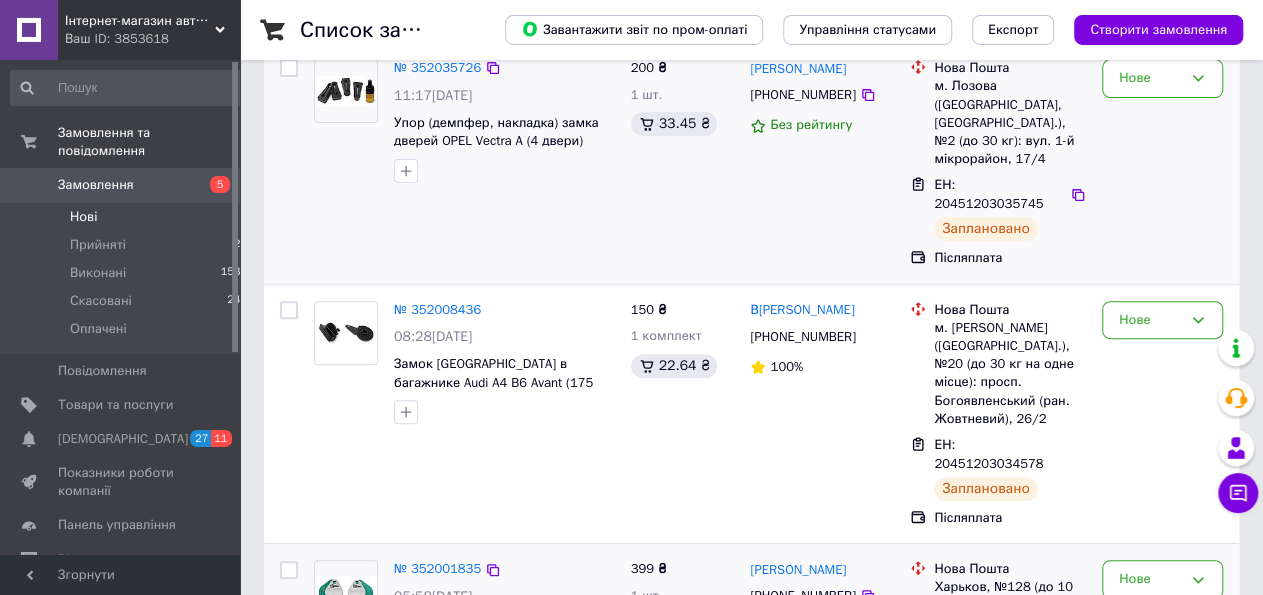 scroll, scrollTop: 286, scrollLeft: 0, axis: vertical 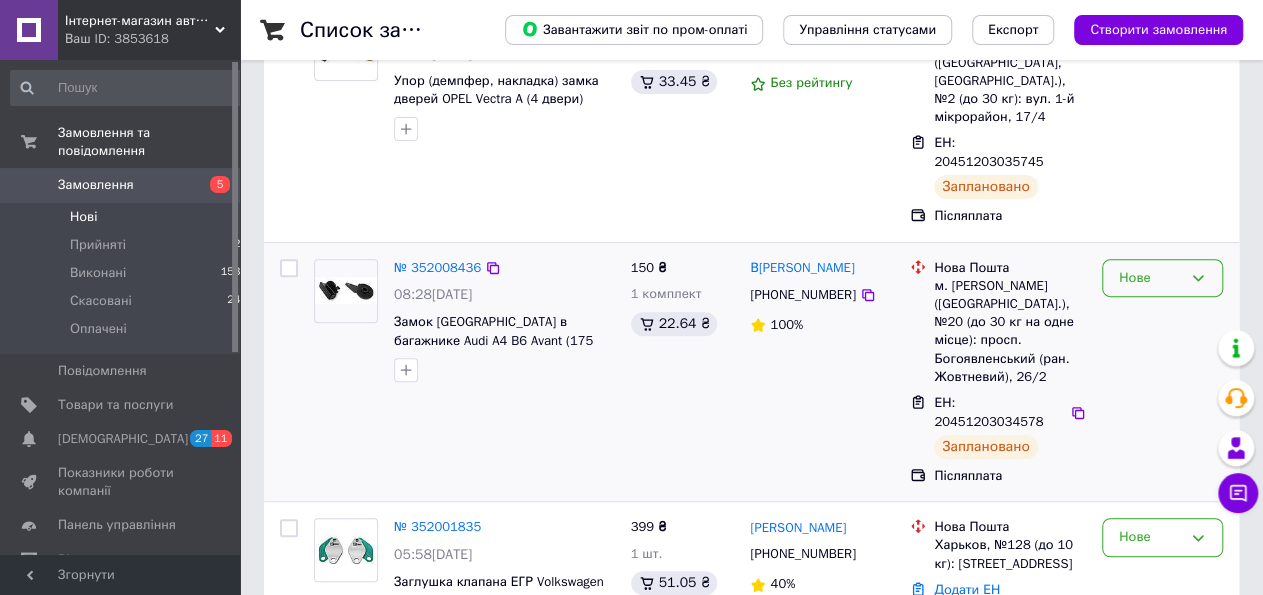 click on "Нове" at bounding box center (1150, 278) 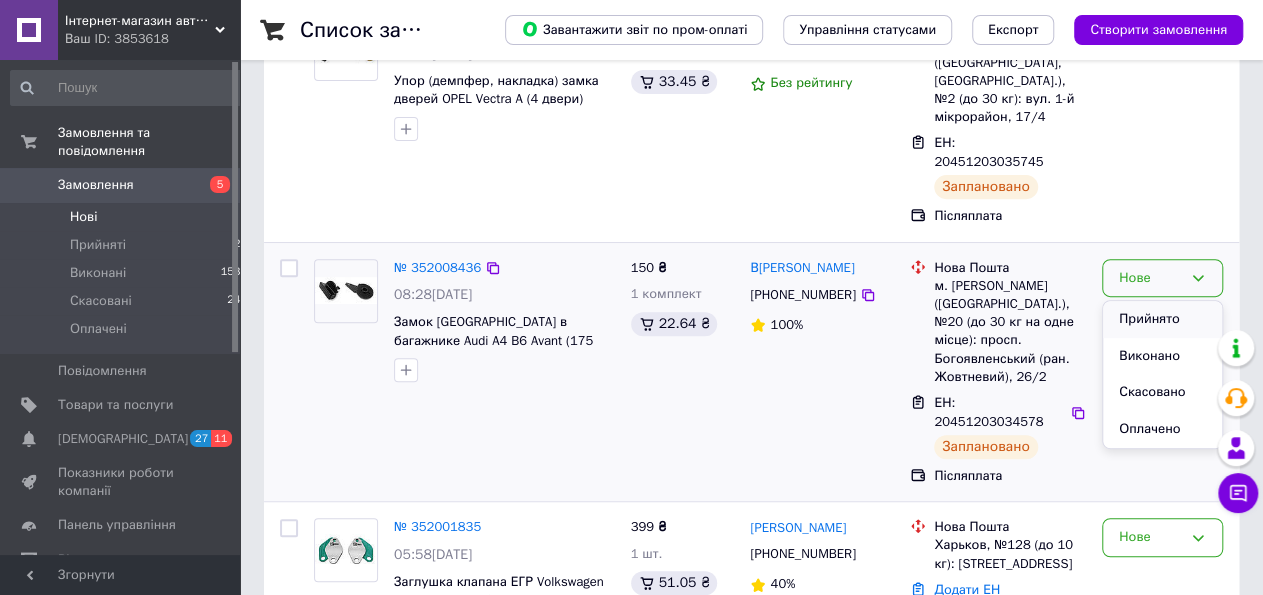click on "Прийнято" at bounding box center [1162, 319] 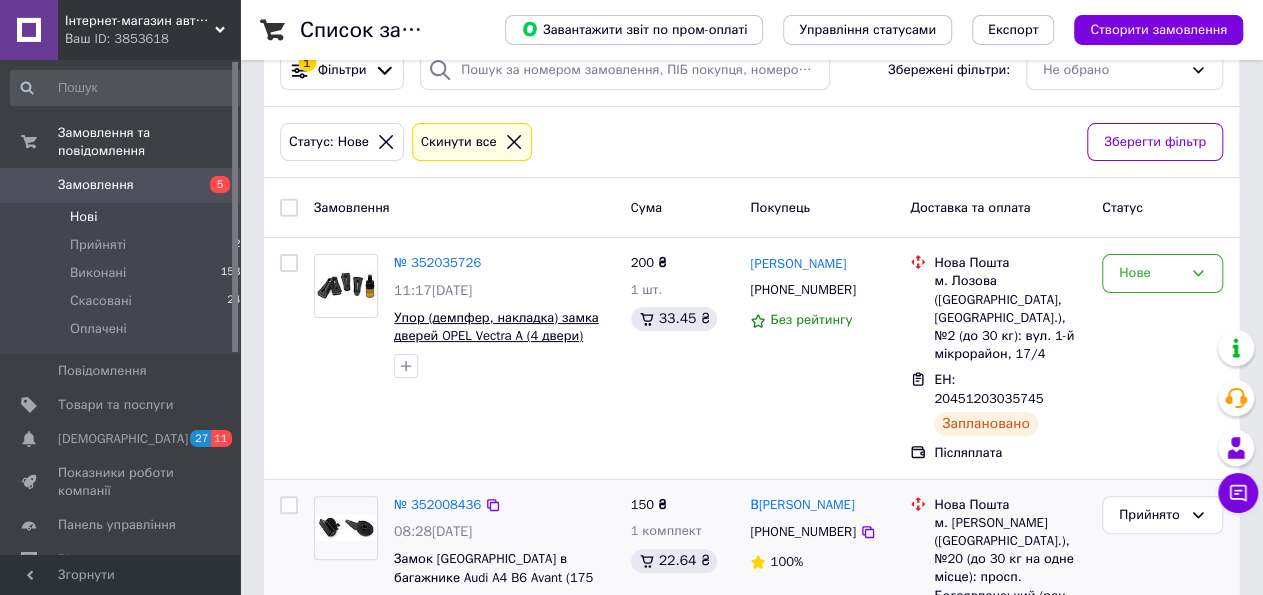 scroll, scrollTop: 0, scrollLeft: 0, axis: both 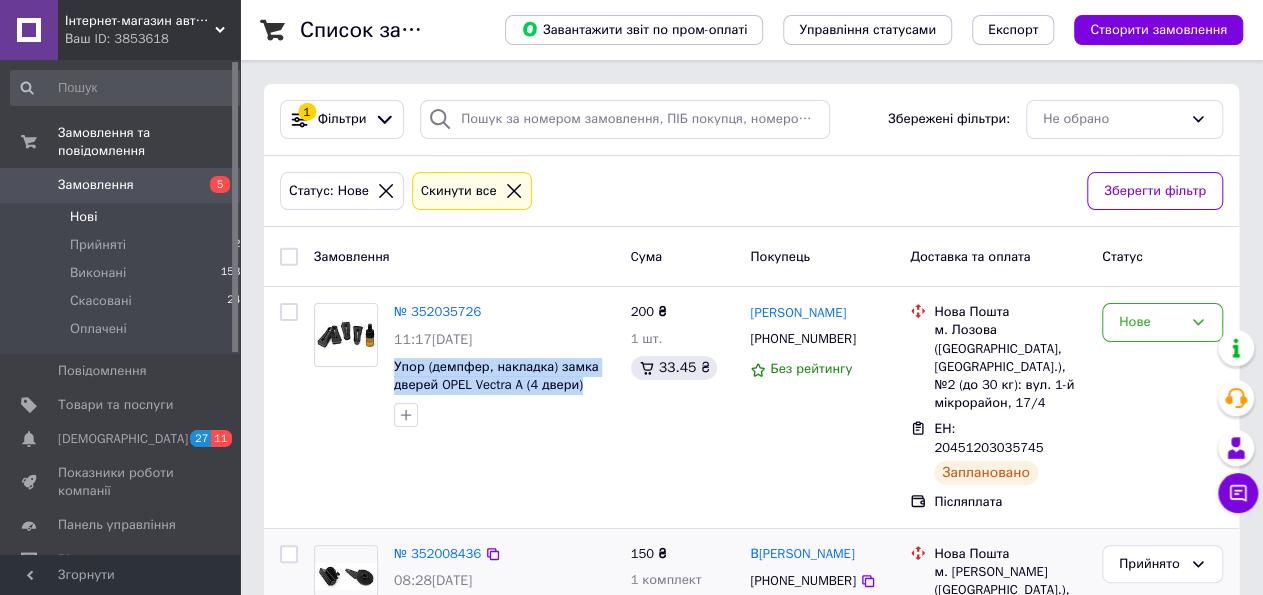 drag, startPoint x: 568, startPoint y: 384, endPoint x: 391, endPoint y: 367, distance: 177.81451 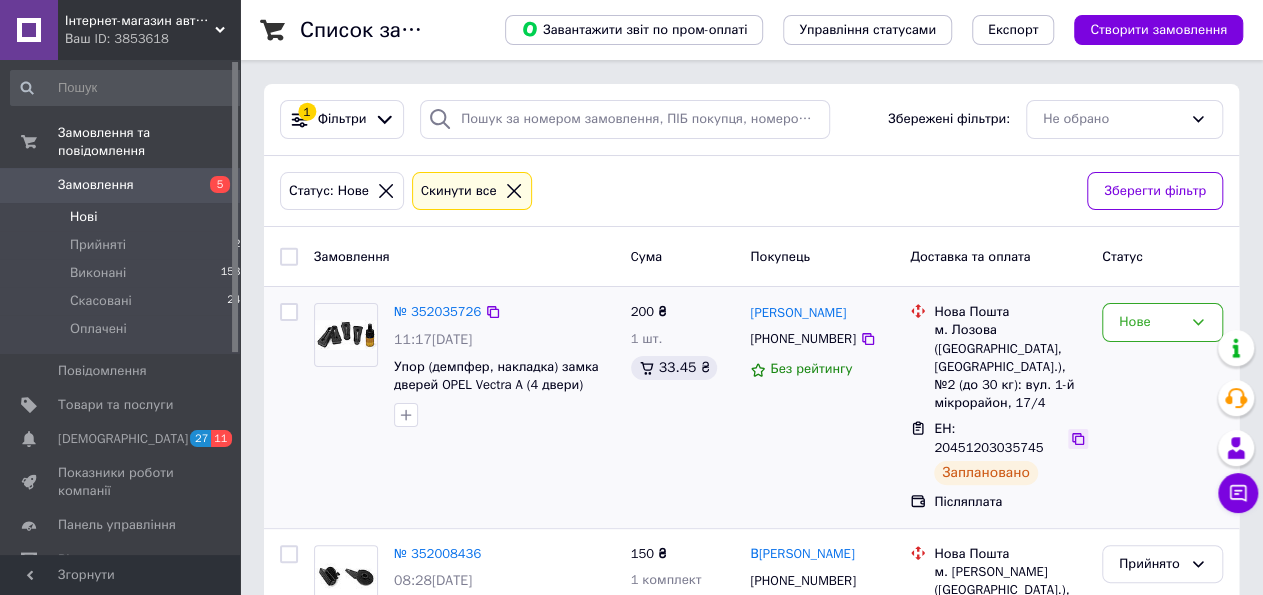 click 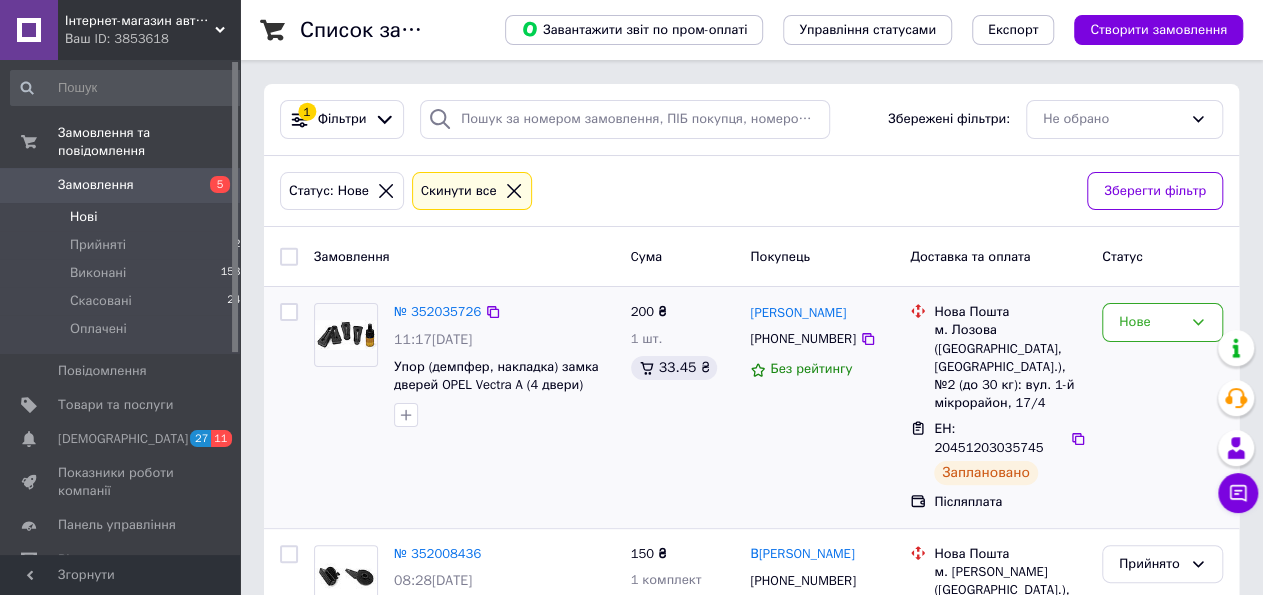 click on "№ 352035726 11:17, 10.07.2025 Упор (демпфер, накладка) замка дверей OPEL Vectra A (4 двери)" at bounding box center [464, 407] 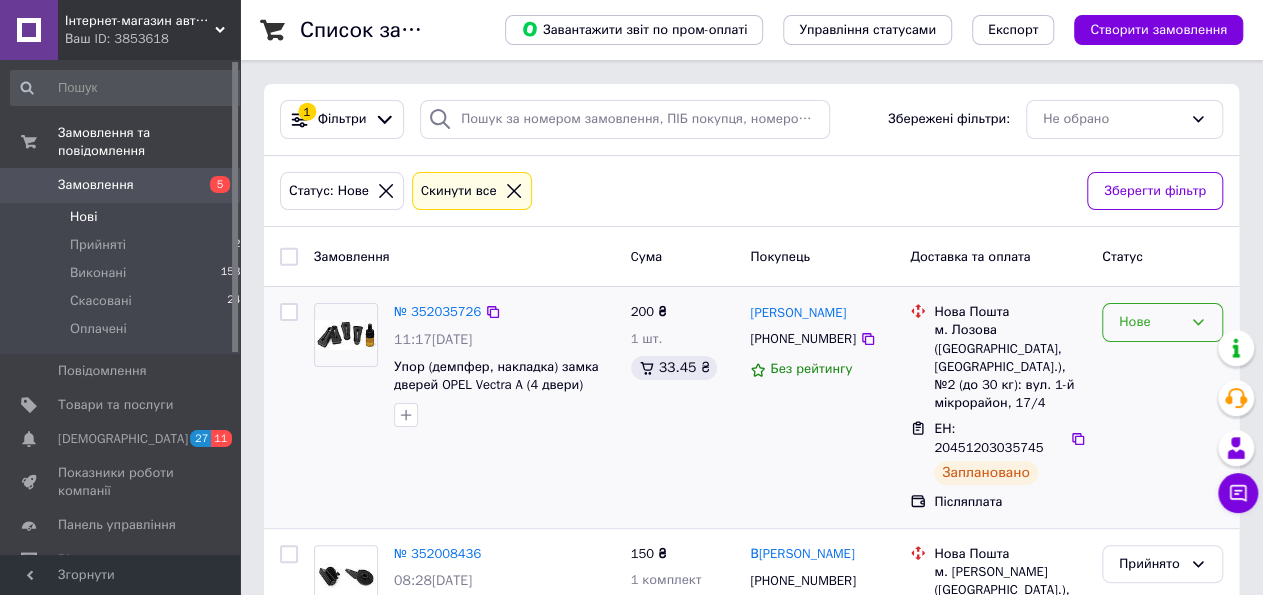 click on "Нове" at bounding box center (1150, 322) 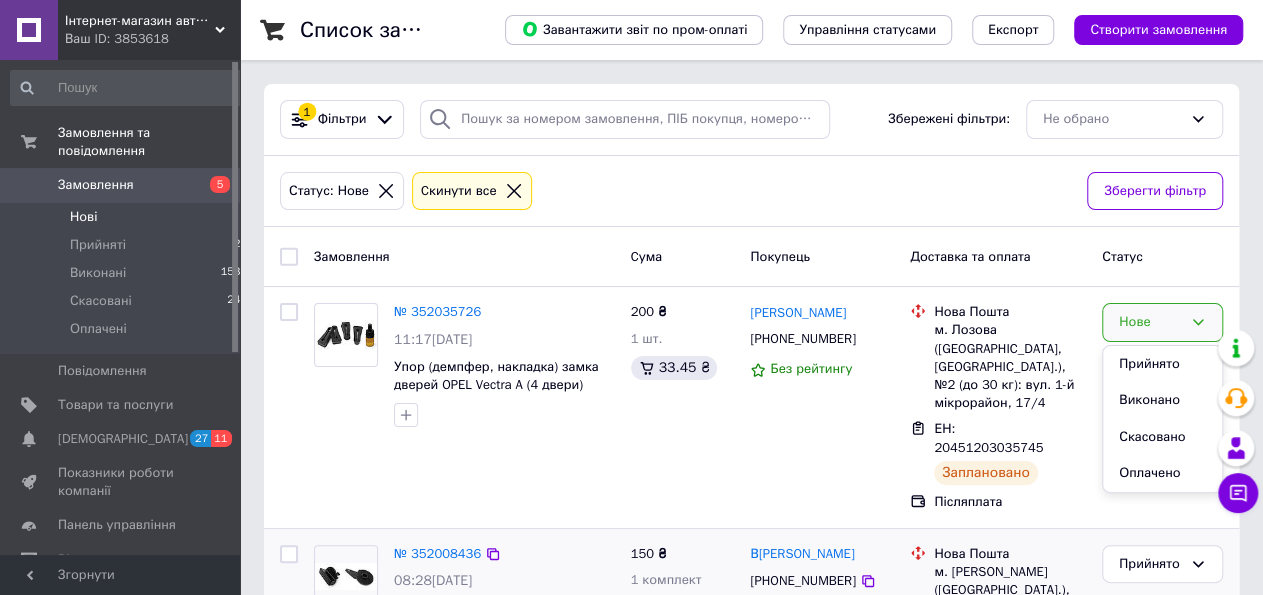 drag, startPoint x: 1165, startPoint y: 363, endPoint x: 526, endPoint y: 523, distance: 658.7268 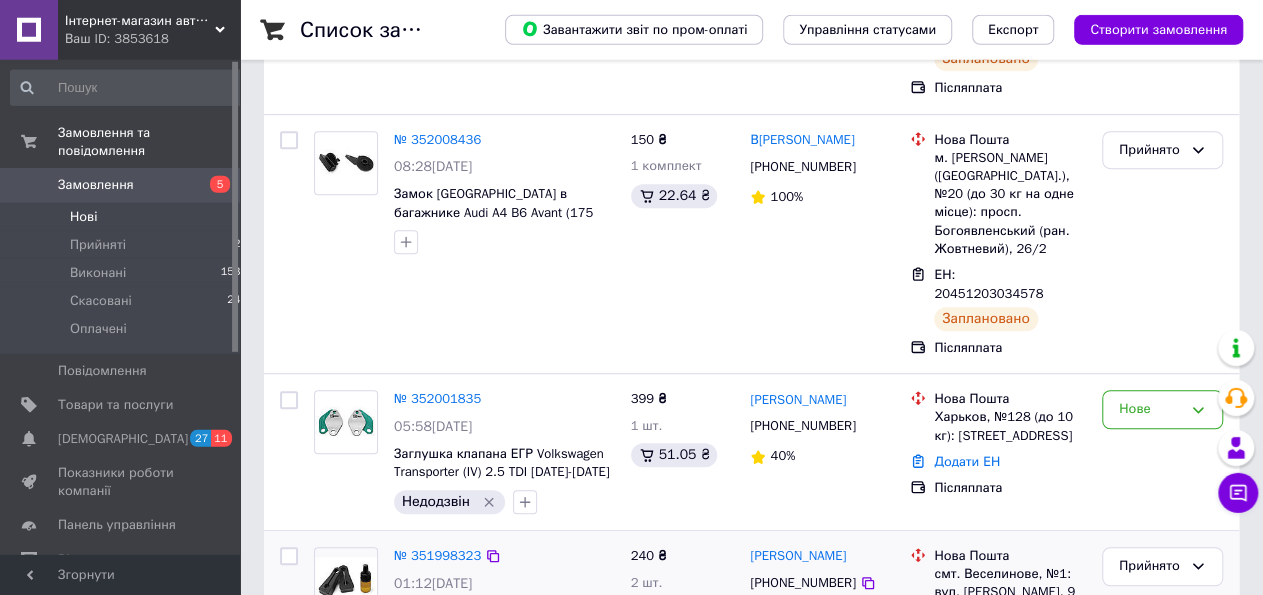 scroll, scrollTop: 484, scrollLeft: 0, axis: vertical 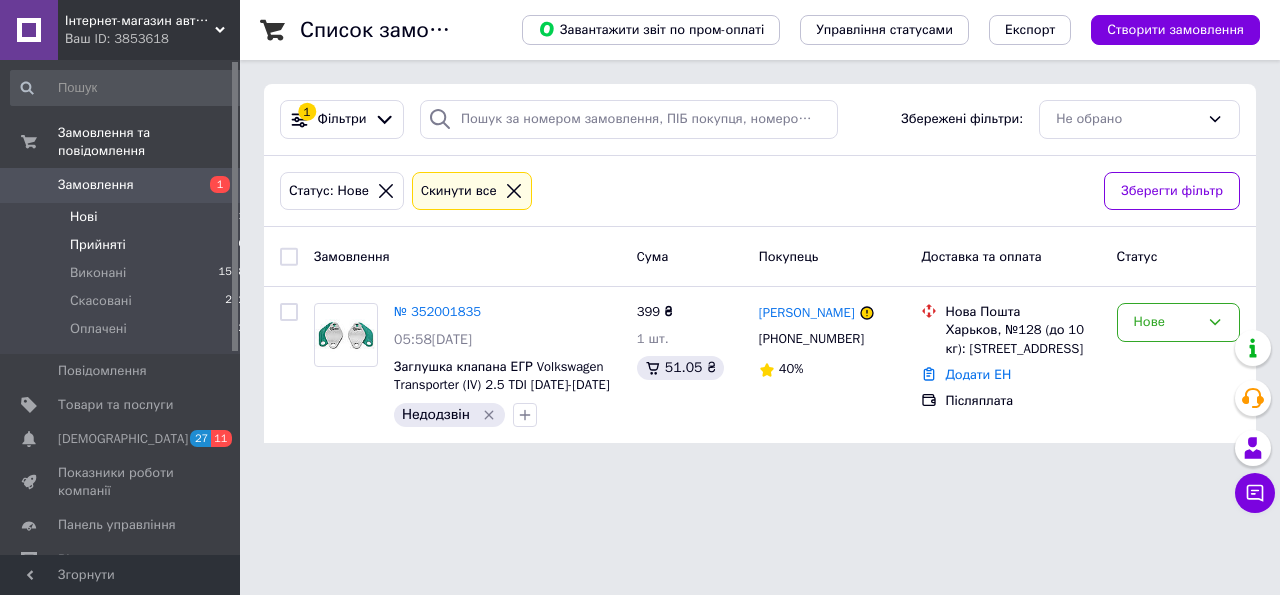click on "Прийняті 30" at bounding box center (128, 245) 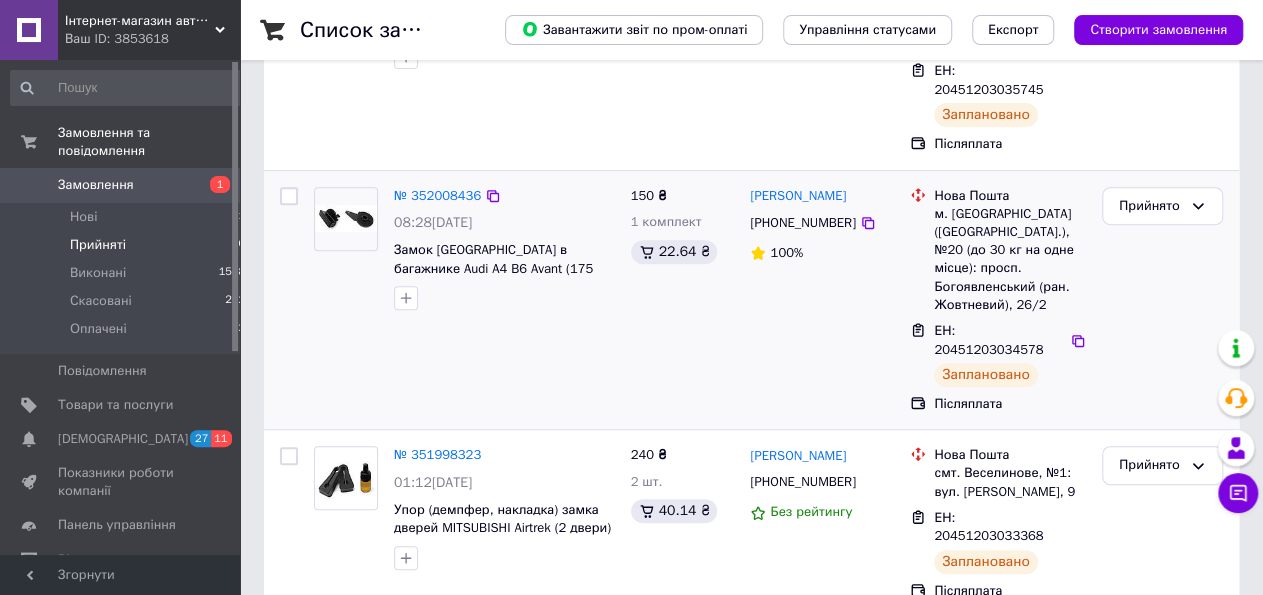 scroll, scrollTop: 624, scrollLeft: 0, axis: vertical 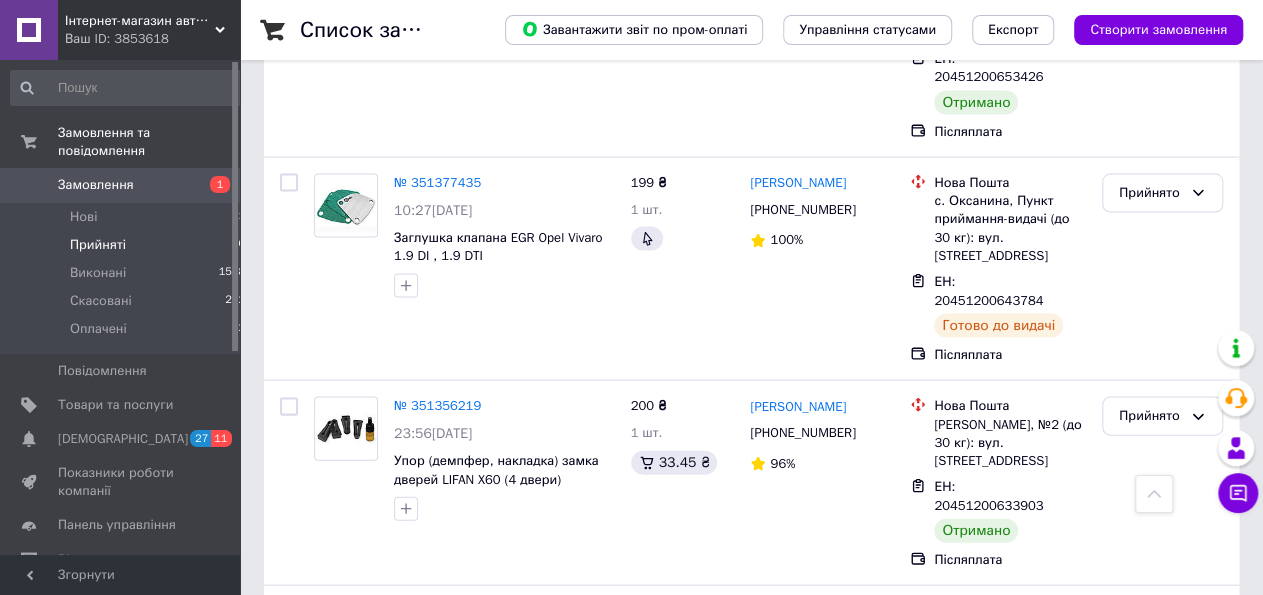 click on "Прийнято" at bounding box center (1150, 1050) 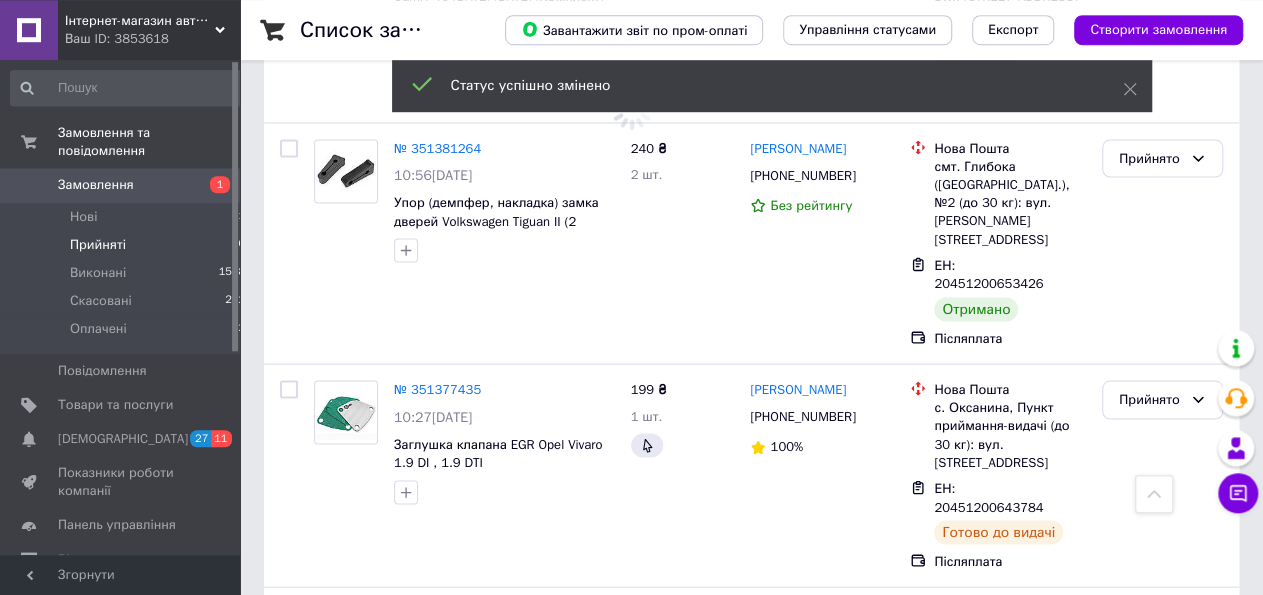 scroll, scrollTop: 5530, scrollLeft: 0, axis: vertical 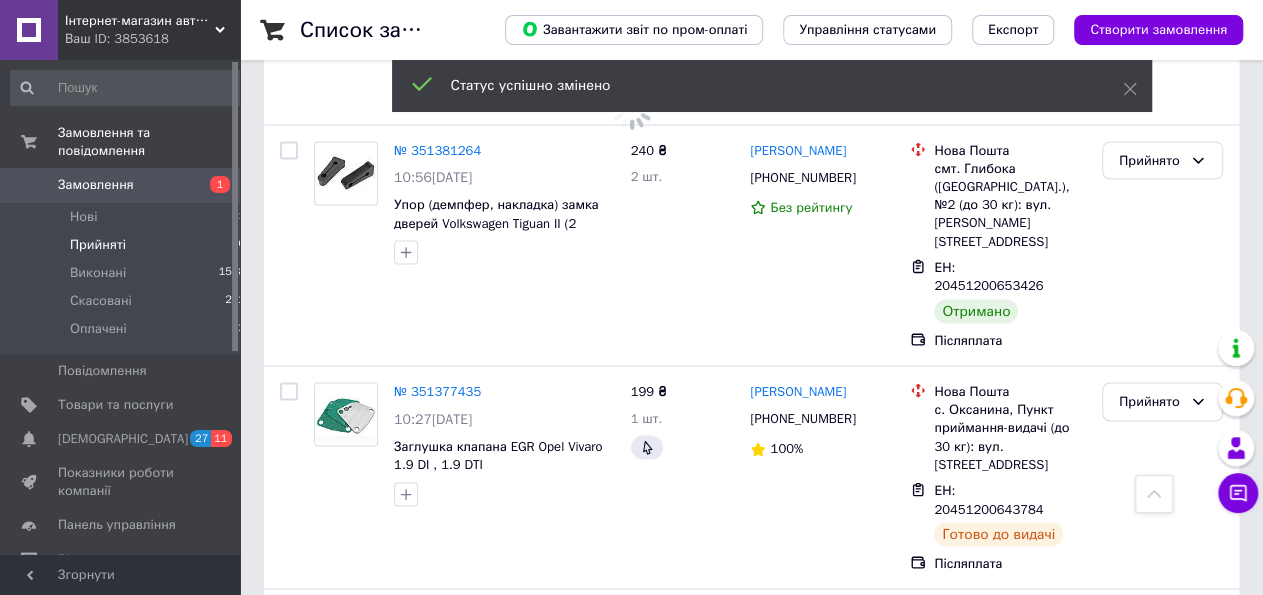 click on "Прийнято" at bounding box center [1150, 1053] 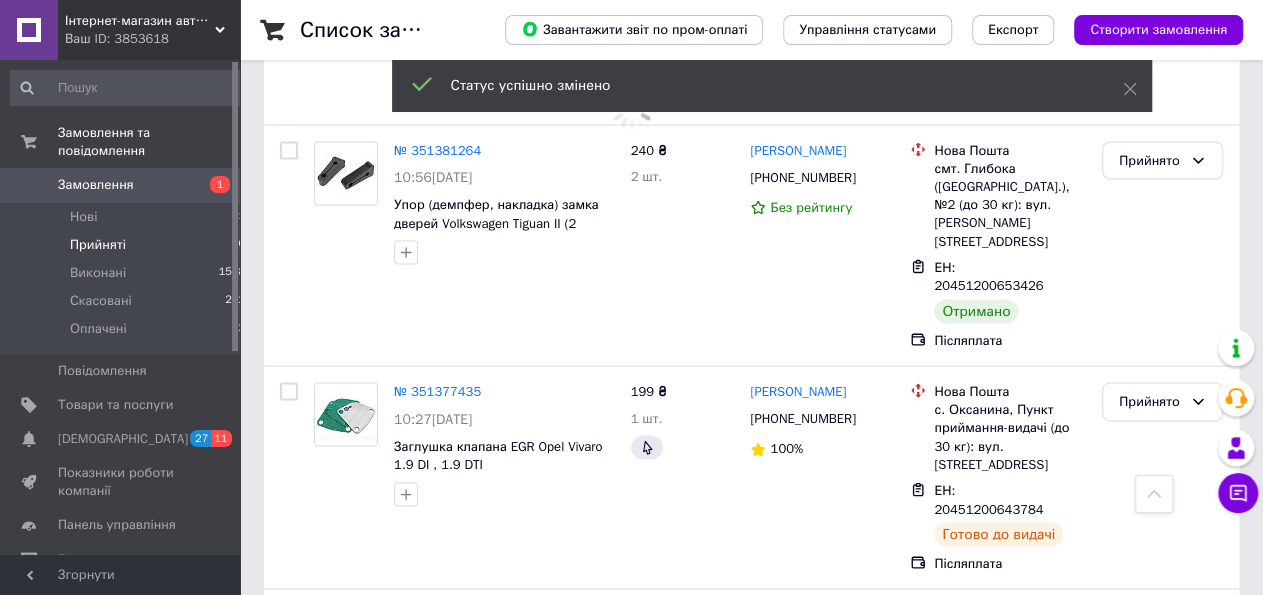 click on "Виконано" at bounding box center (1162, 1094) 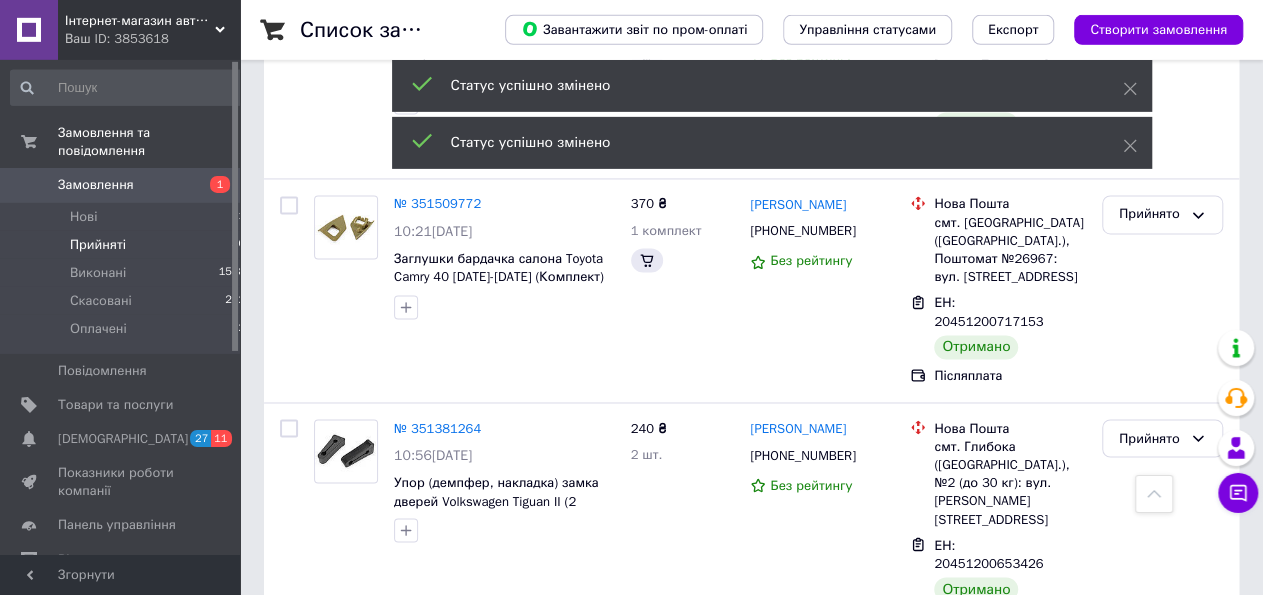 scroll, scrollTop: 5218, scrollLeft: 0, axis: vertical 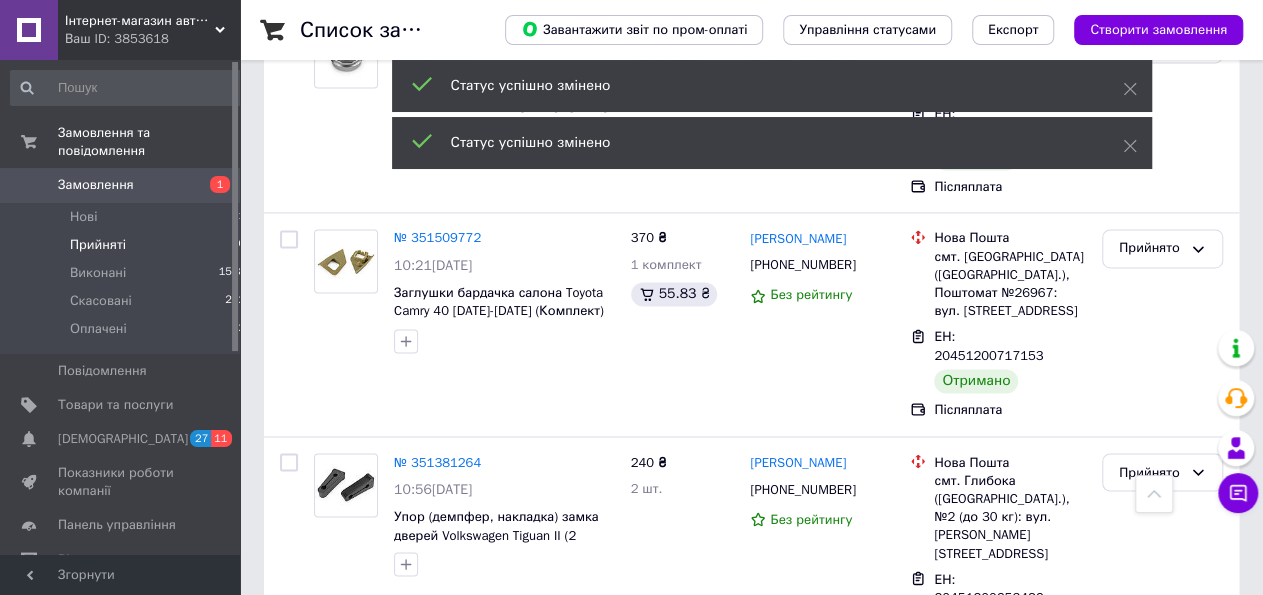 click on "Прийнято" at bounding box center [1150, 1141] 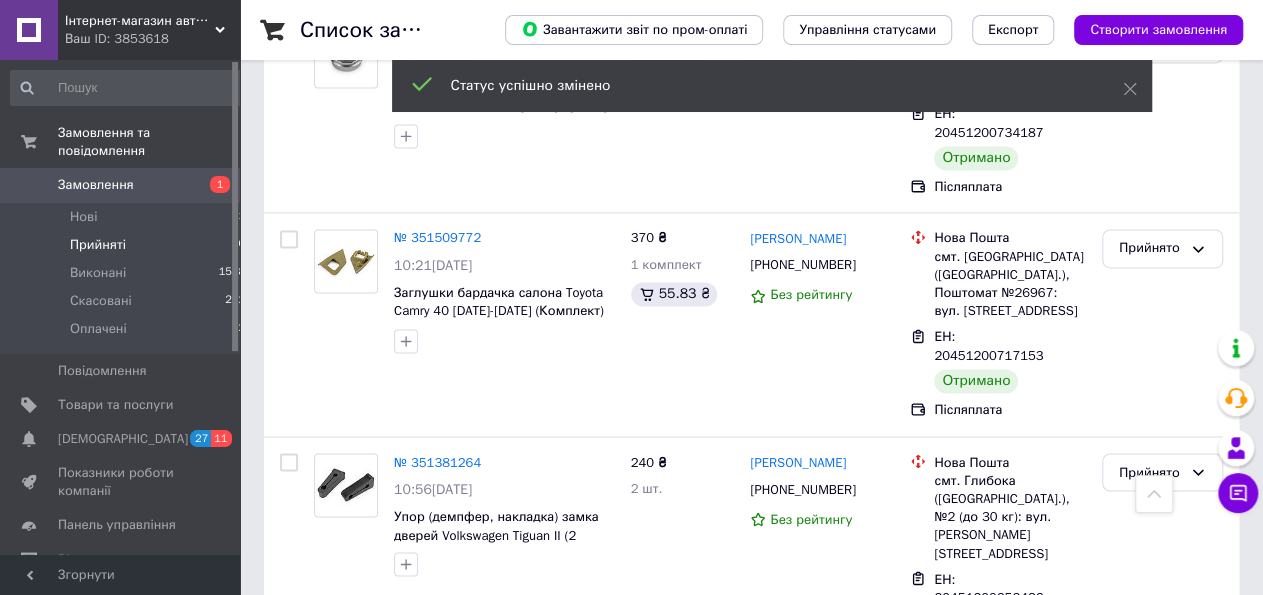 click on "Виконано" at bounding box center (1162, 1183) 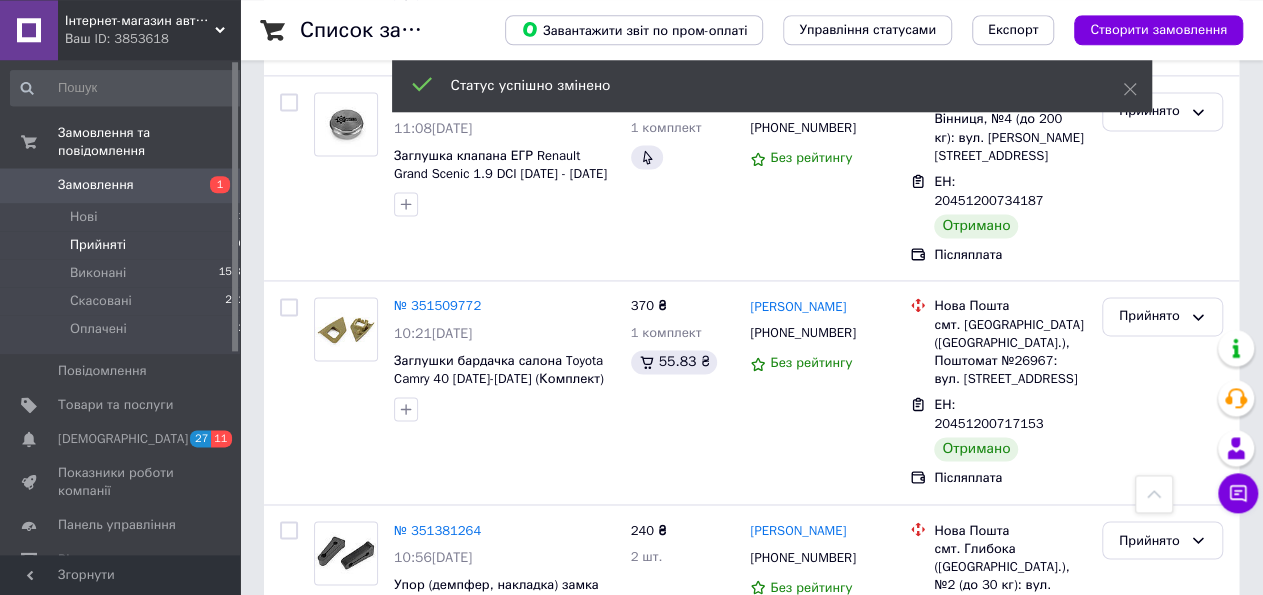 scroll, scrollTop: 5114, scrollLeft: 0, axis: vertical 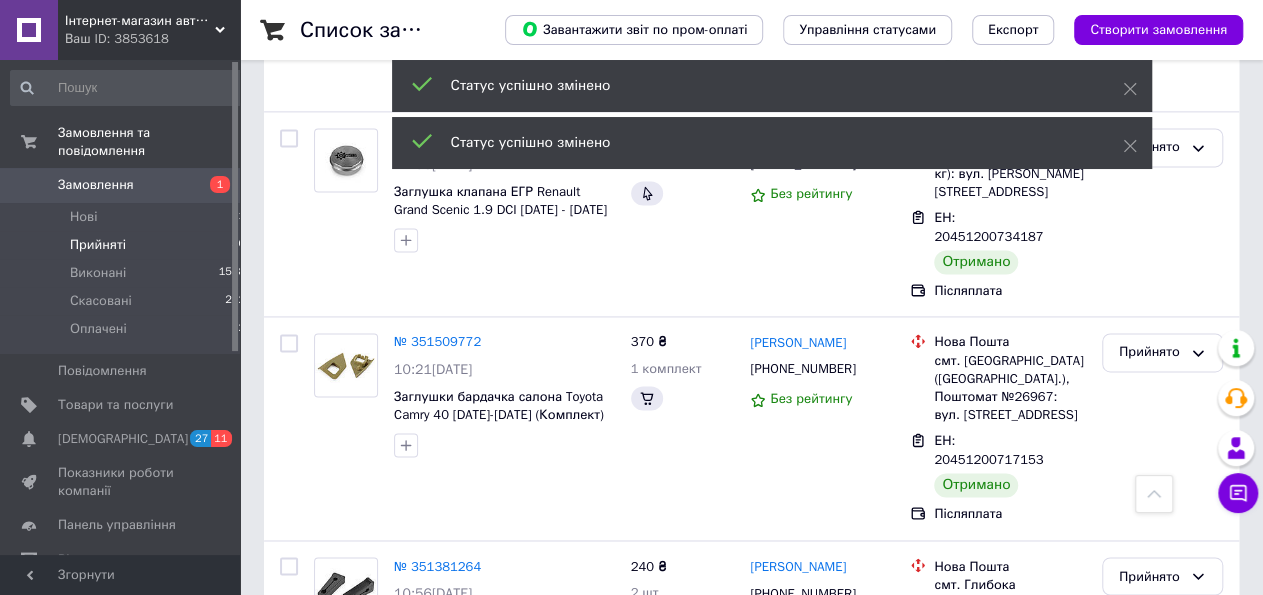 click on "Прийнято" at bounding box center (1150, 1040) 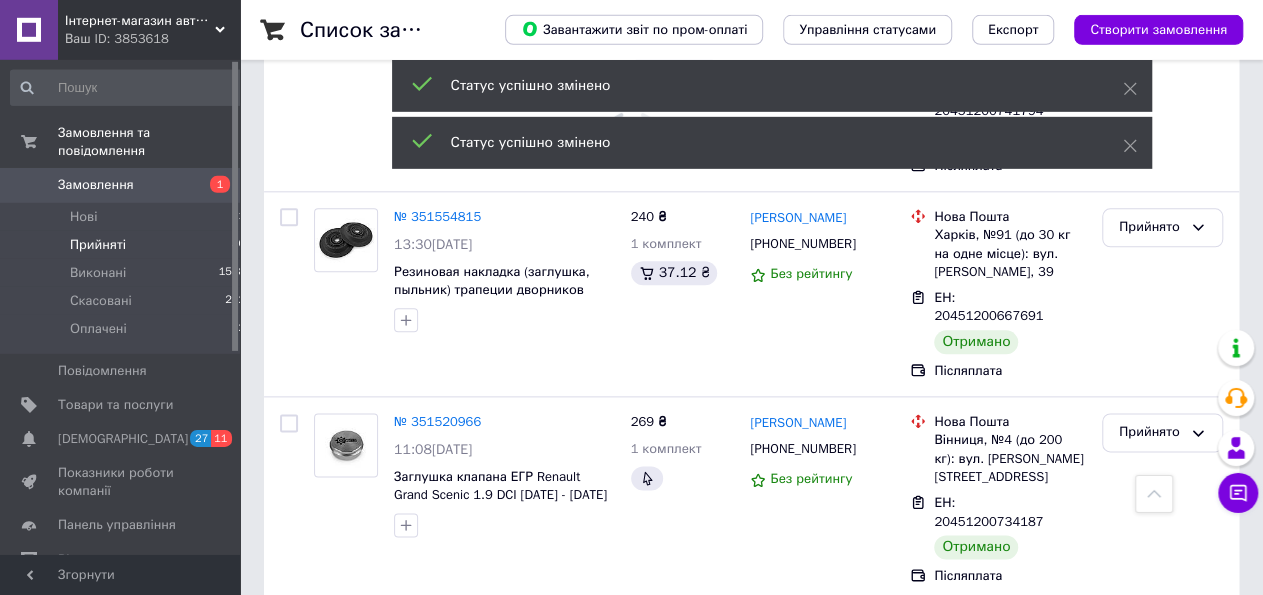 scroll, scrollTop: 4698, scrollLeft: 0, axis: vertical 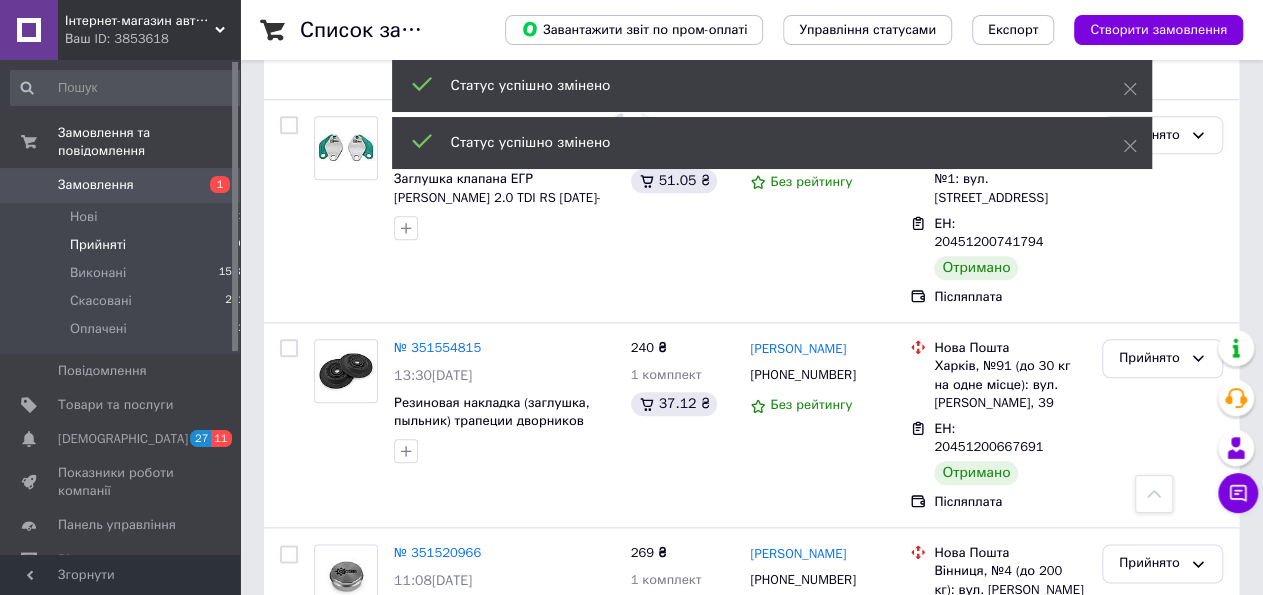 click on "Прийнято" at bounding box center (1162, 992) 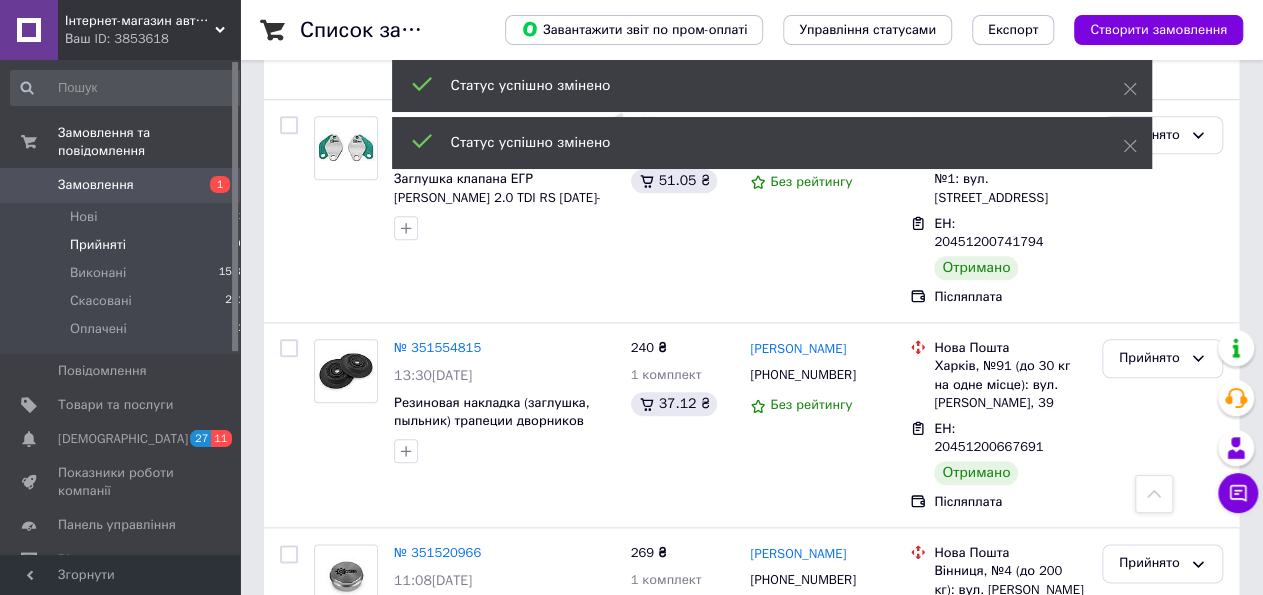 click on "Виконано" at bounding box center [1162, 1033] 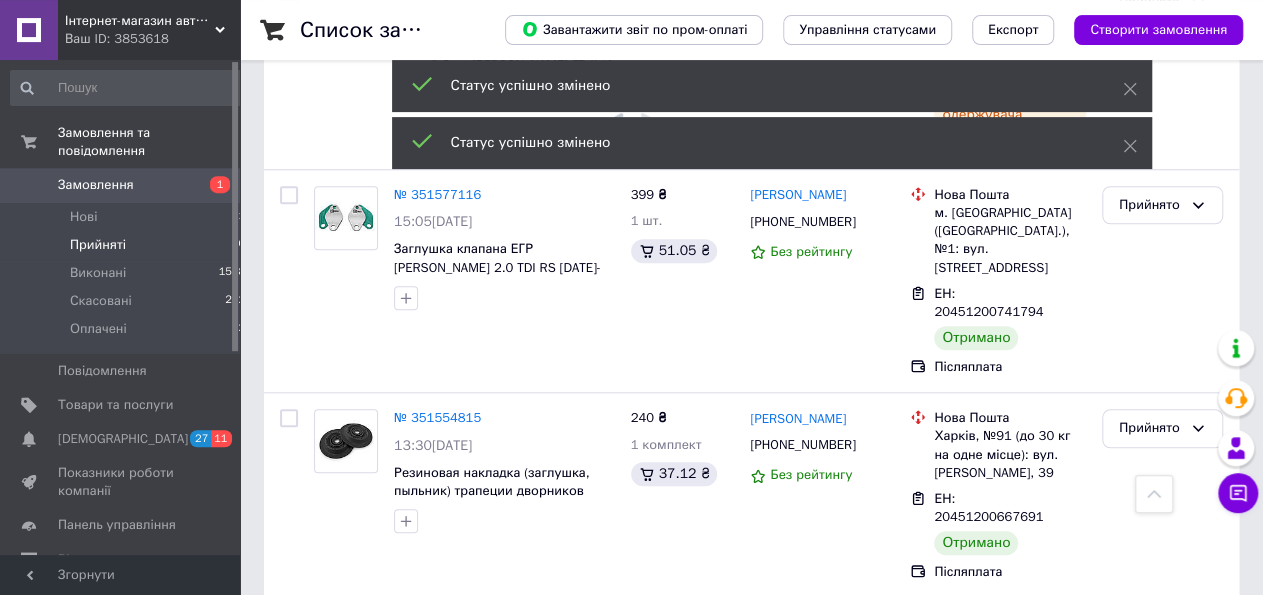 scroll, scrollTop: 4490, scrollLeft: 0, axis: vertical 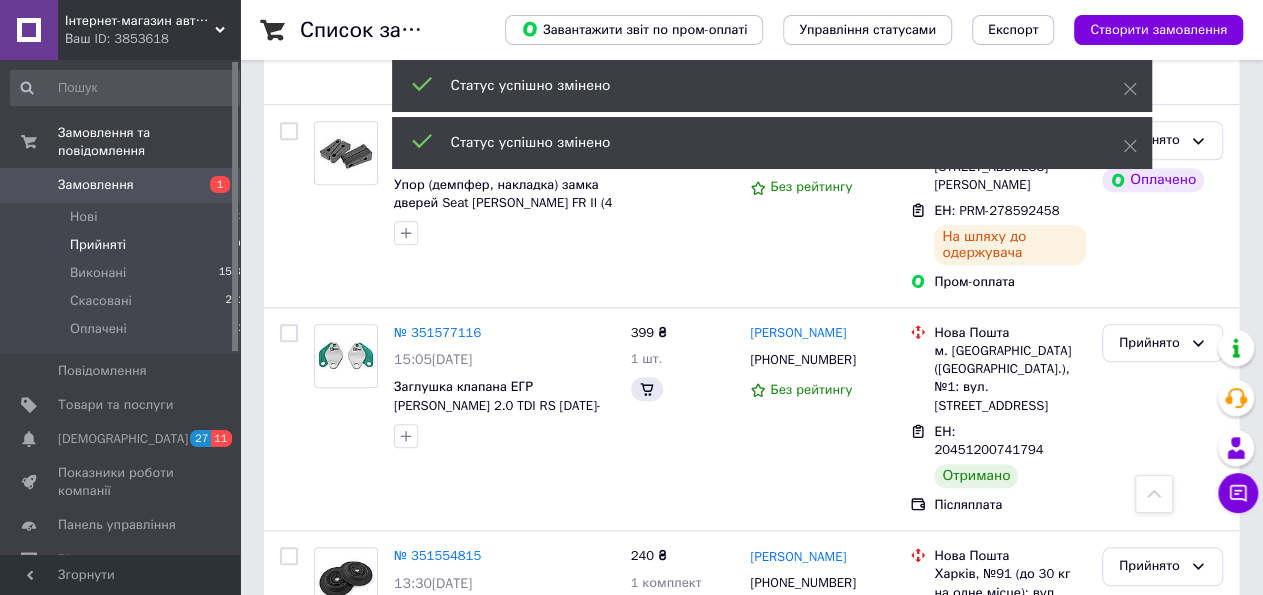 click on "Прийнято" at bounding box center (1150, 976) 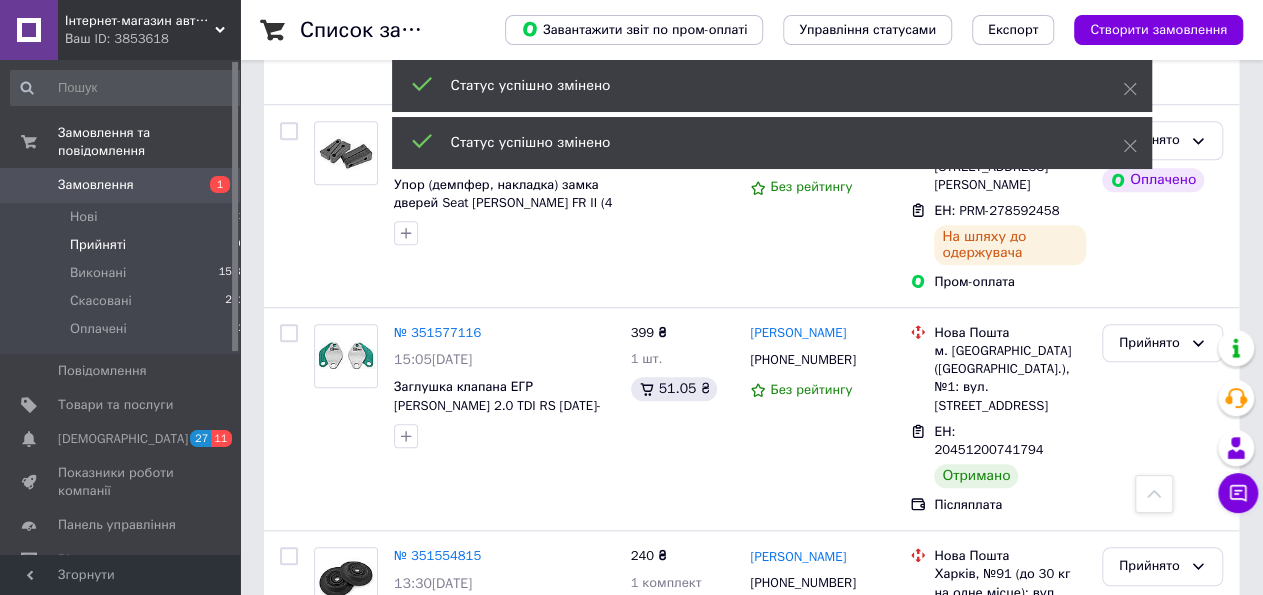 click on "Виконано" at bounding box center [1162, 1018] 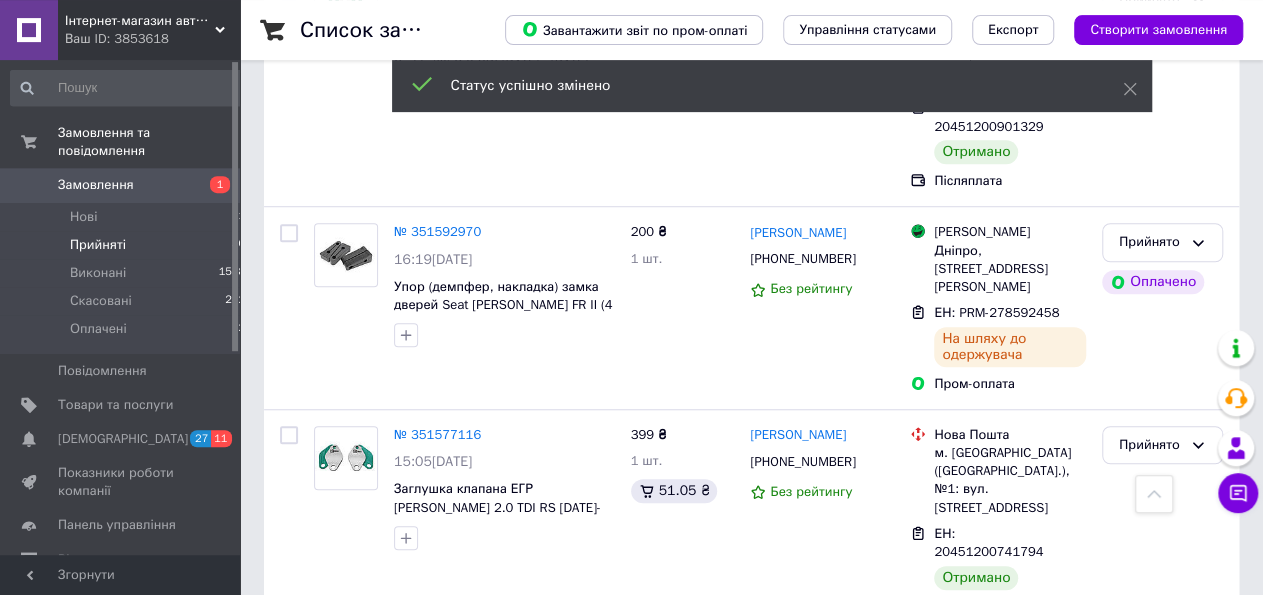 scroll, scrollTop: 4282, scrollLeft: 0, axis: vertical 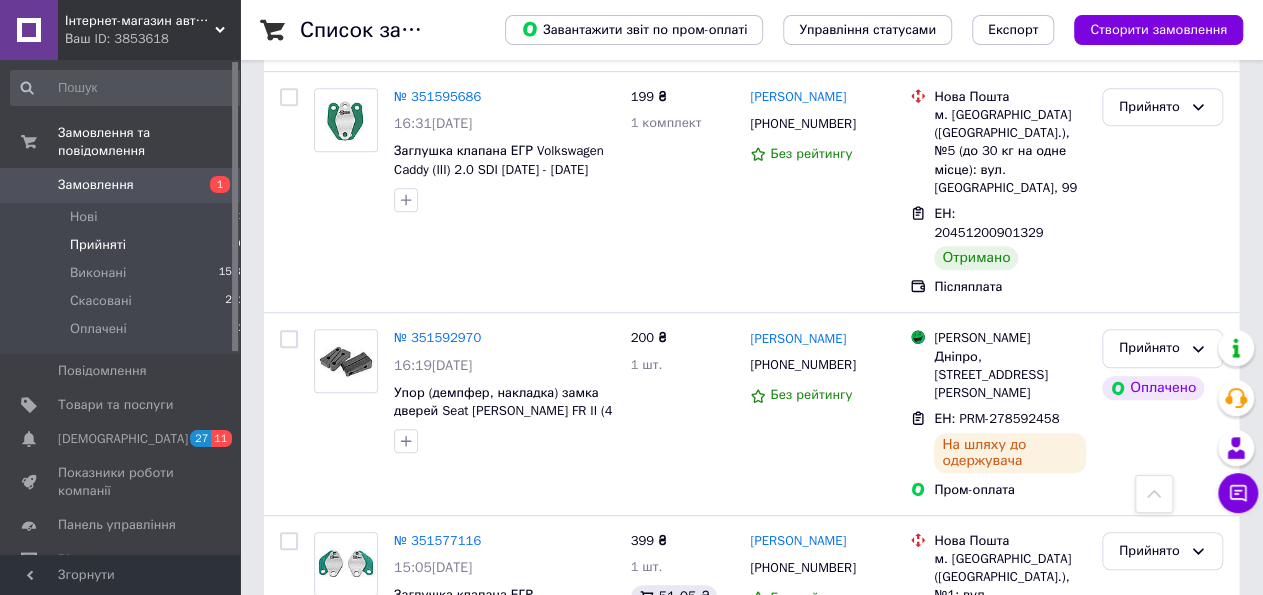 click on "Прийнято" at bounding box center [1162, 979] 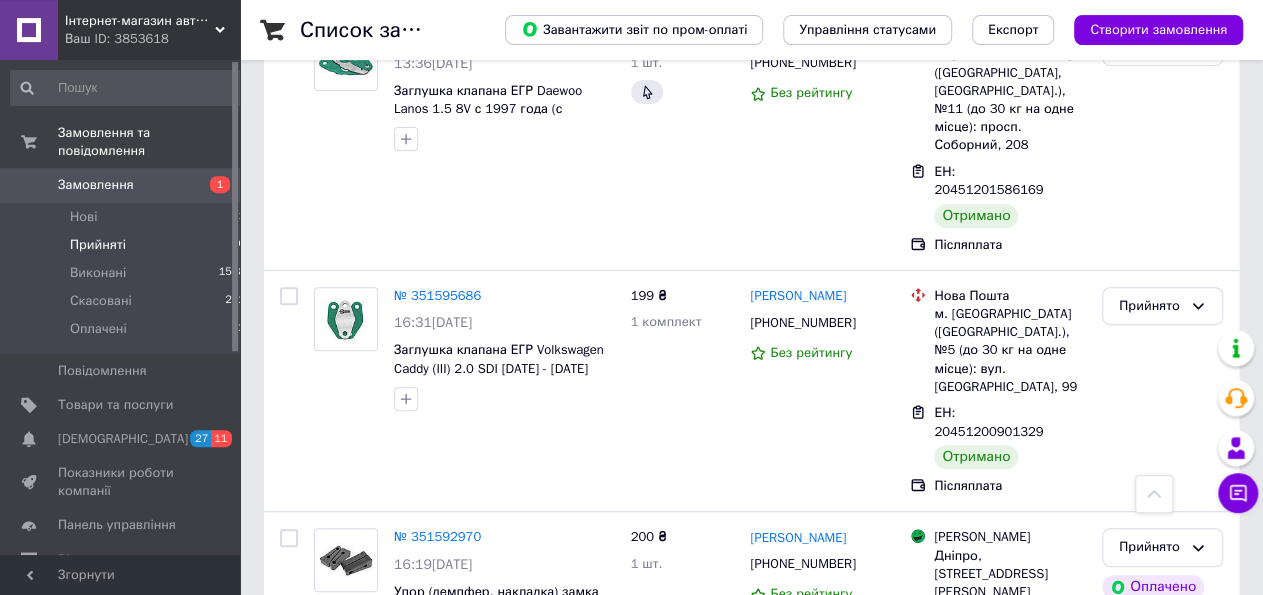 scroll, scrollTop: 4074, scrollLeft: 0, axis: vertical 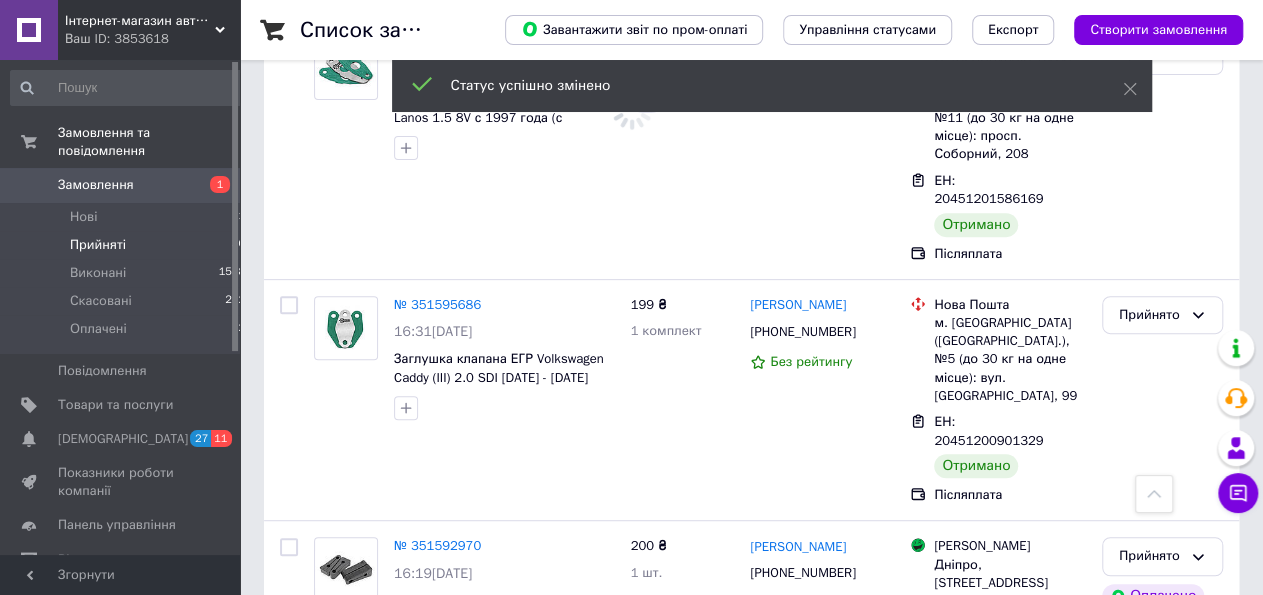 click on "Прийнято" at bounding box center [1150, 982] 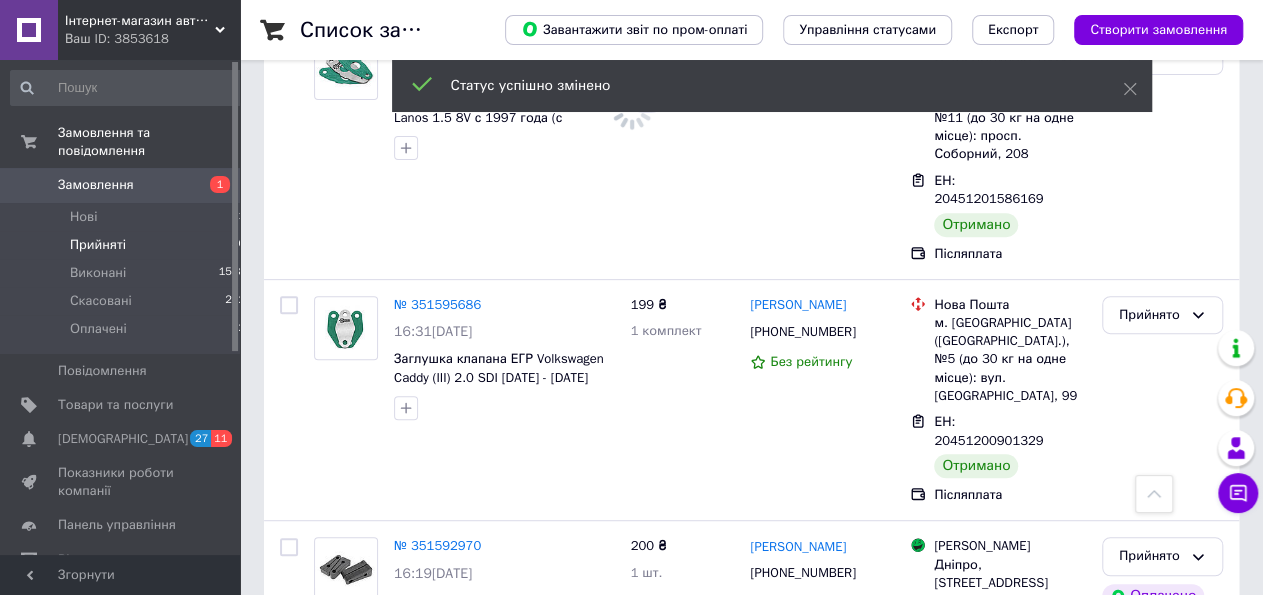 click on "Виконано" at bounding box center (1162, 1024) 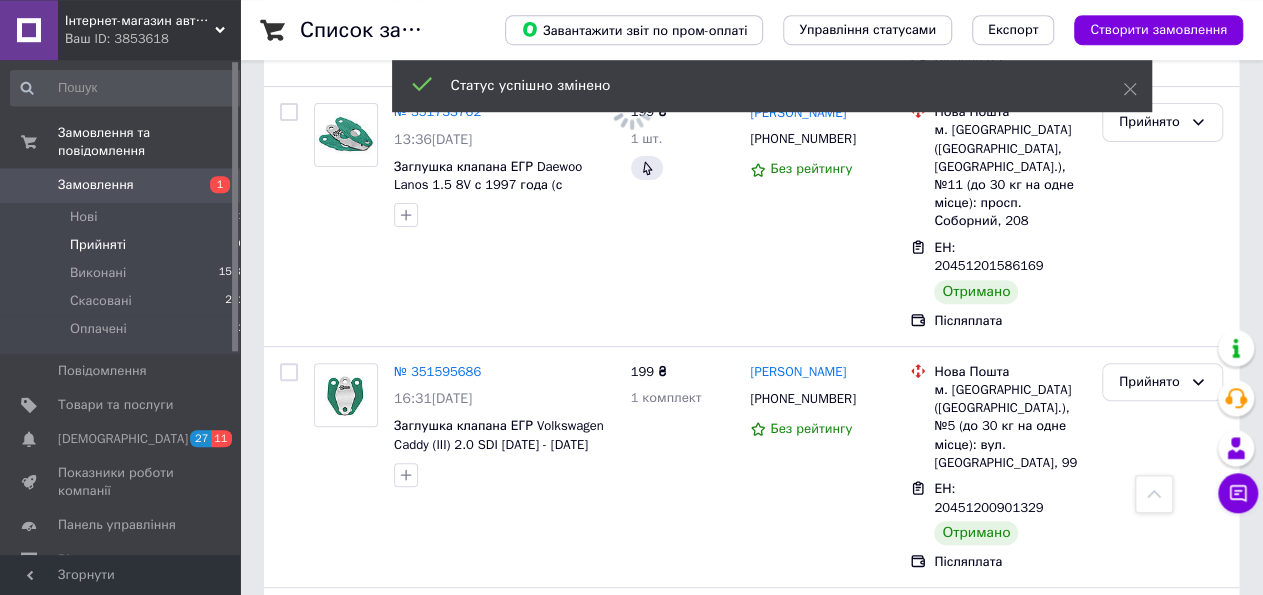 scroll, scrollTop: 3970, scrollLeft: 0, axis: vertical 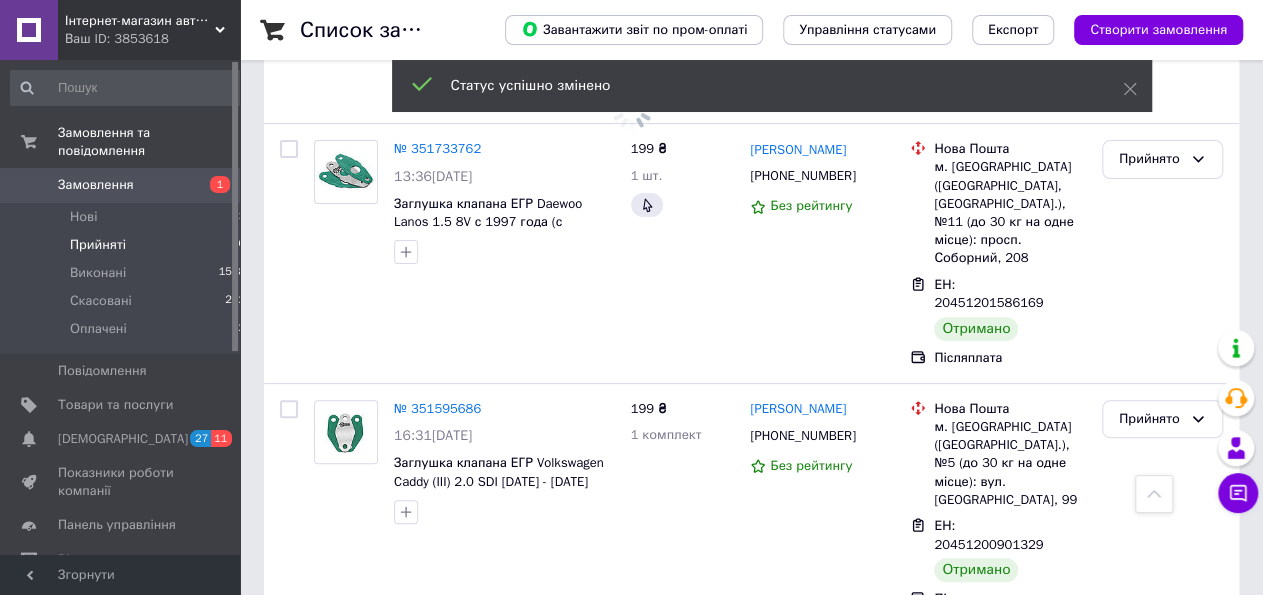 click on "Прийнято" at bounding box center (1150, 863) 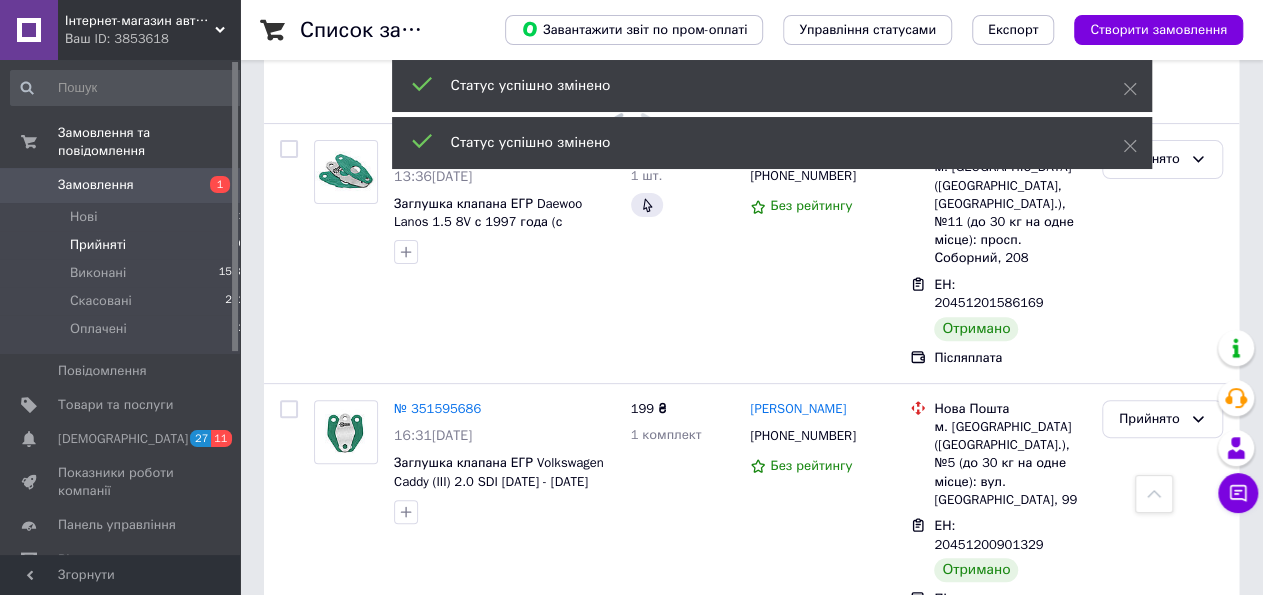 click on "Виконано" at bounding box center [1162, 904] 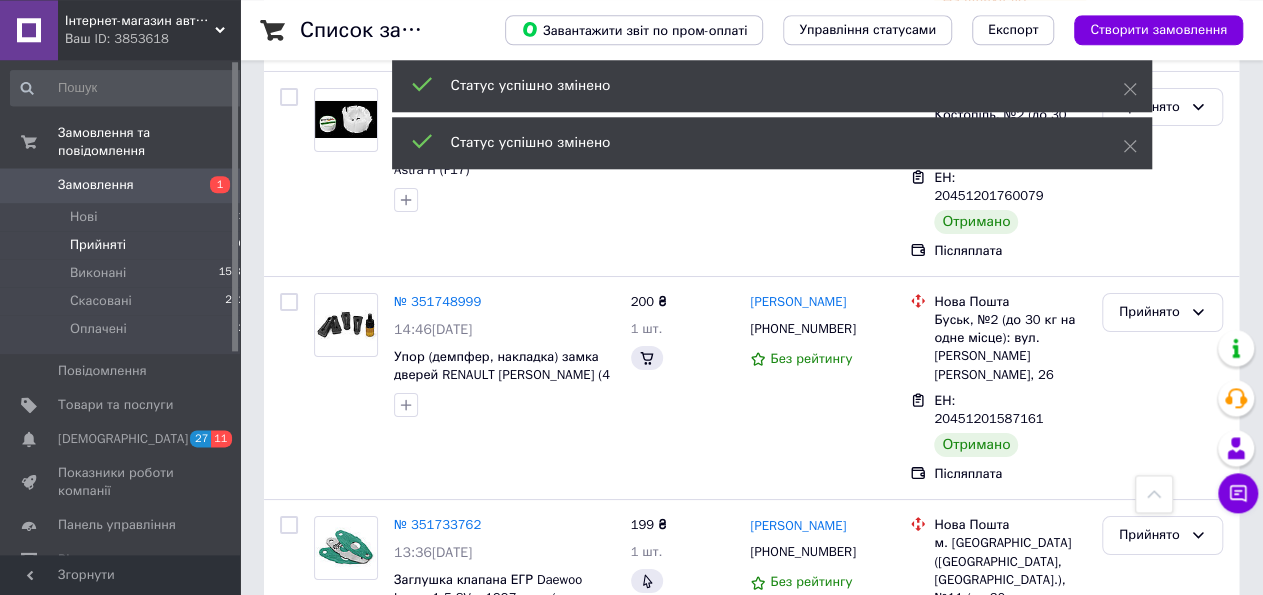 scroll, scrollTop: 3554, scrollLeft: 0, axis: vertical 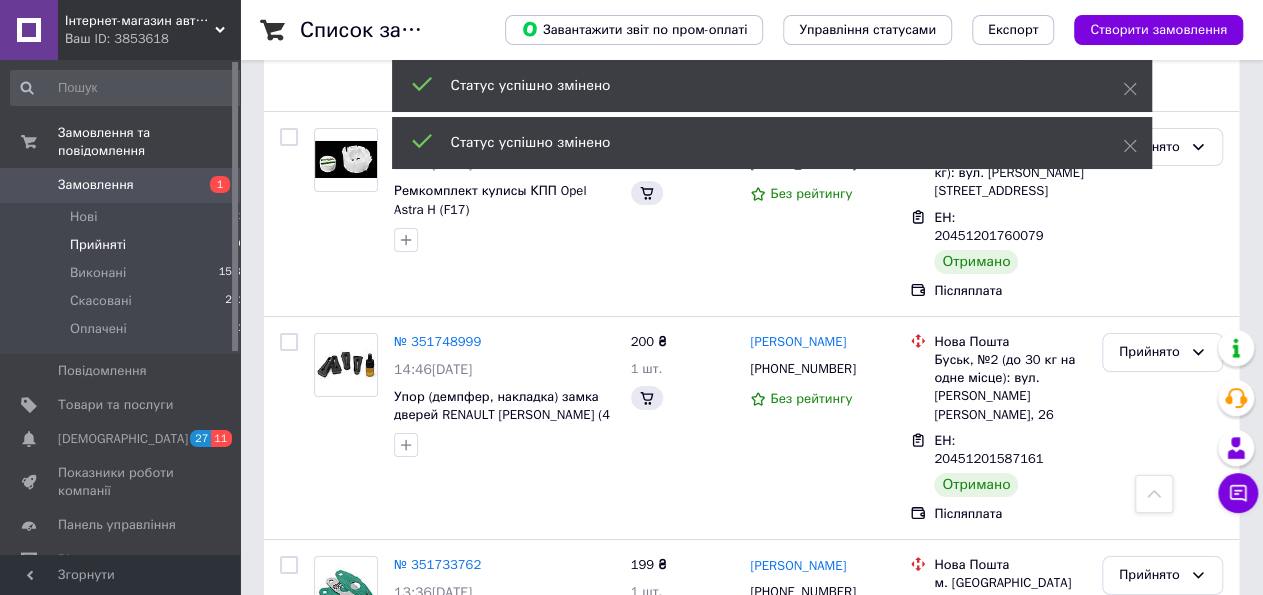 click on "Прийнято" at bounding box center [1150, 835] 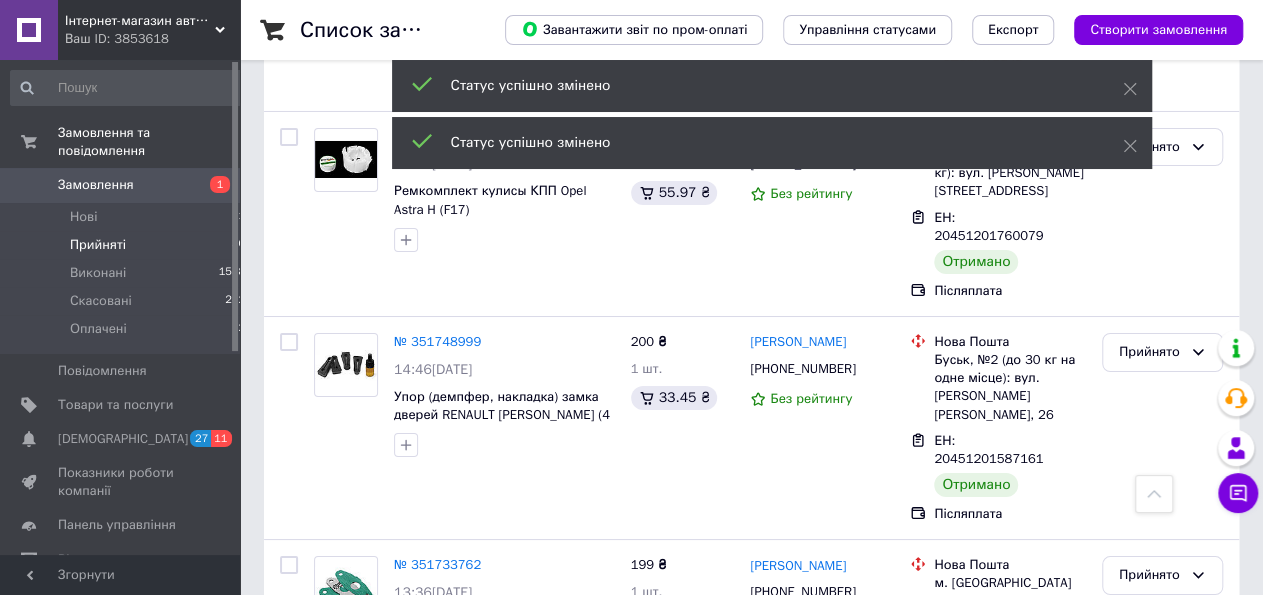 click on "Виконано" at bounding box center (1162, 876) 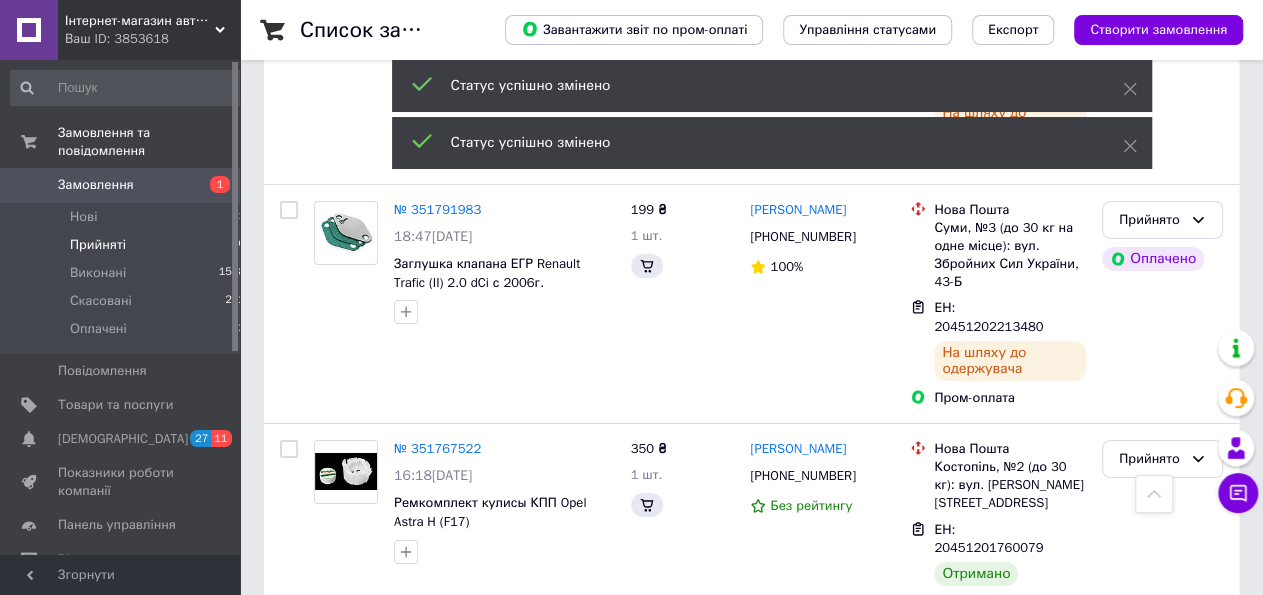 click on "Прийнято" at bounding box center [1150, 887] 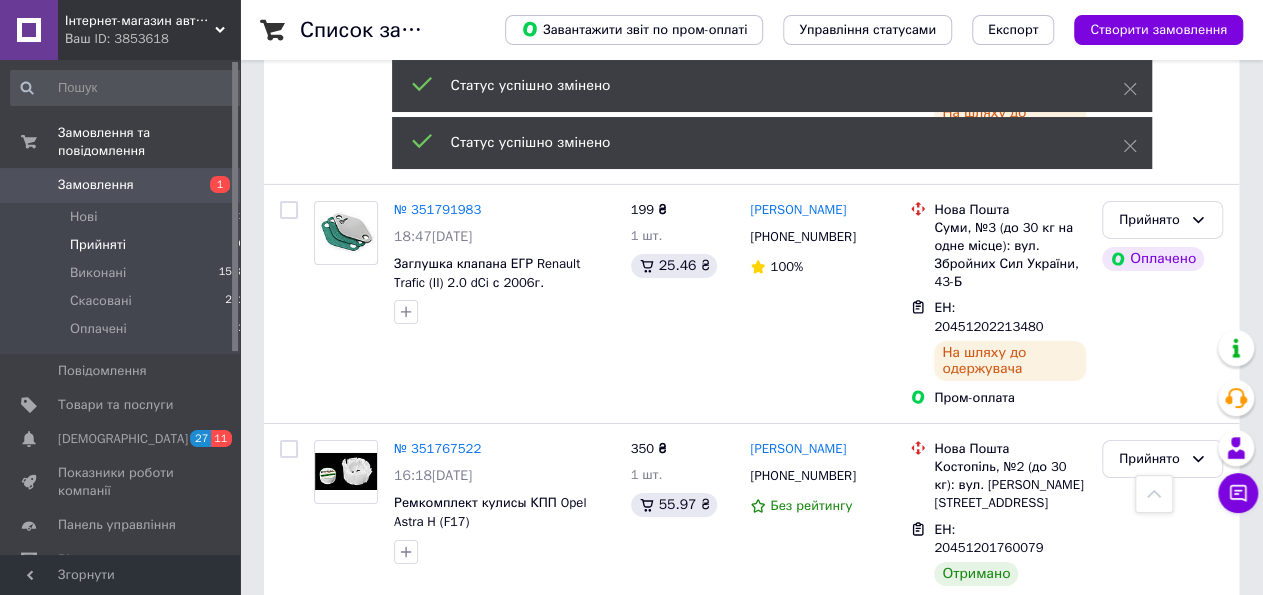 click on "Виконано" at bounding box center (1162, 929) 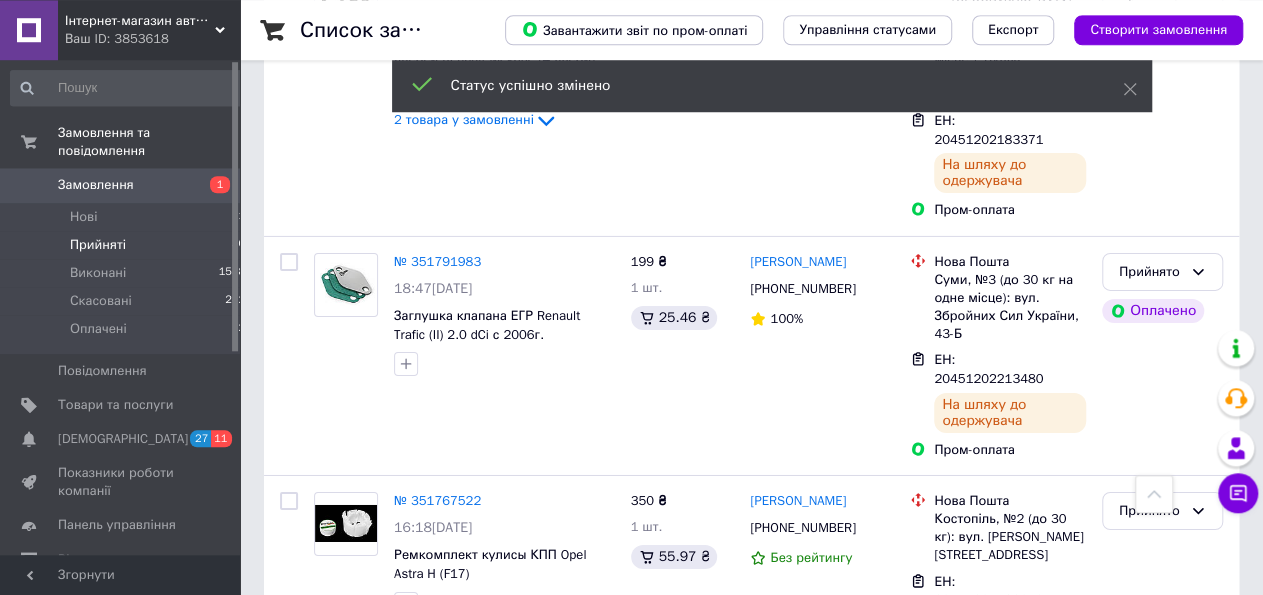 scroll, scrollTop: 3138, scrollLeft: 0, axis: vertical 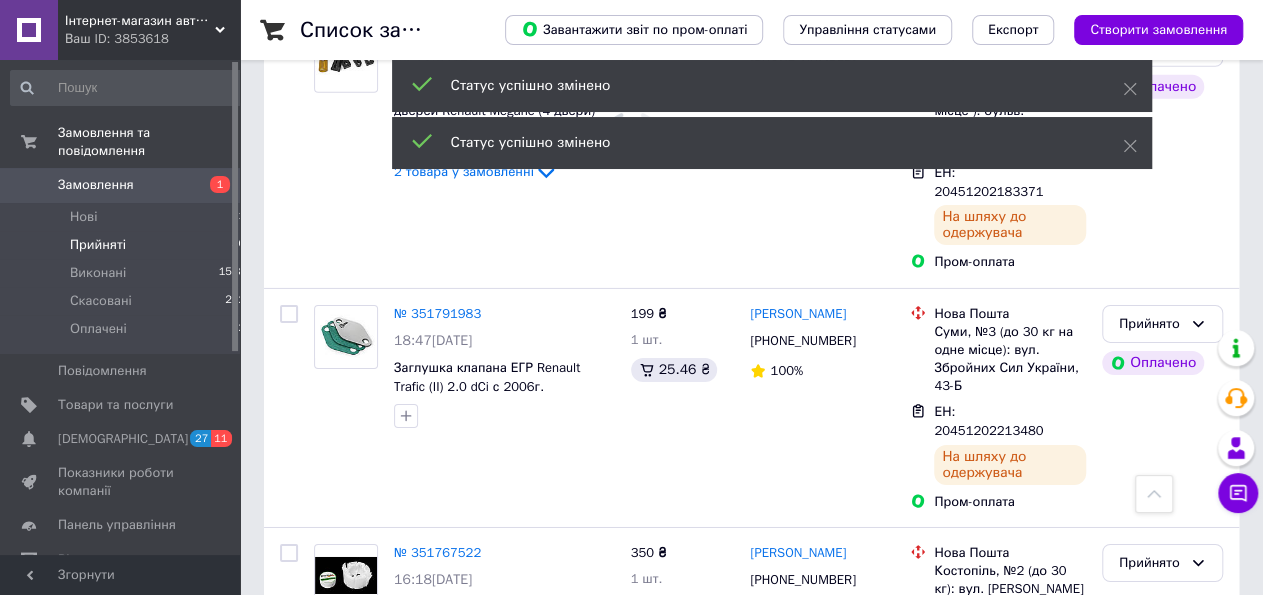 click on "Прийнято" at bounding box center (1150, 768) 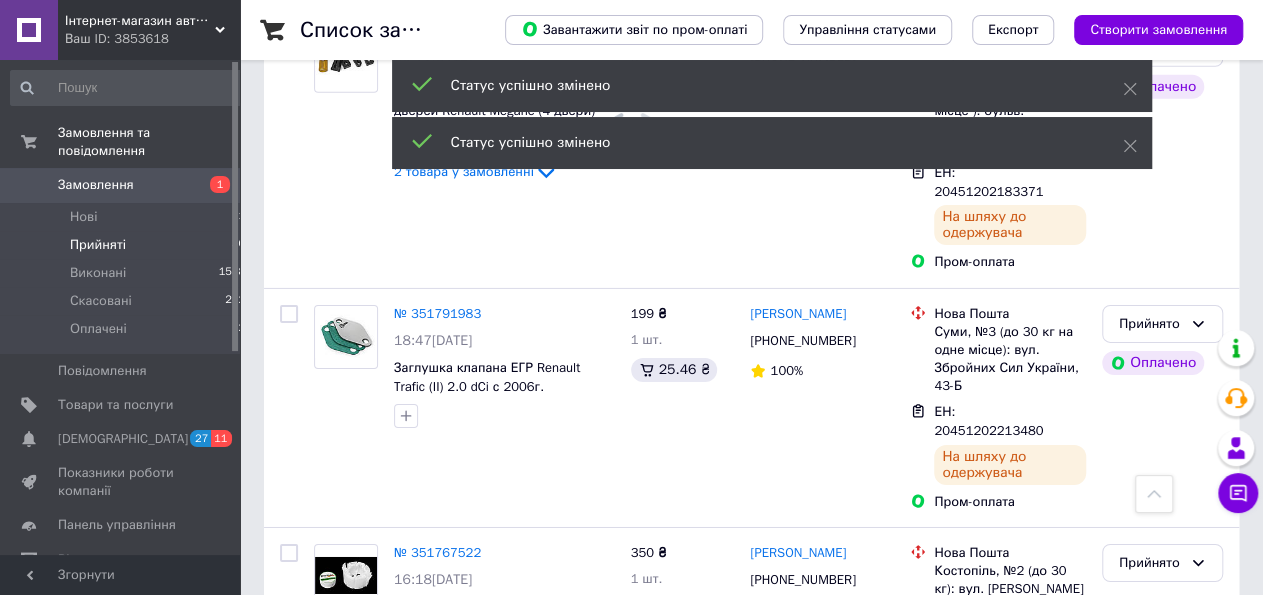 click on "Виконано" at bounding box center [1162, 810] 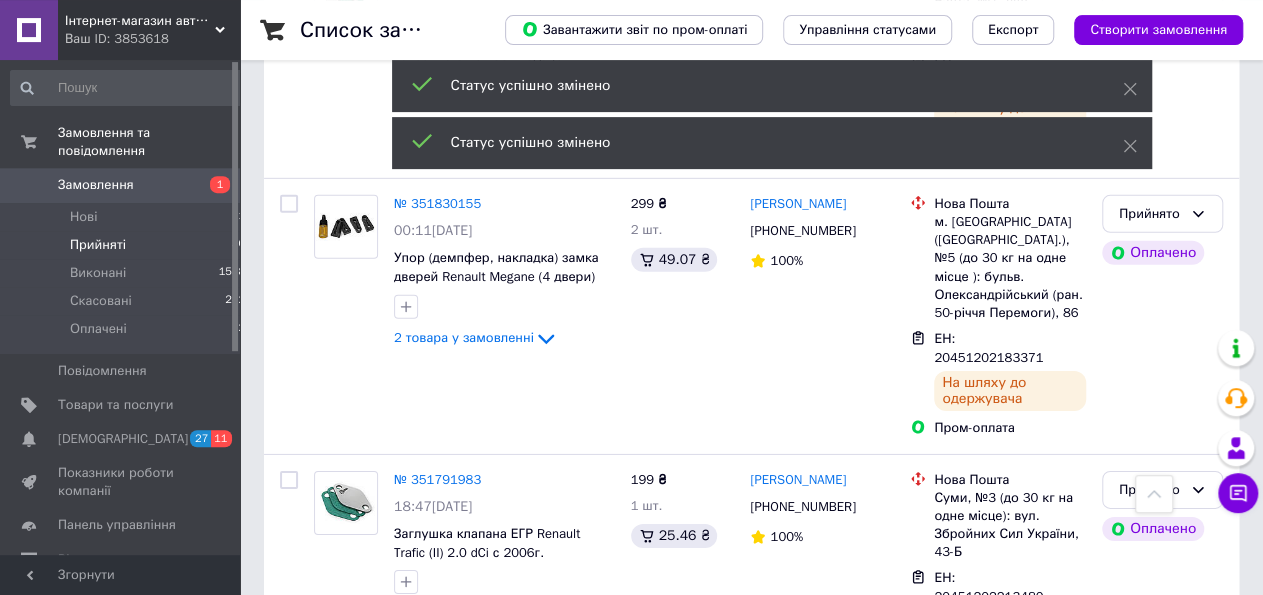 scroll, scrollTop: 2930, scrollLeft: 0, axis: vertical 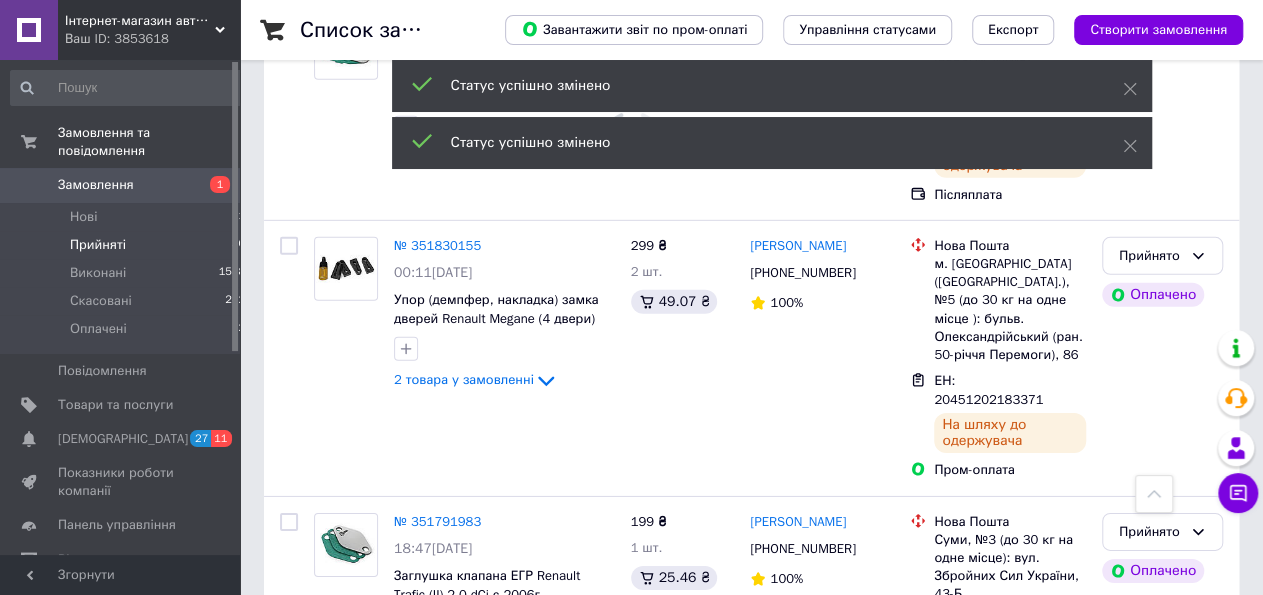click on "Прийнято" at bounding box center [1150, 771] 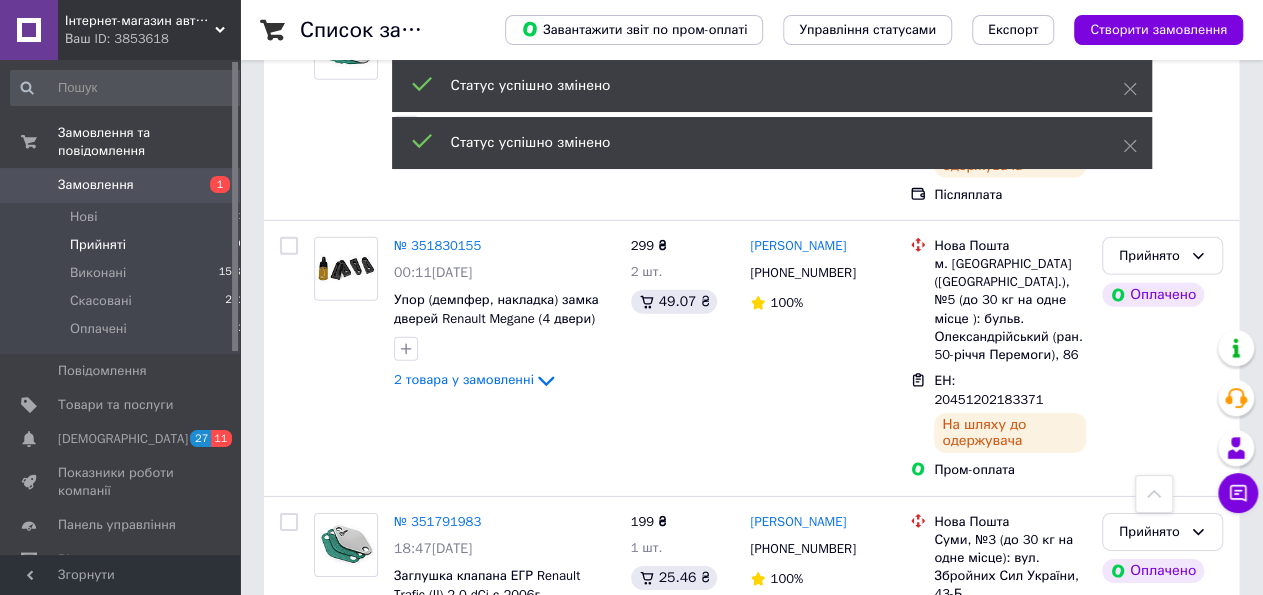 click on "Виконано" at bounding box center (1162, 812) 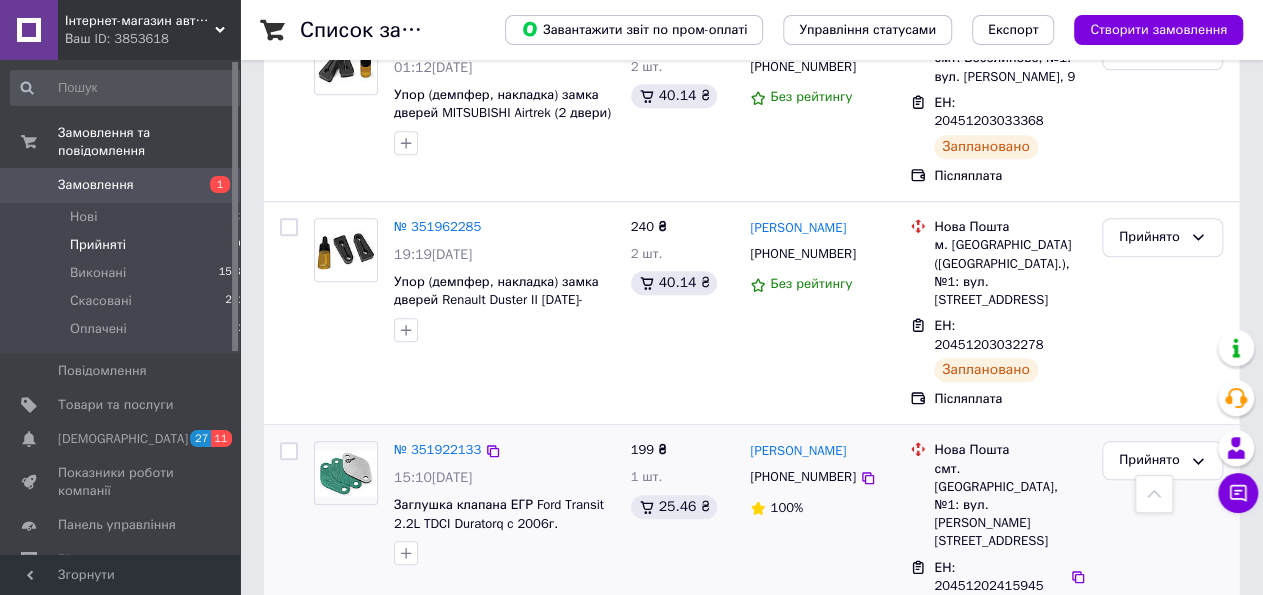 scroll, scrollTop: 850, scrollLeft: 0, axis: vertical 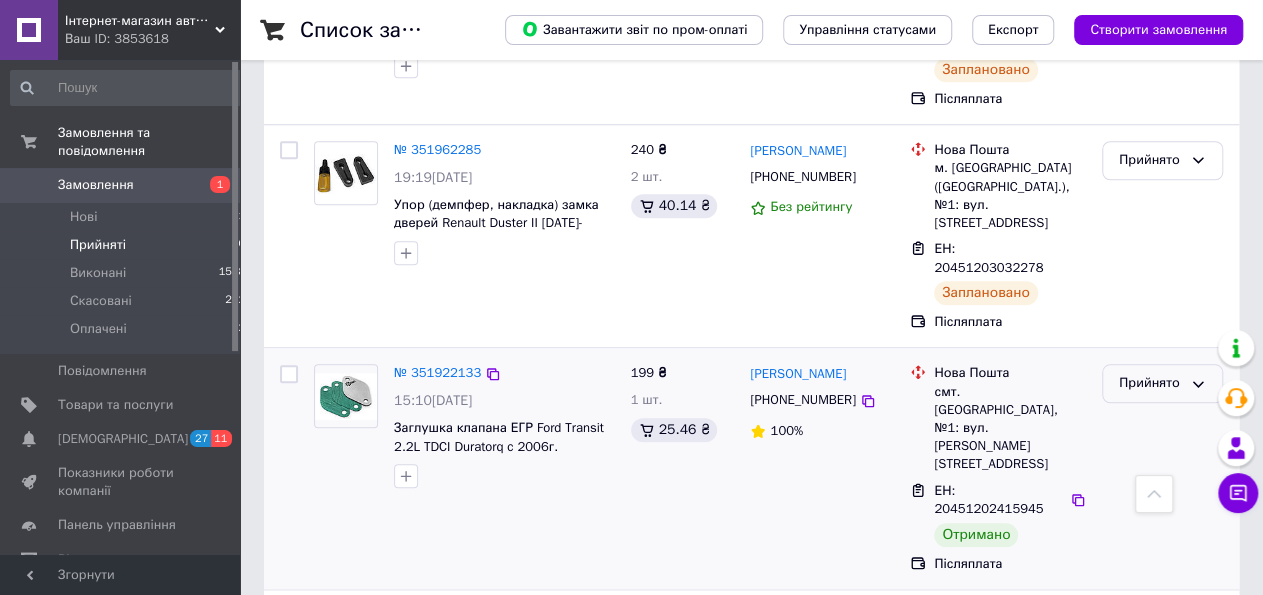 click on "Прийнято" at bounding box center (1150, 383) 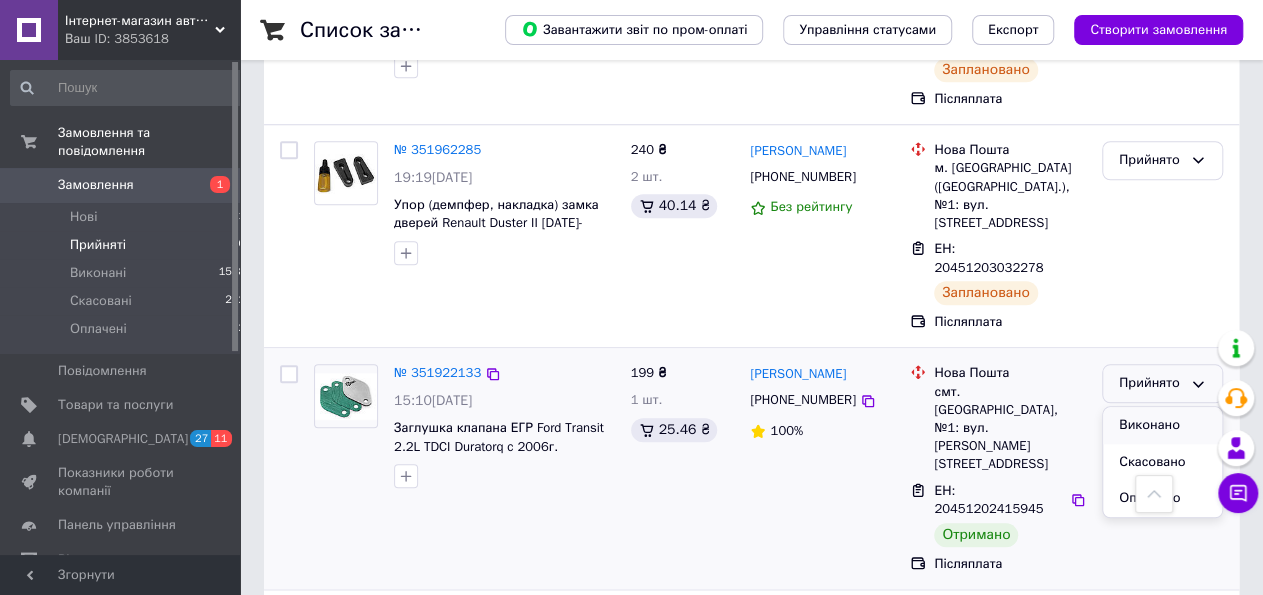 click on "Виконано" at bounding box center [1162, 425] 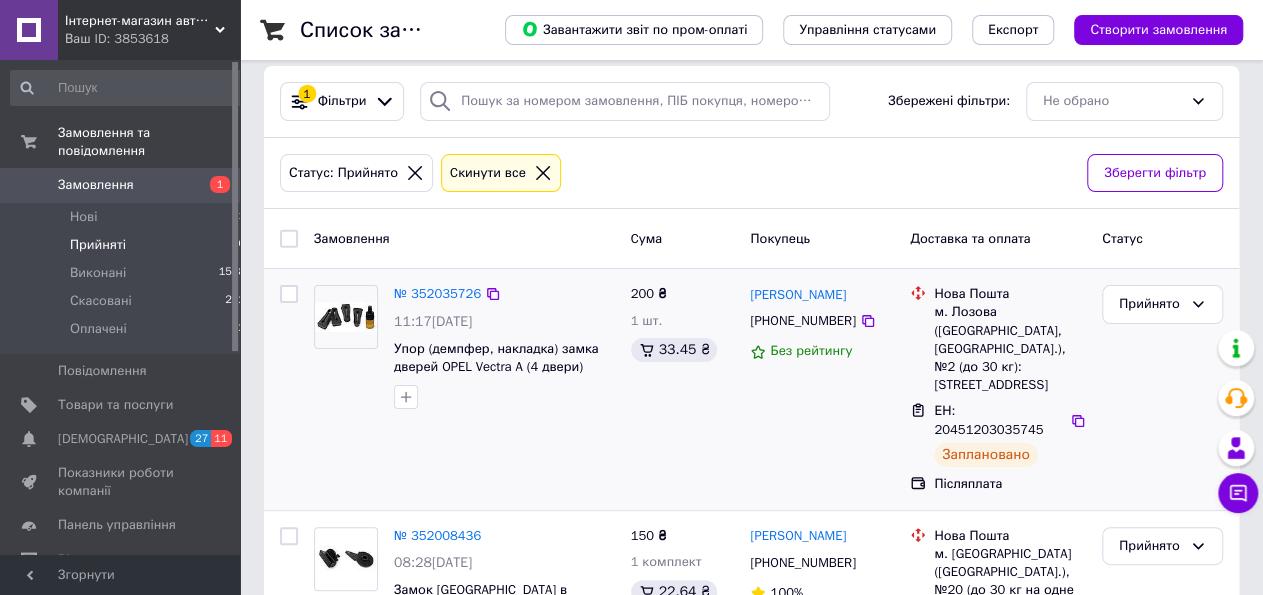 scroll, scrollTop: 0, scrollLeft: 0, axis: both 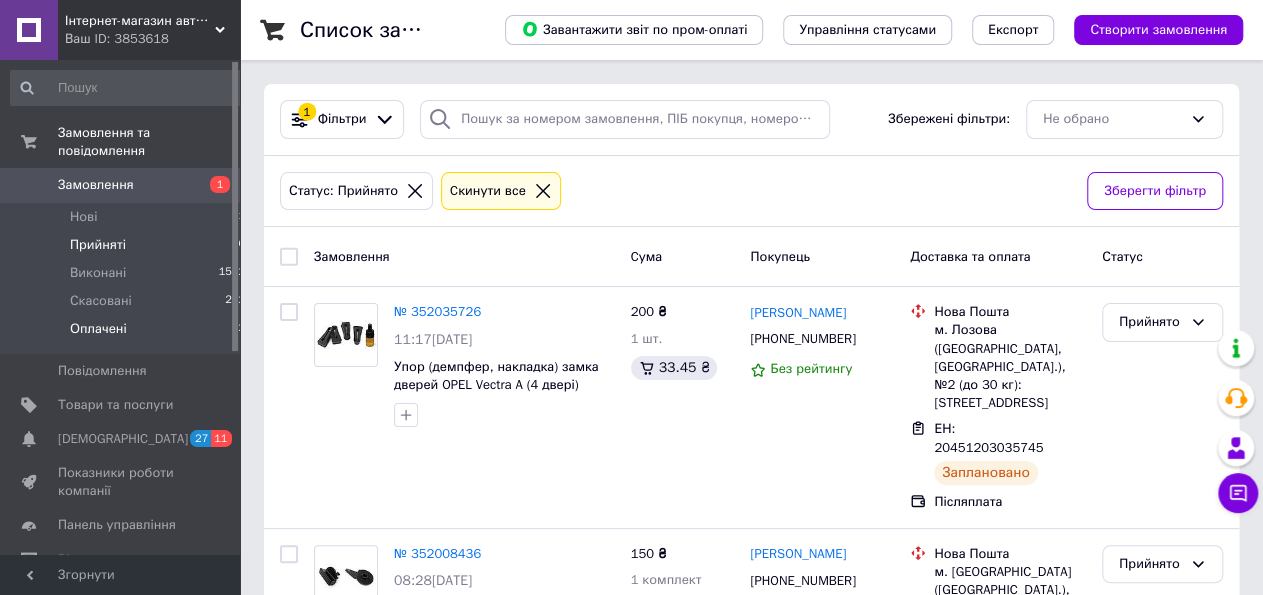 click on "Оплачені 2" at bounding box center [128, 334] 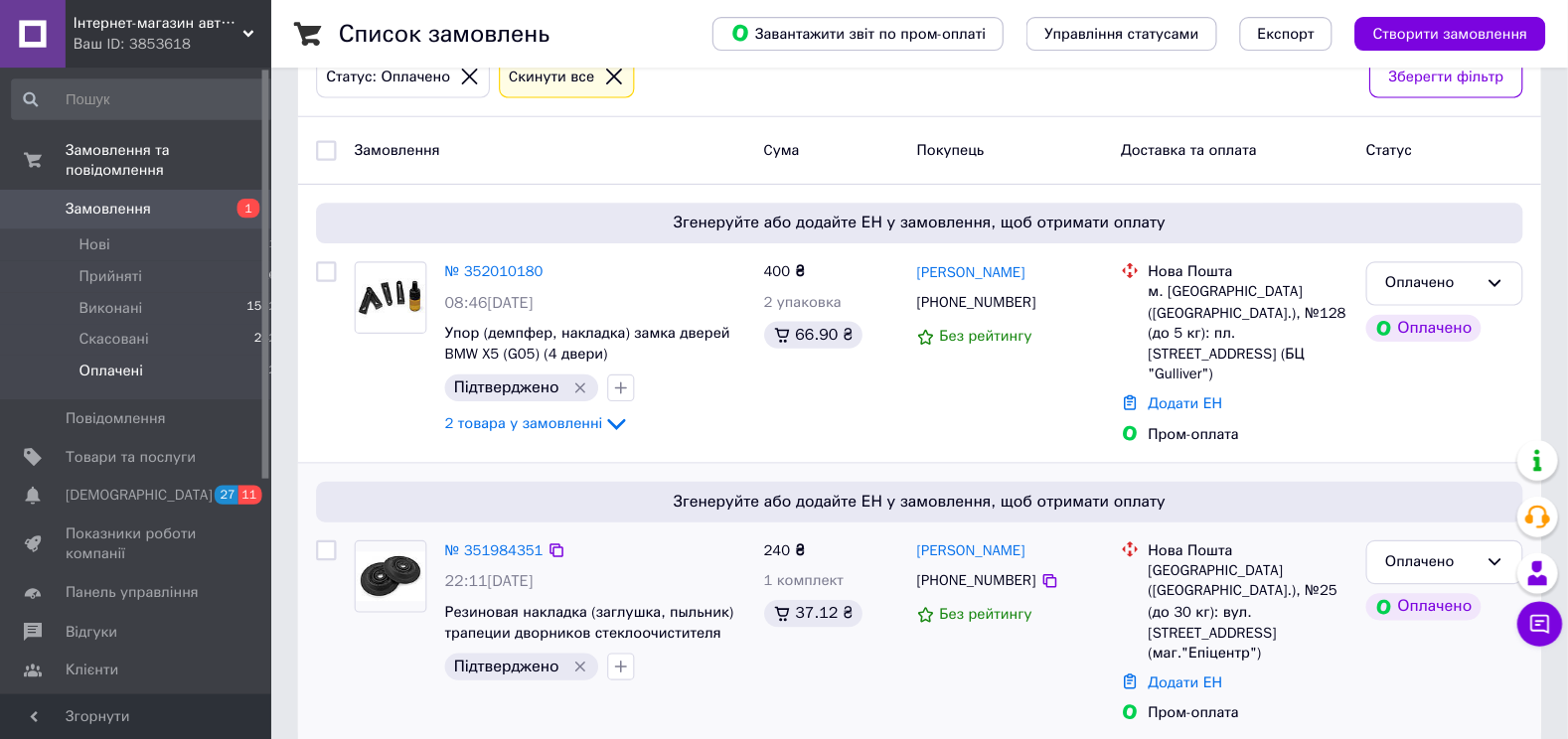 scroll, scrollTop: 15, scrollLeft: 0, axis: vertical 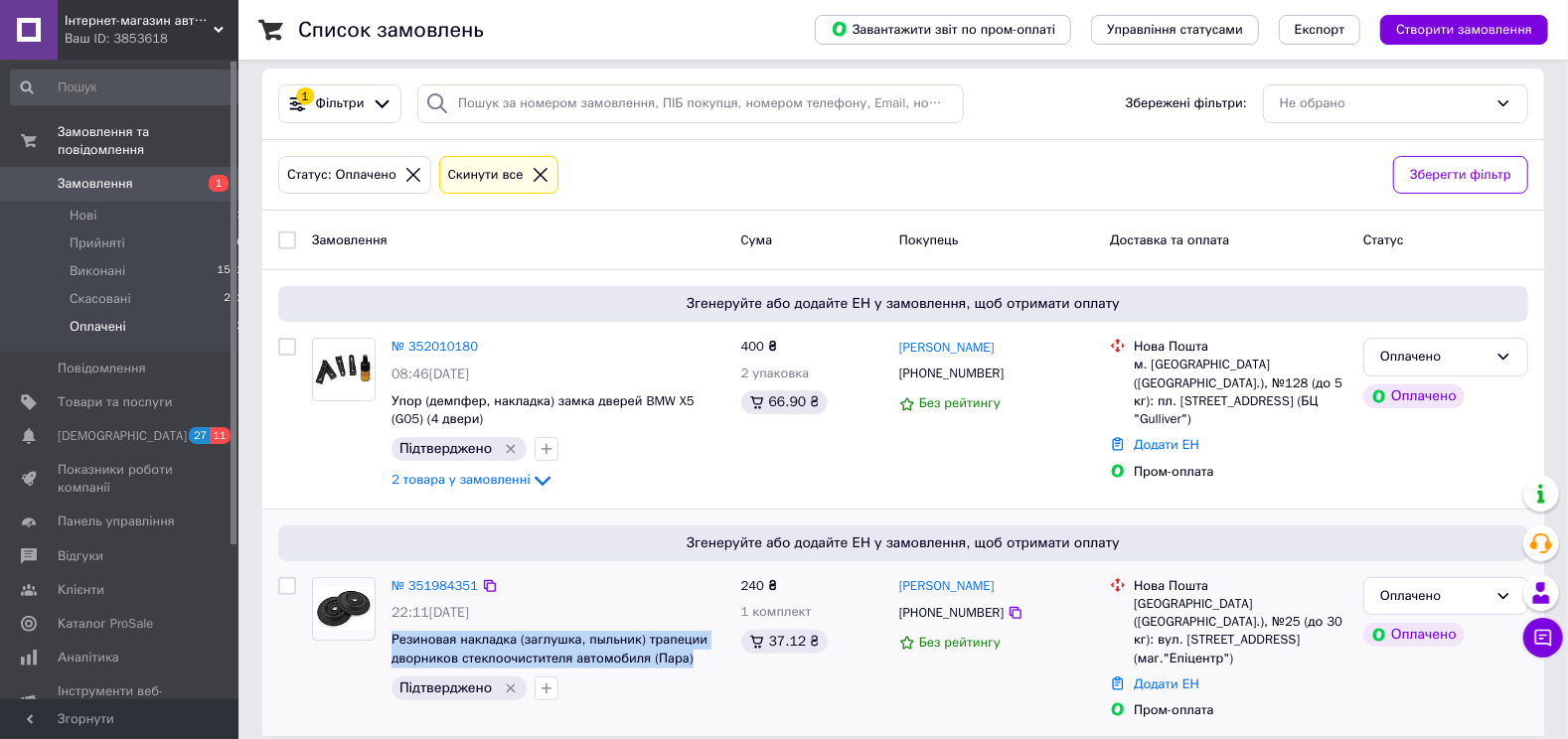 drag, startPoint x: 670, startPoint y: 659, endPoint x: 389, endPoint y: 639, distance: 281.71084 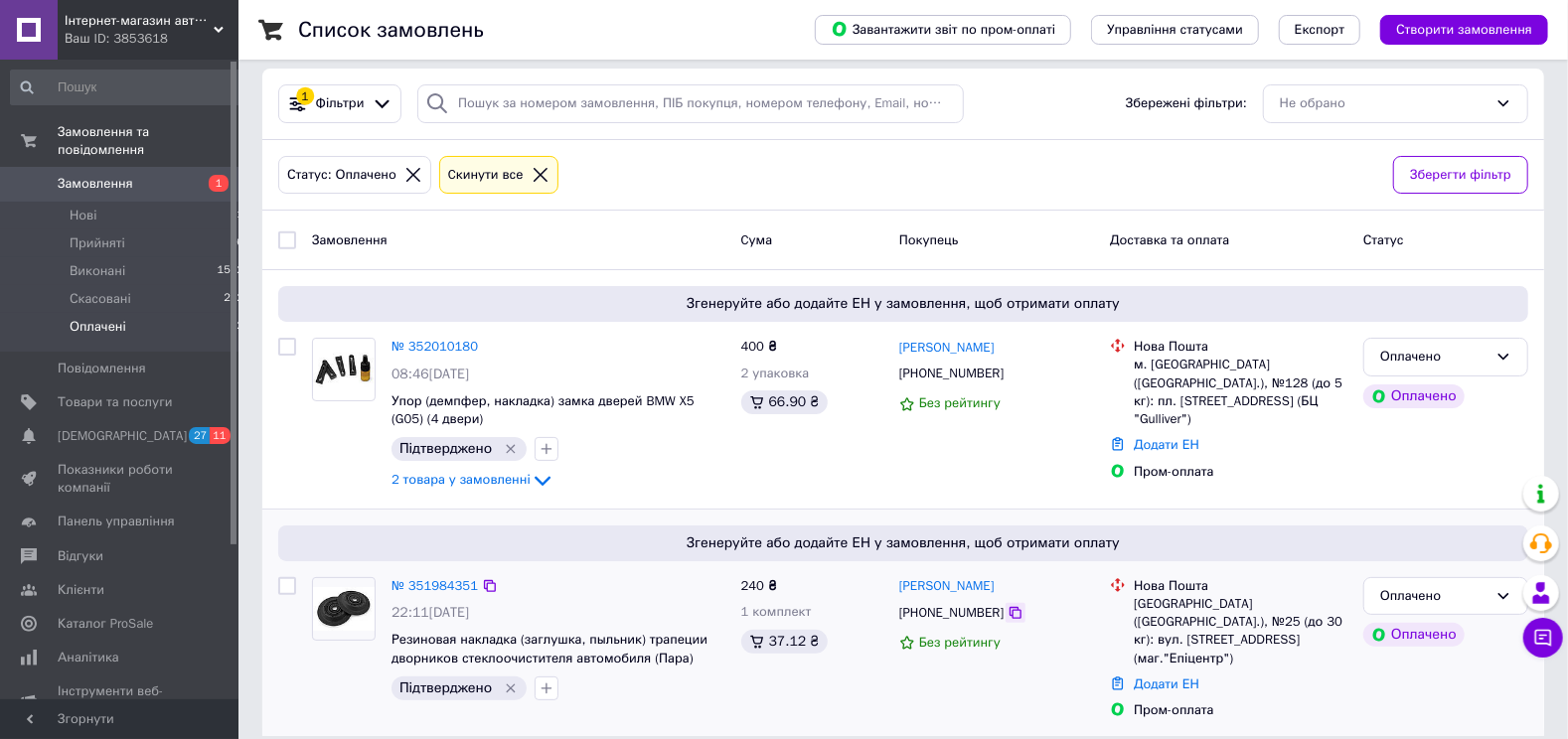 click 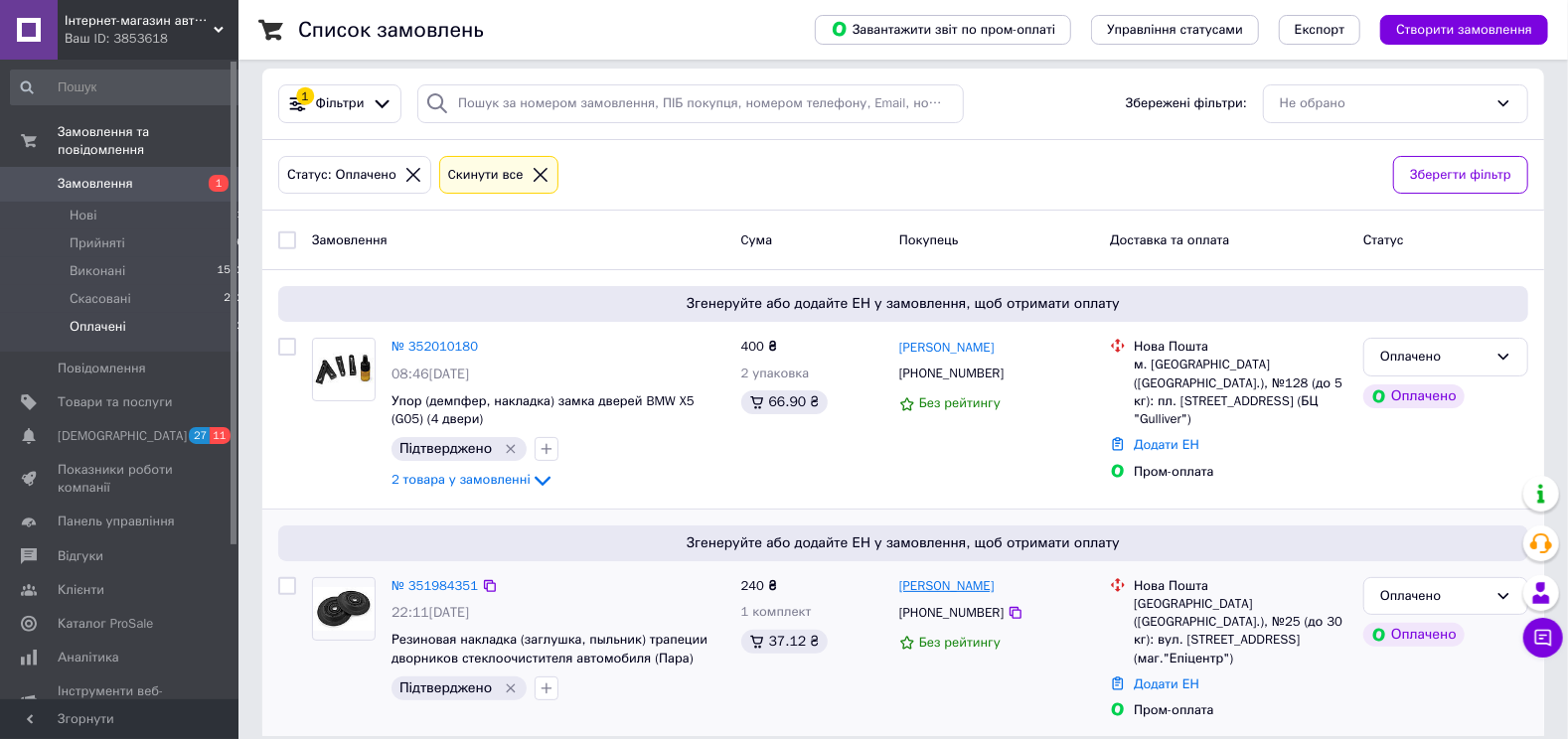 drag, startPoint x: 1002, startPoint y: 584, endPoint x: 902, endPoint y: 584, distance: 100 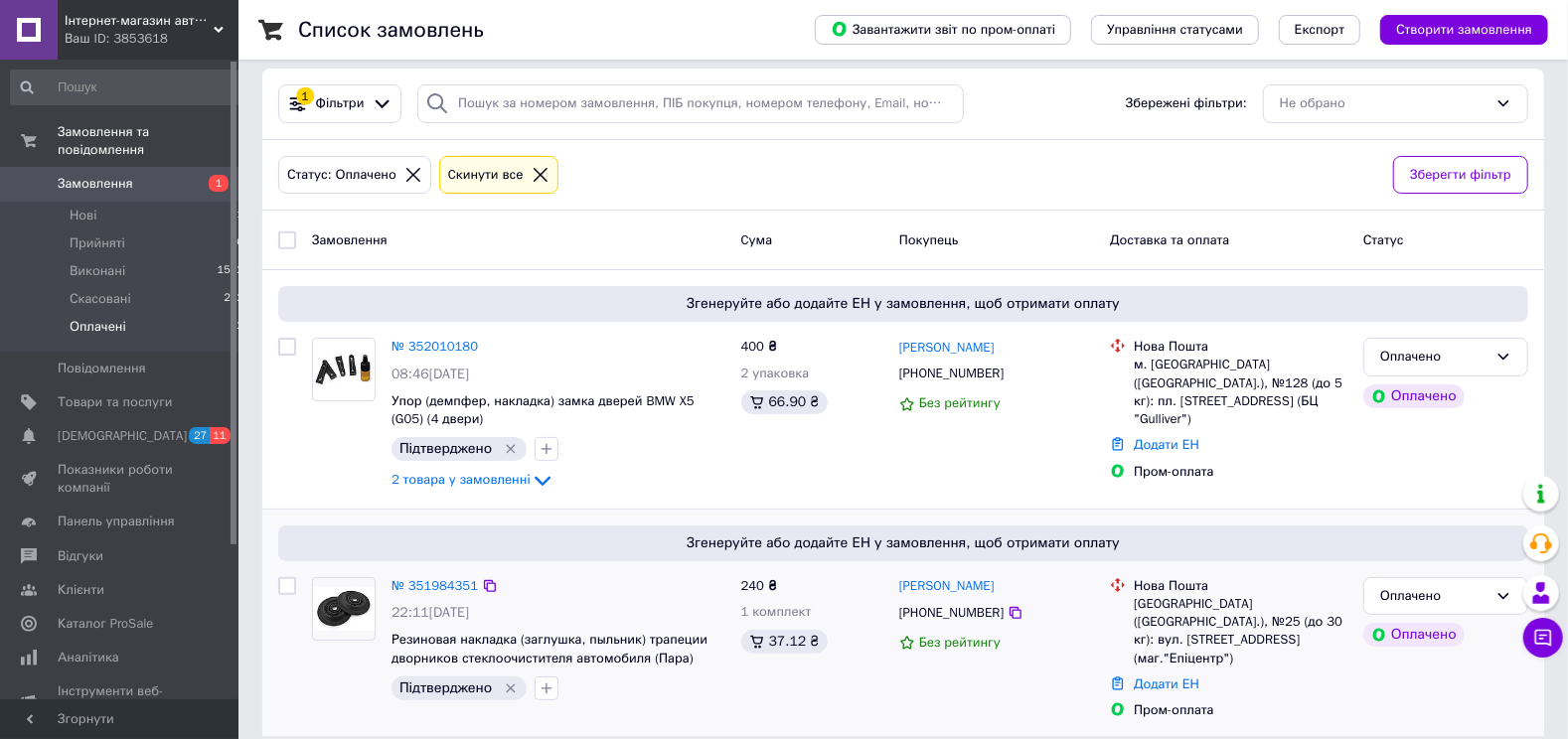 copy on "[PERSON_NAME]" 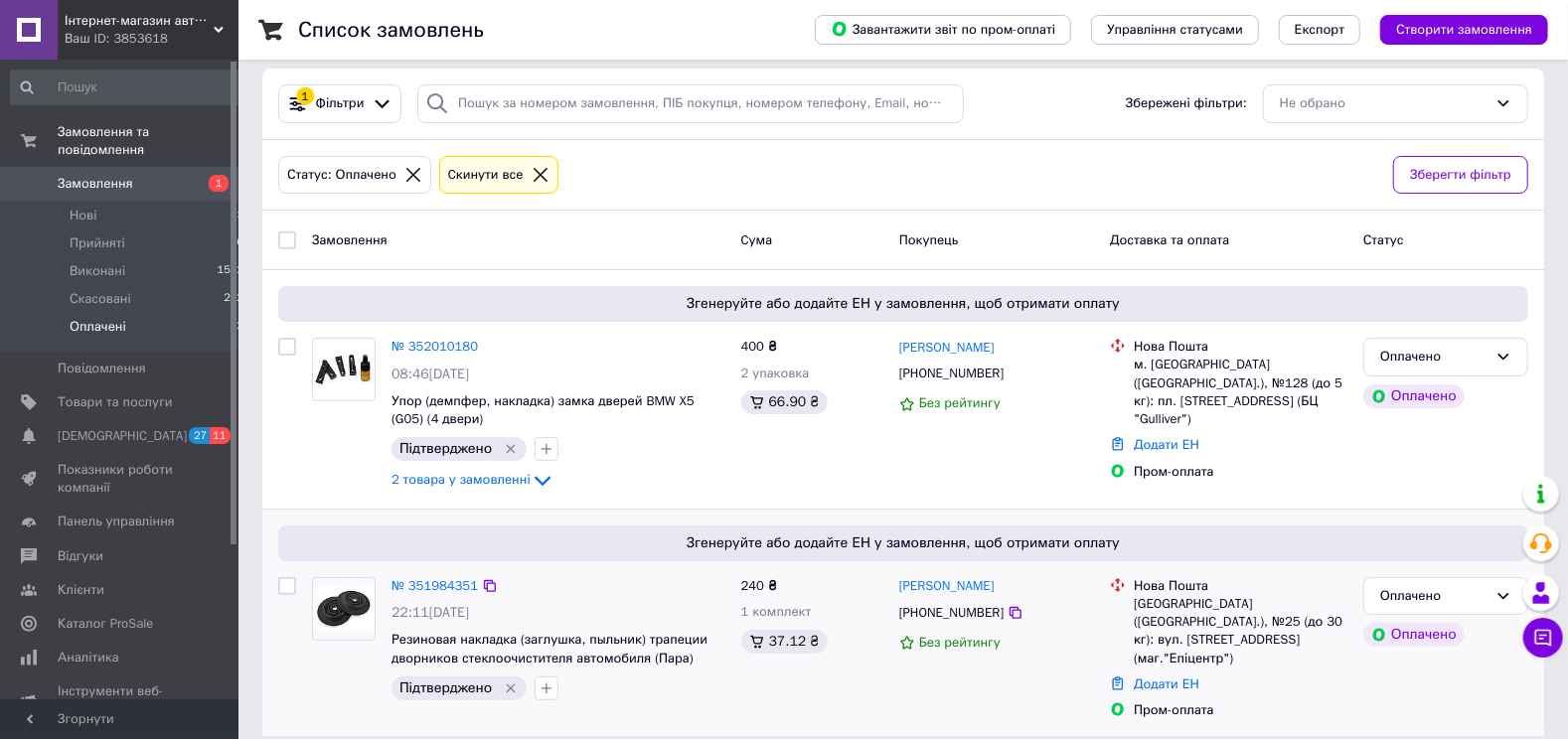 click on "[GEOGRAPHIC_DATA] ([GEOGRAPHIC_DATA].), №25 (до 30 кг): вул. [STREET_ADDRESS] (маг."Епіцентр")" at bounding box center [1240, 631] 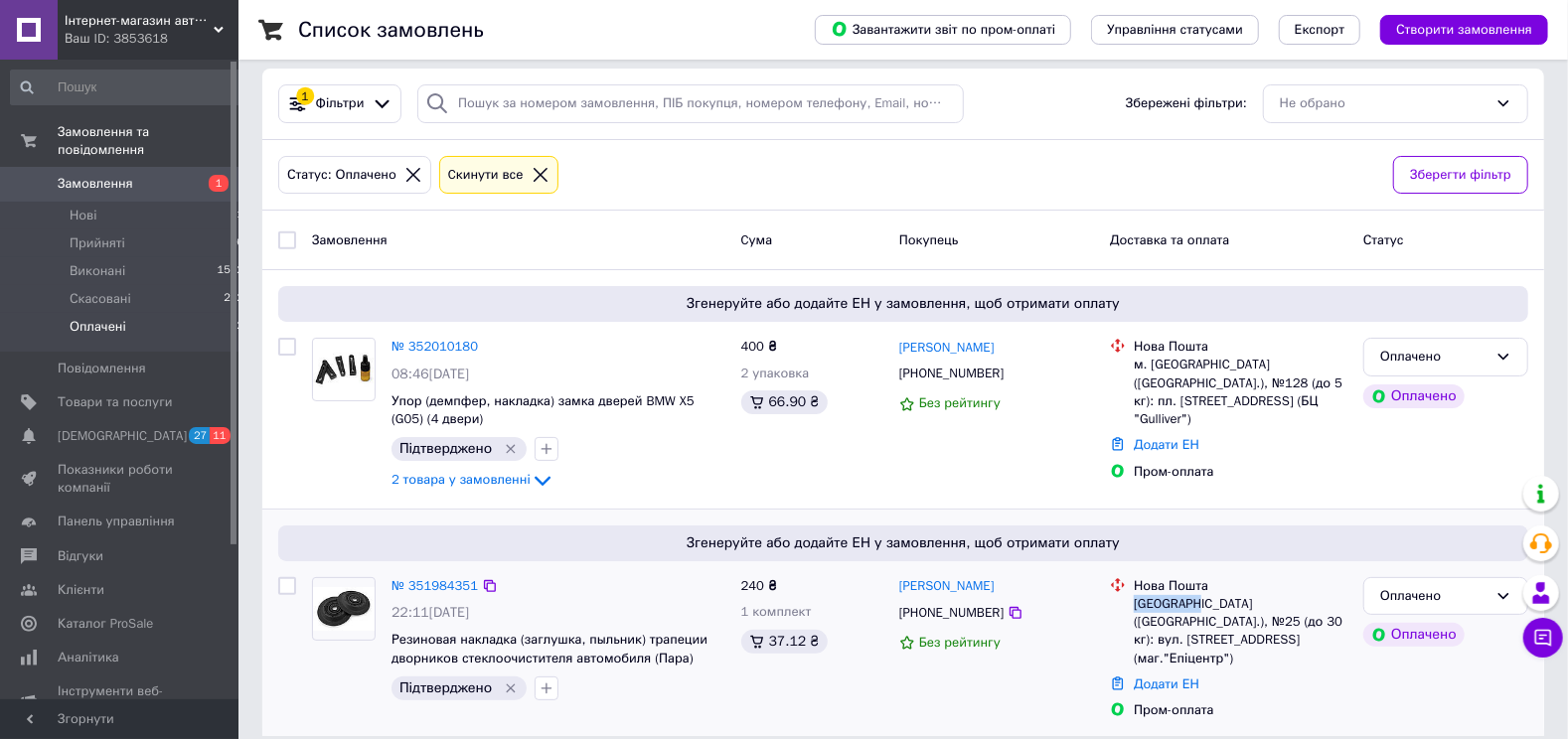 click on "[GEOGRAPHIC_DATA] ([GEOGRAPHIC_DATA].), №25 (до 30 кг): вул. [STREET_ADDRESS] (маг."Епіцентр")" at bounding box center (1240, 631) 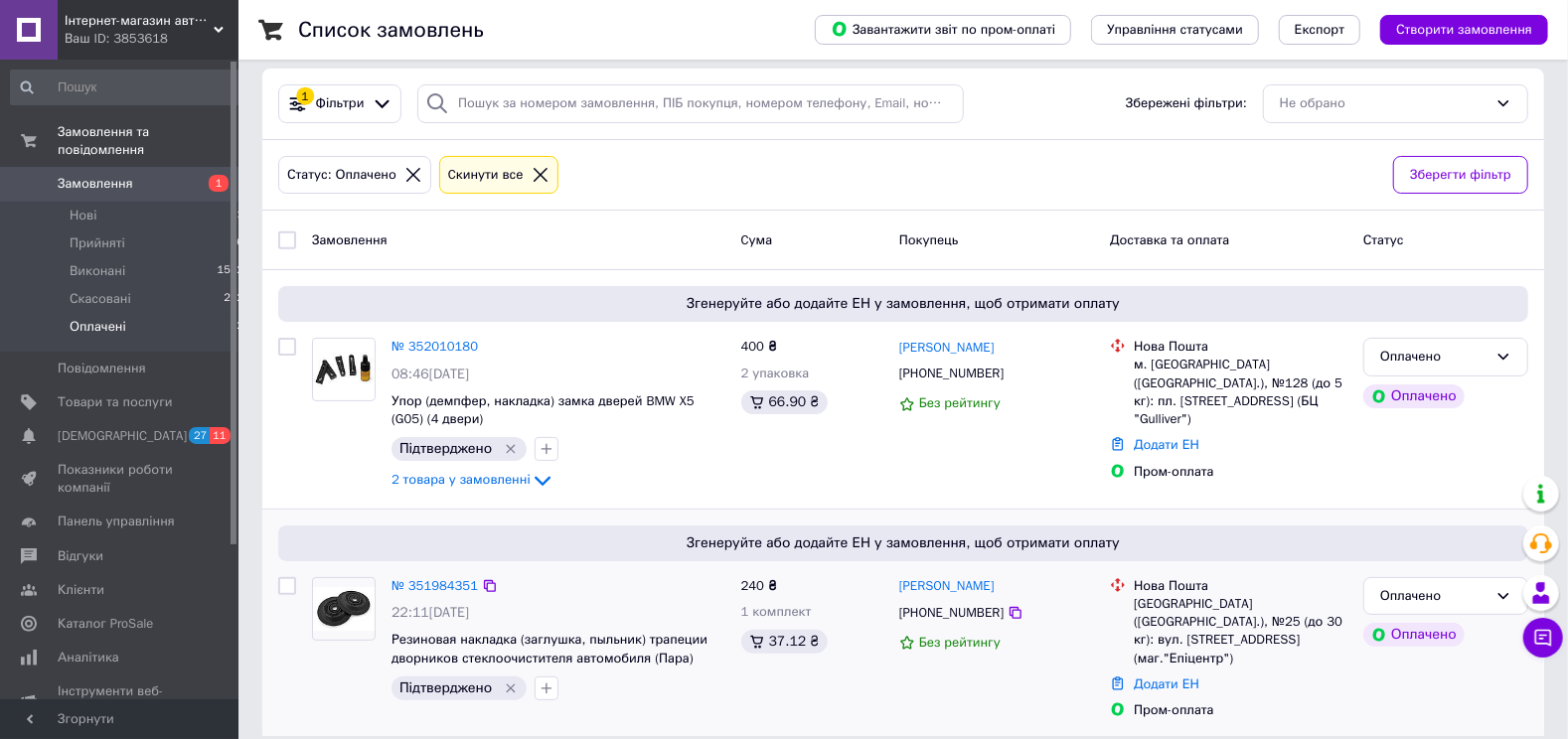 click on "Додати ЕН" at bounding box center [1240, 684] 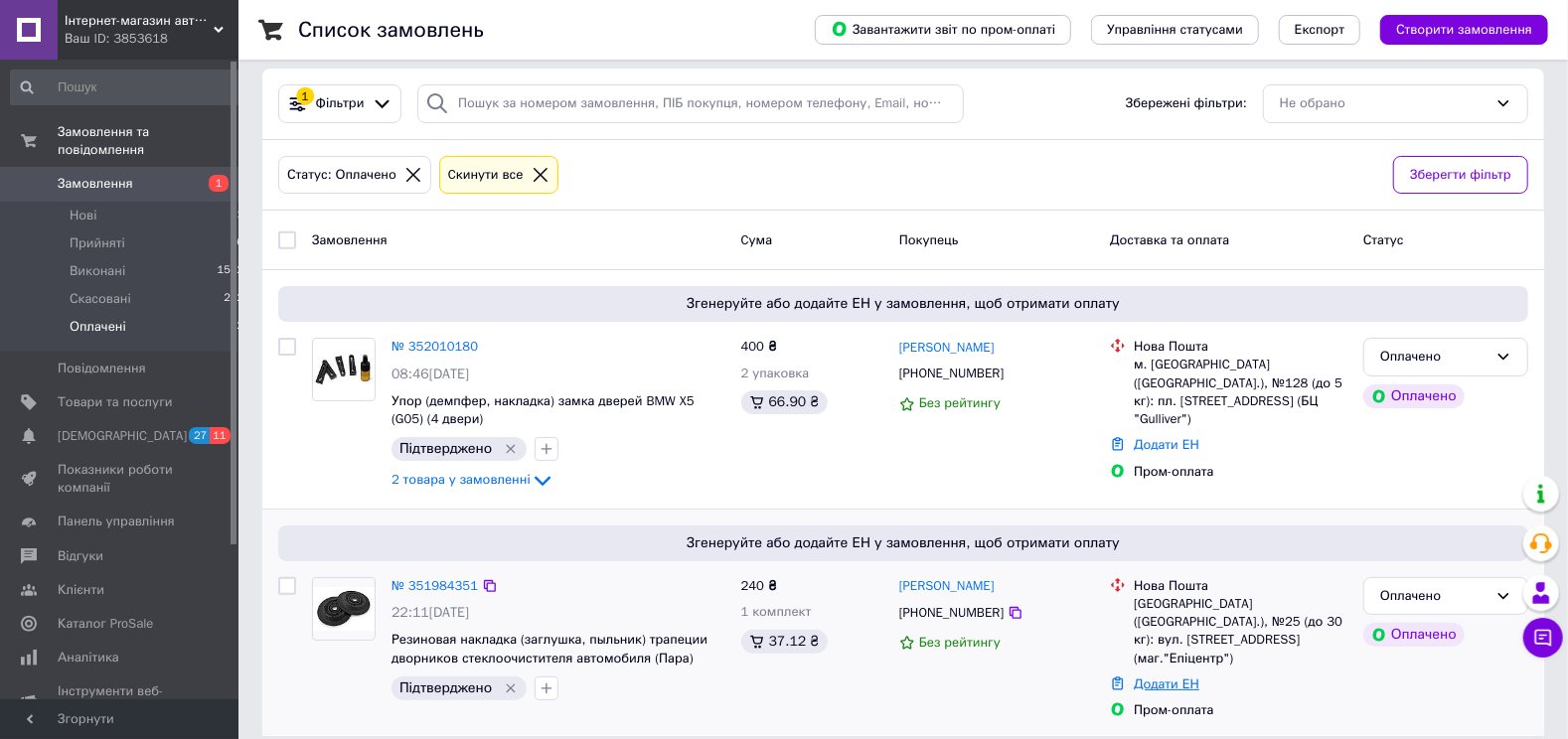 click on "Додати ЕН" at bounding box center [1167, 683] 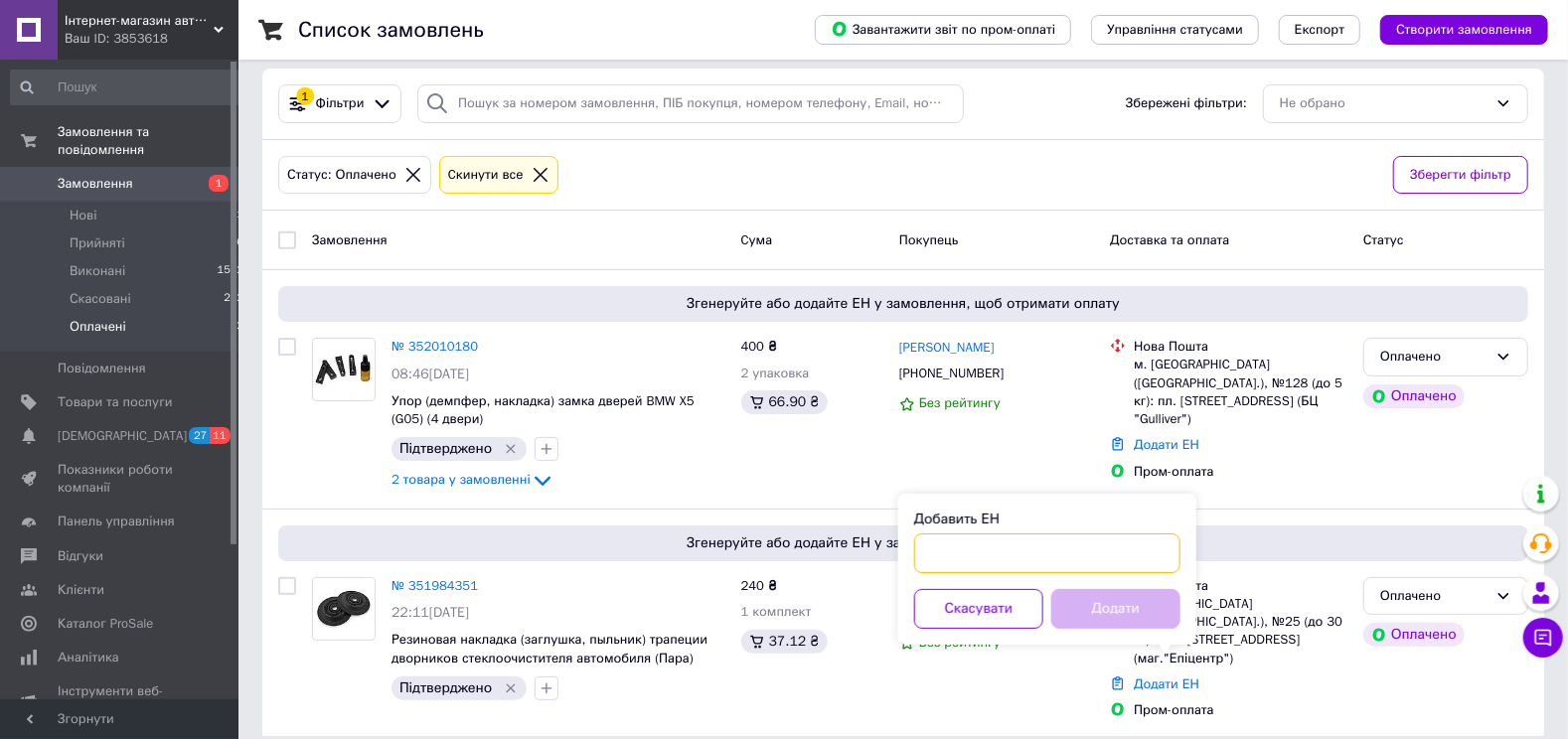 click on "Добавить ЕН" at bounding box center [1047, 553] 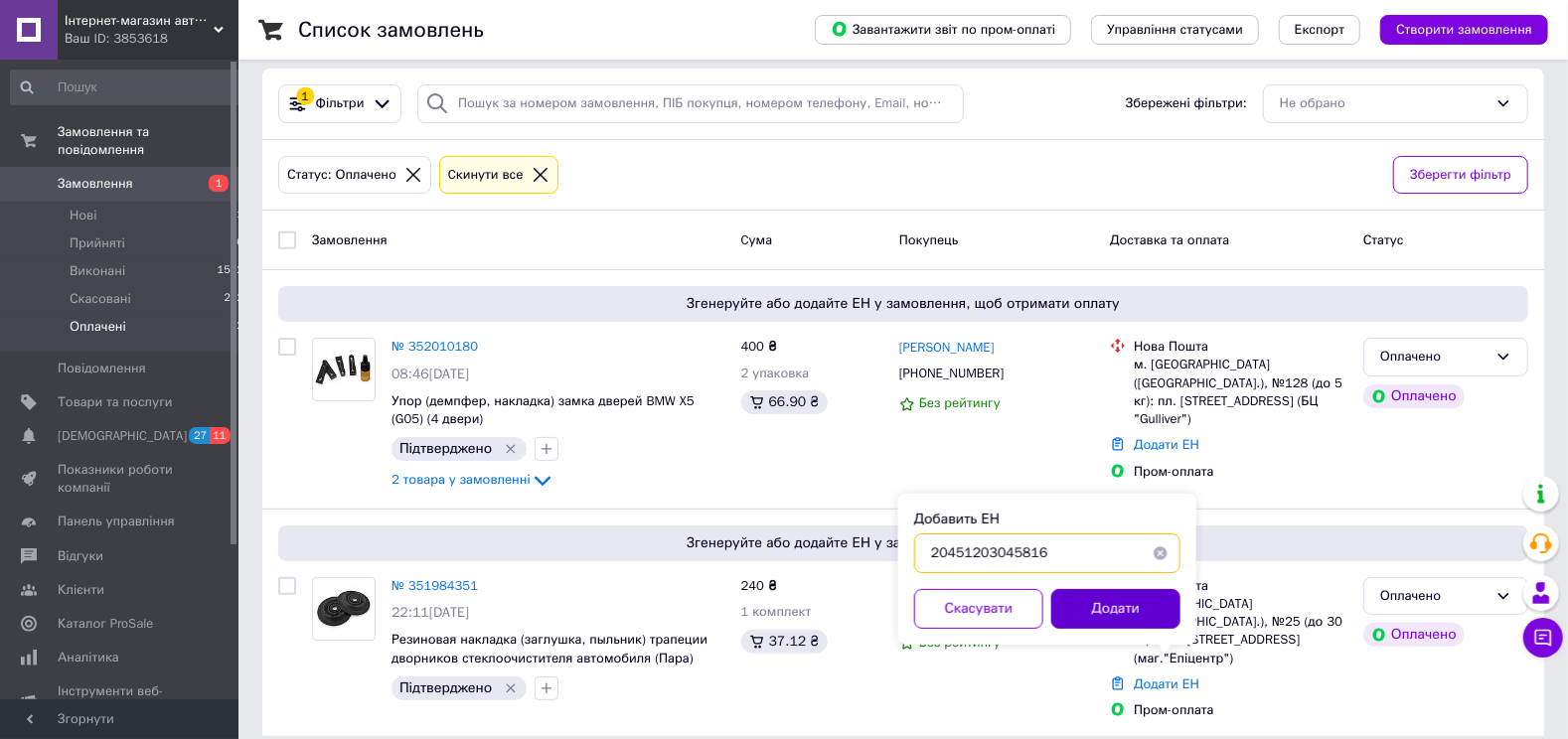 type on "20451203045816" 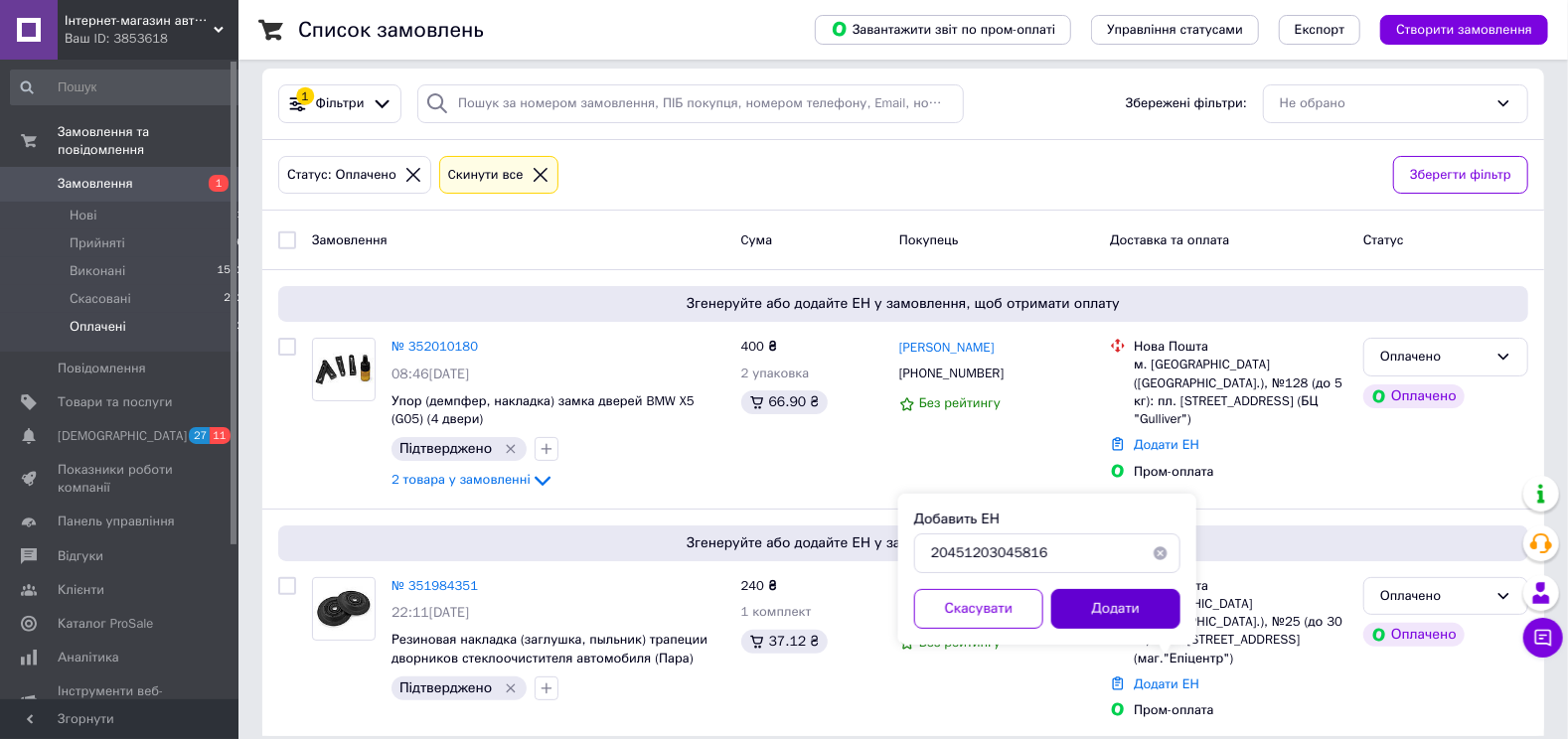 click on "Додати" at bounding box center [1116, 609] 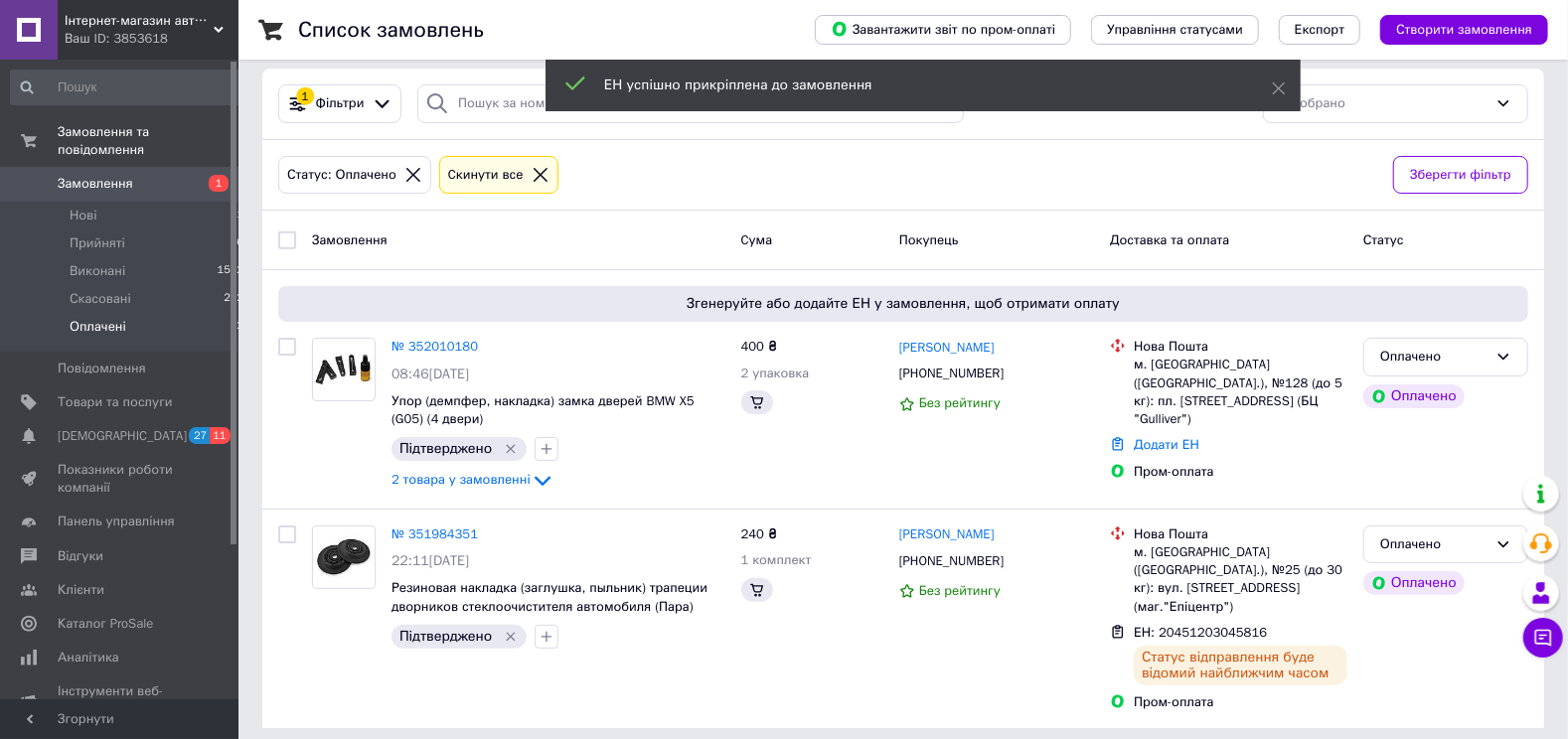 scroll, scrollTop: 8, scrollLeft: 0, axis: vertical 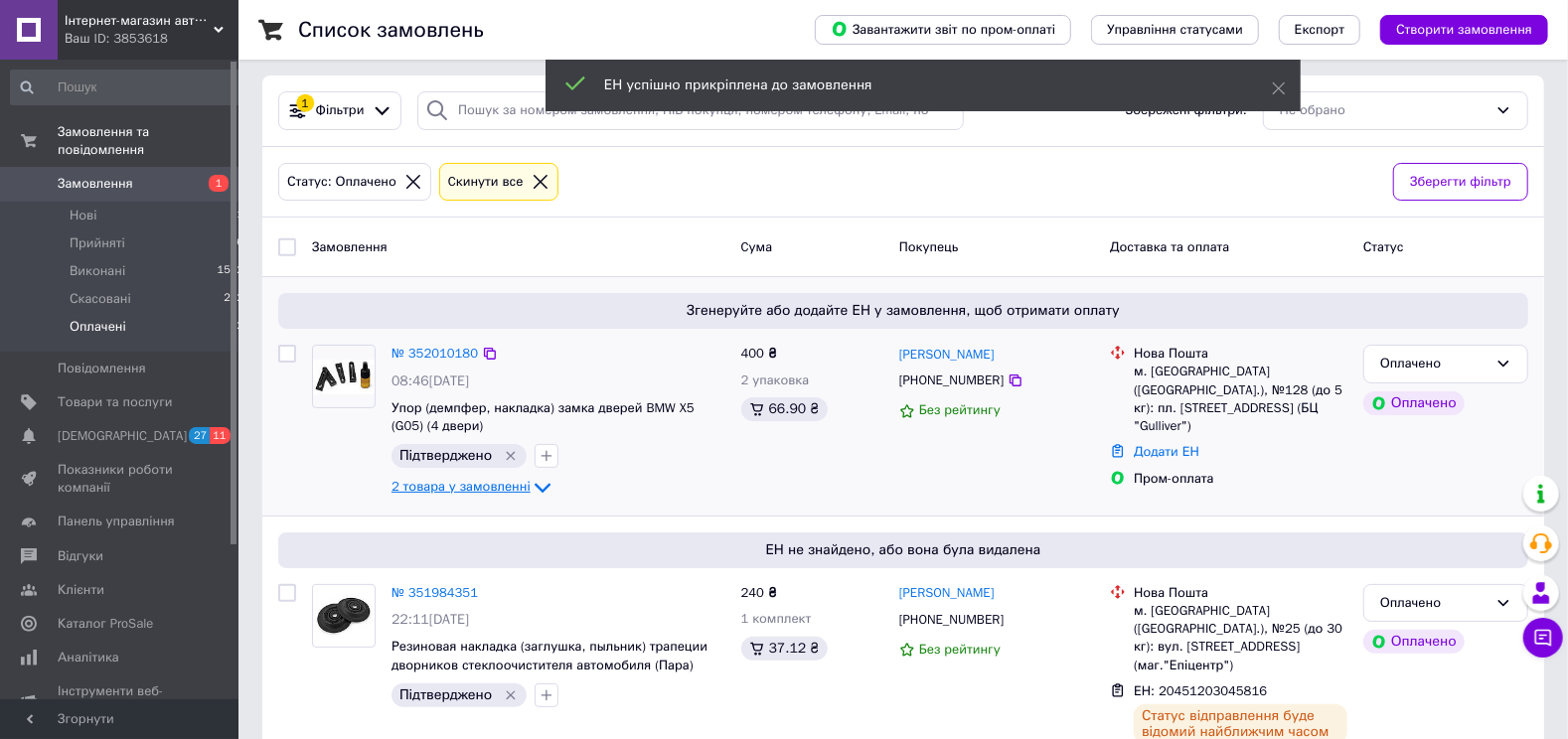 click on "2 товара у замовленні" at bounding box center [461, 487] 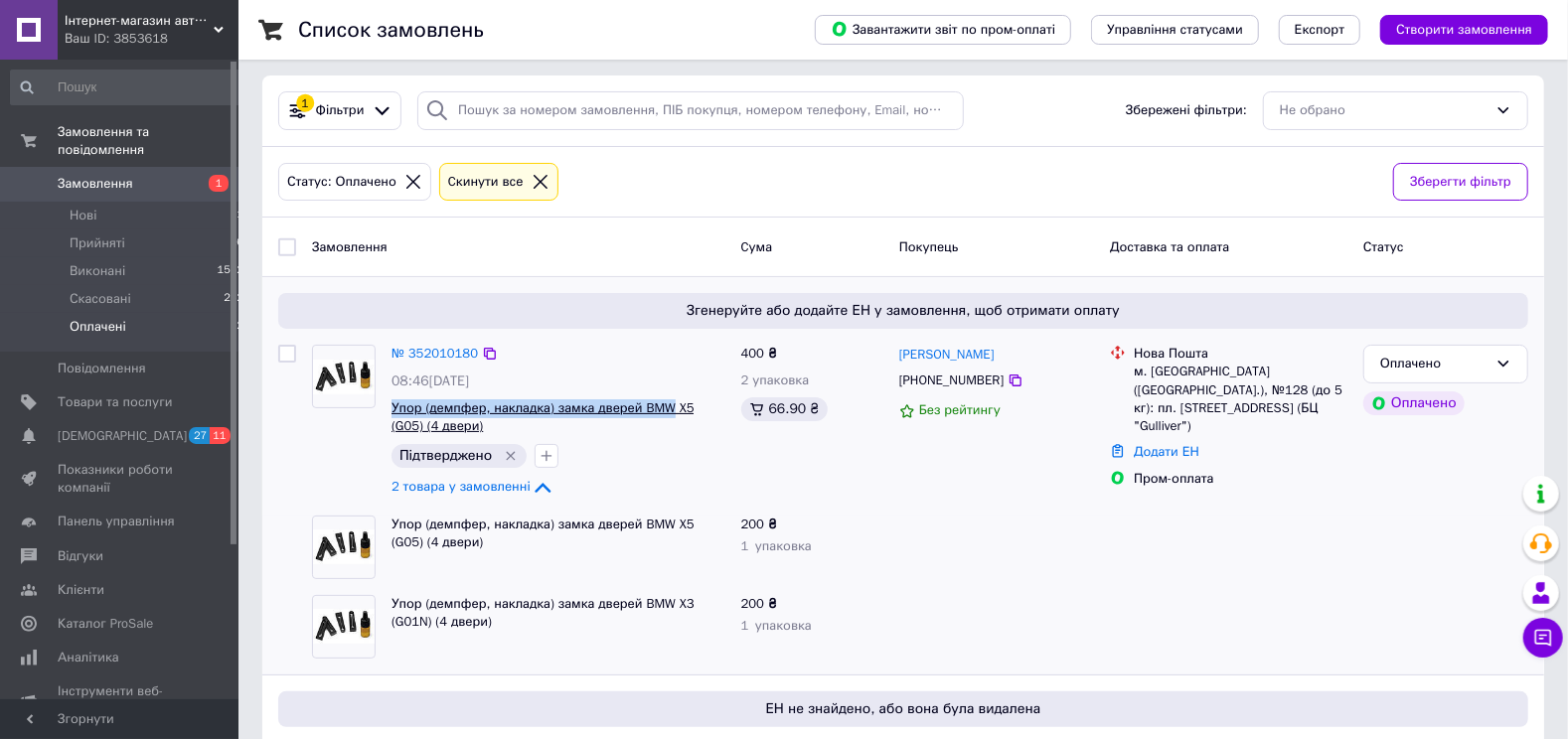 drag, startPoint x: 389, startPoint y: 400, endPoint x: 664, endPoint y: 407, distance: 275.08908 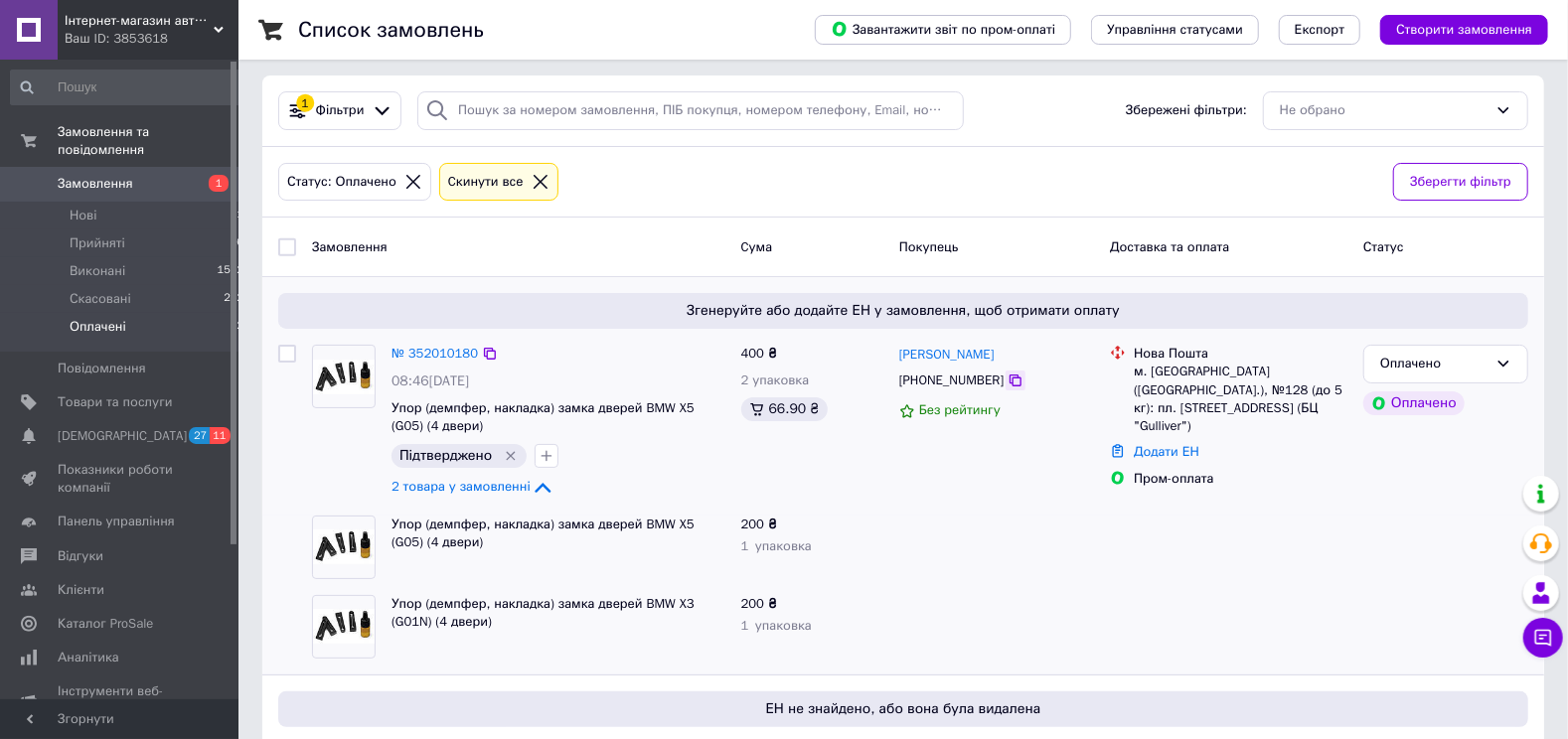 click 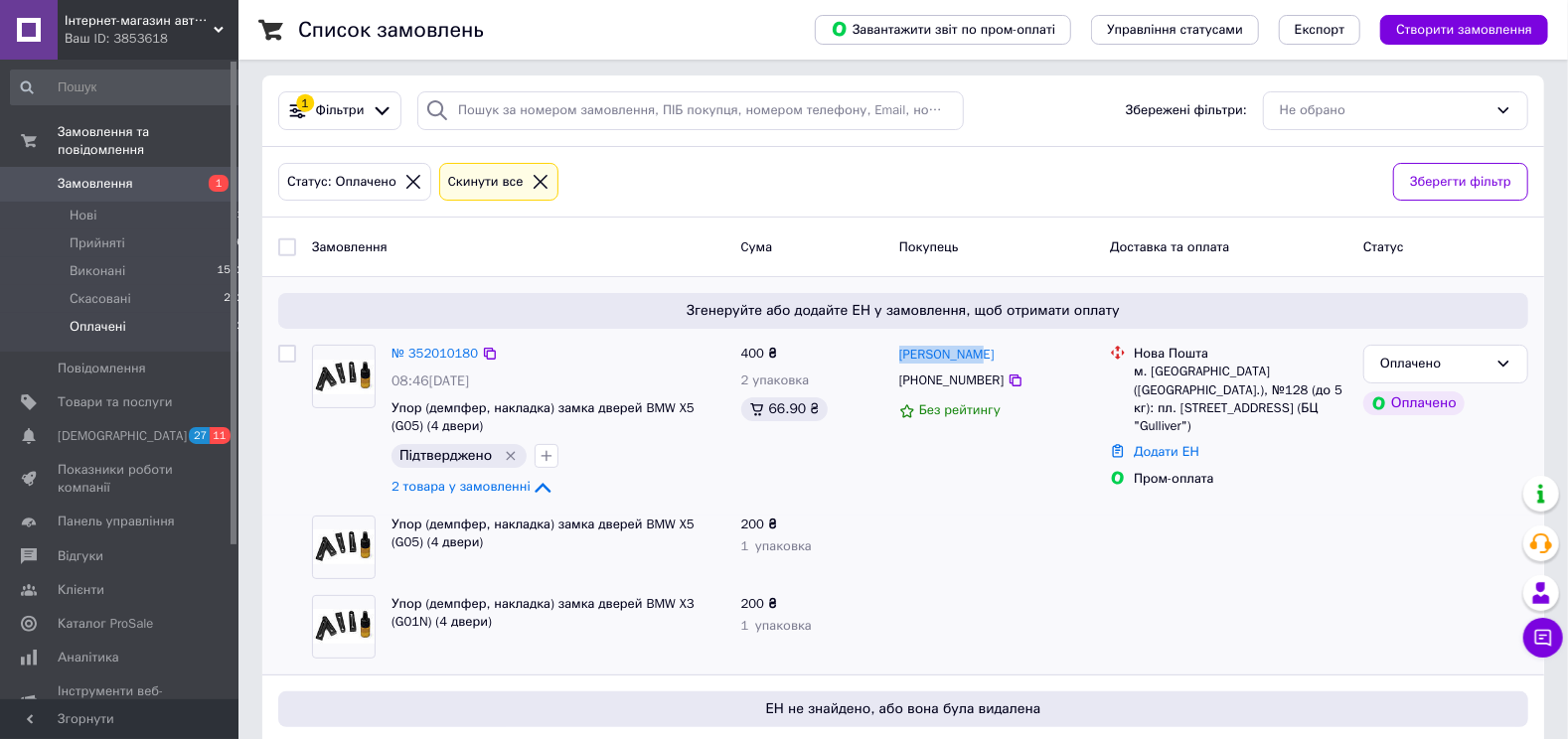 drag, startPoint x: 981, startPoint y: 351, endPoint x: 895, endPoint y: 356, distance: 86.145226 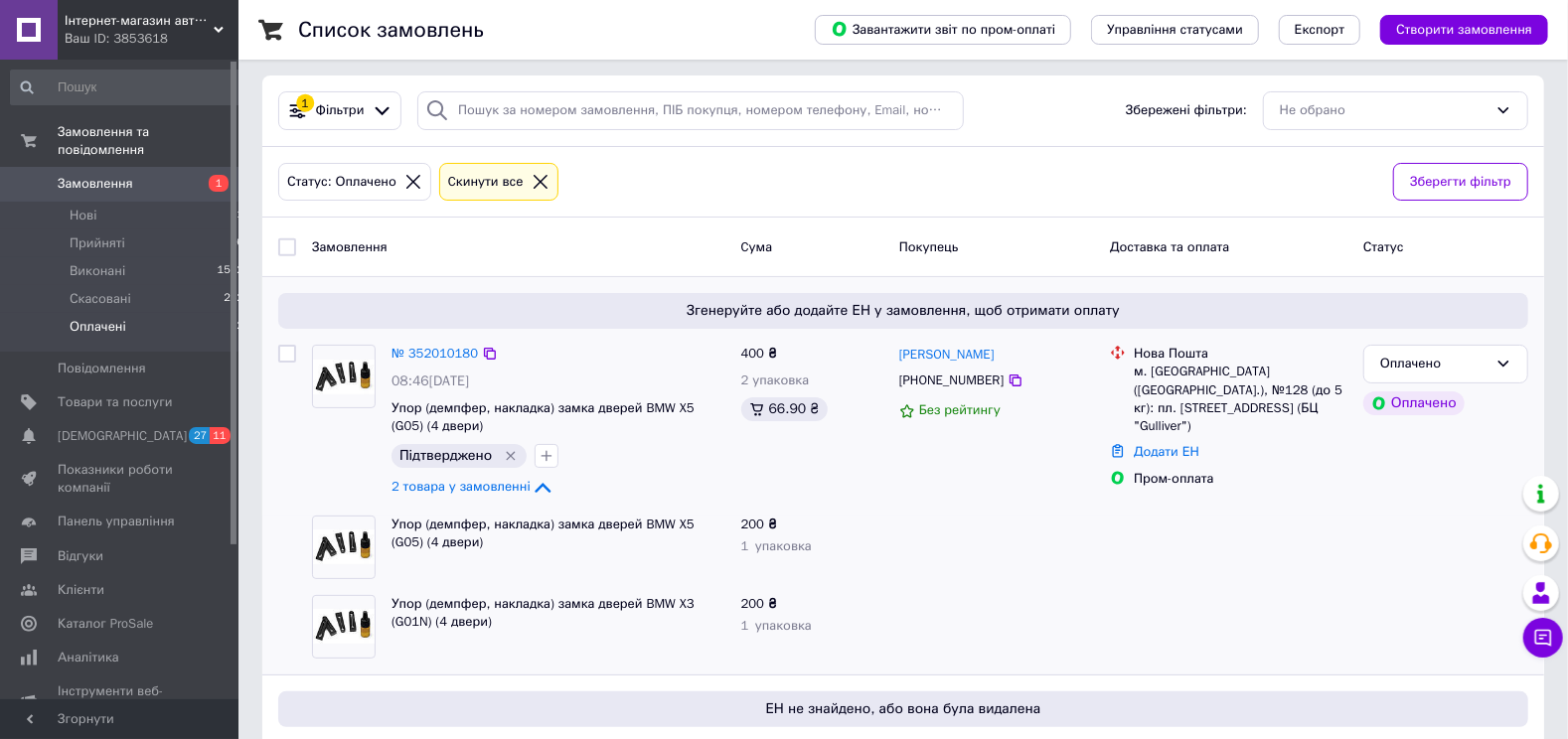 click on "м. Київ (Київська обл.), №128 (до 5 кг): пл. Спортивная, 1А (БЦ "Gulliver")" at bounding box center (1240, 398) 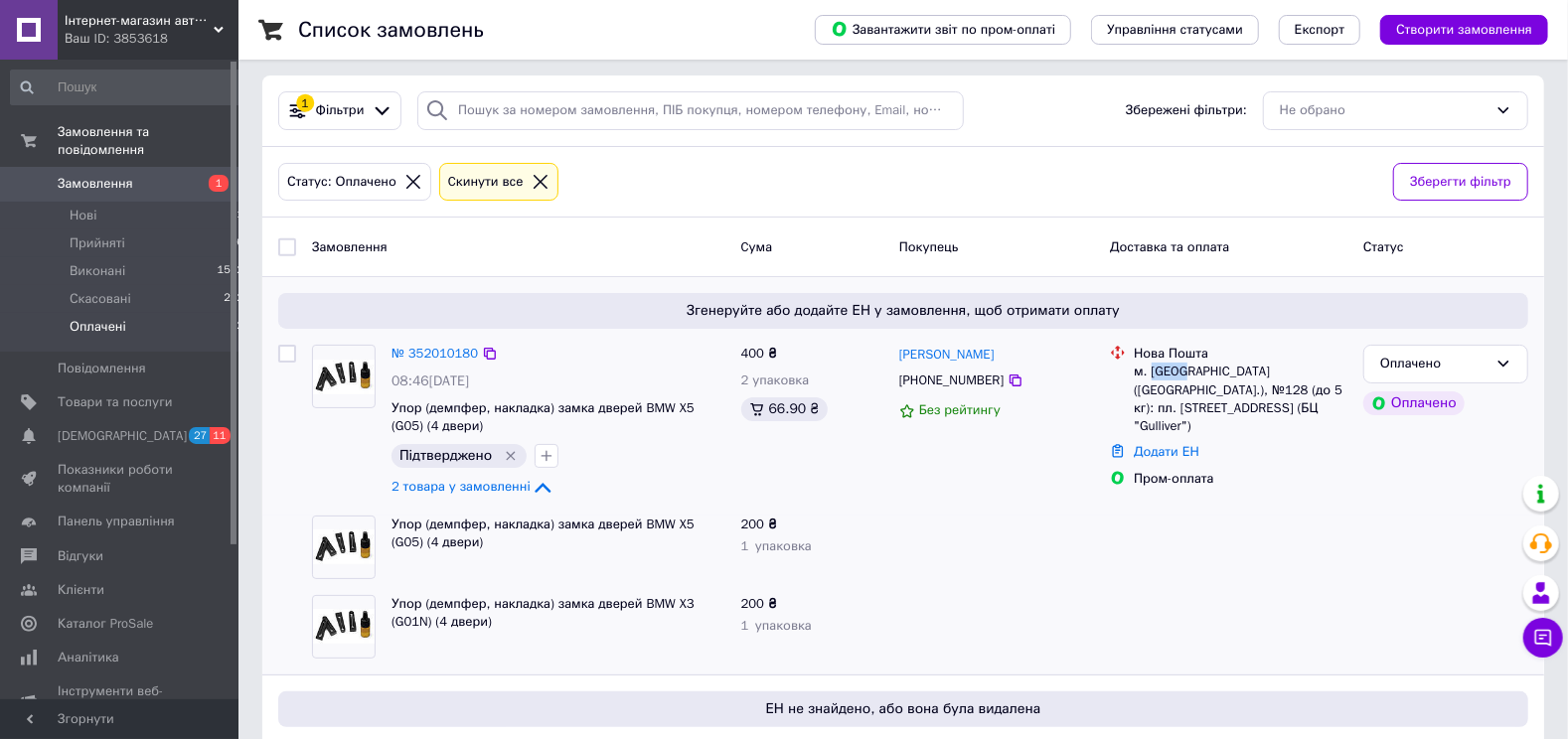 click on "м. Київ (Київська обл.), №128 (до 5 кг): пл. Спортивная, 1А (БЦ "Gulliver")" at bounding box center [1240, 398] 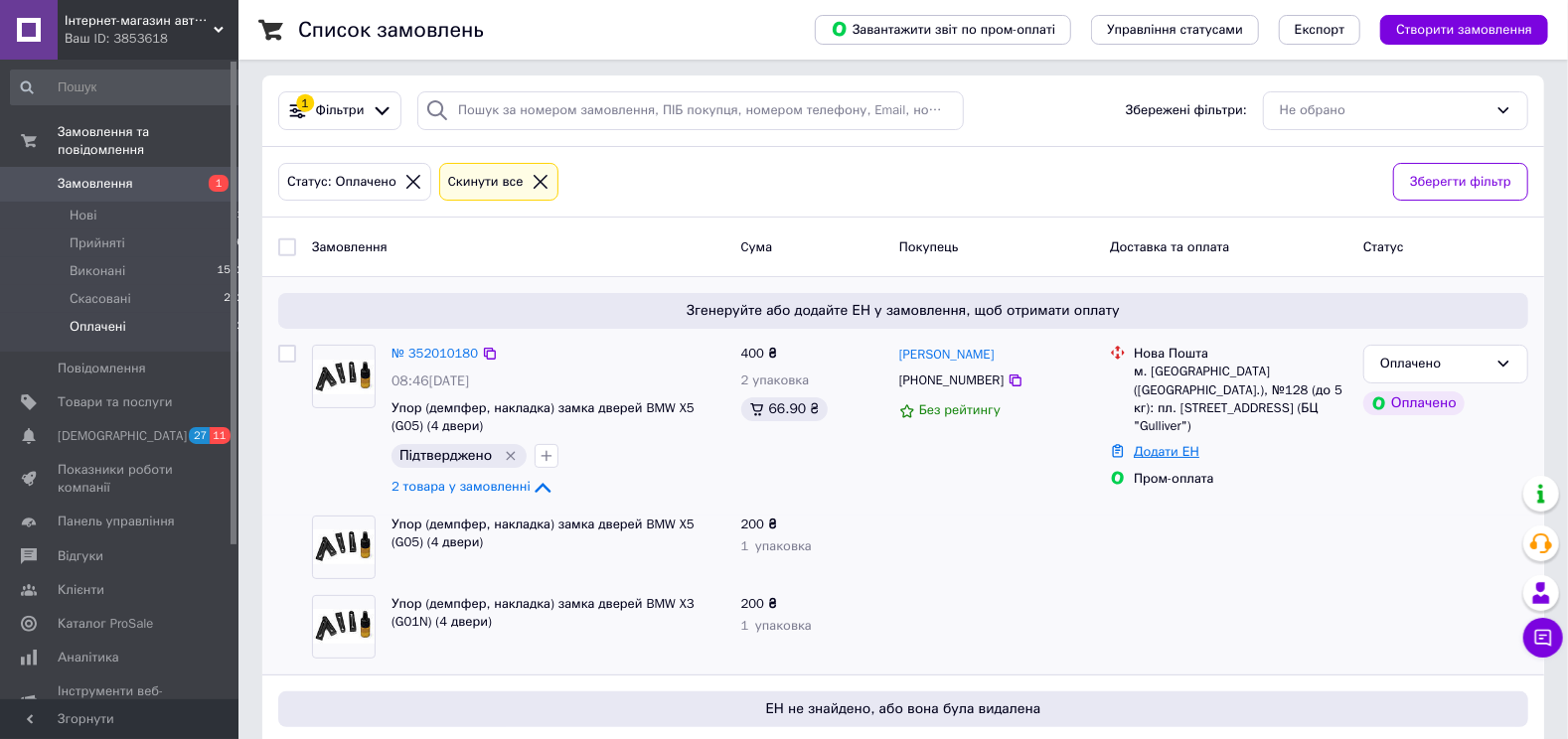 click on "Додати ЕН" at bounding box center (1167, 451) 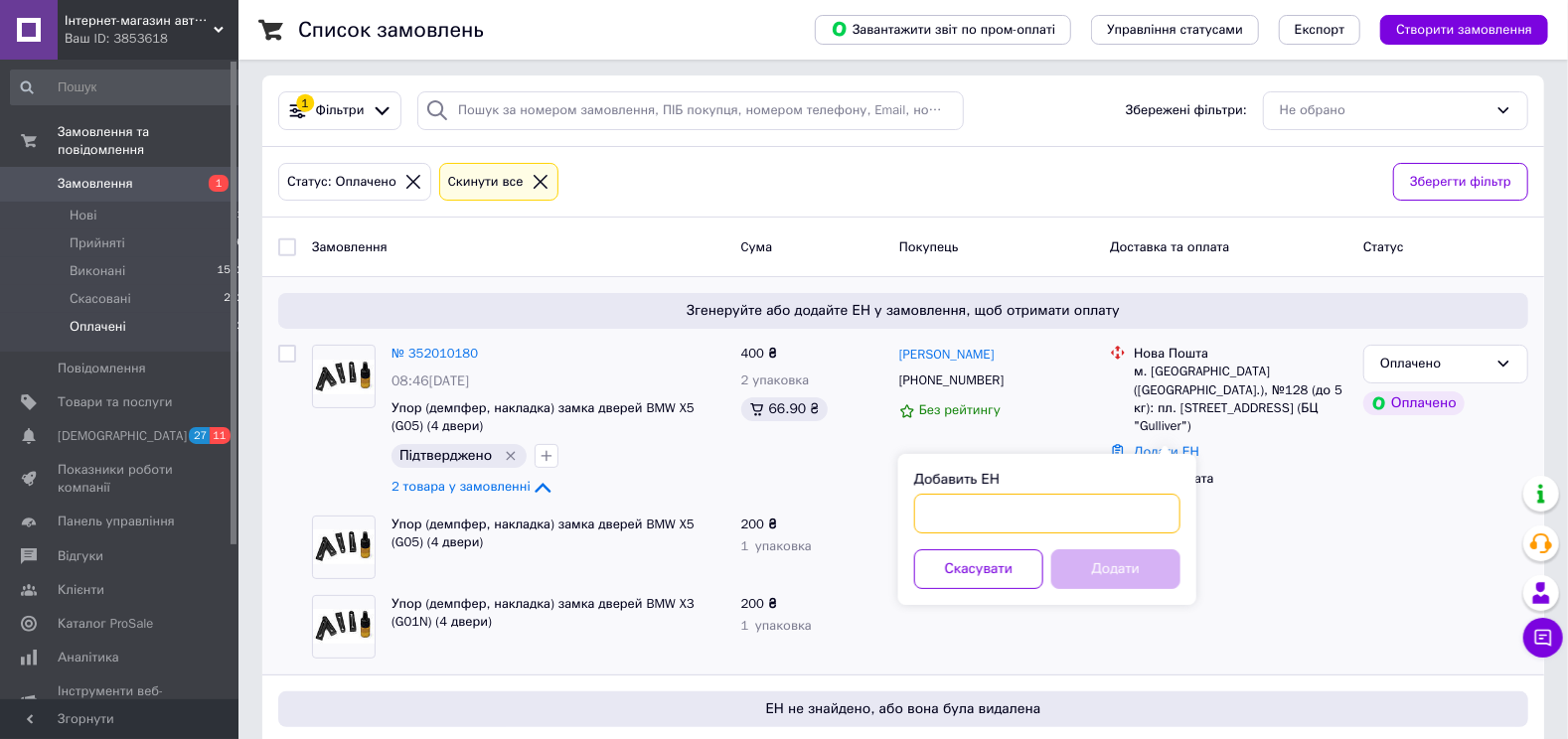 click on "Добавить ЕН" at bounding box center (1047, 514) 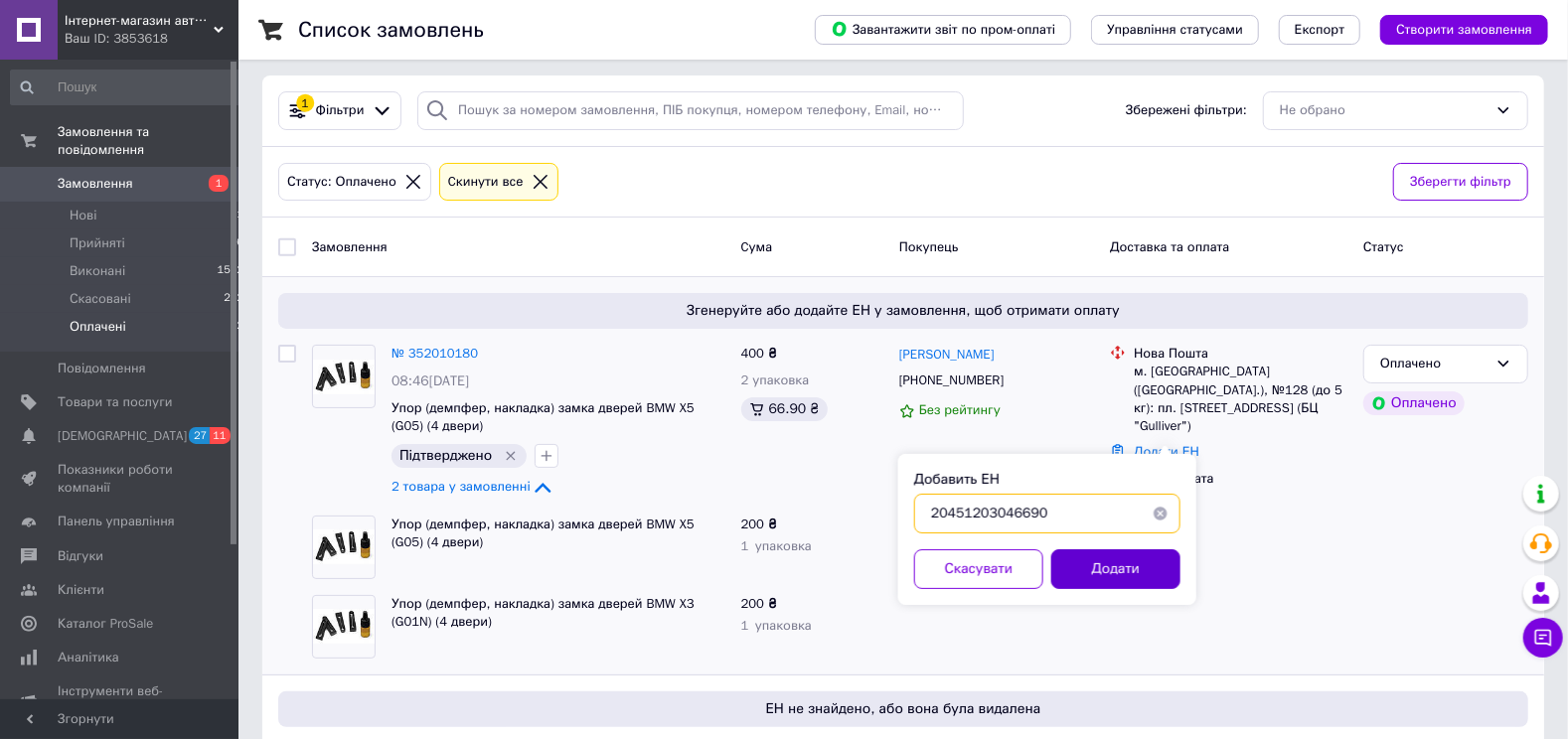 type on "20451203046690" 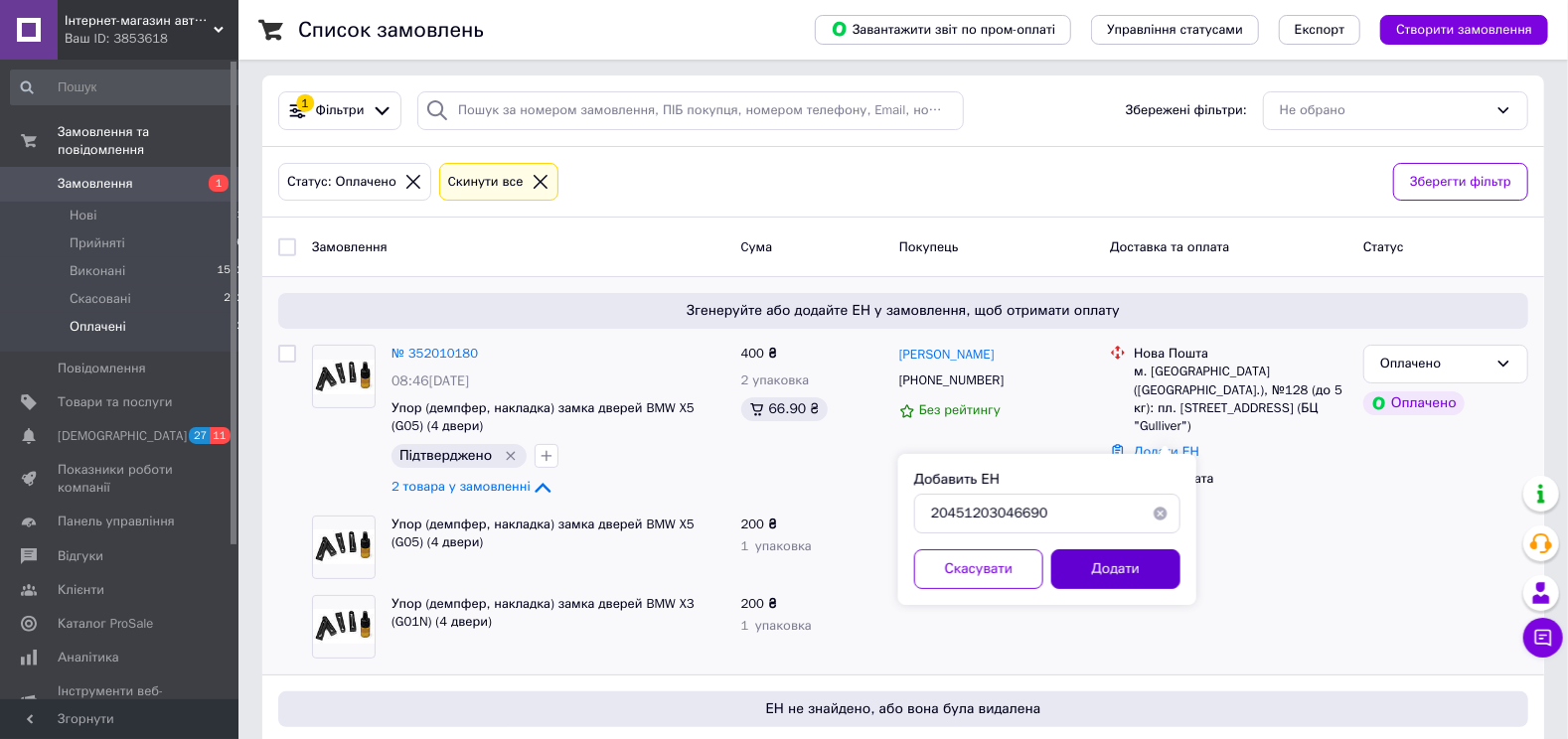 click on "Додати" at bounding box center [1116, 569] 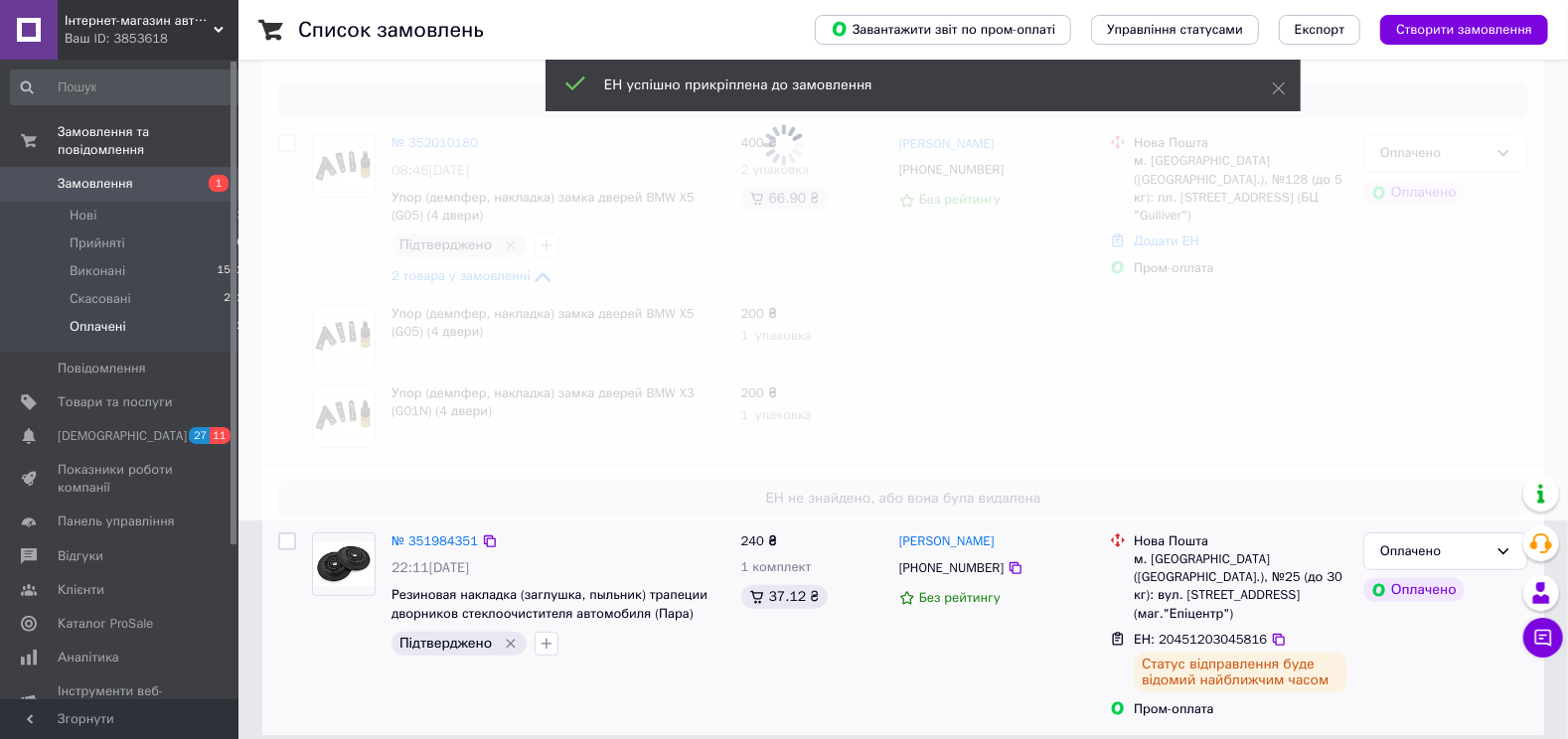 scroll, scrollTop: 114, scrollLeft: 0, axis: vertical 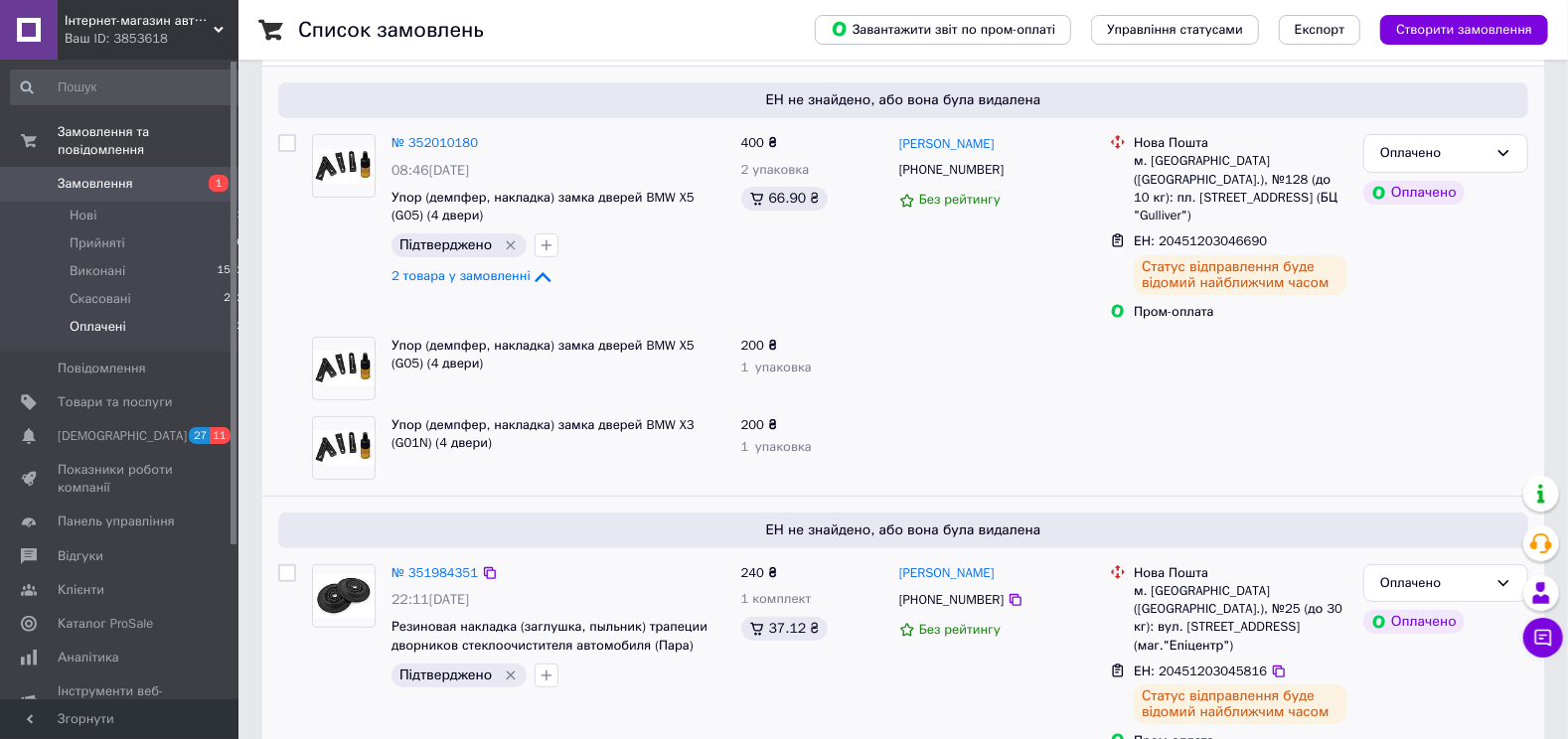 click 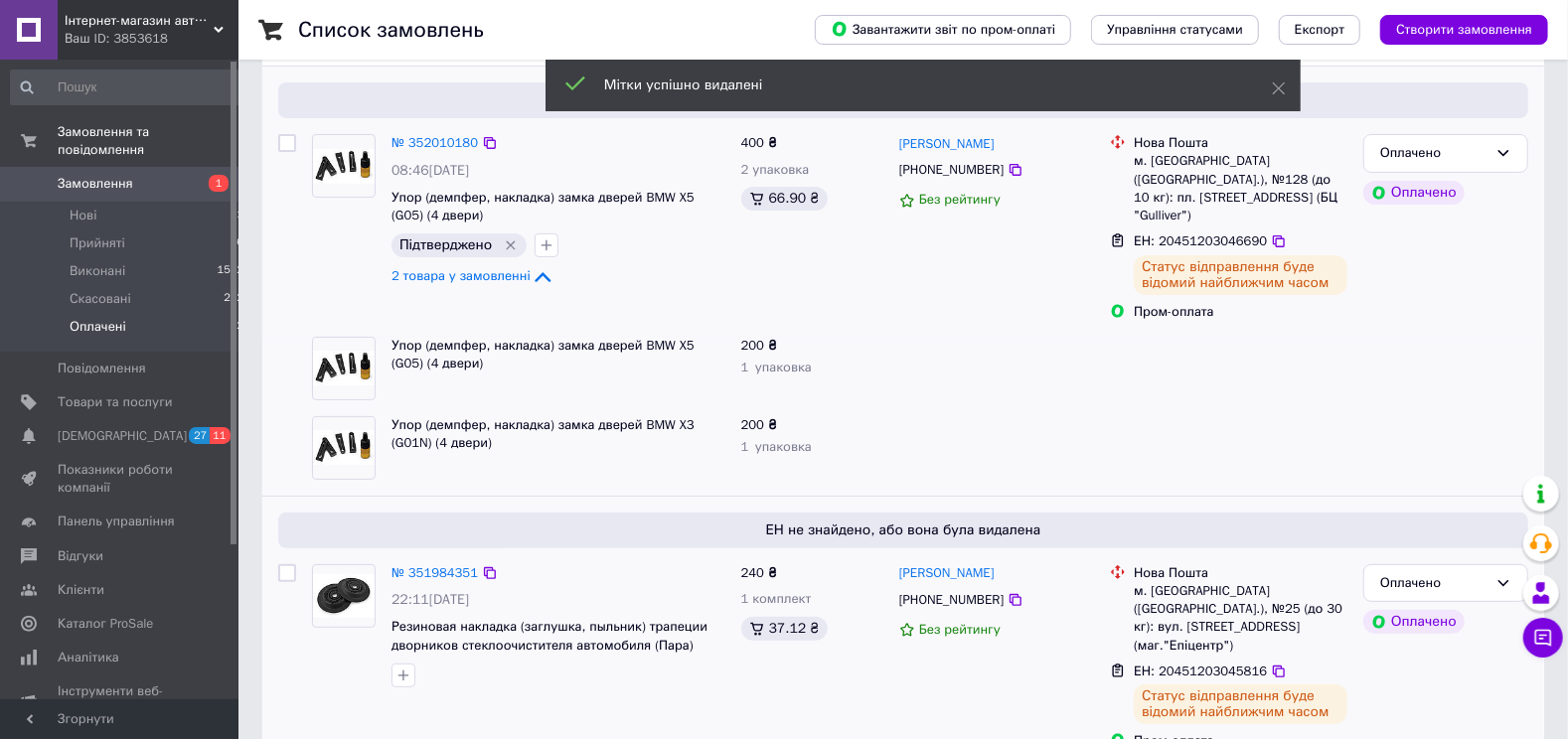 click 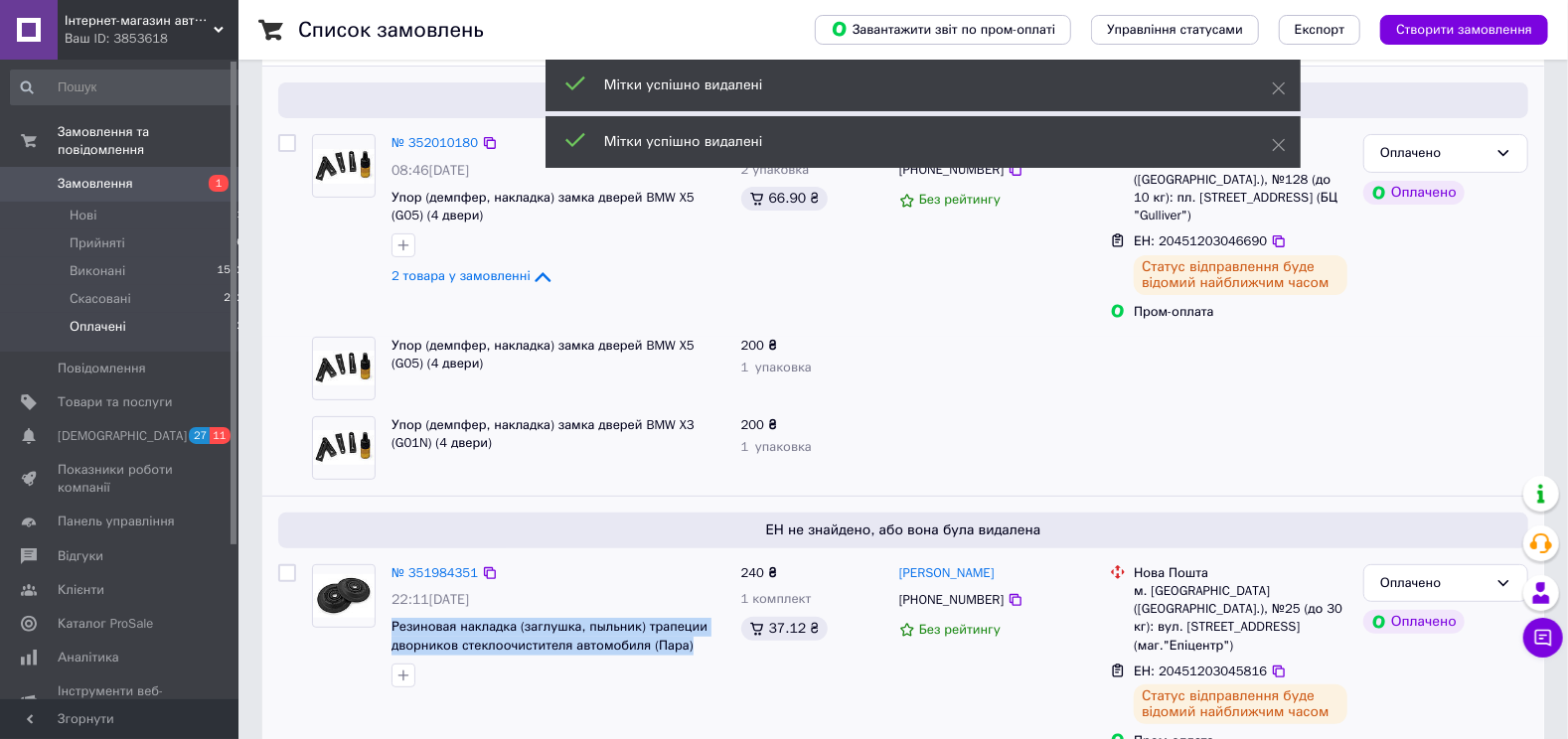 drag, startPoint x: 686, startPoint y: 611, endPoint x: 386, endPoint y: 589, distance: 300.80559 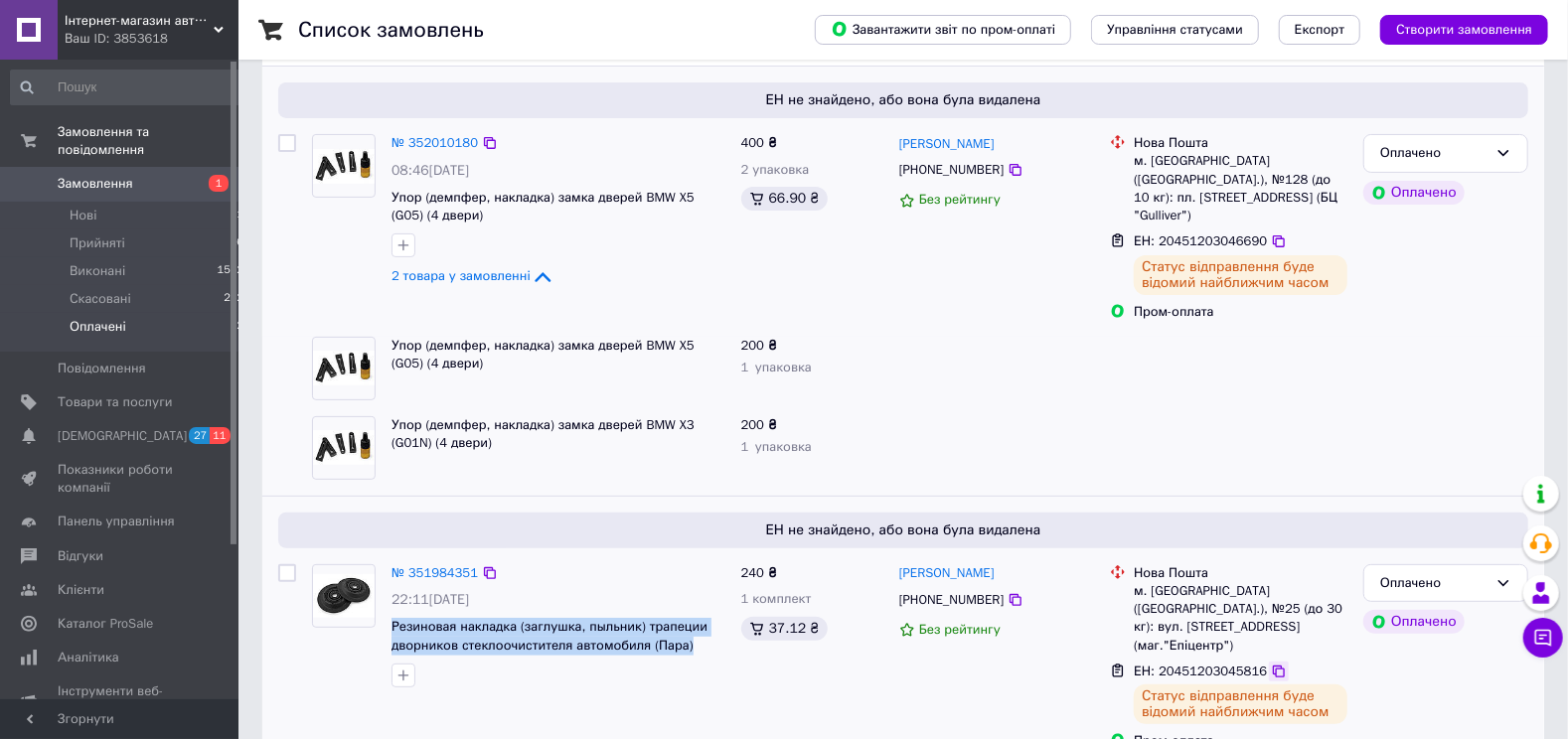 click 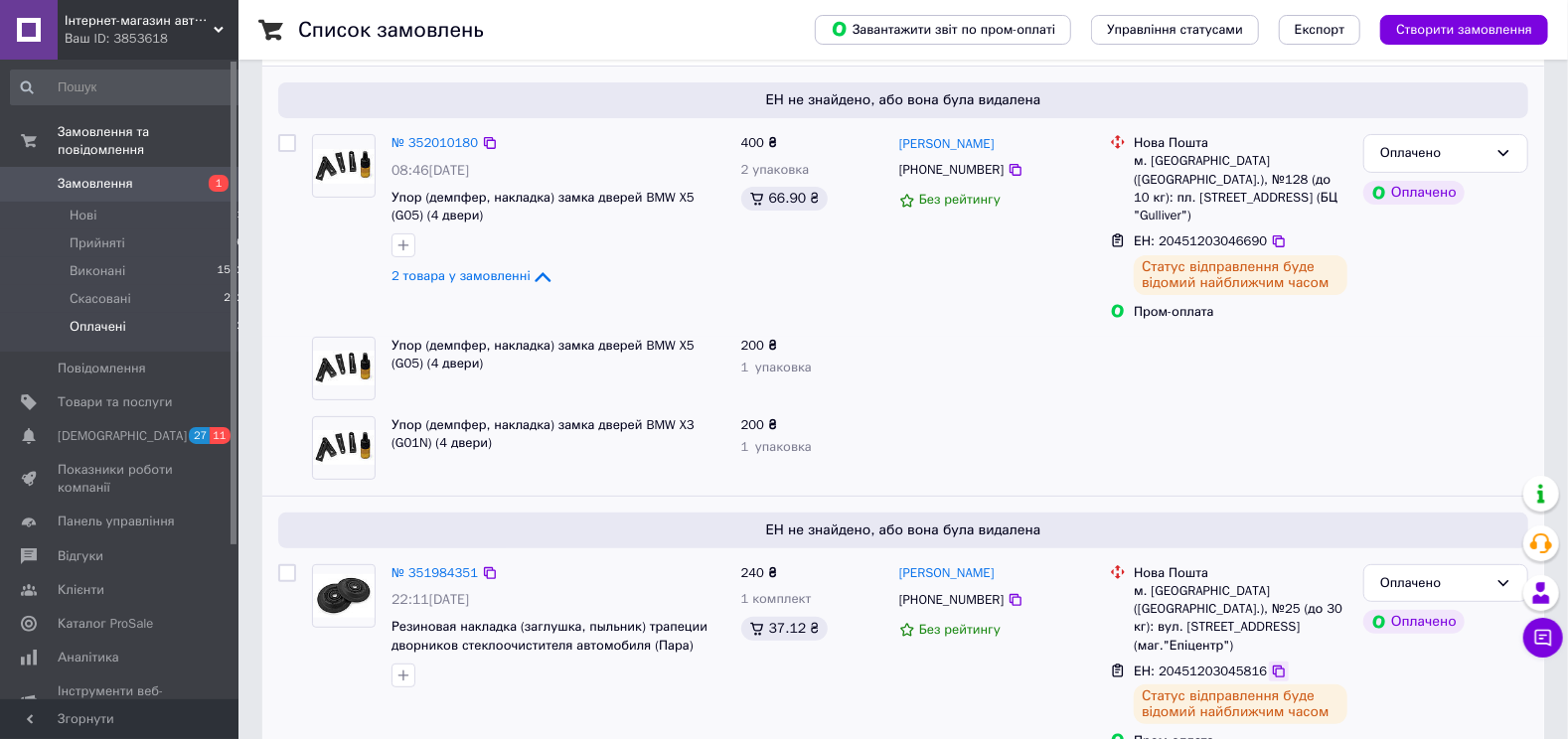 click 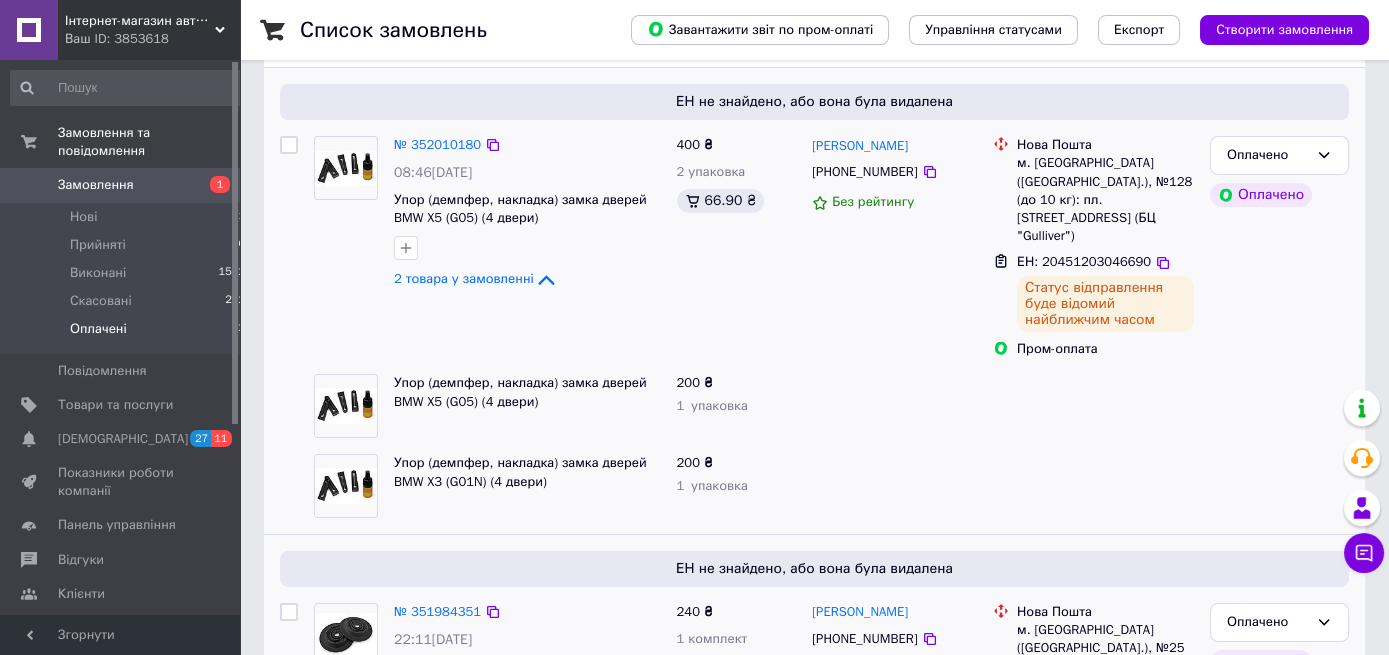 scroll, scrollTop: 372, scrollLeft: 0, axis: vertical 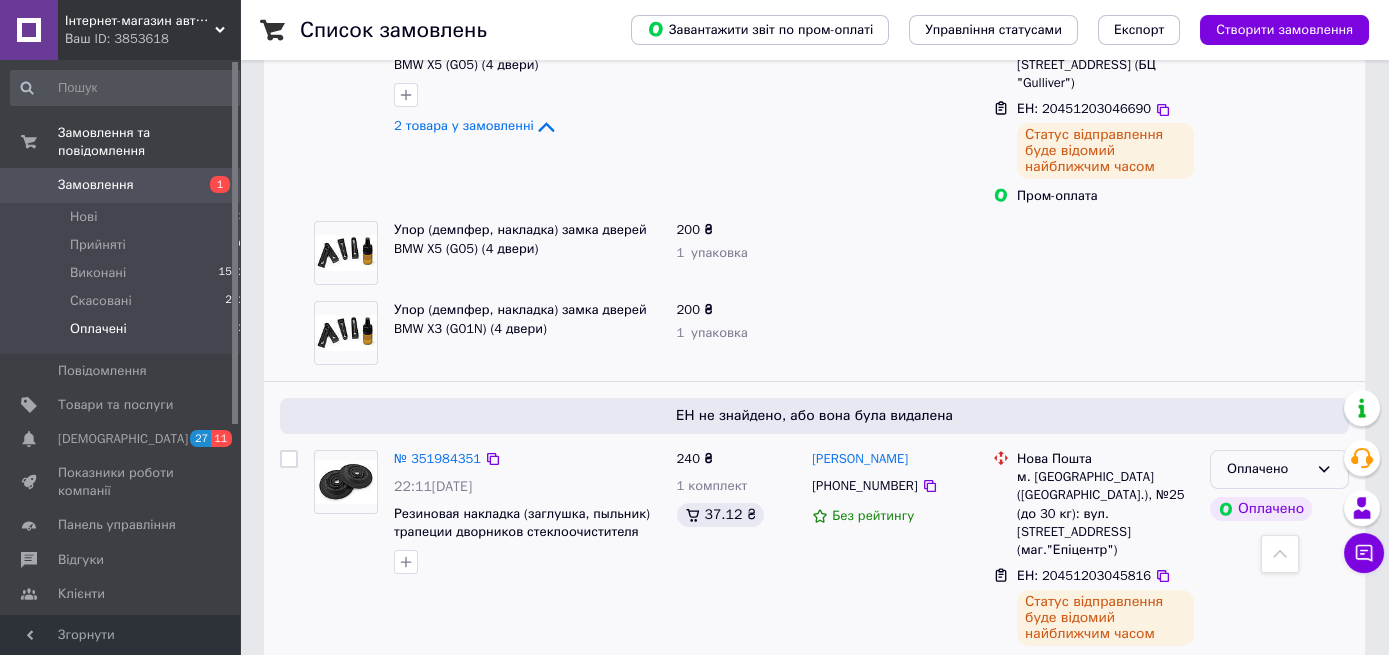 click on "Оплачено" at bounding box center (1267, 469) 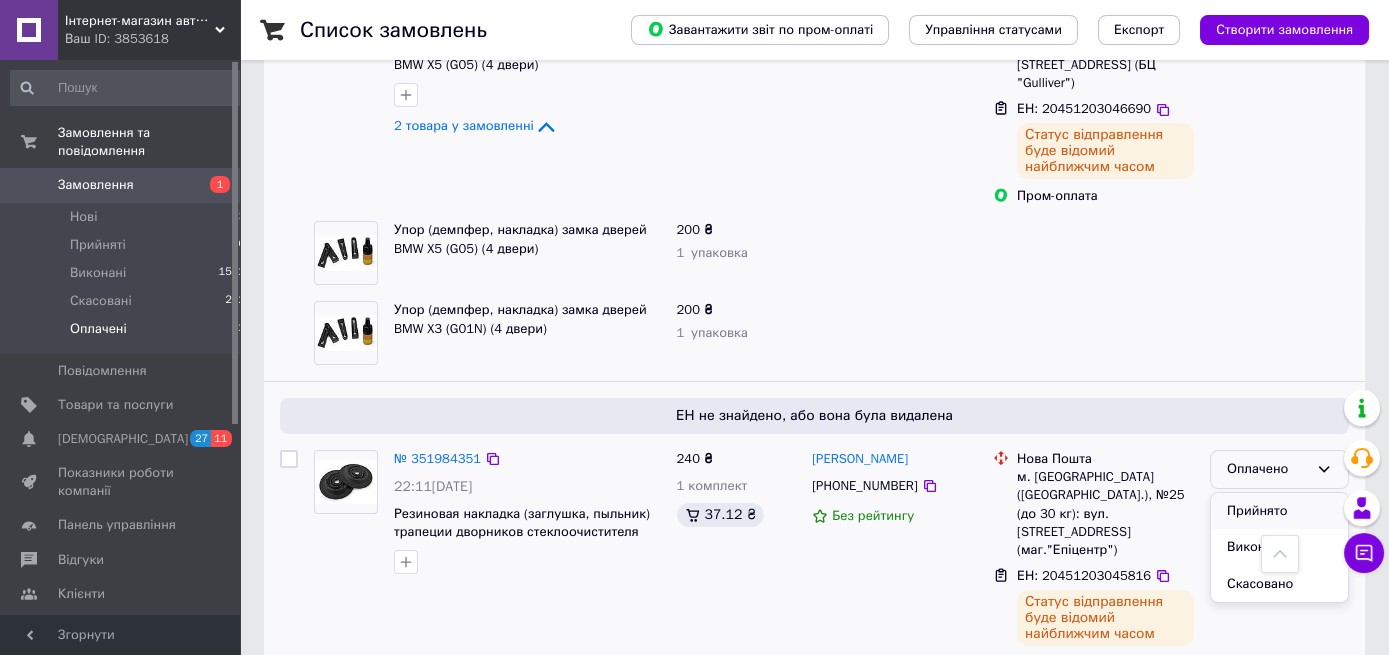drag, startPoint x: 1277, startPoint y: 467, endPoint x: 579, endPoint y: 534, distance: 701.20825 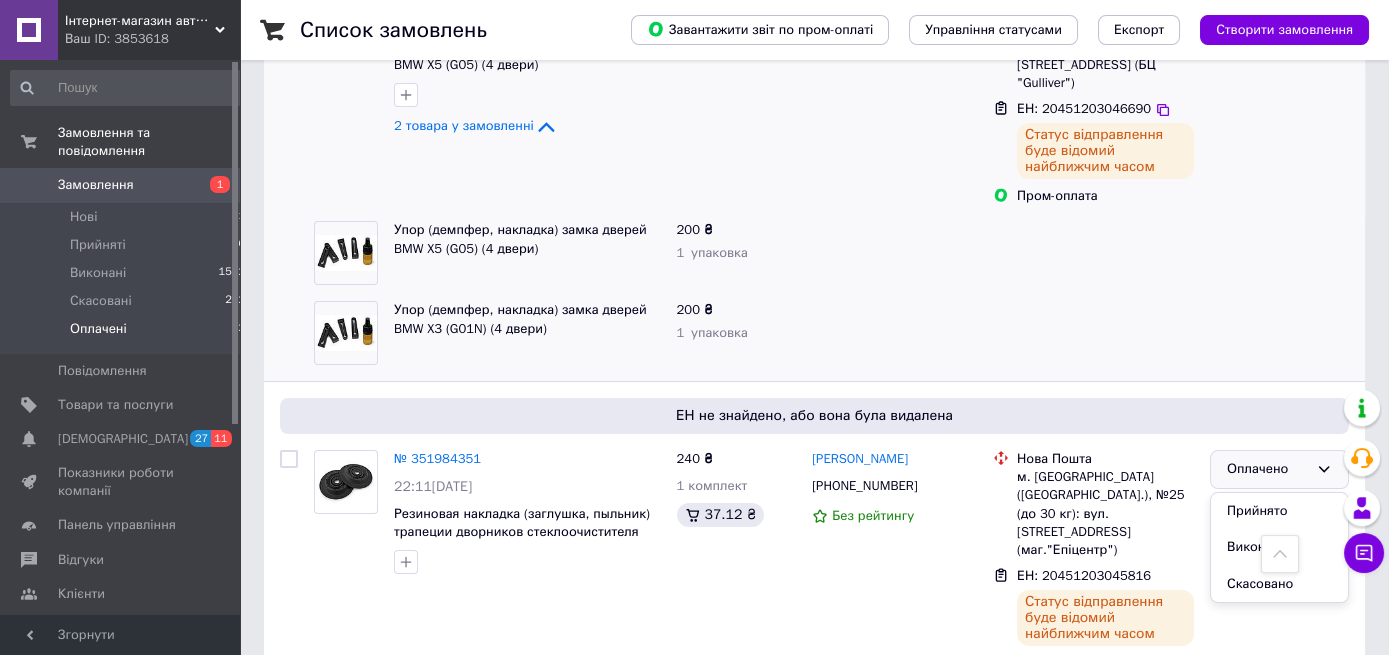 click on "Прийнято" at bounding box center (1279, 511) 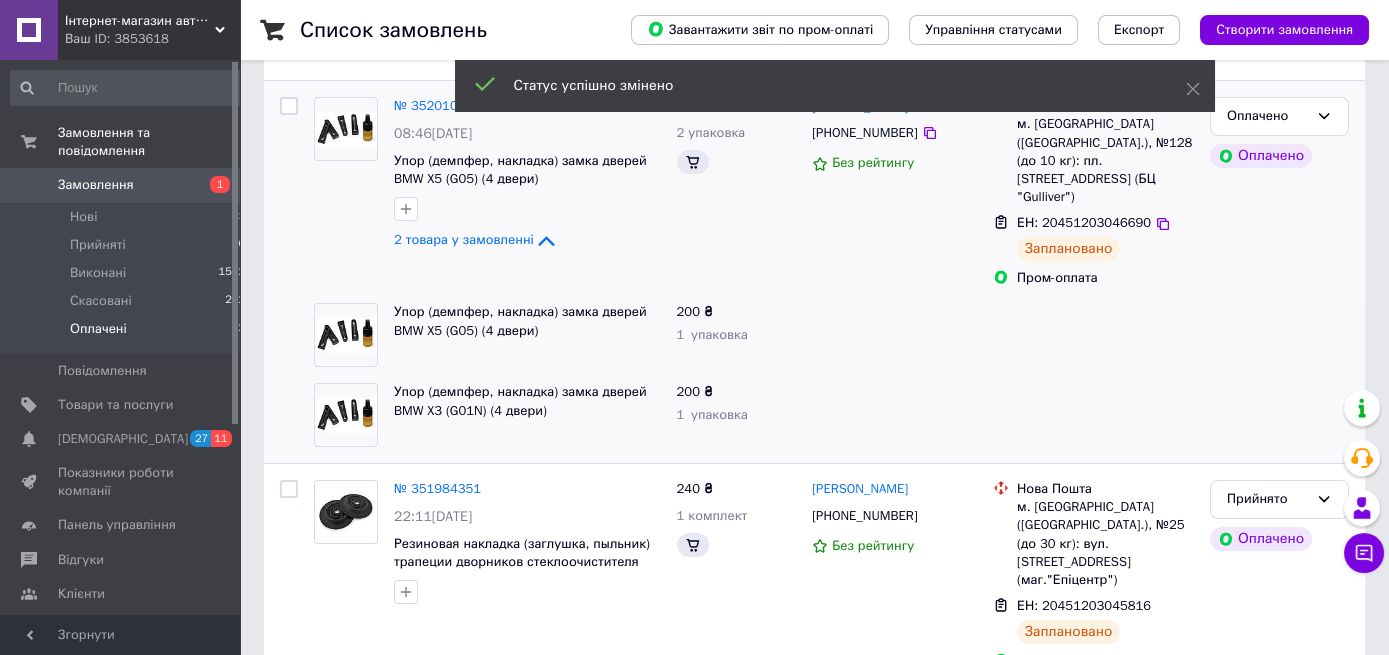 scroll, scrollTop: 258, scrollLeft: 0, axis: vertical 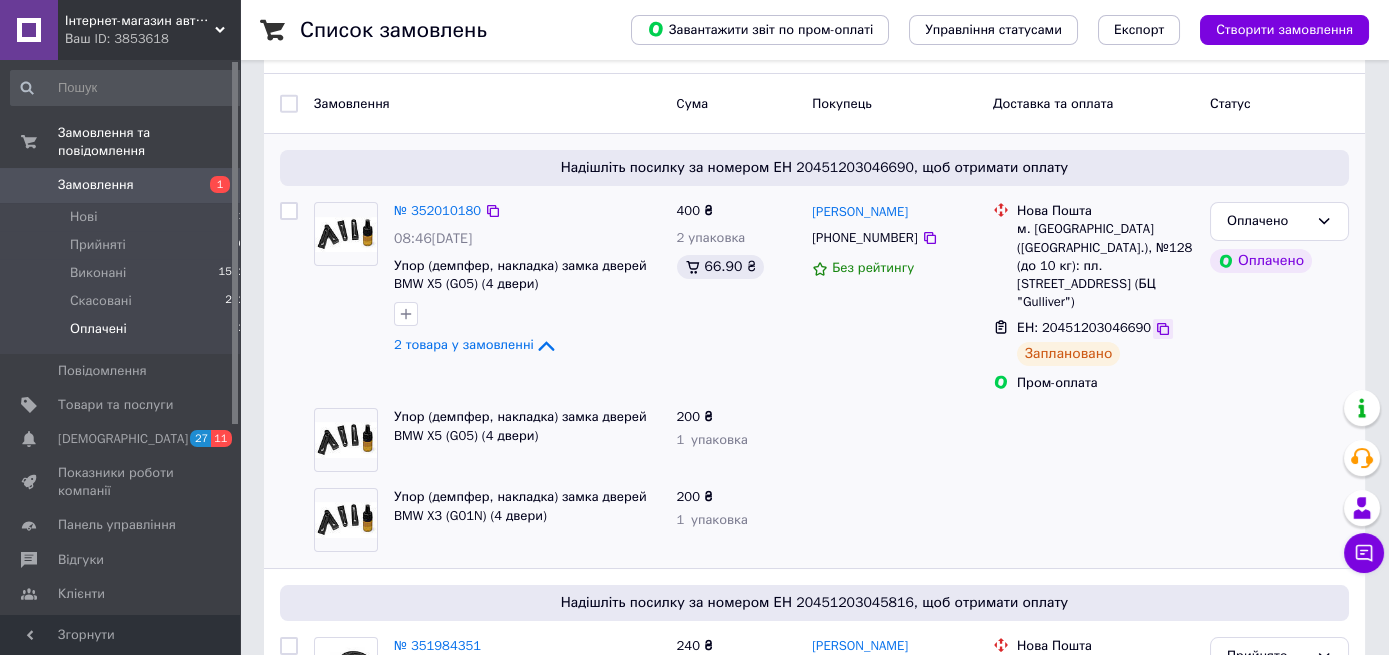 click 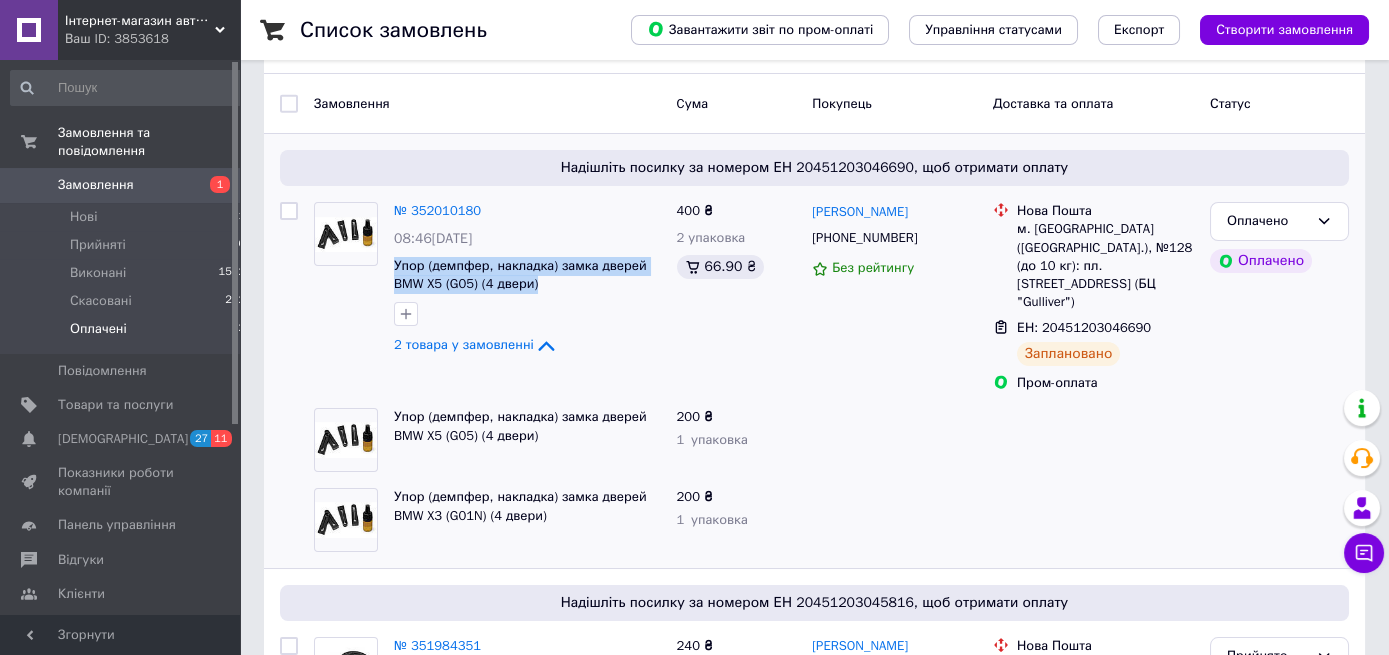 drag, startPoint x: 520, startPoint y: 285, endPoint x: 390, endPoint y: 263, distance: 131.8484 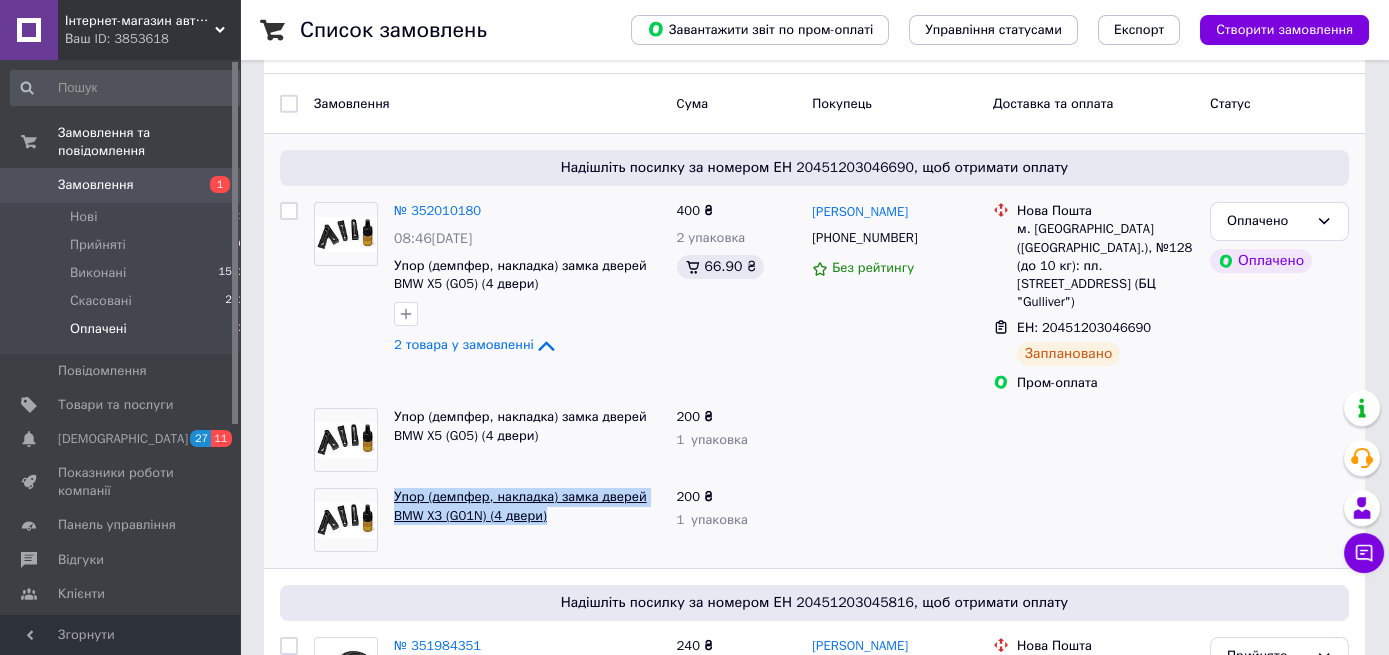 drag, startPoint x: 549, startPoint y: 482, endPoint x: 396, endPoint y: 464, distance: 154.05519 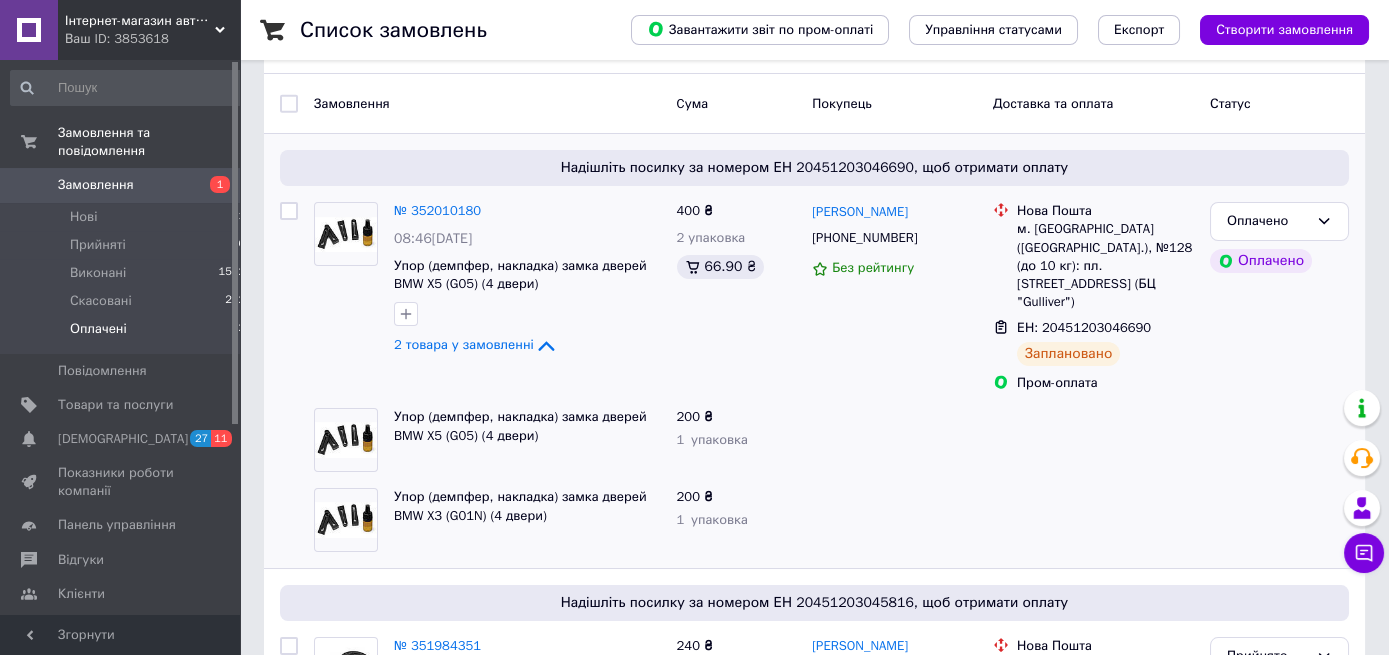 click on "Упор (демпфер, накладка) замка дверей BMW X3 (G01N) (4 двери)" at bounding box center [527, 520] 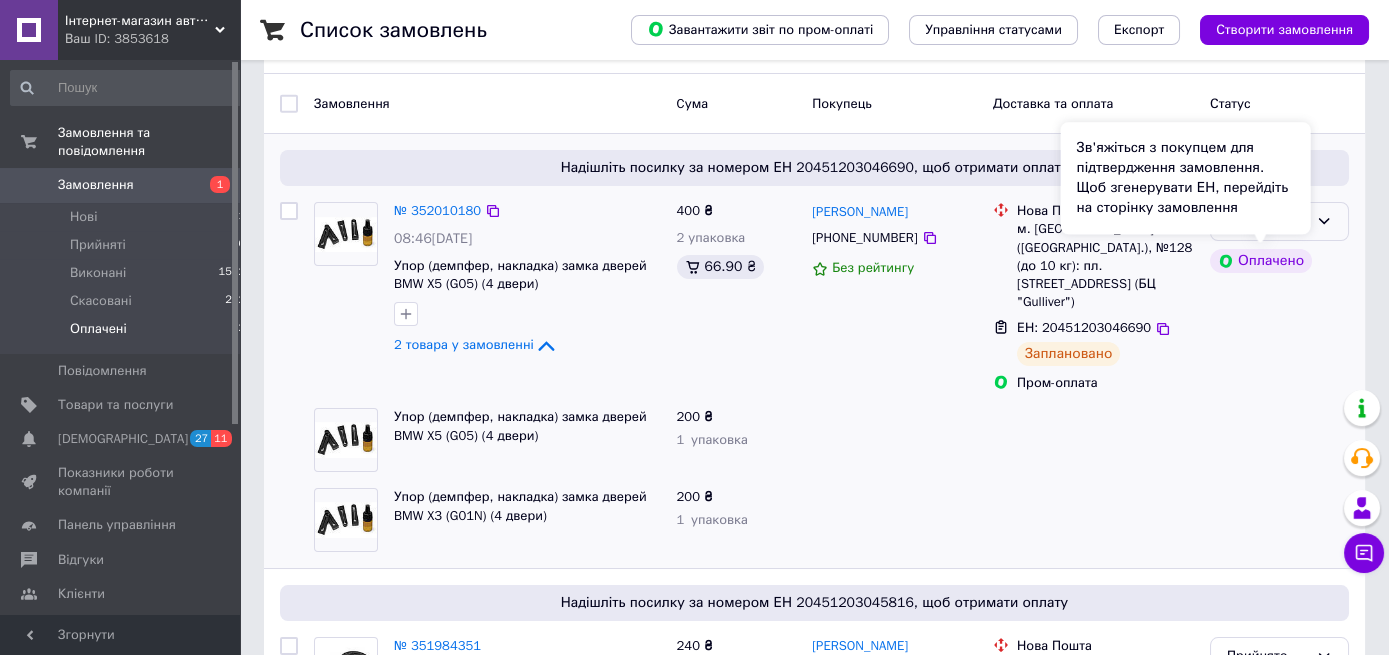 click on "Оплачено" at bounding box center [1279, 221] 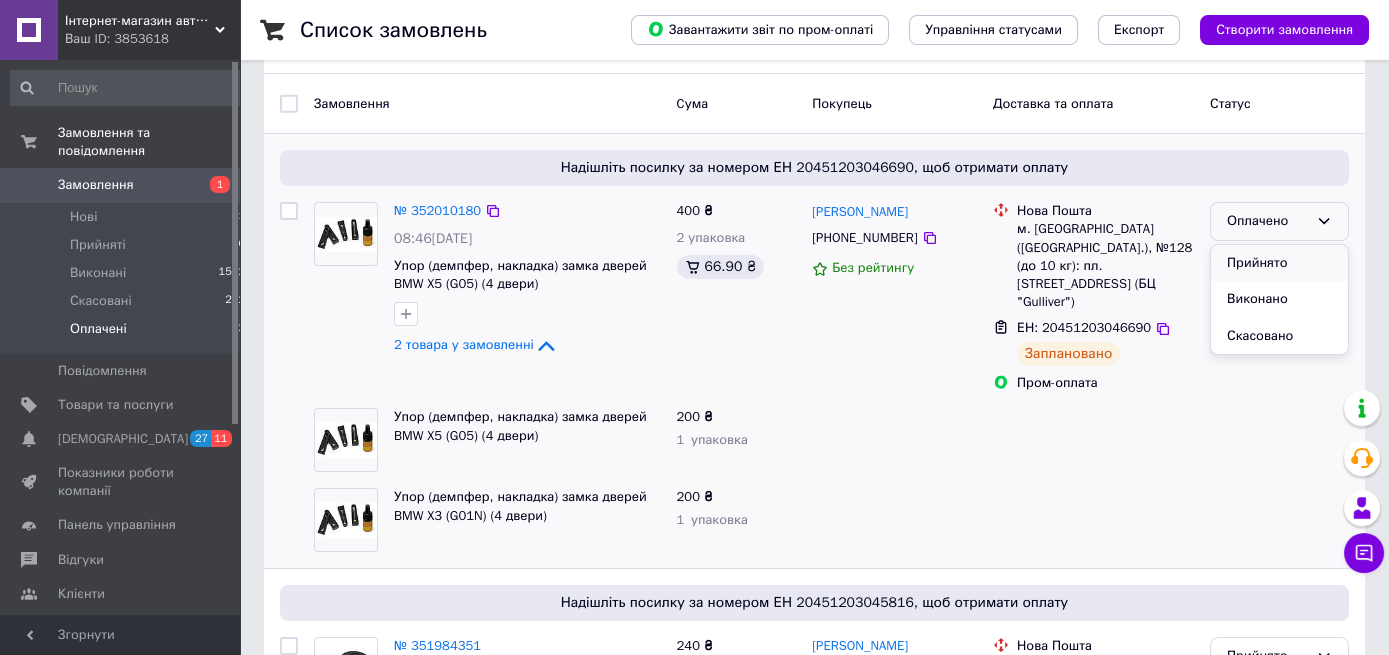 click on "Прийнято" at bounding box center (1279, 263) 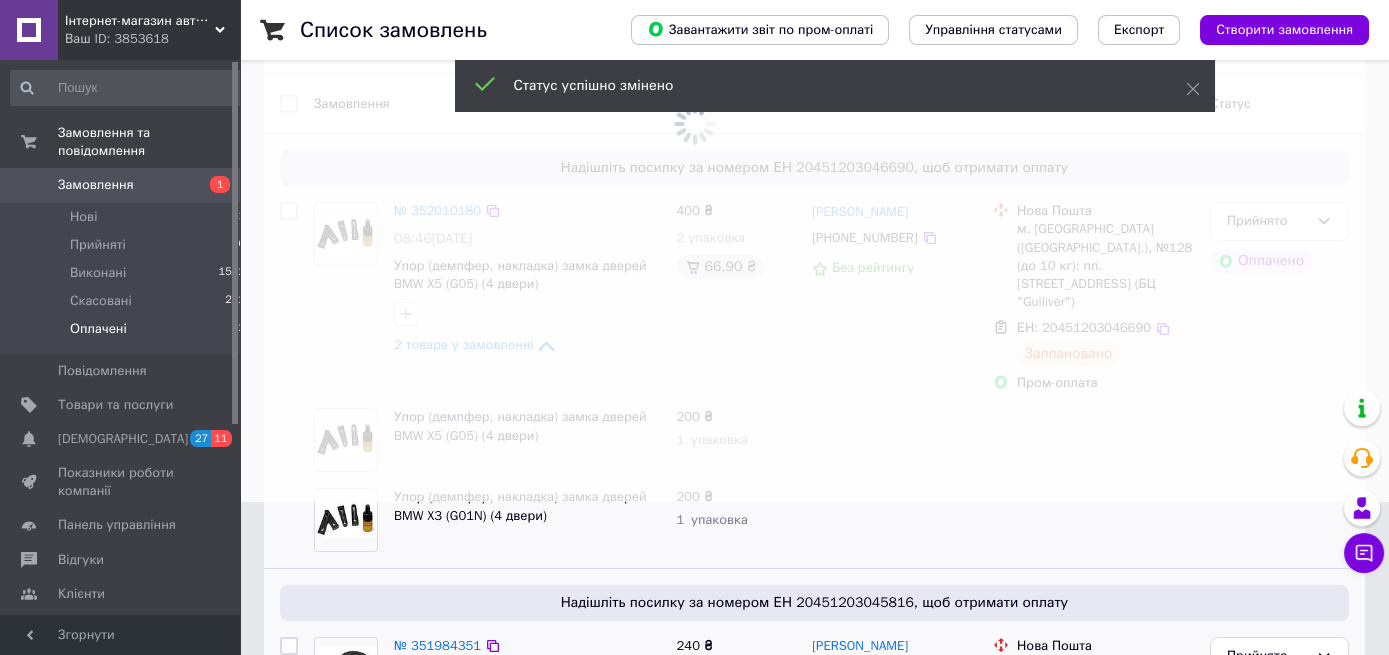 scroll, scrollTop: 2, scrollLeft: 0, axis: vertical 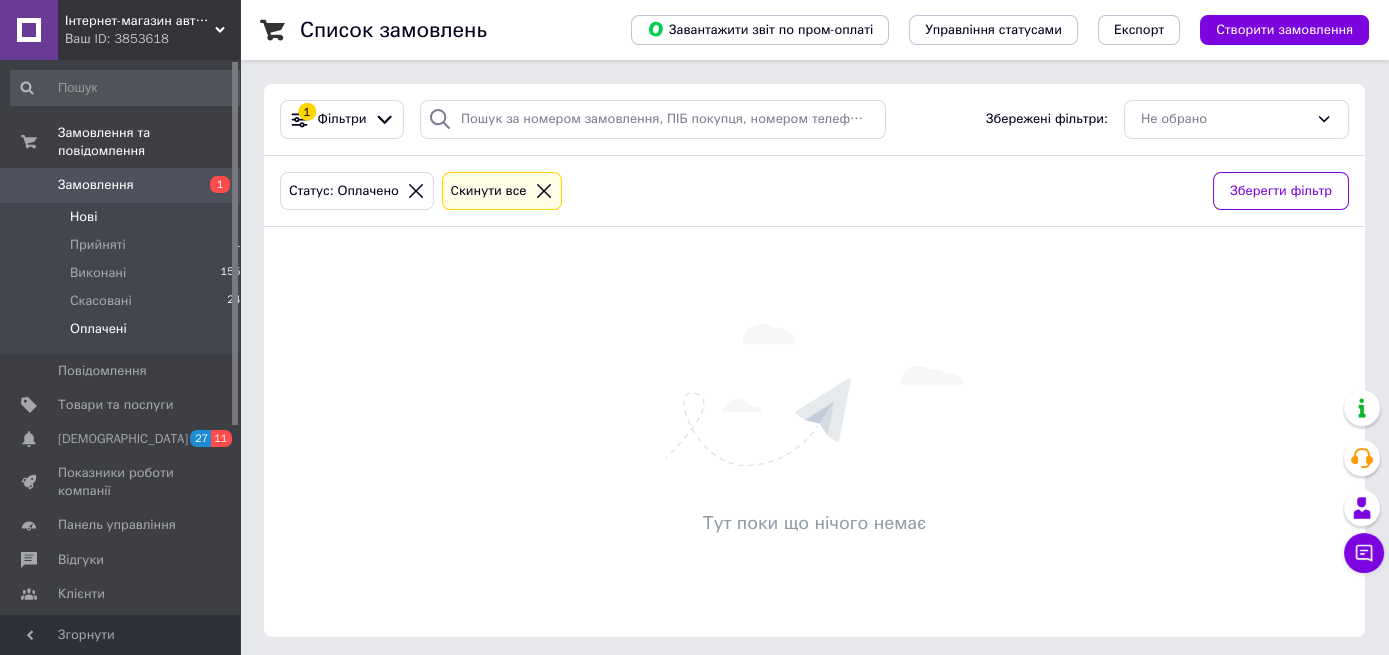 click on "Нові" at bounding box center [83, 217] 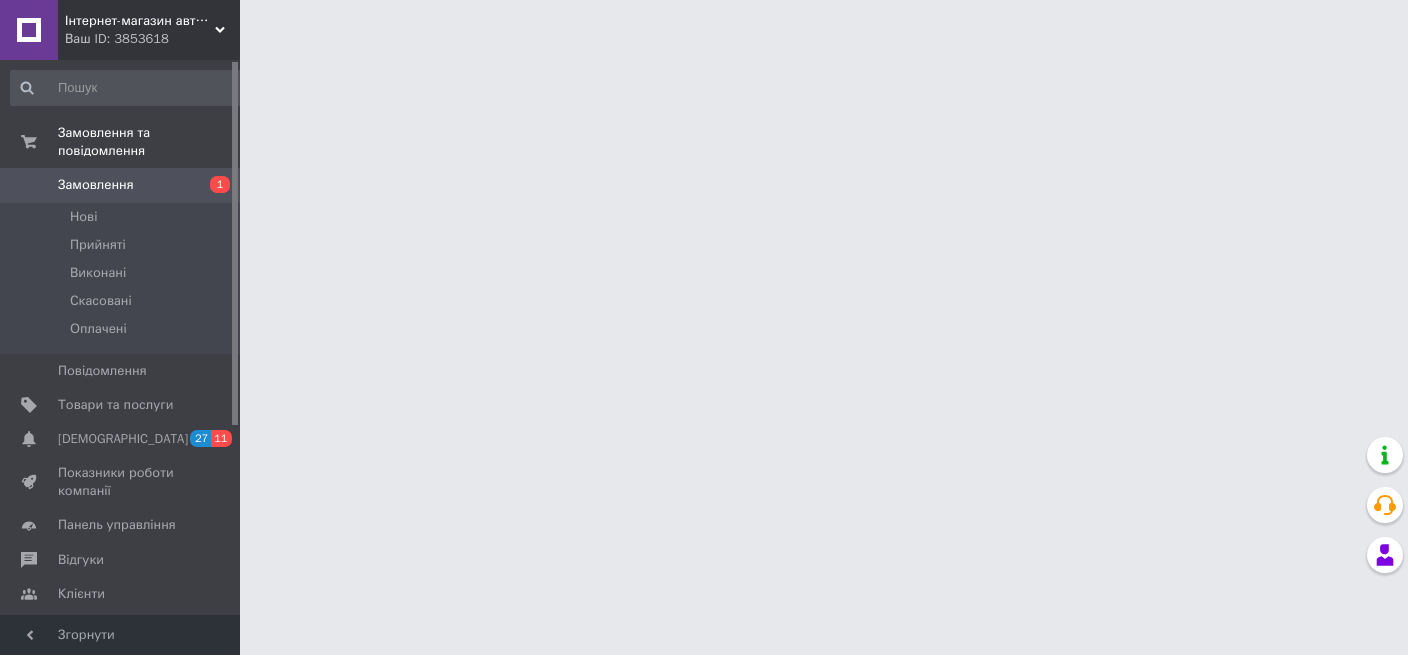 scroll, scrollTop: 0, scrollLeft: 0, axis: both 